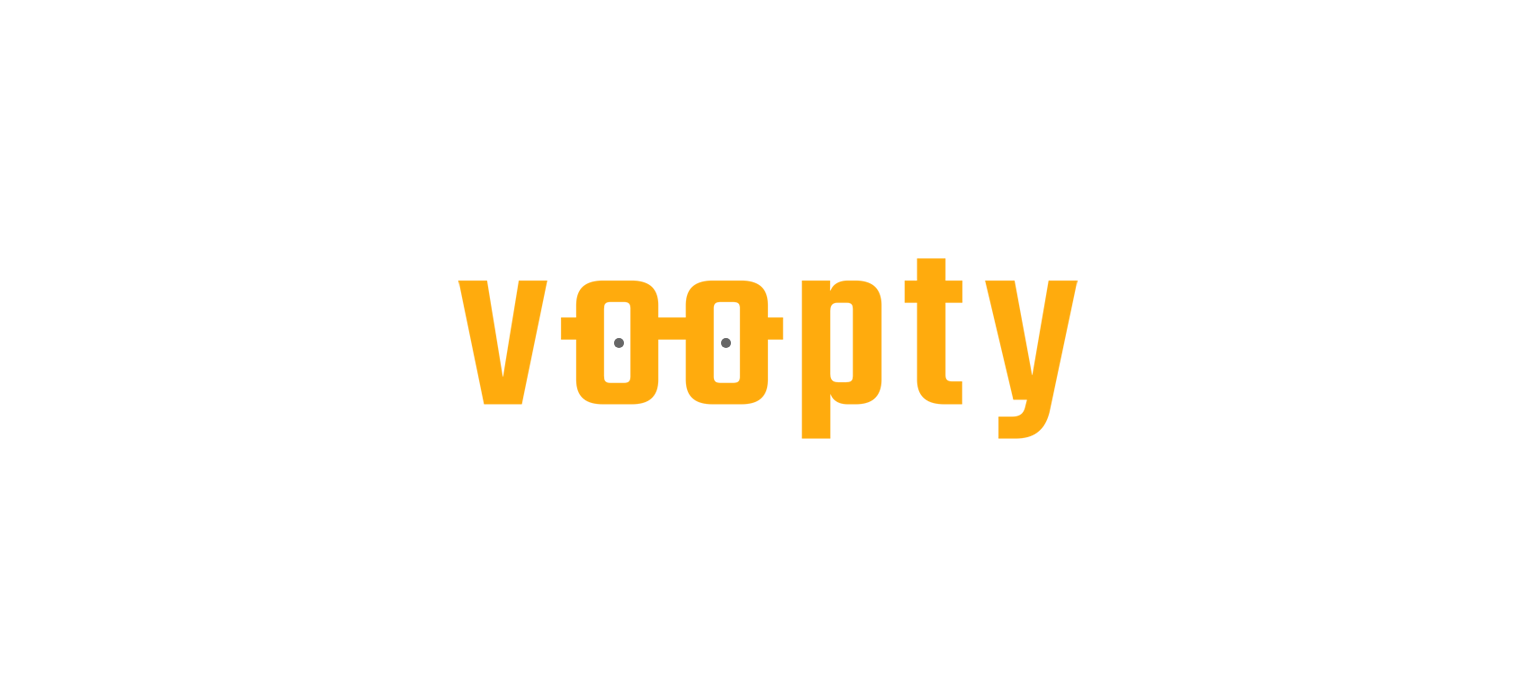 scroll, scrollTop: 0, scrollLeft: 0, axis: both 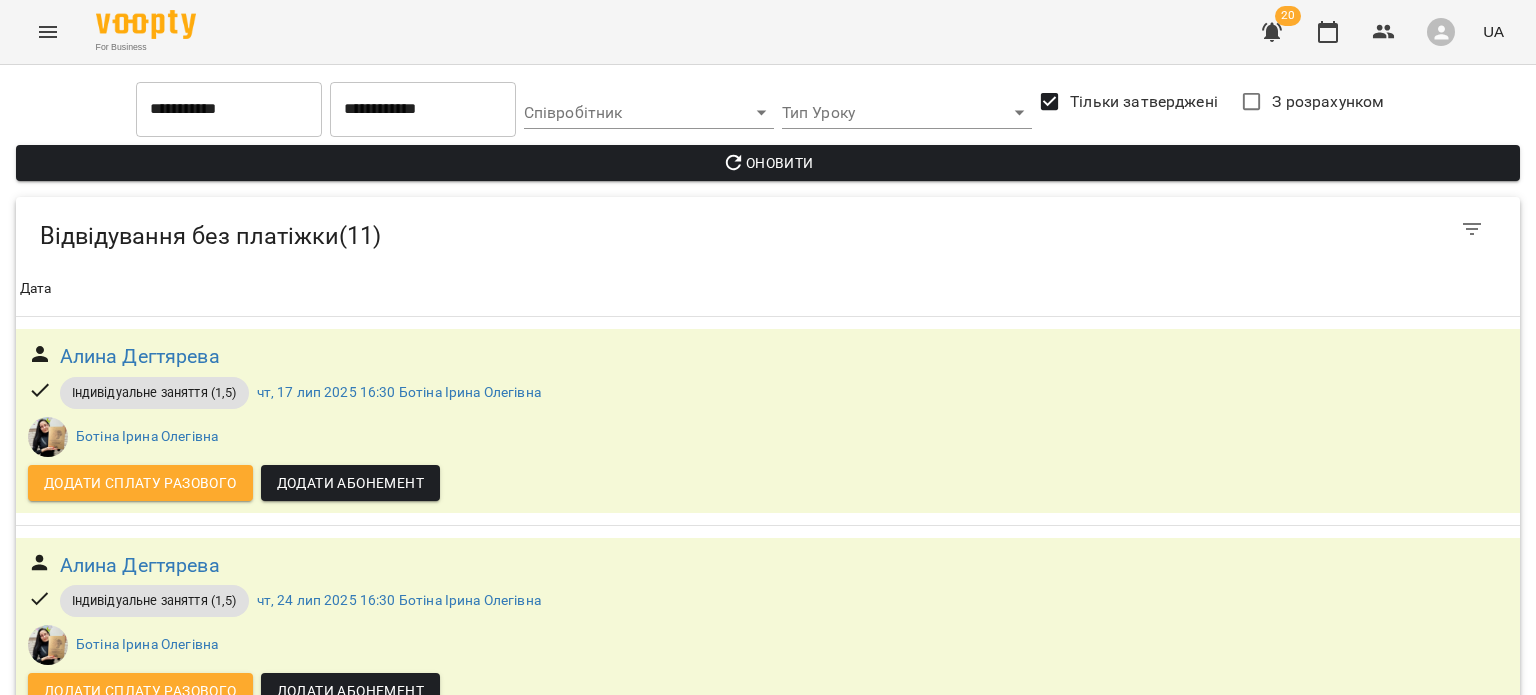 click on "**********" at bounding box center (423, 109) 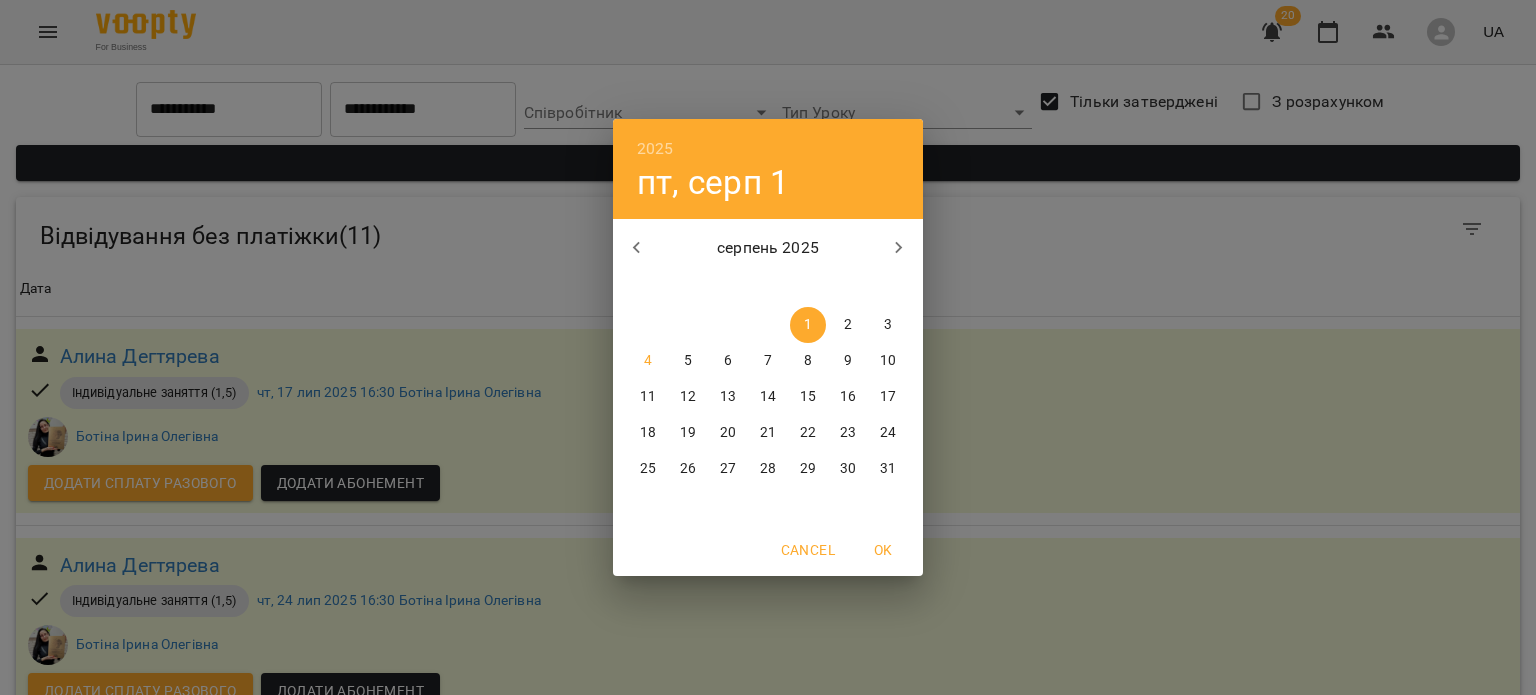 click on "14" at bounding box center (768, 397) 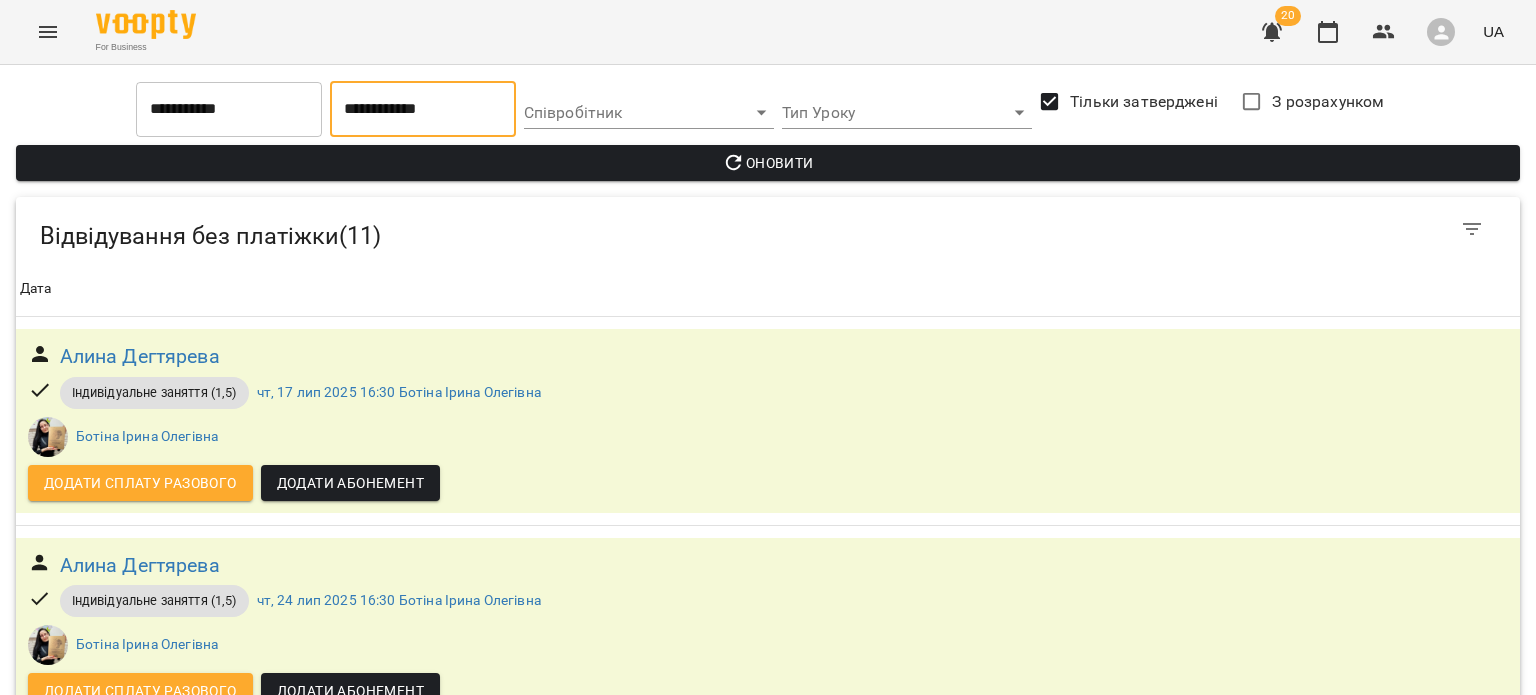 click on "Оновити" at bounding box center (768, 163) 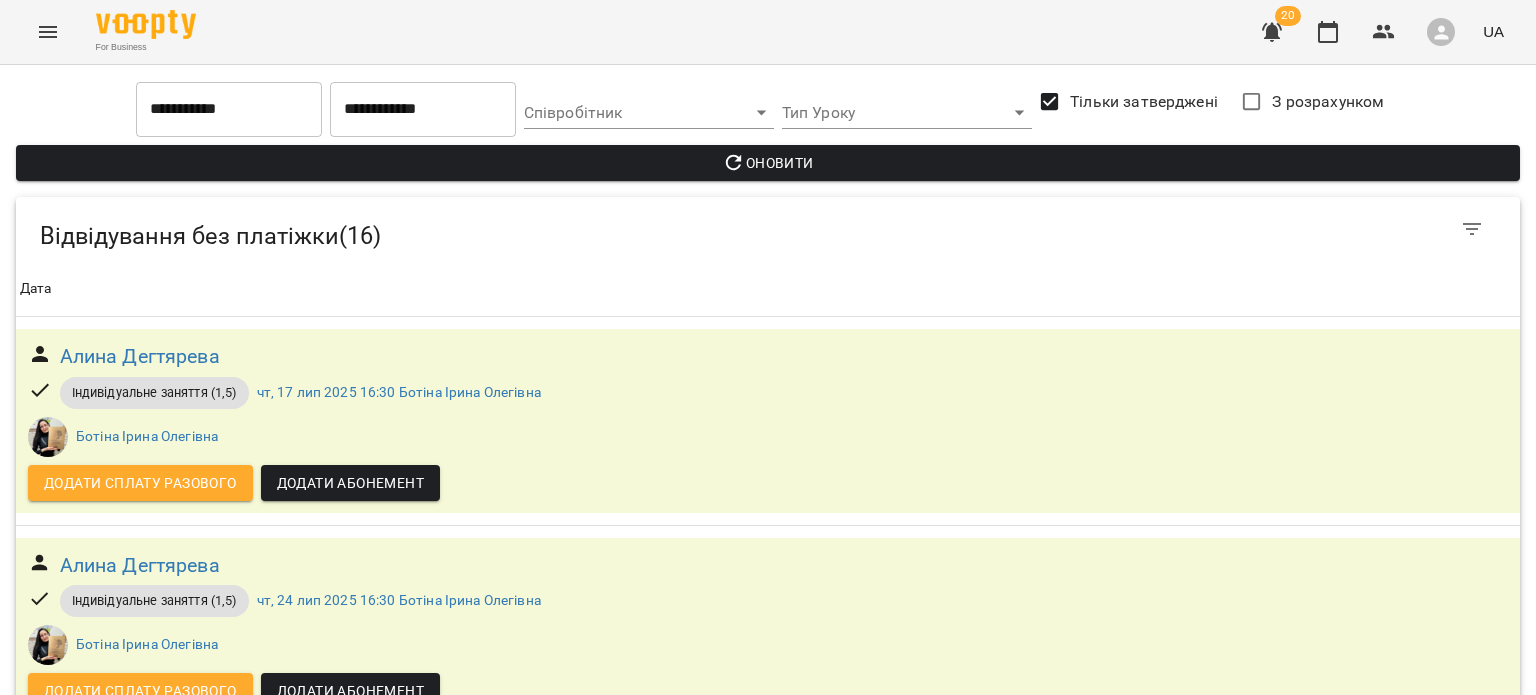 scroll, scrollTop: 2949, scrollLeft: 0, axis: vertical 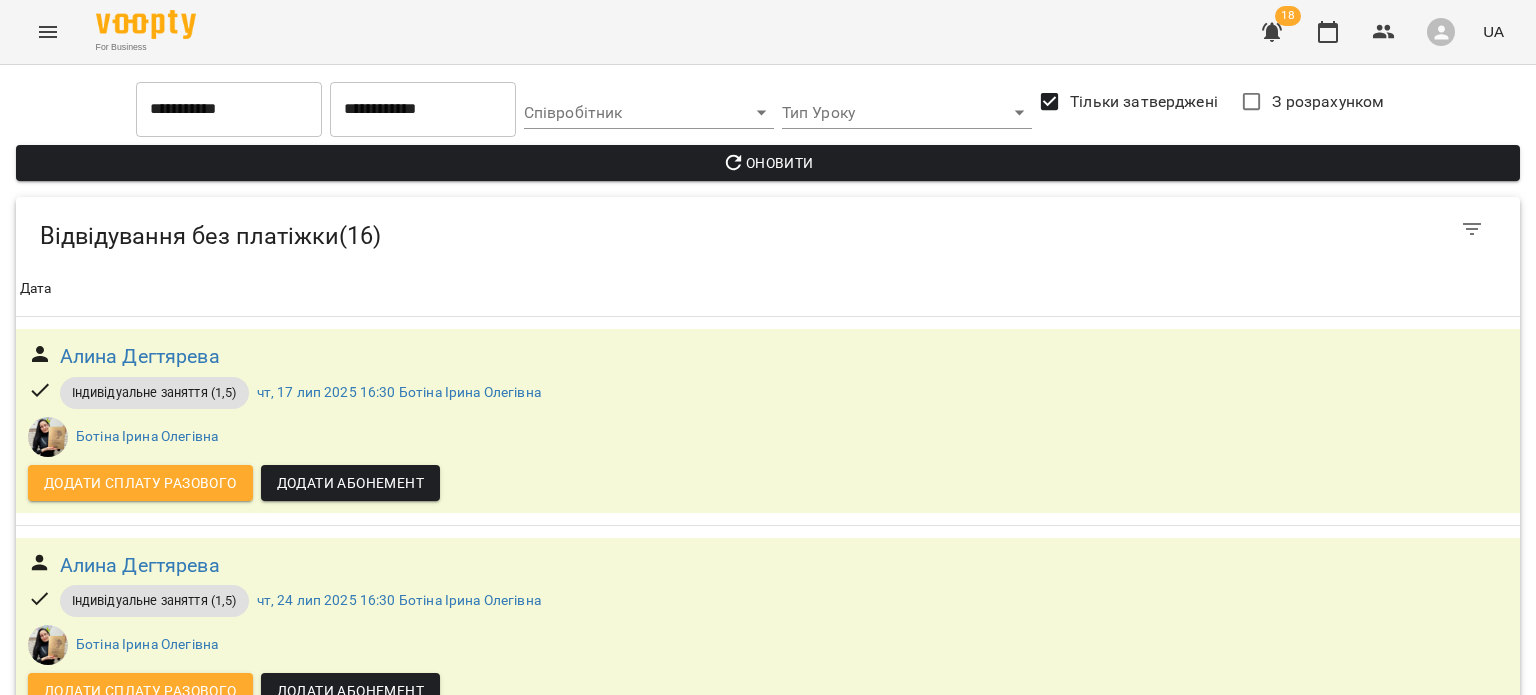 click on "Оновити" at bounding box center [768, 163] 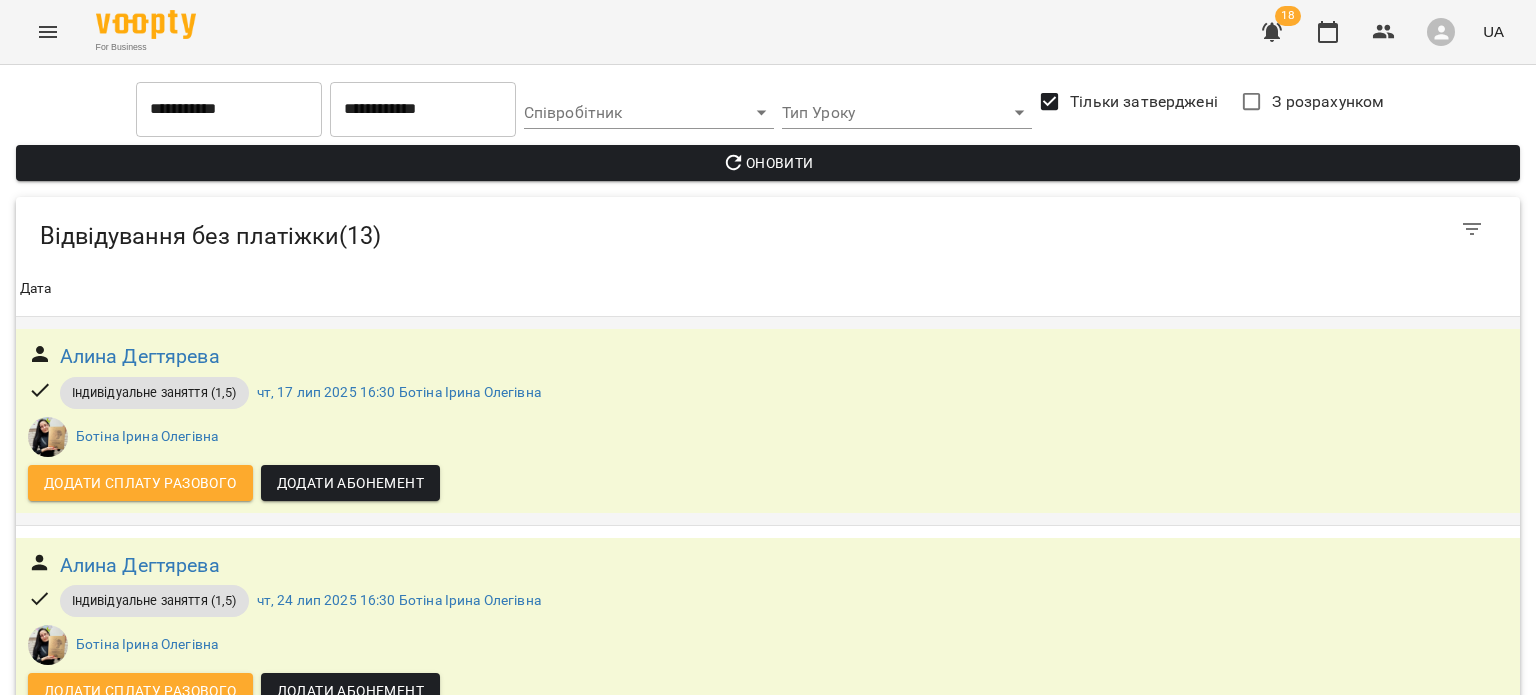 scroll, scrollTop: 580, scrollLeft: 0, axis: vertical 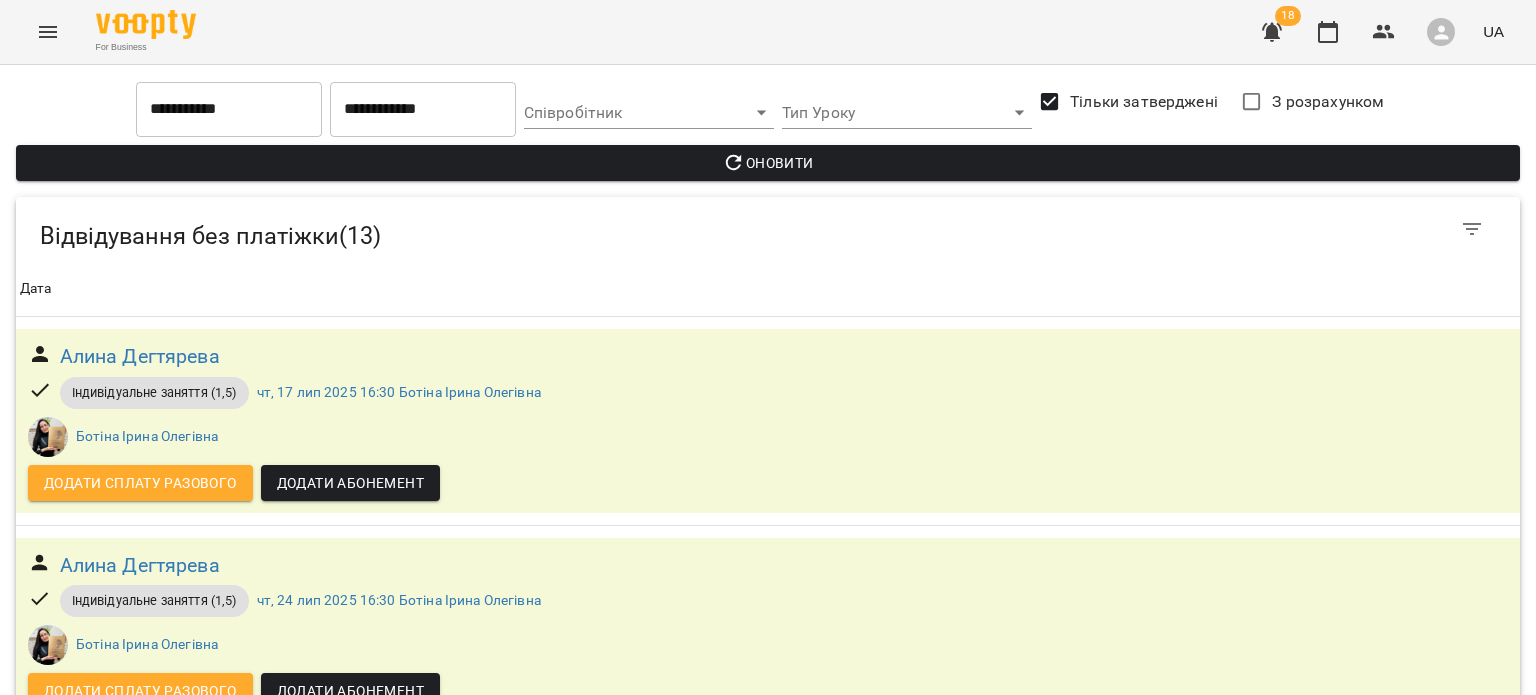 click at bounding box center (48, 32) 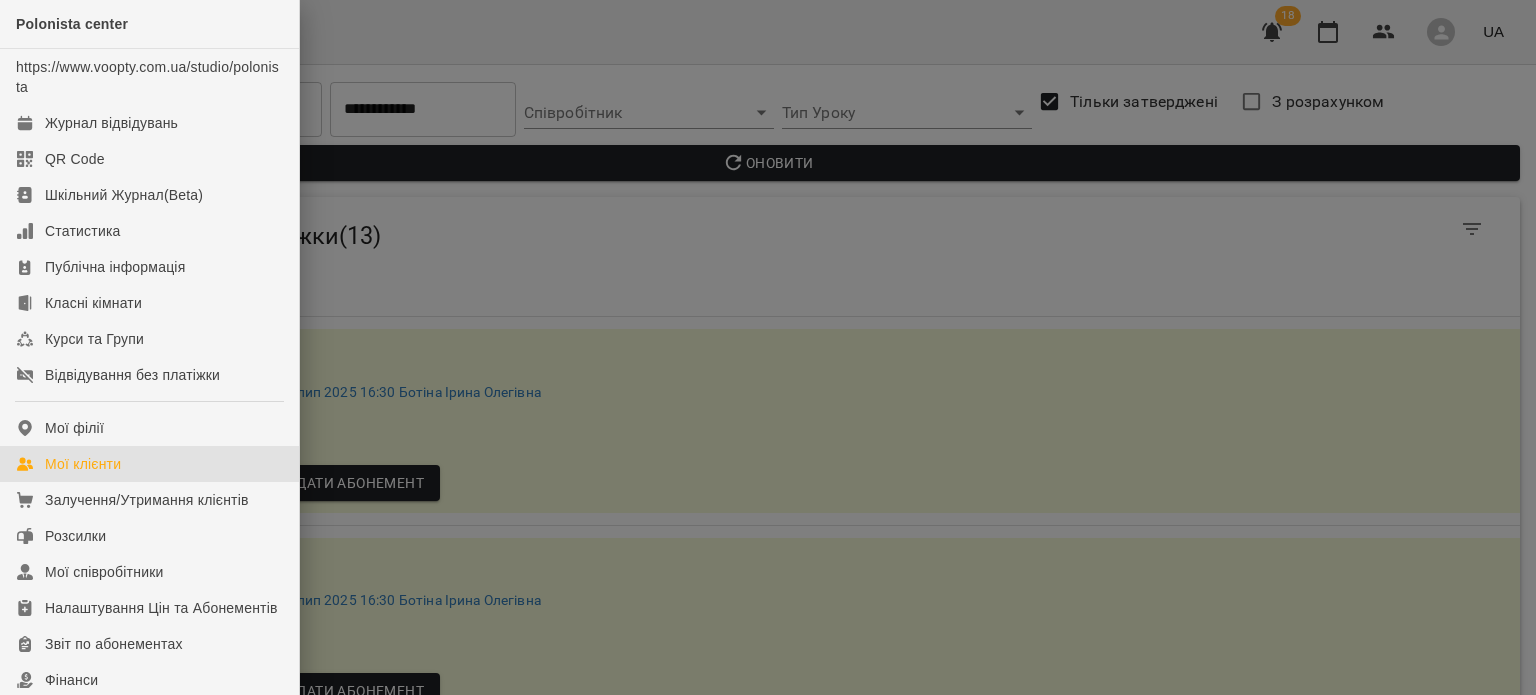click on "Мої клієнти" at bounding box center (83, 464) 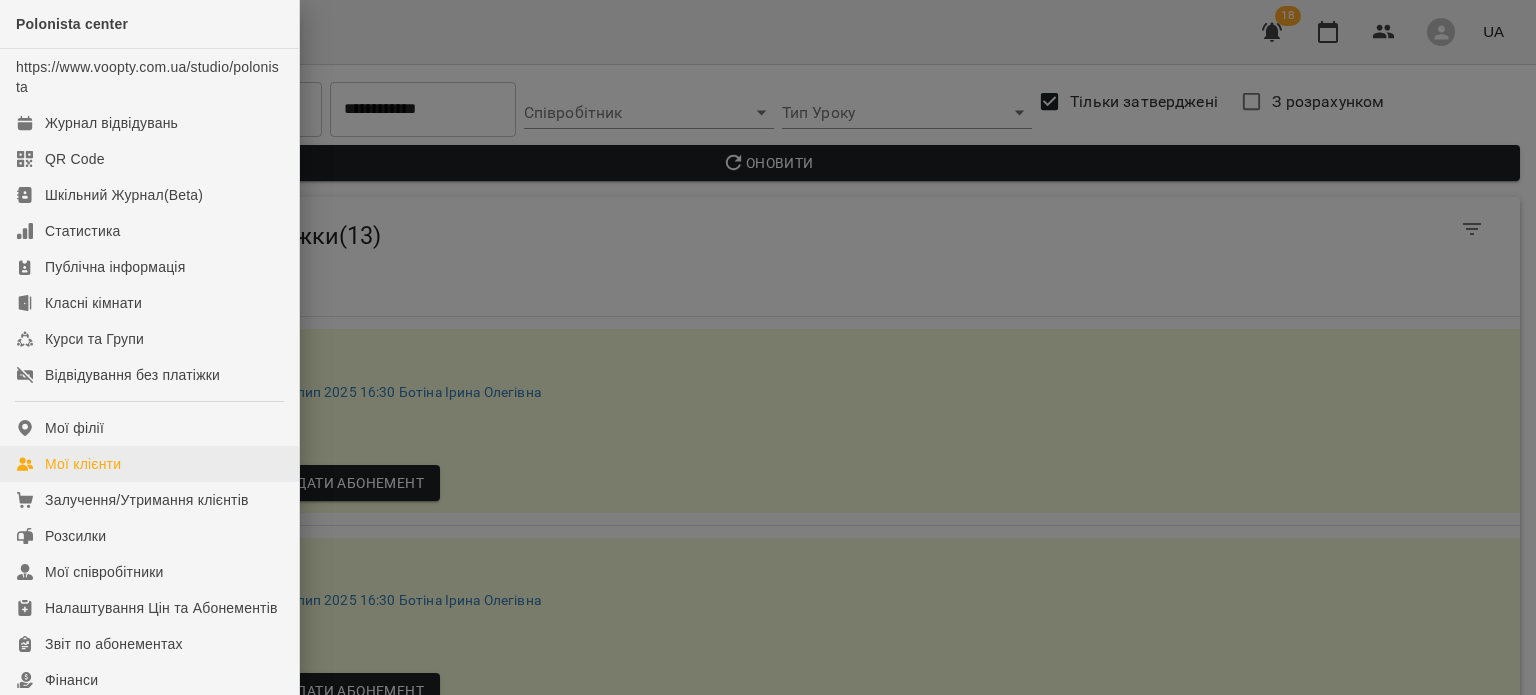 scroll, scrollTop: 0, scrollLeft: 0, axis: both 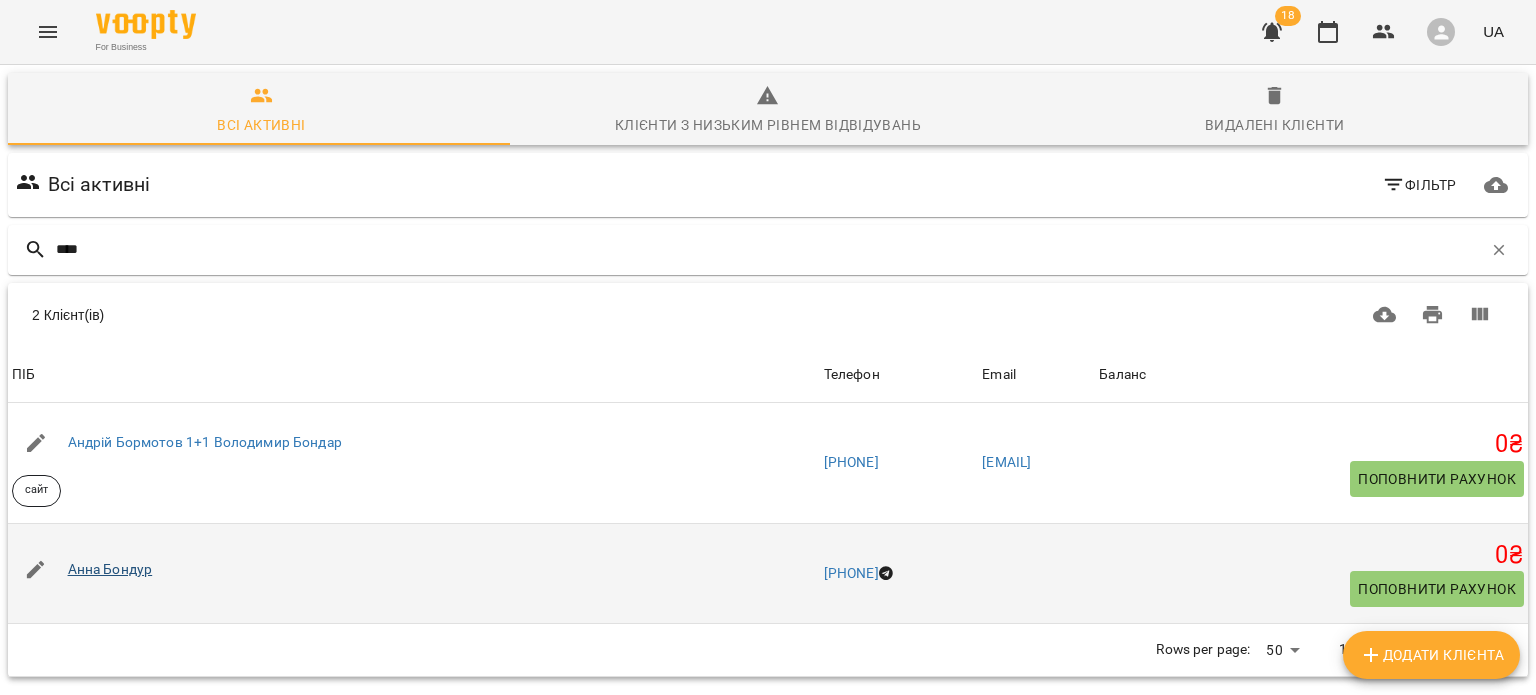 type on "****" 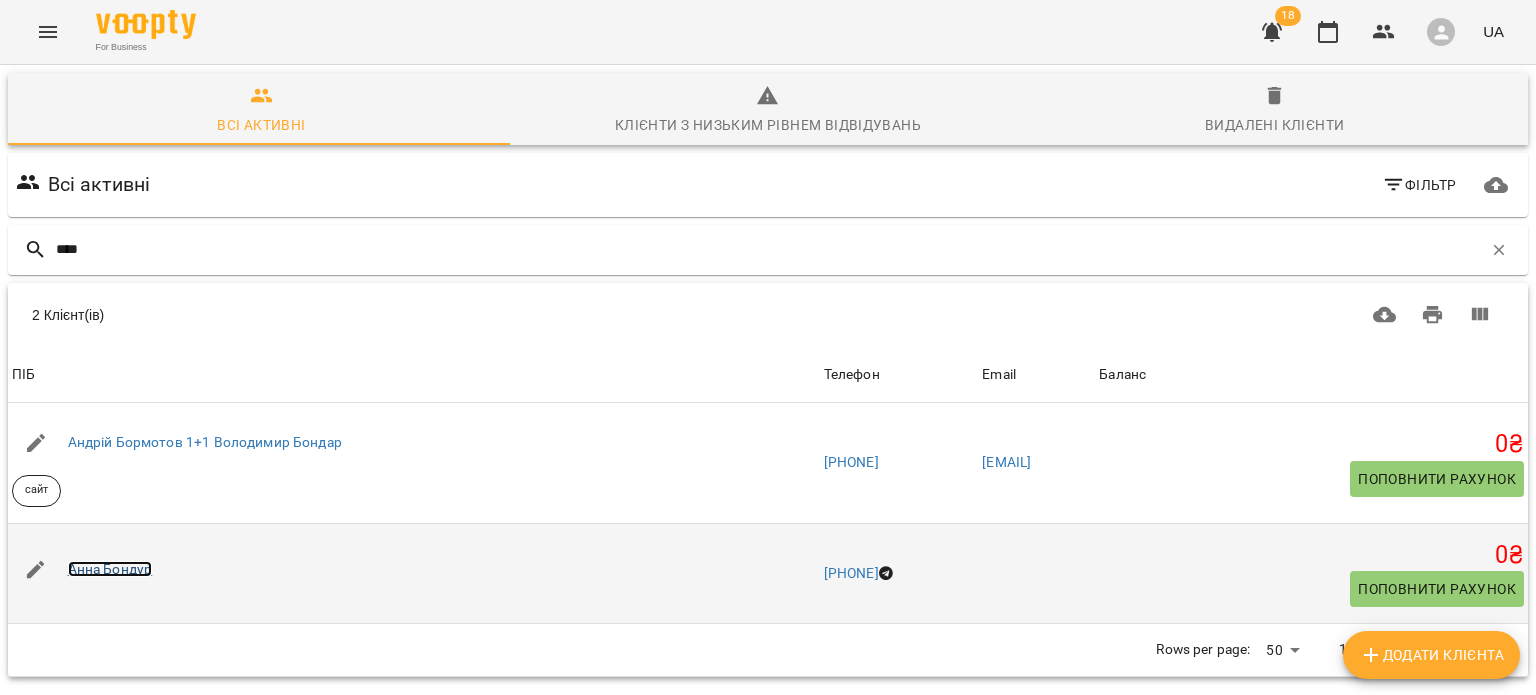 click on "Анна Бондур" at bounding box center (110, 569) 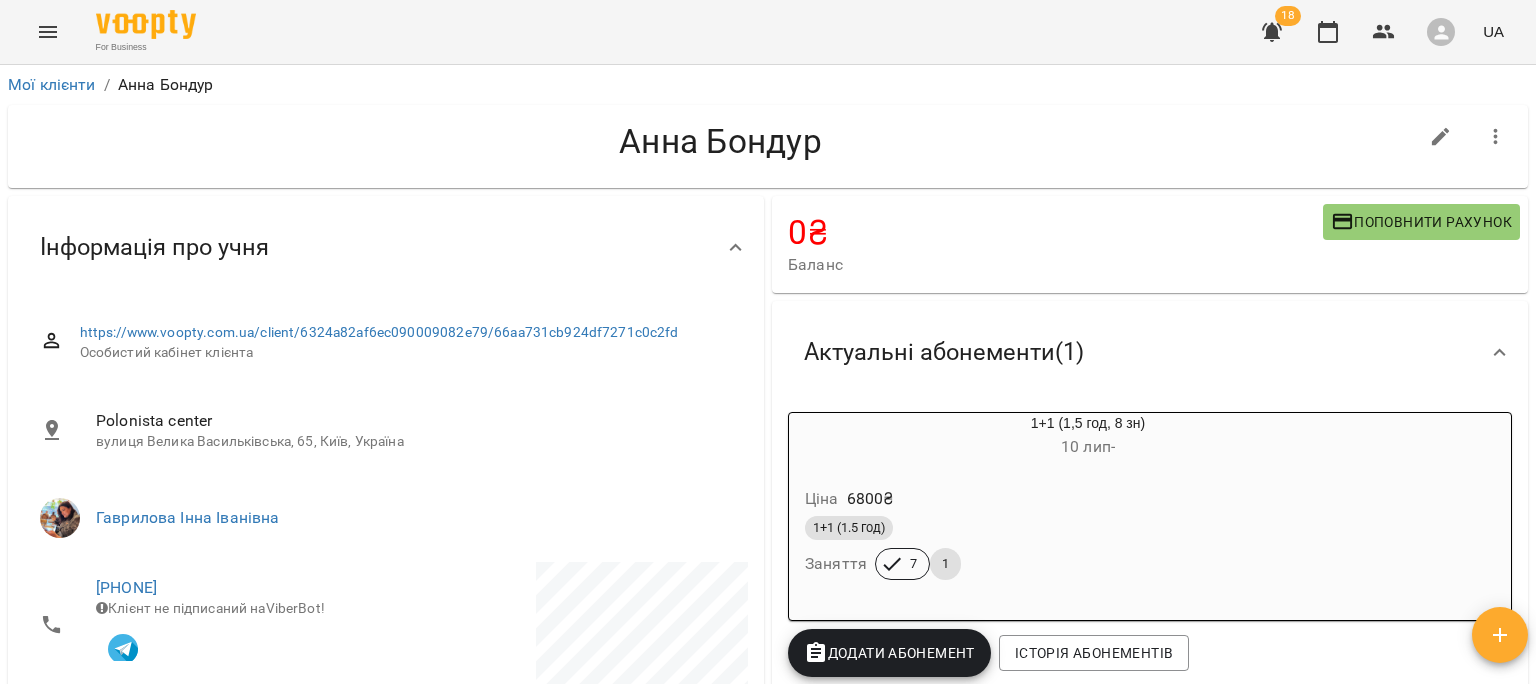 scroll, scrollTop: 142, scrollLeft: 0, axis: vertical 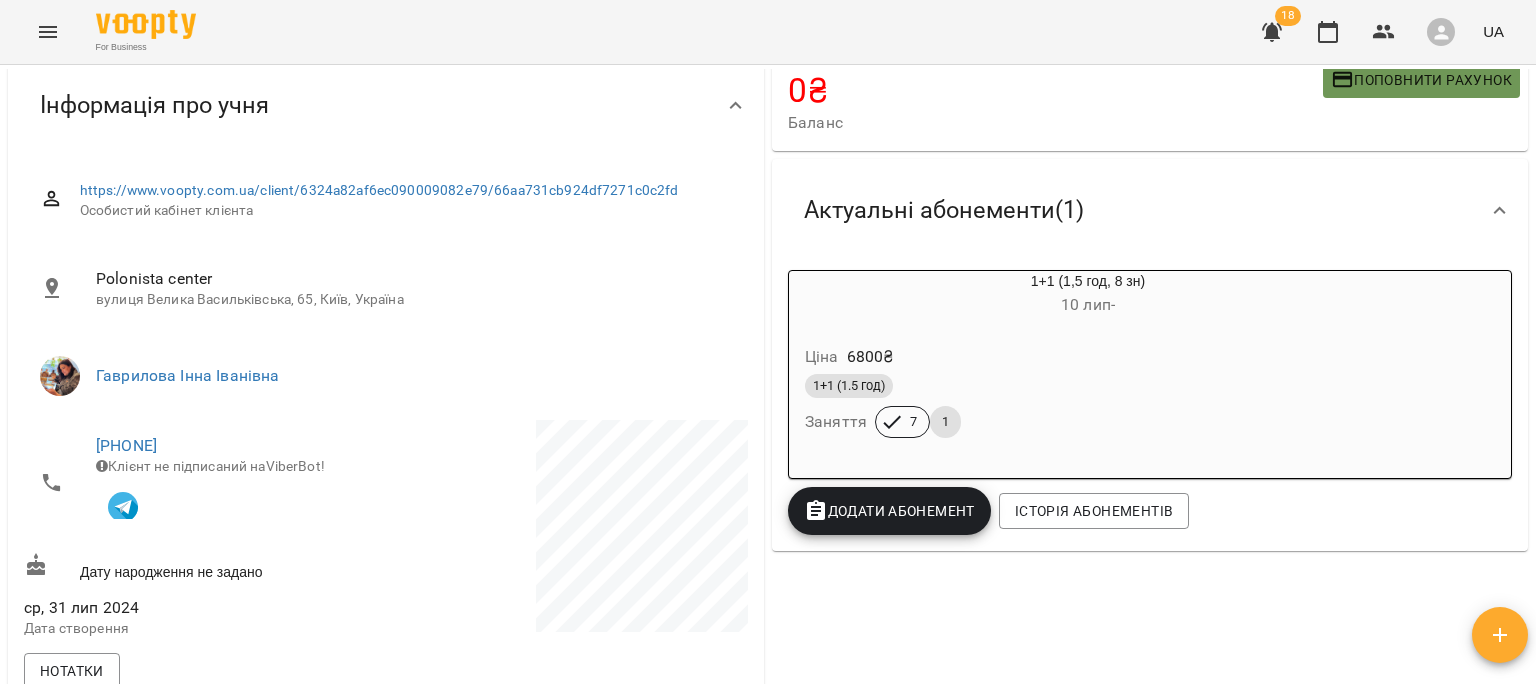 click on "Поповнити рахунок" at bounding box center [1421, 80] 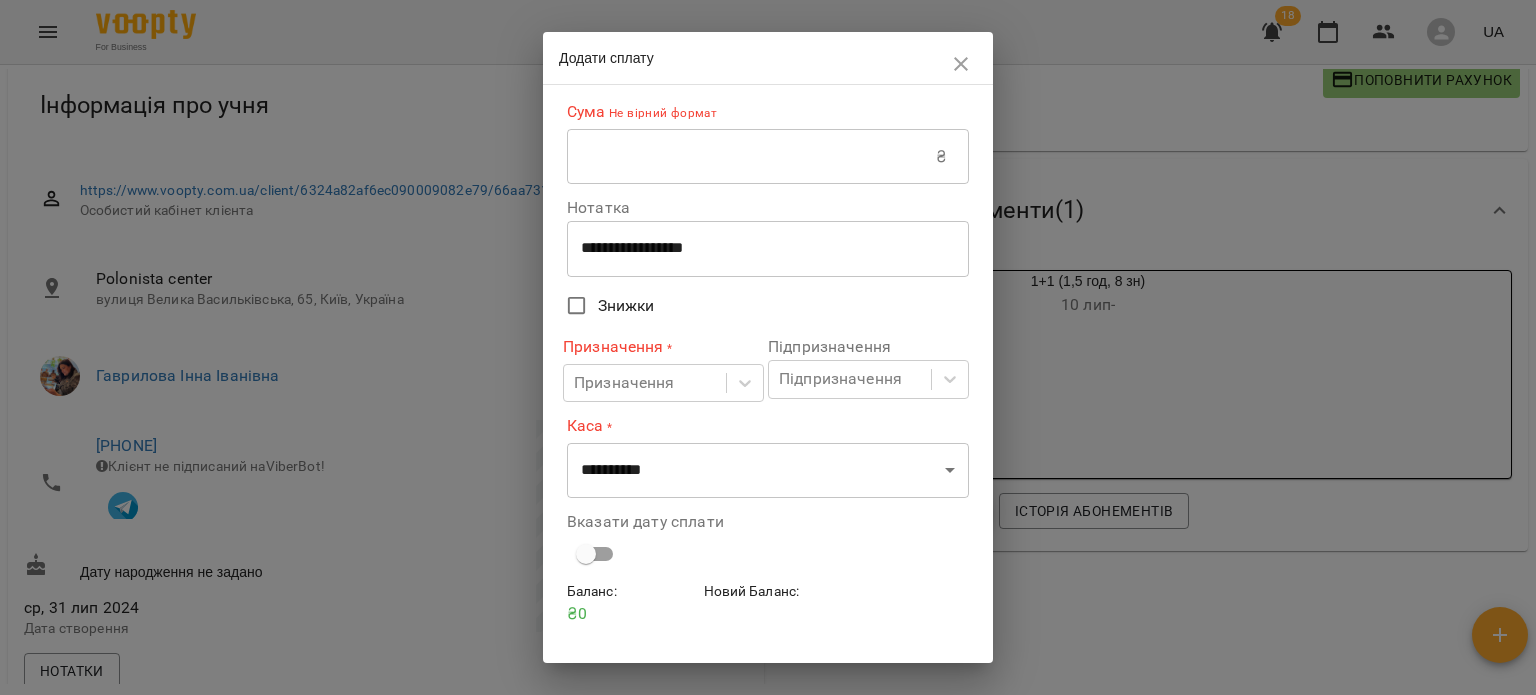 click at bounding box center (751, 157) 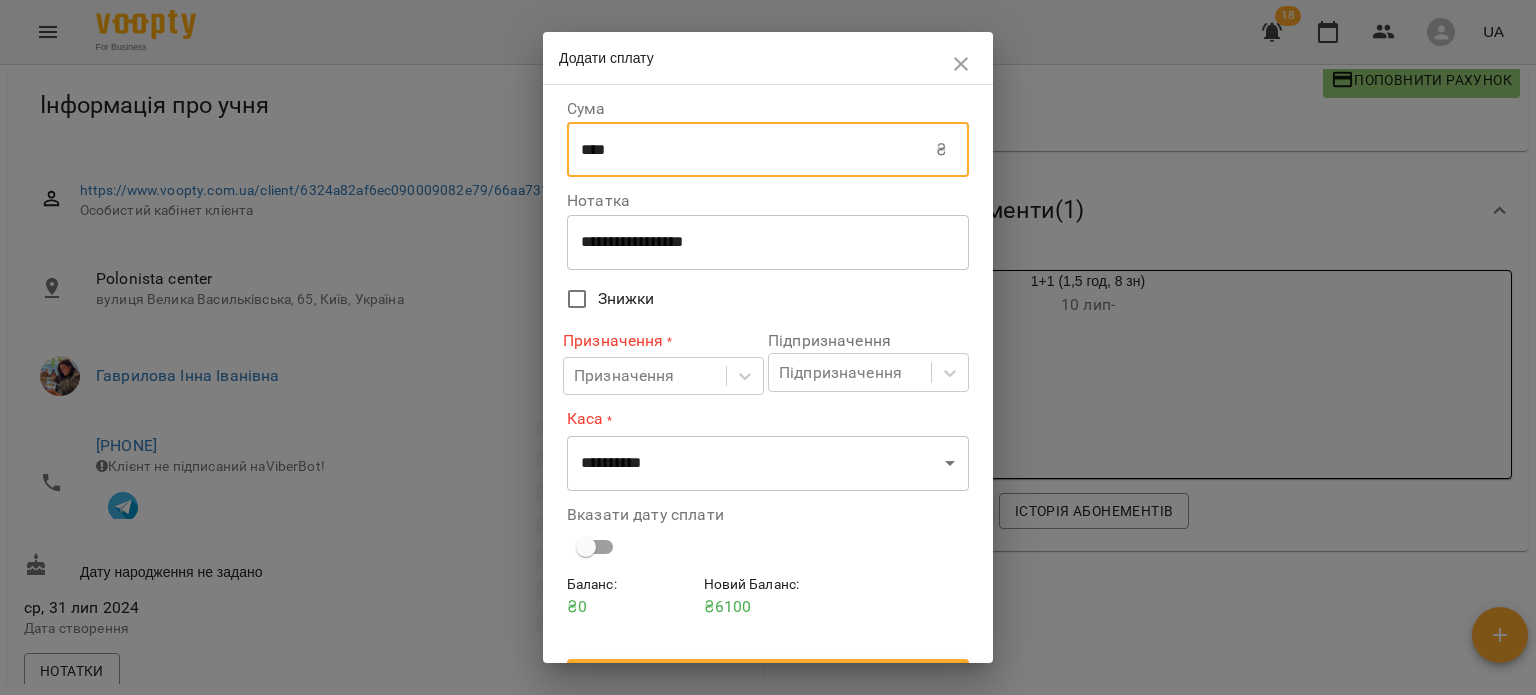 type on "****" 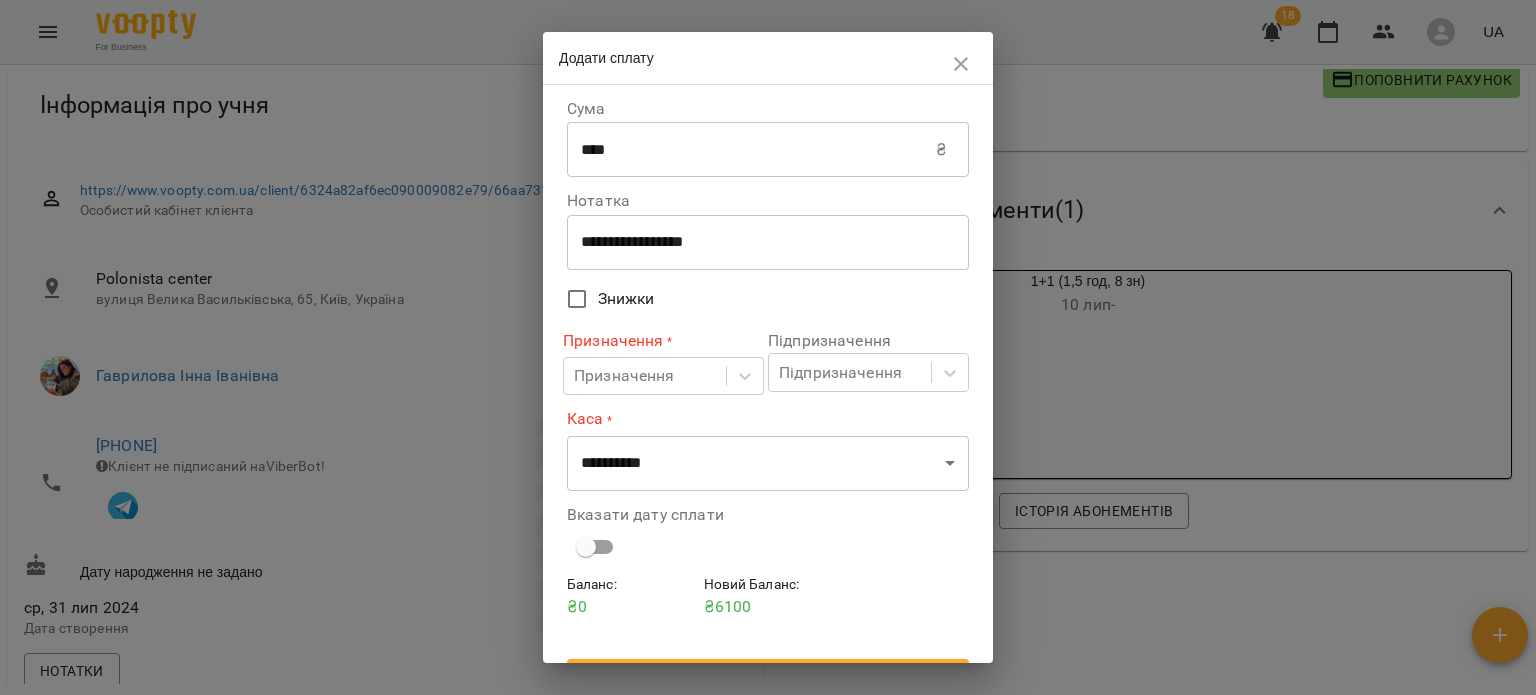 click on "Призначення  * Призначення" at bounding box center (663, 362) 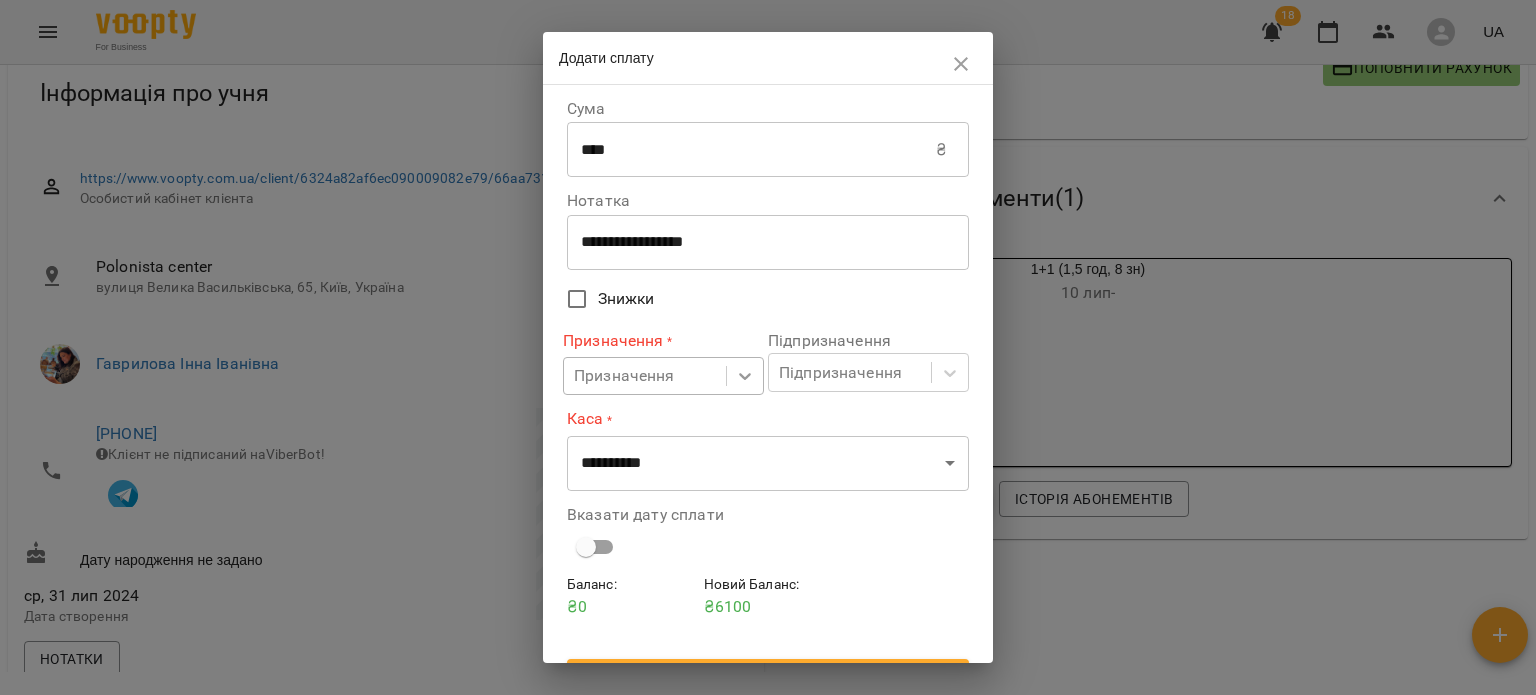 click at bounding box center [745, 376] 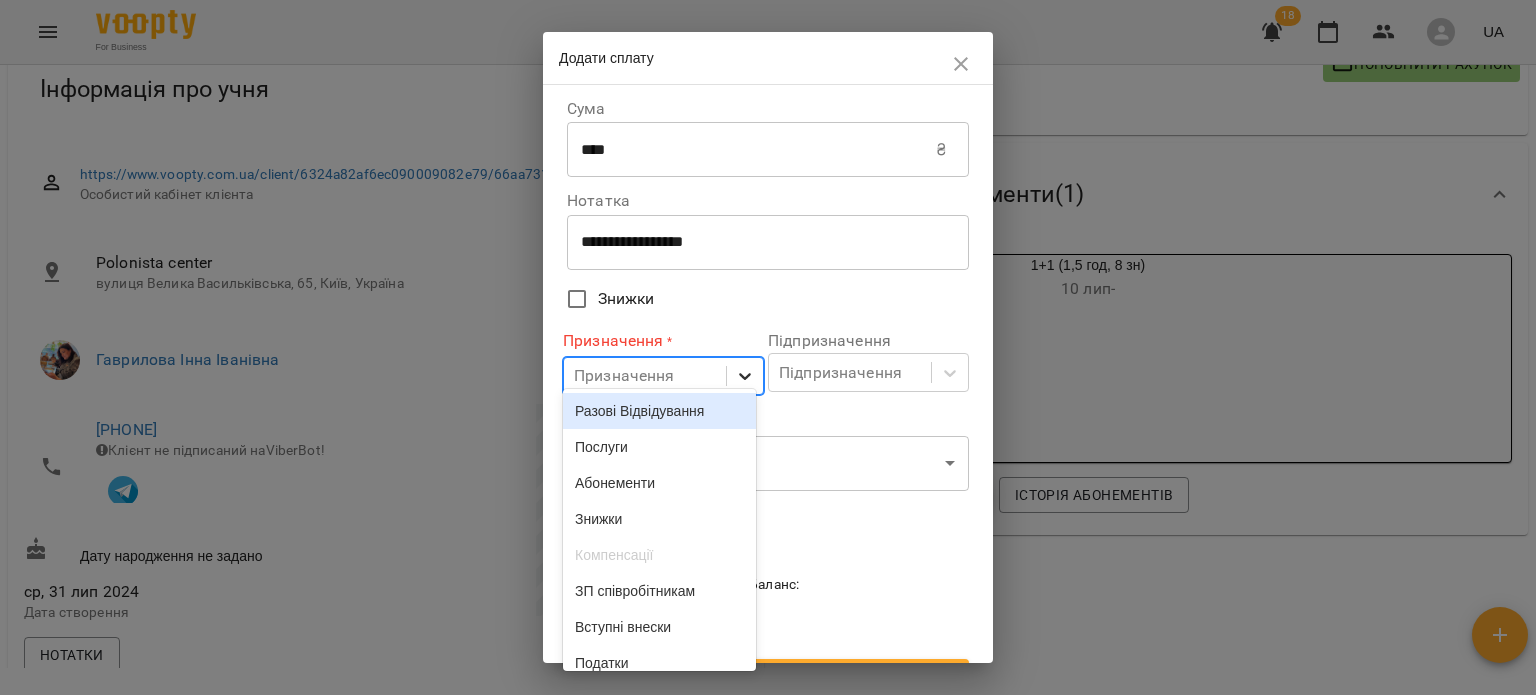 scroll, scrollTop: 18, scrollLeft: 0, axis: vertical 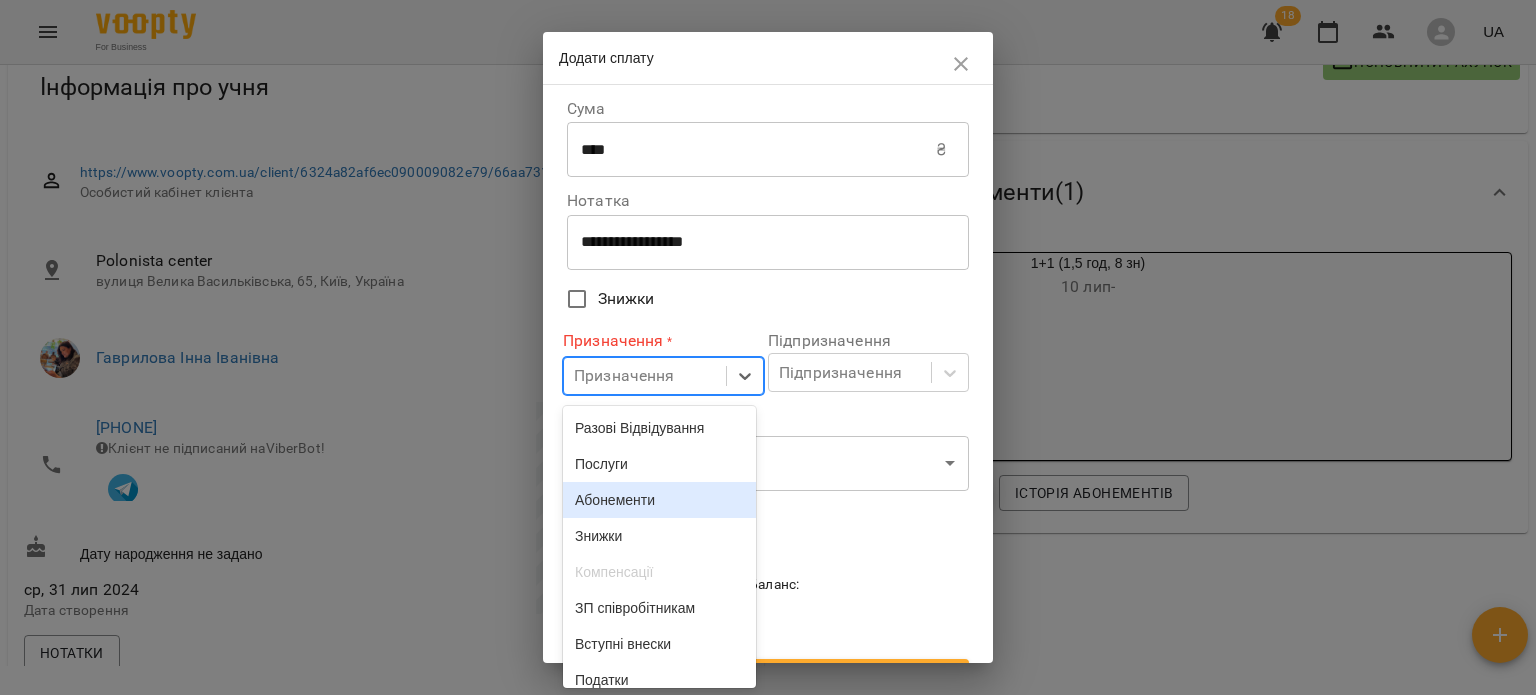 click on "Абонементи" at bounding box center [659, 500] 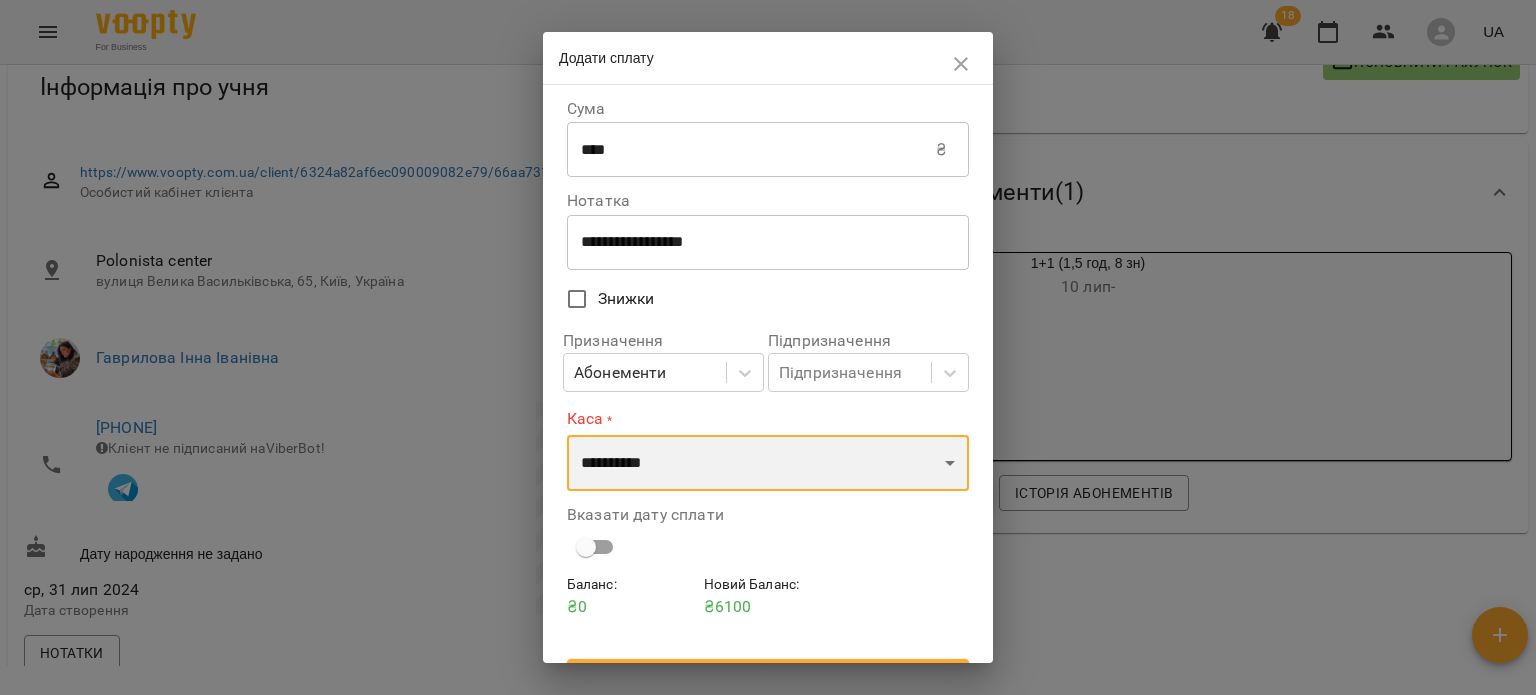 click on "**********" at bounding box center [768, 463] 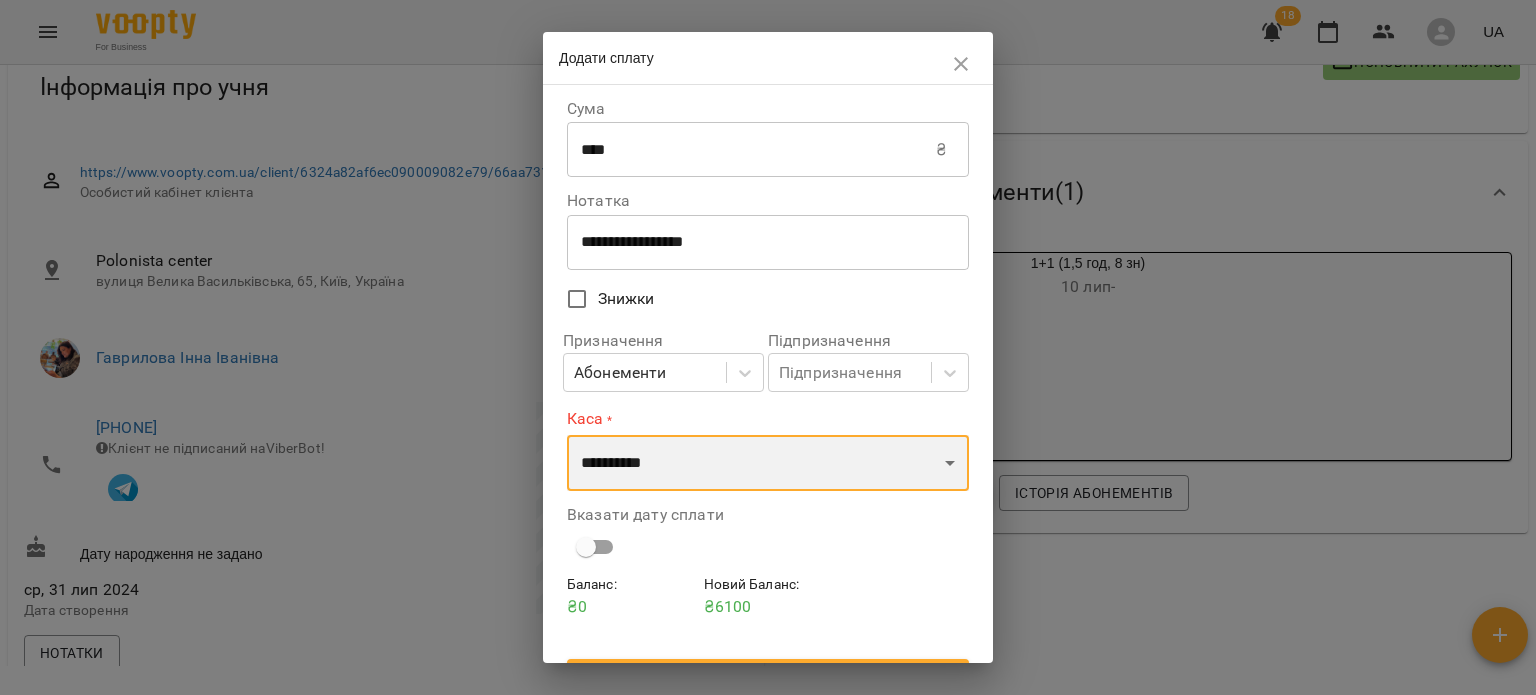 select on "**********" 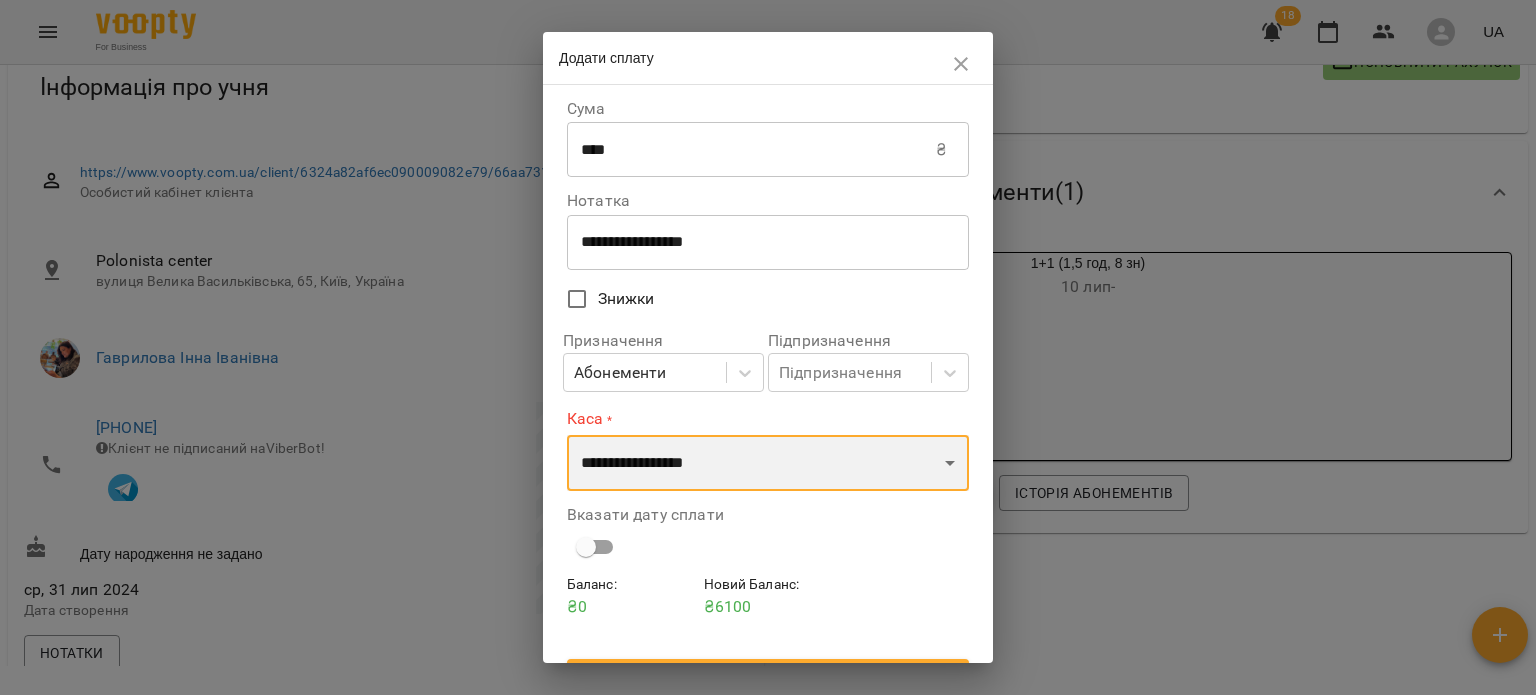click on "**********" at bounding box center [768, 463] 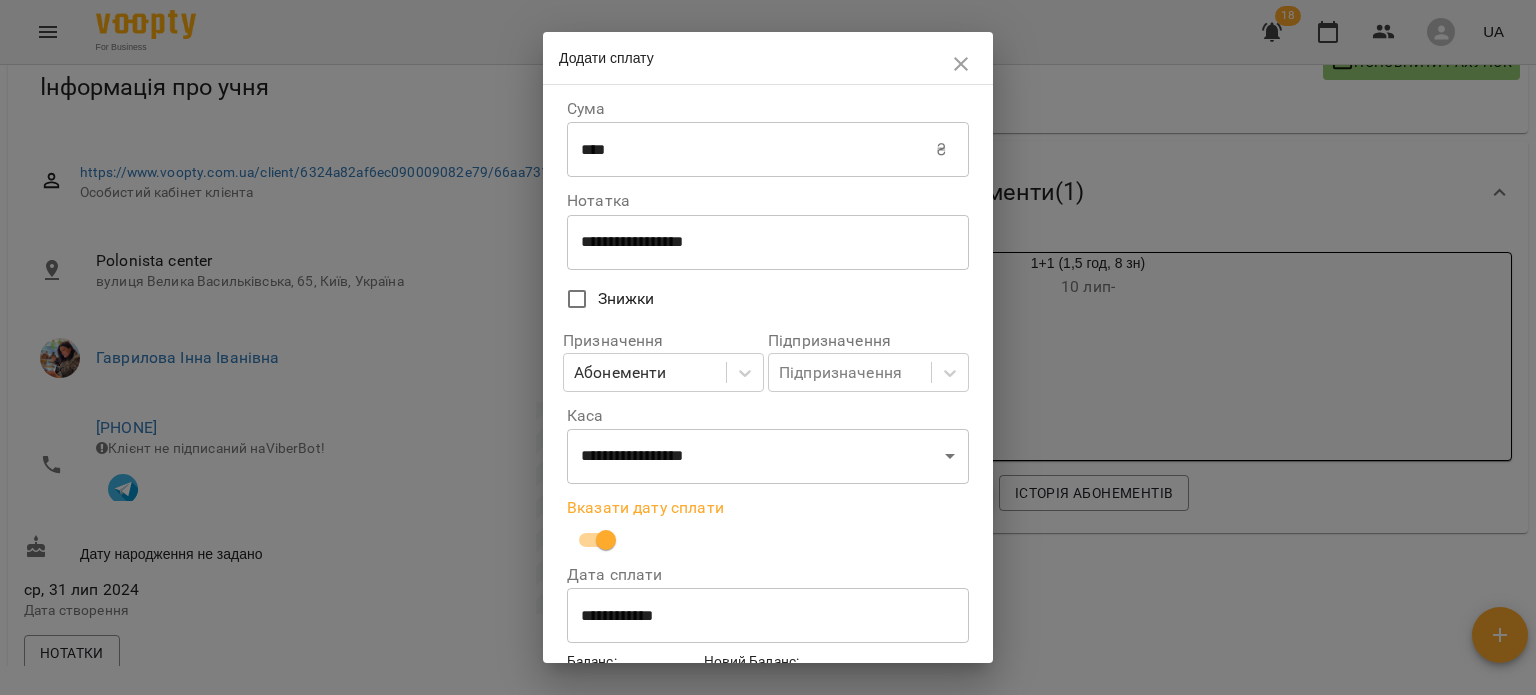 click on "**********" at bounding box center [768, 616] 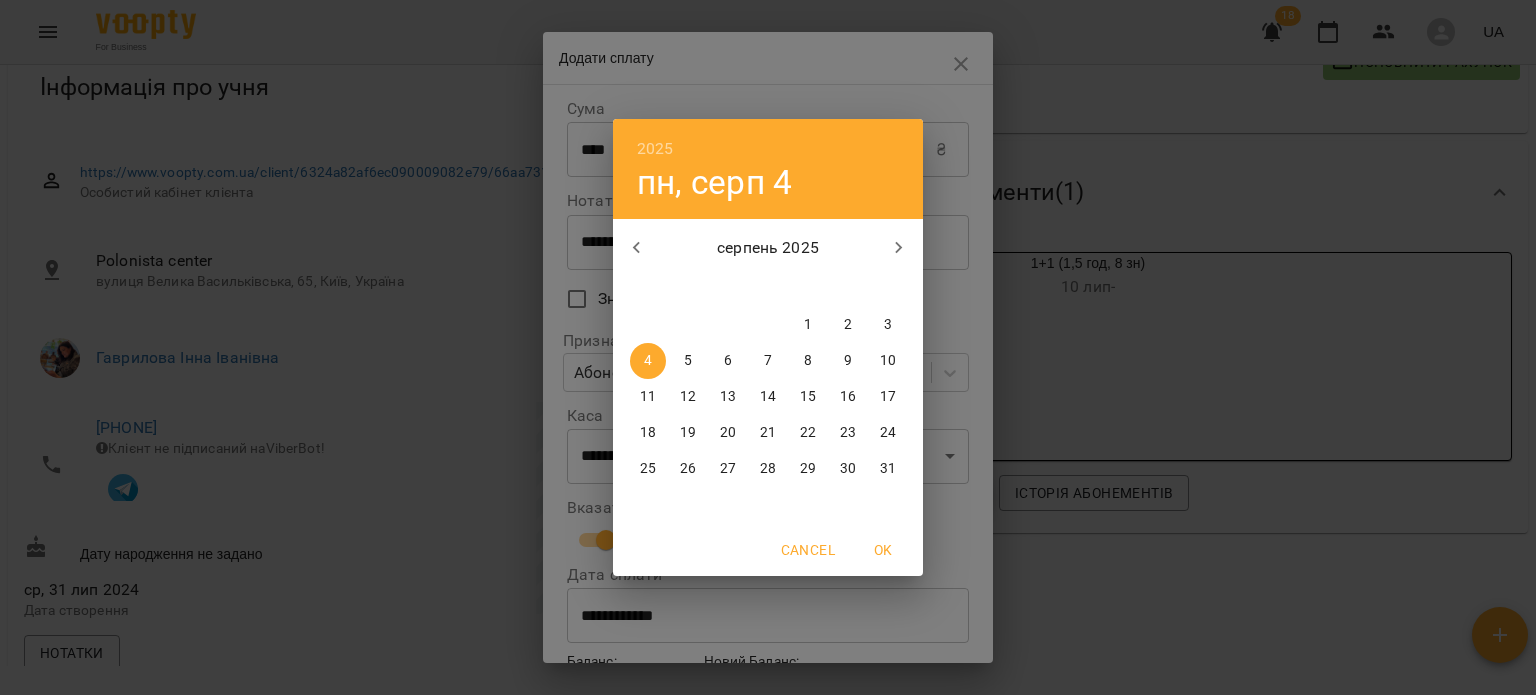 click on "3" at bounding box center (888, 325) 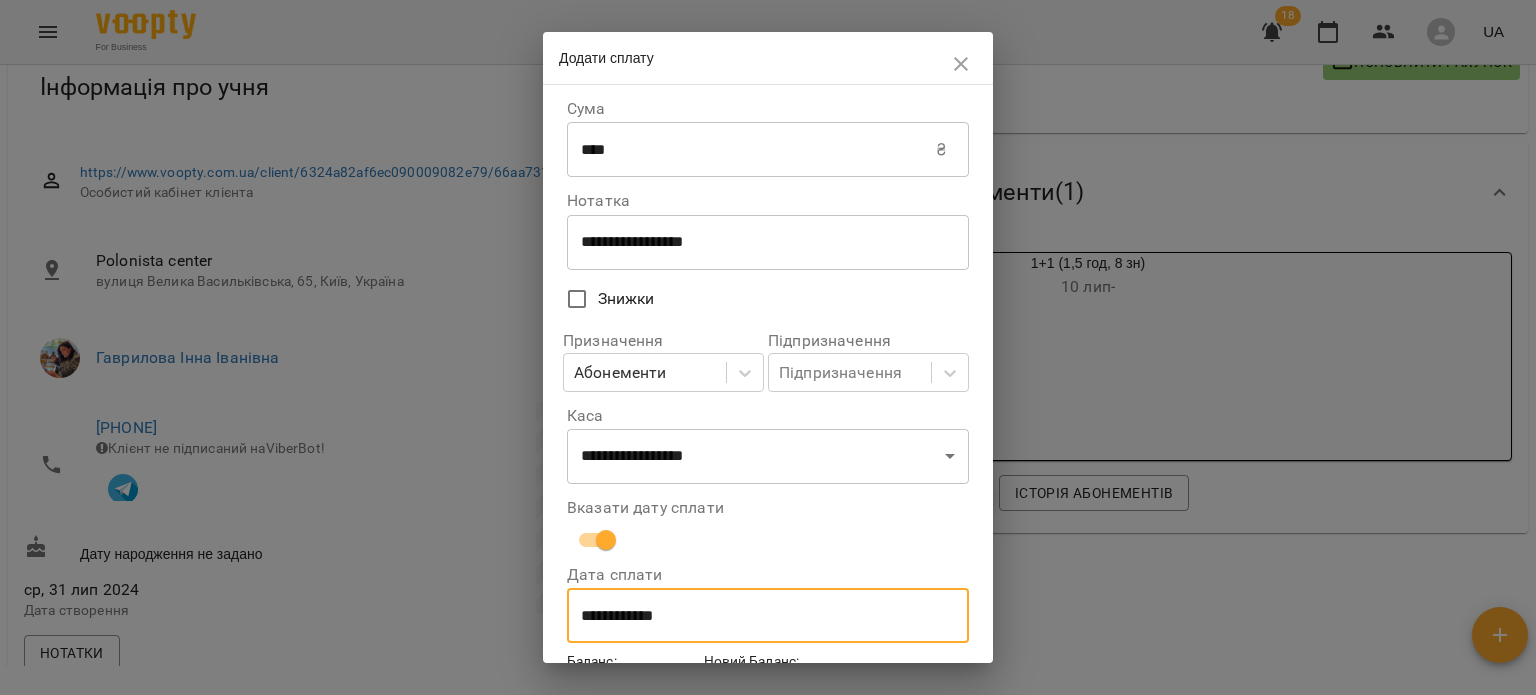 scroll, scrollTop: 119, scrollLeft: 0, axis: vertical 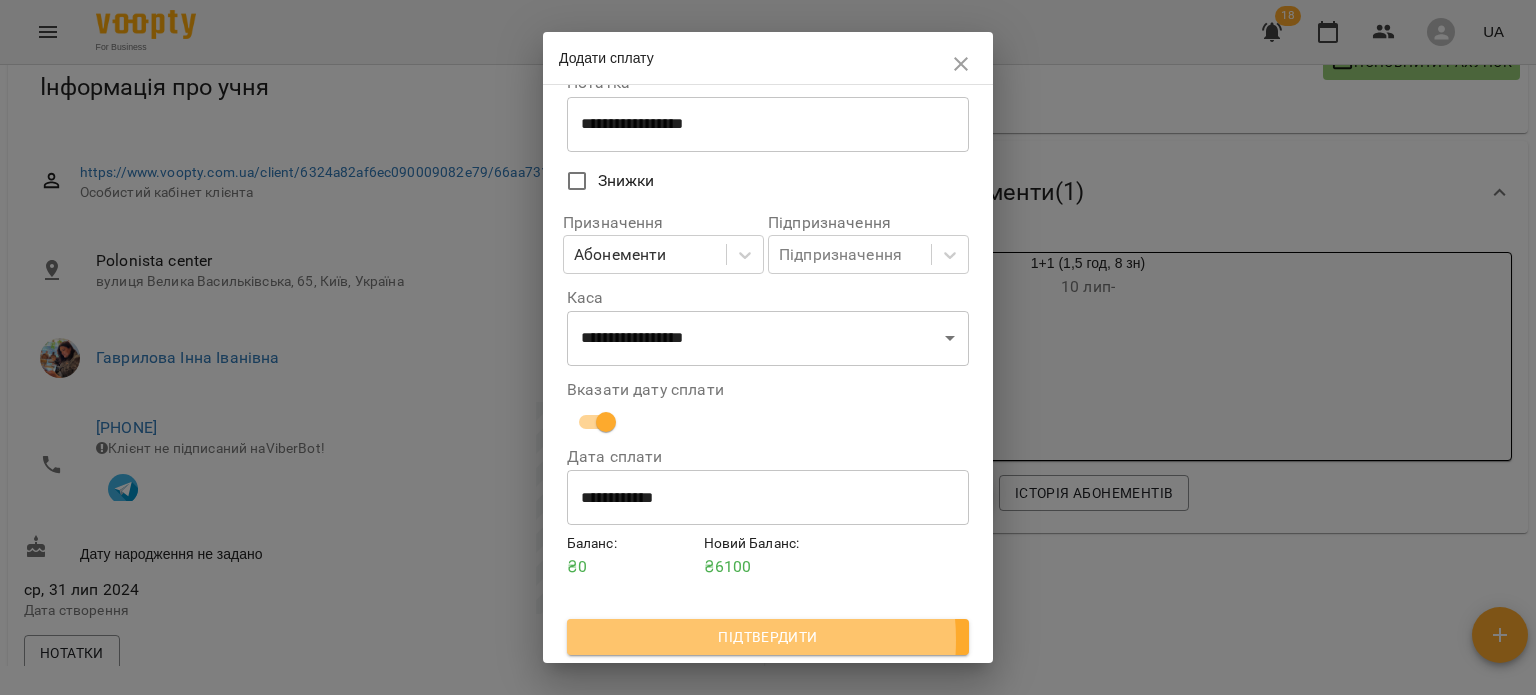 click on "Підтвердити" at bounding box center [768, 637] 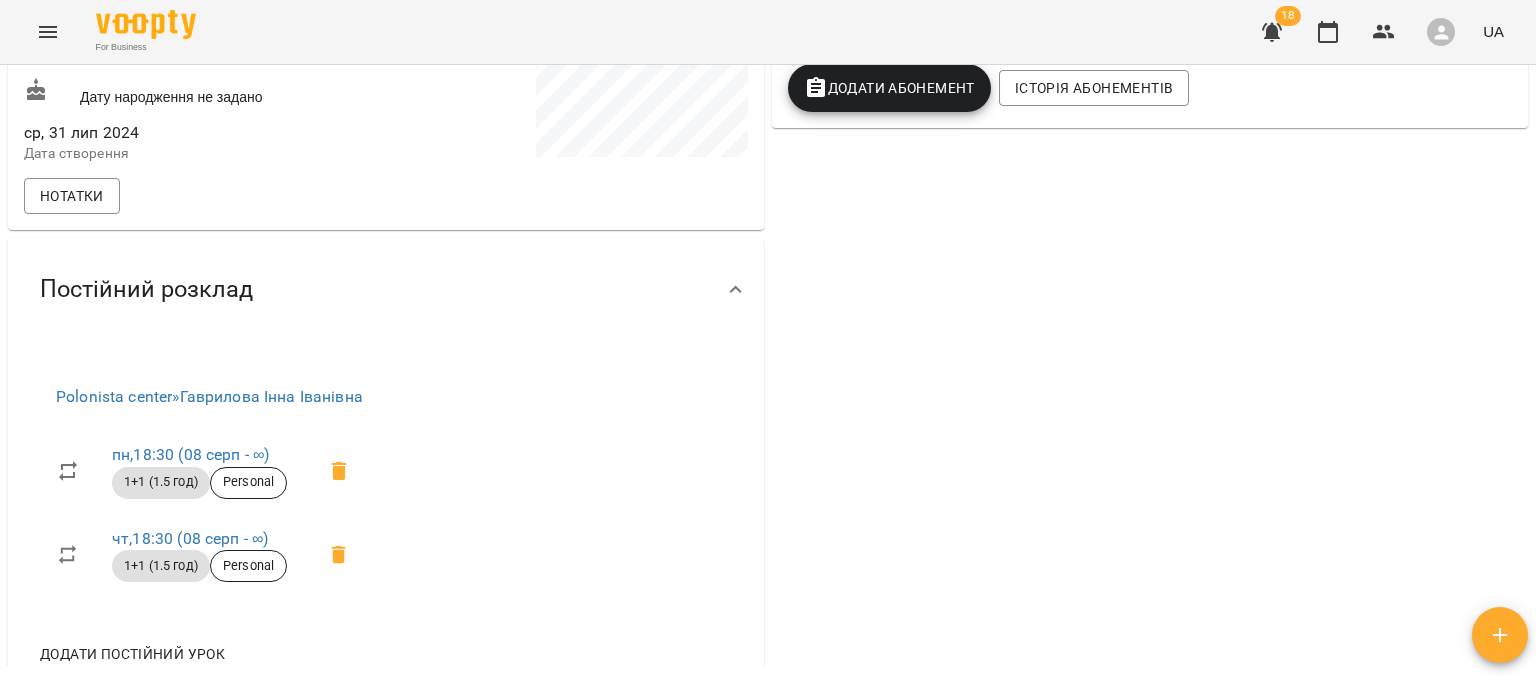 scroll, scrollTop: 0, scrollLeft: 0, axis: both 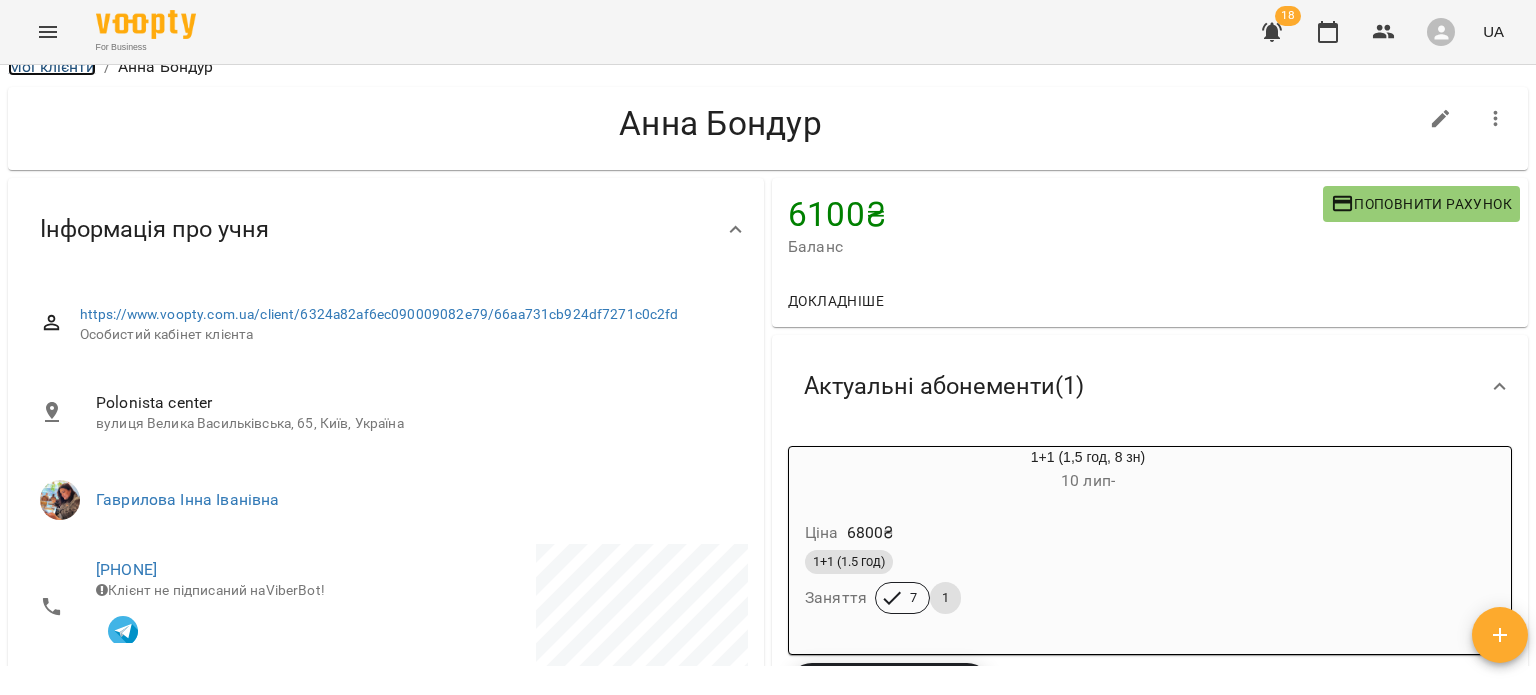 click on "Мої клієнти" at bounding box center (52, 66) 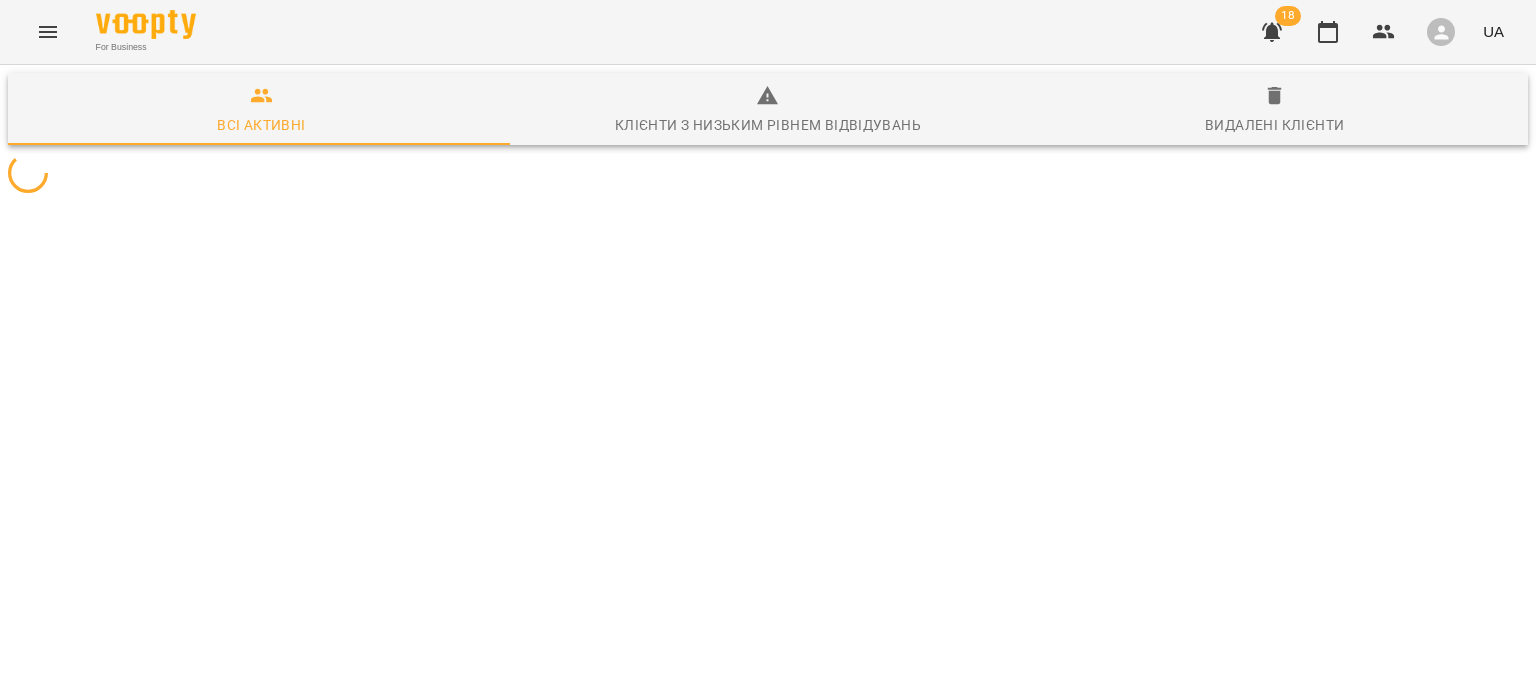 scroll, scrollTop: 0, scrollLeft: 0, axis: both 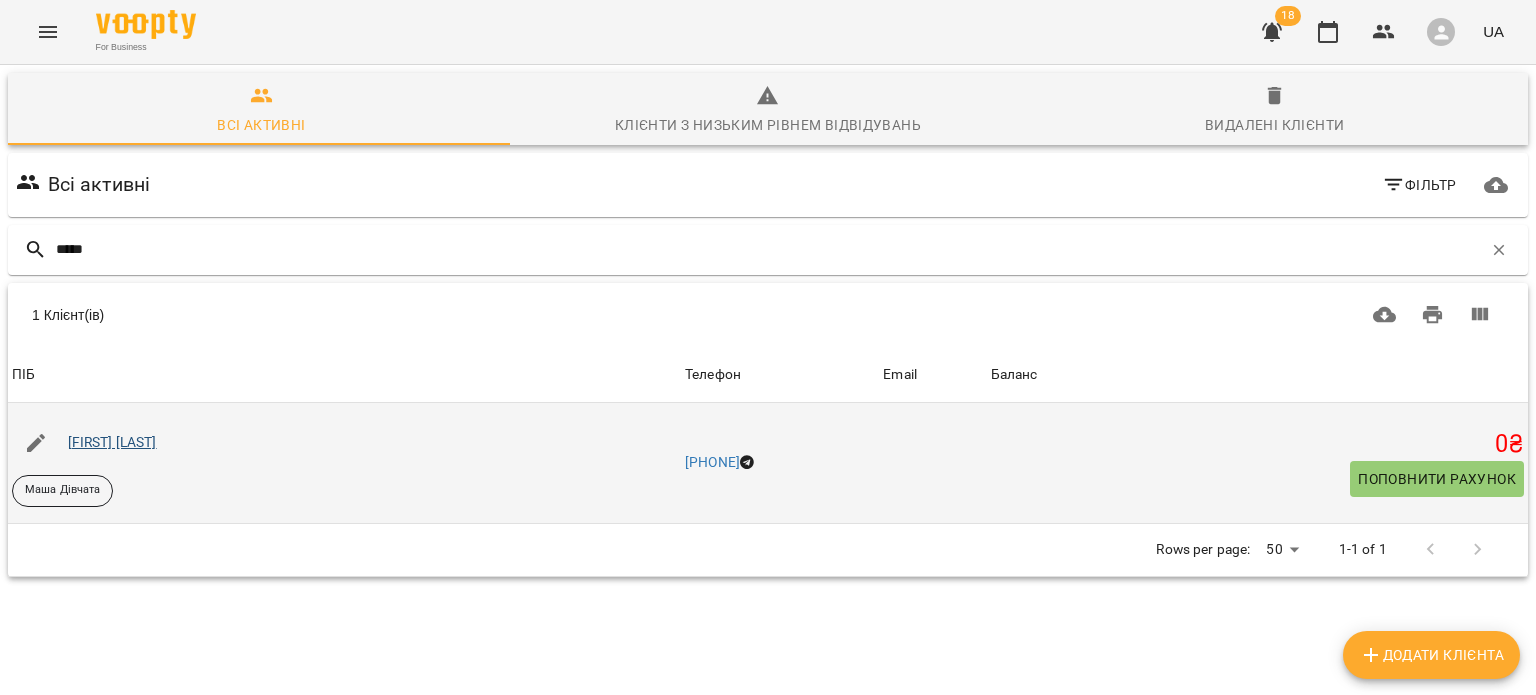 type on "*****" 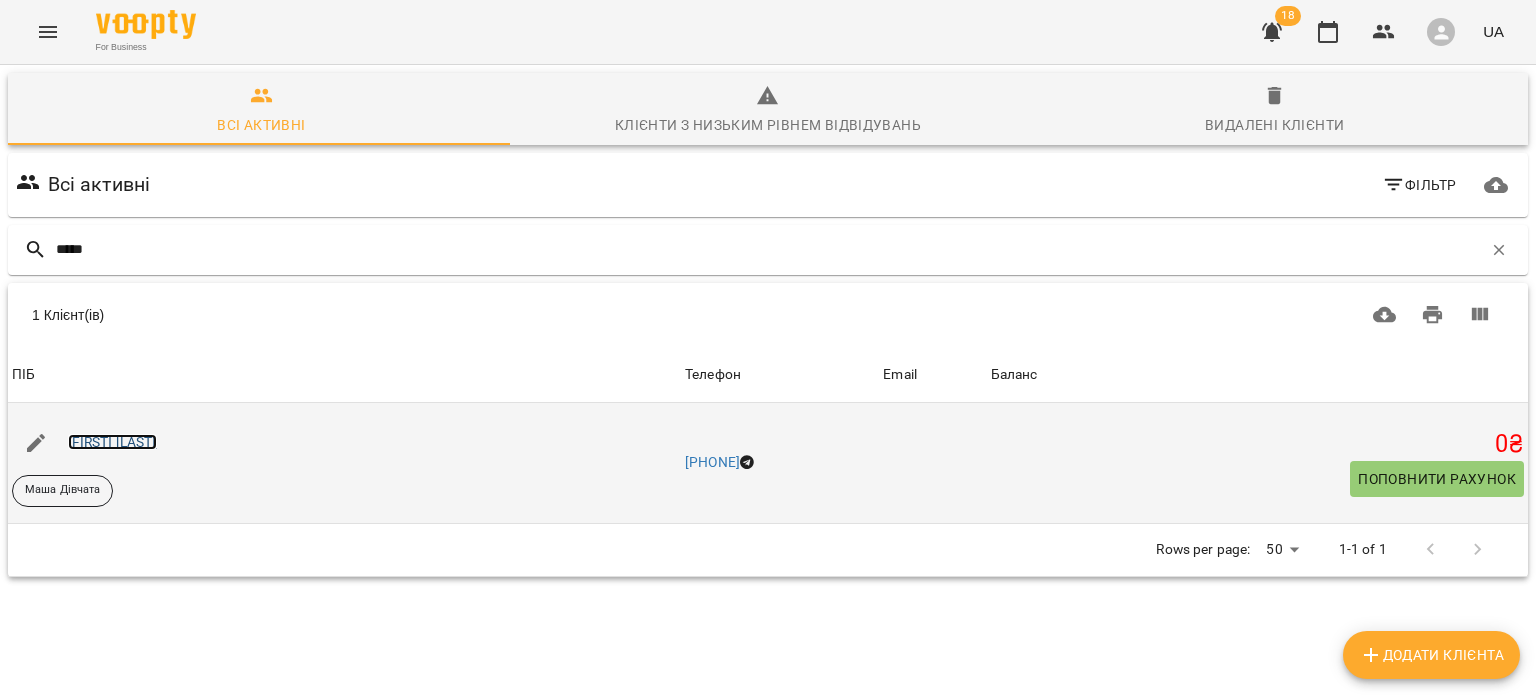 click on "[FIRST] [LAST]" at bounding box center [112, 442] 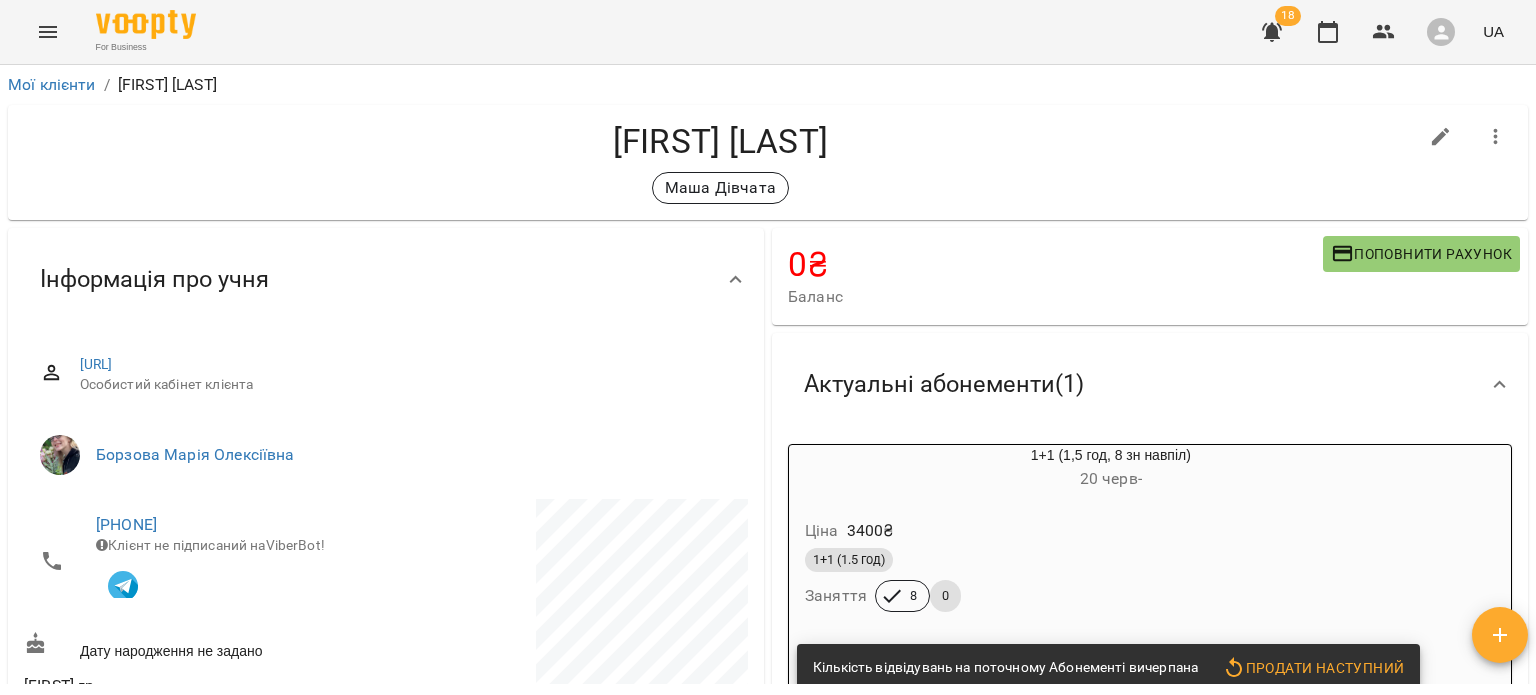 scroll, scrollTop: 240, scrollLeft: 0, axis: vertical 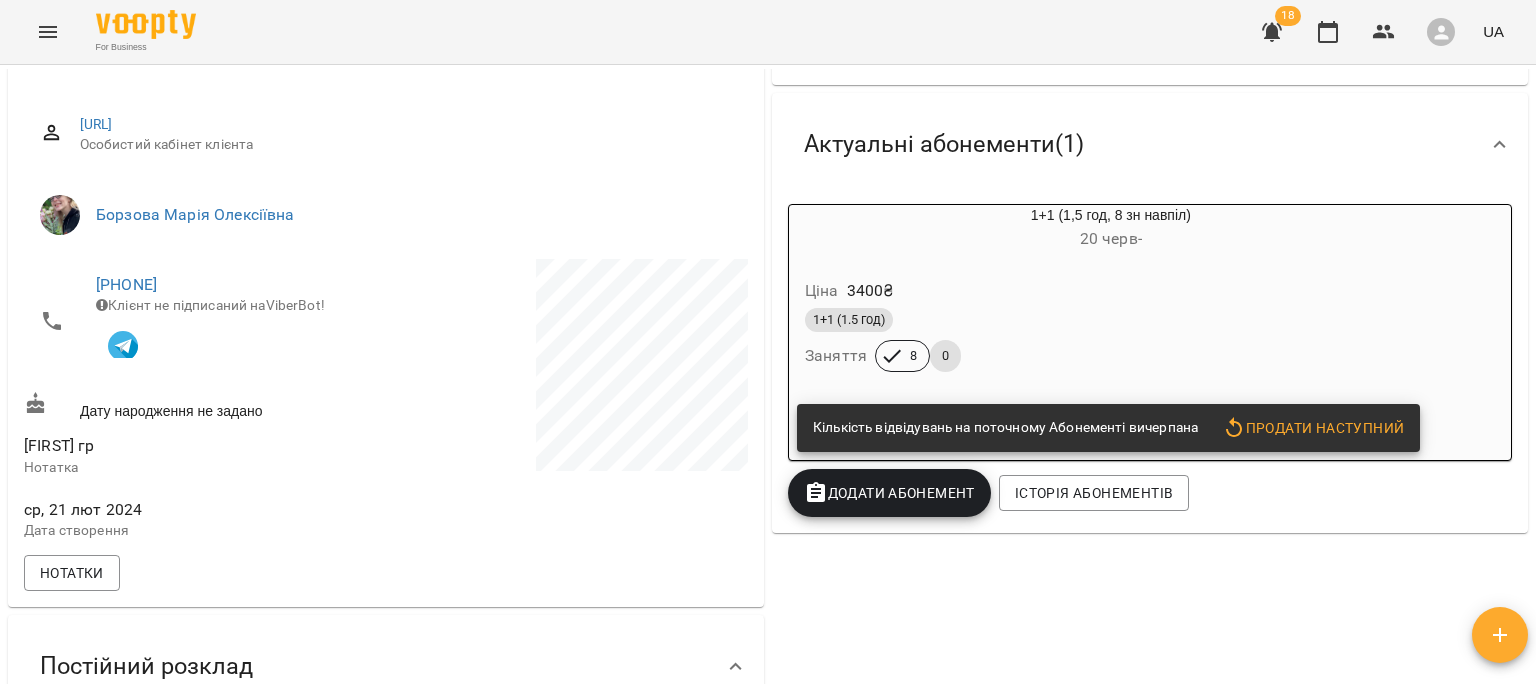 click on "Продати наступний" at bounding box center [1313, 428] 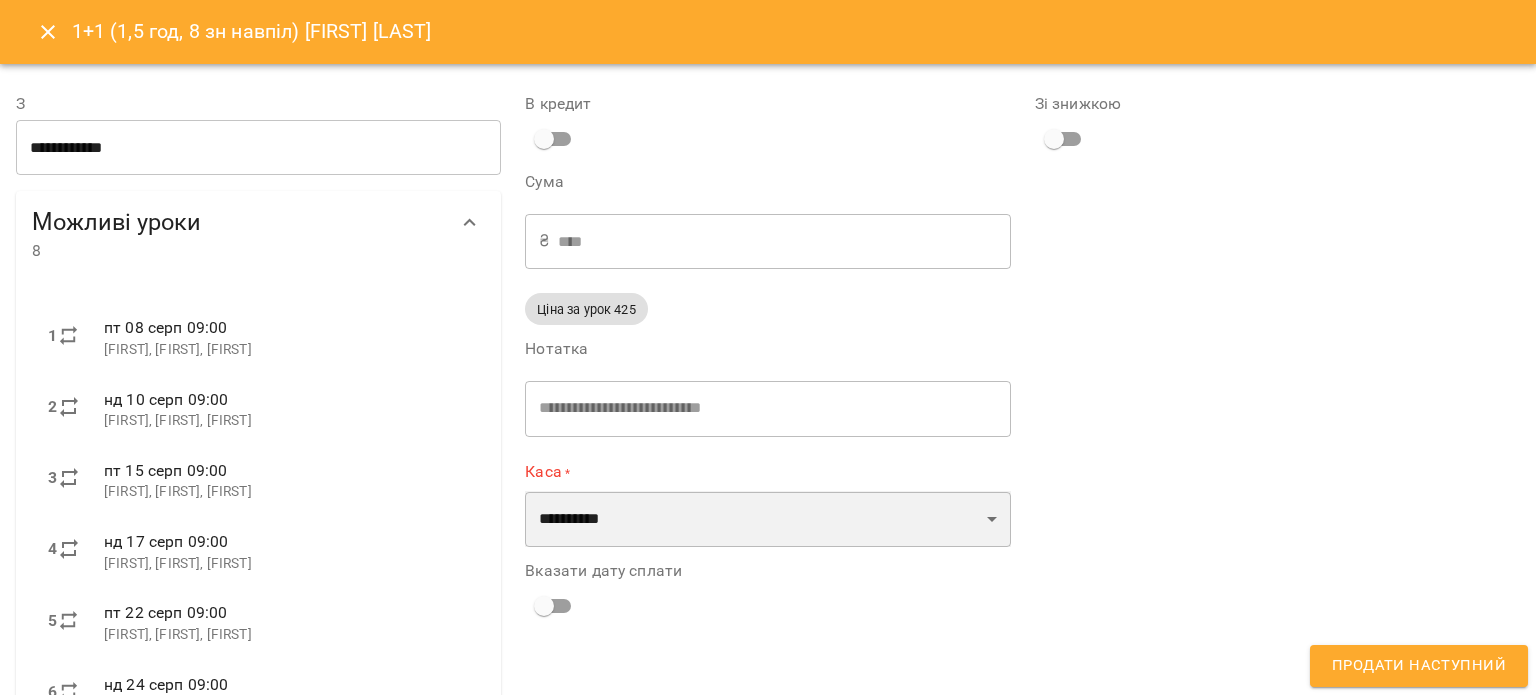 click on "**********" at bounding box center (767, 519) 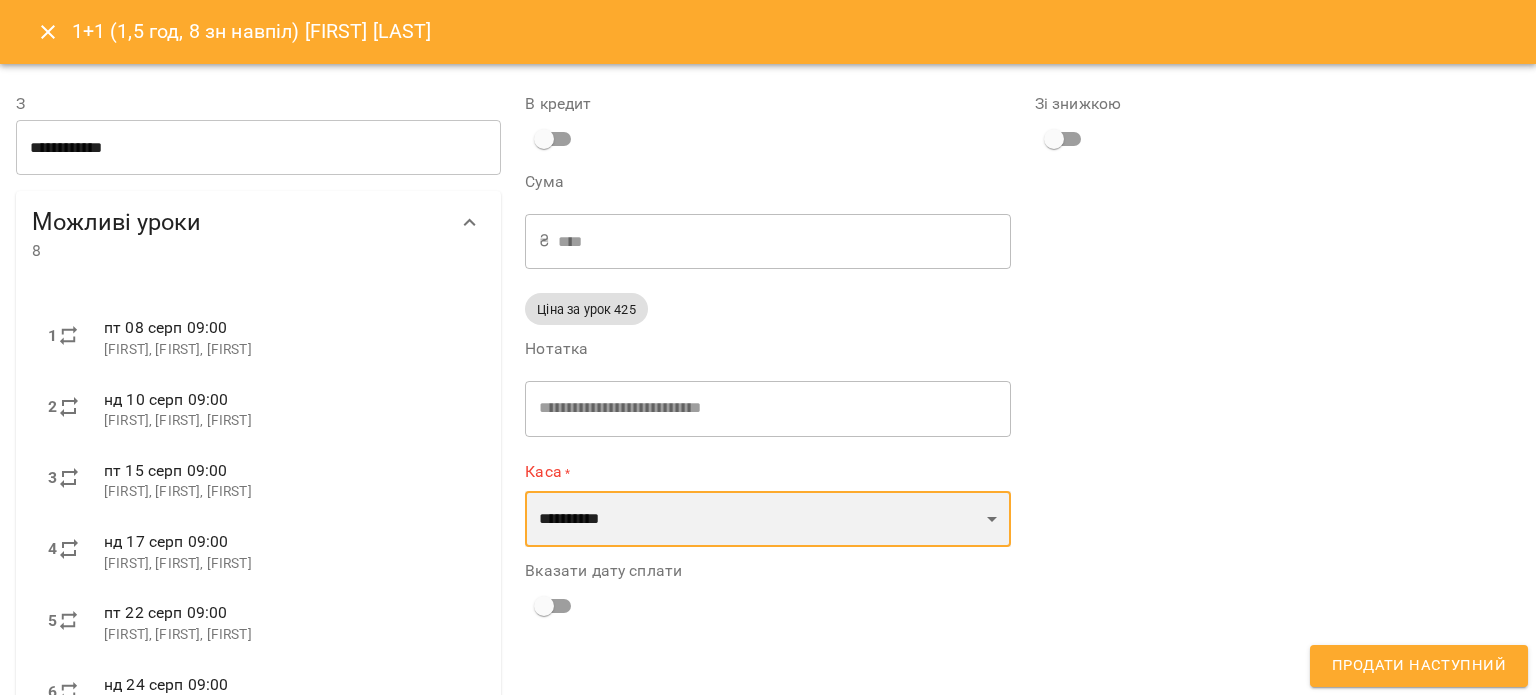 select on "**********" 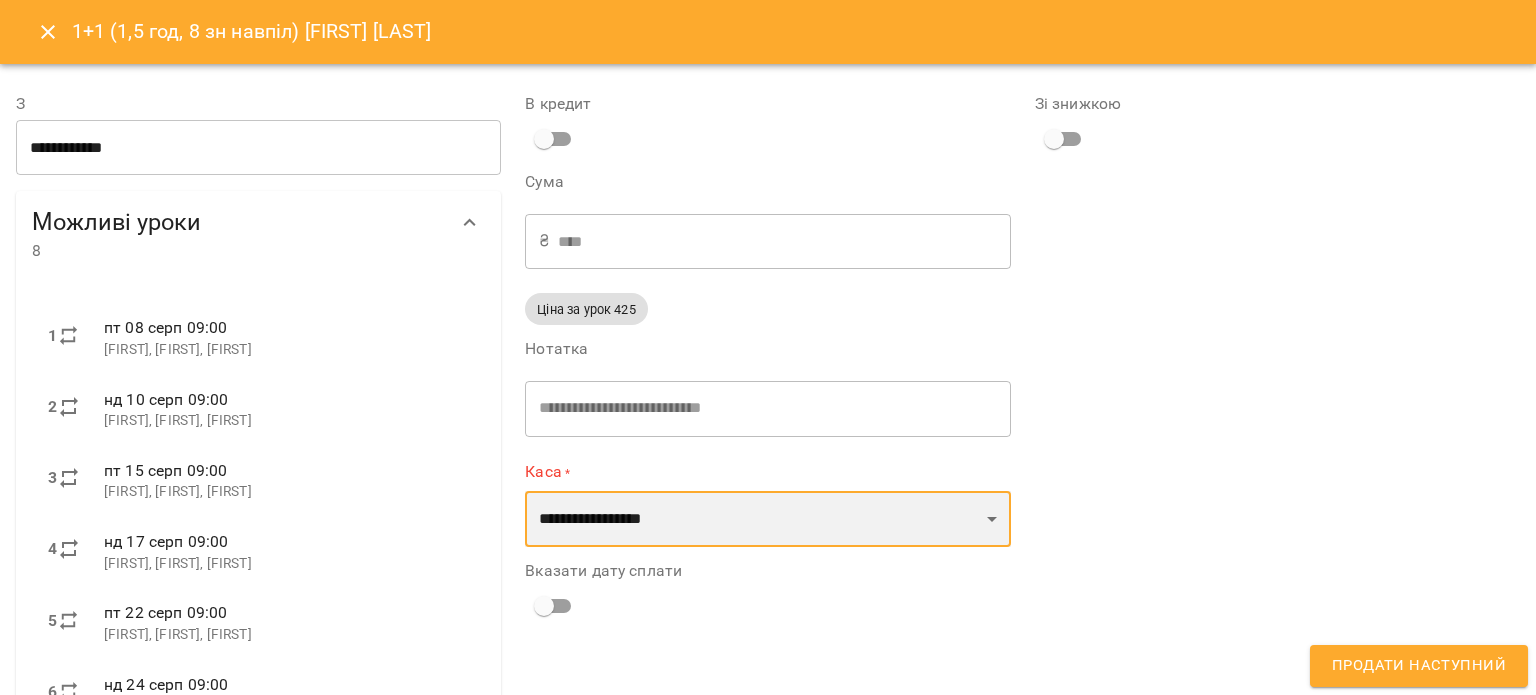 click on "**********" at bounding box center (767, 519) 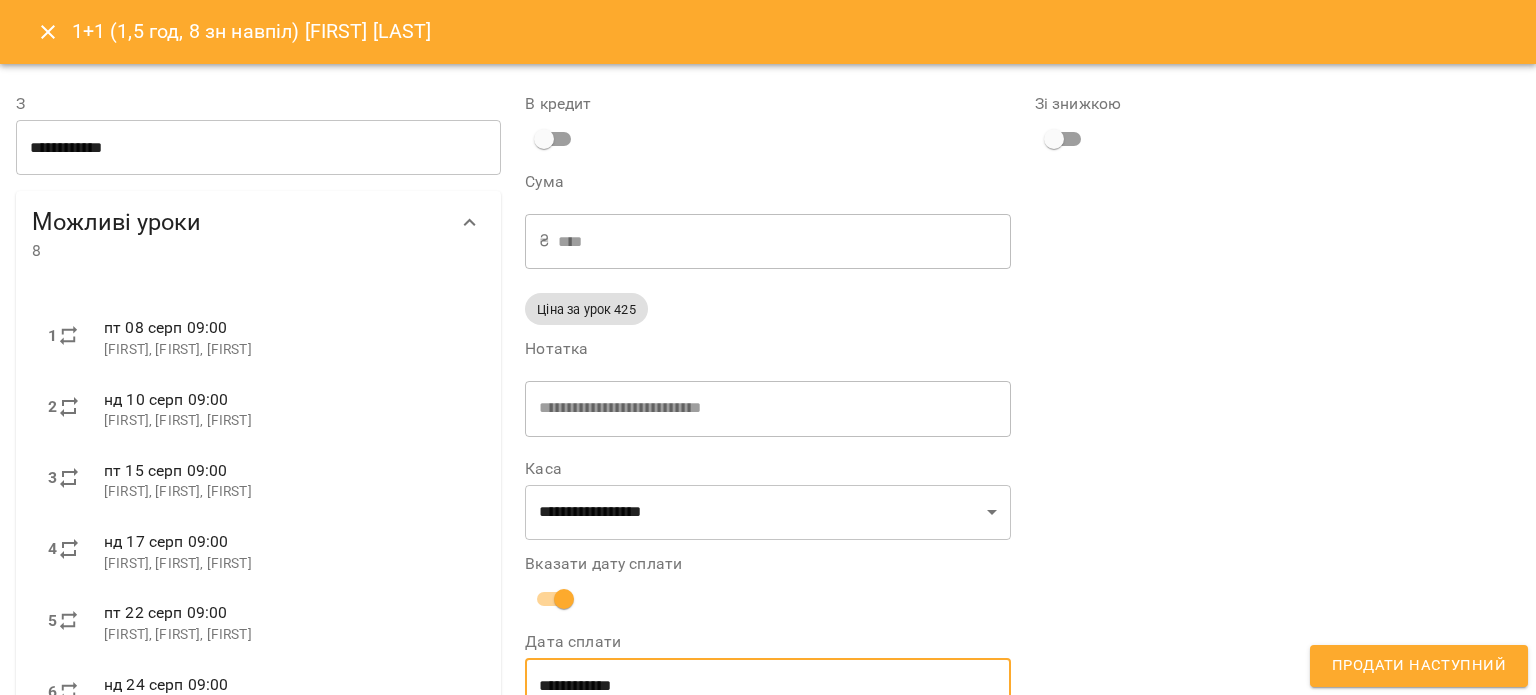 click on "**********" at bounding box center [767, 686] 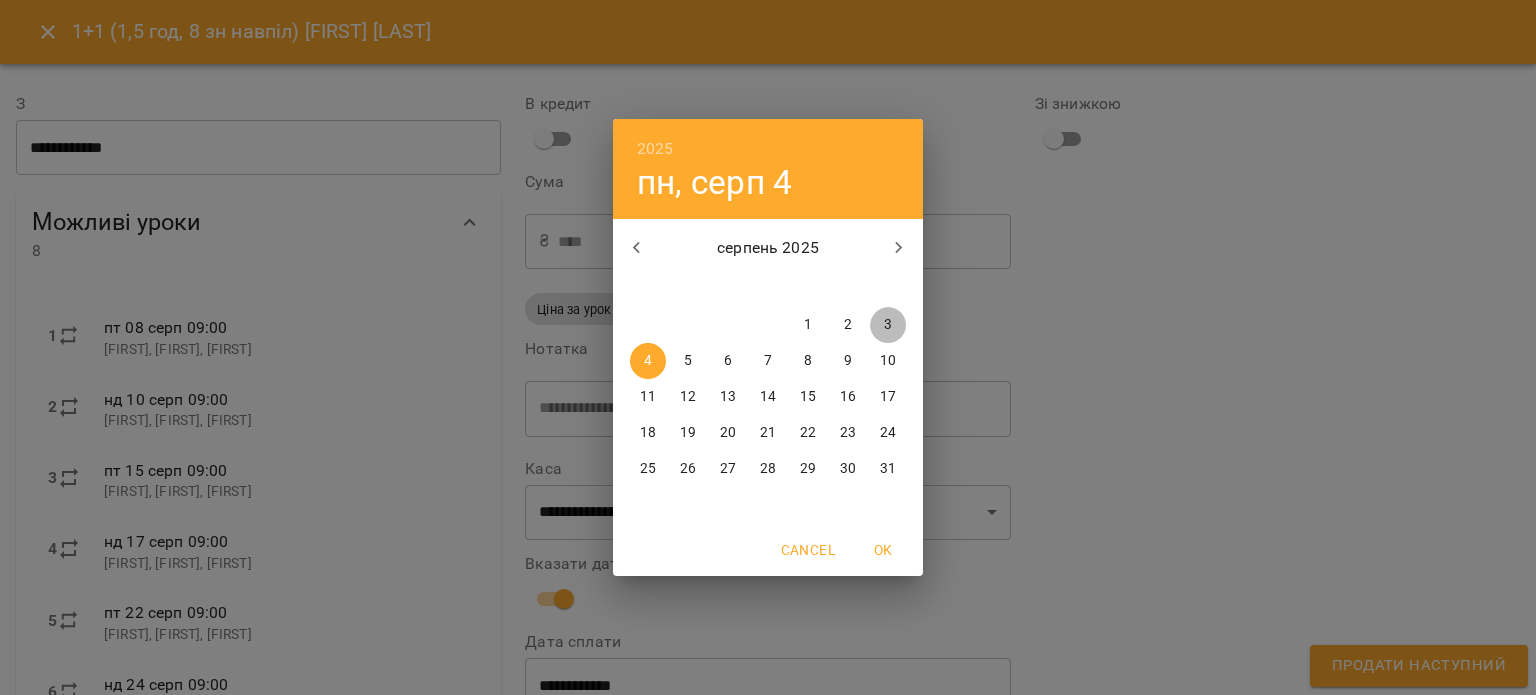 click on "3" at bounding box center (888, 325) 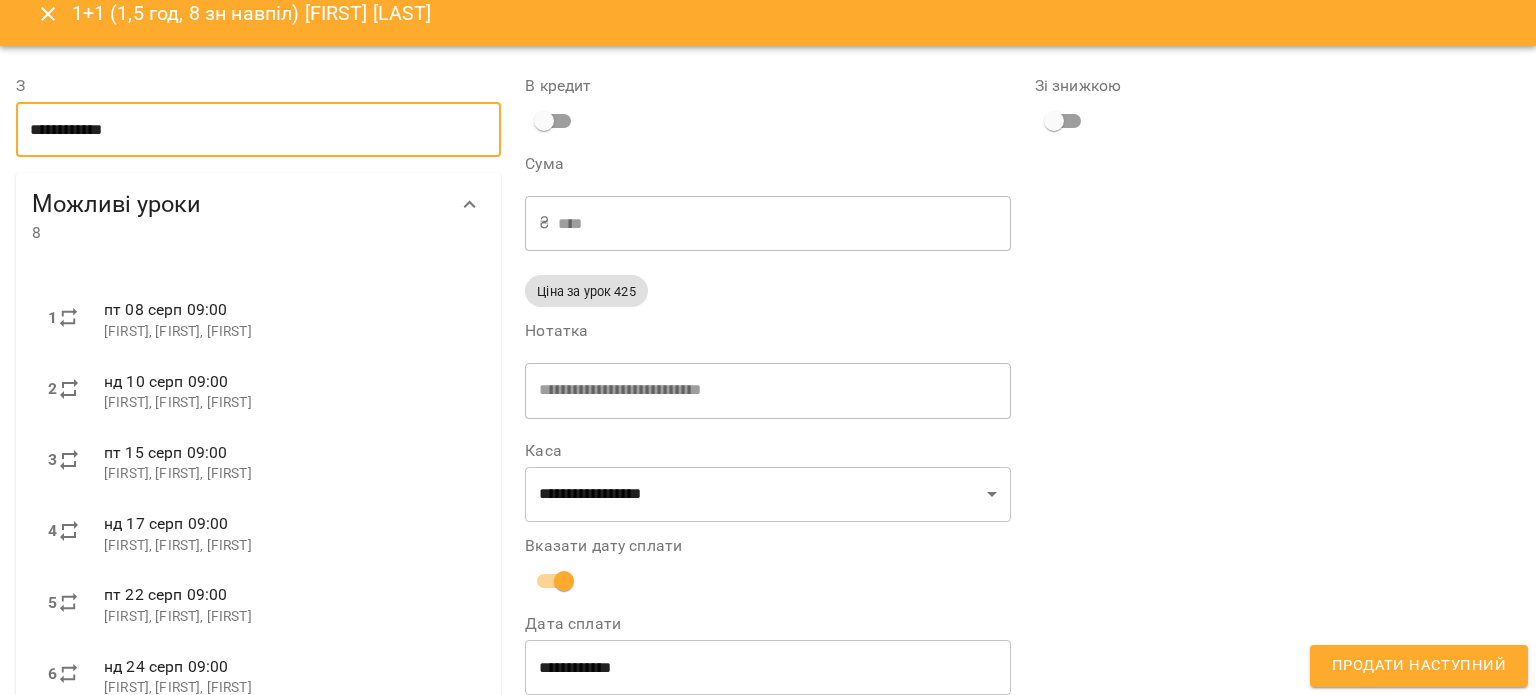 click on "**********" at bounding box center (258, 130) 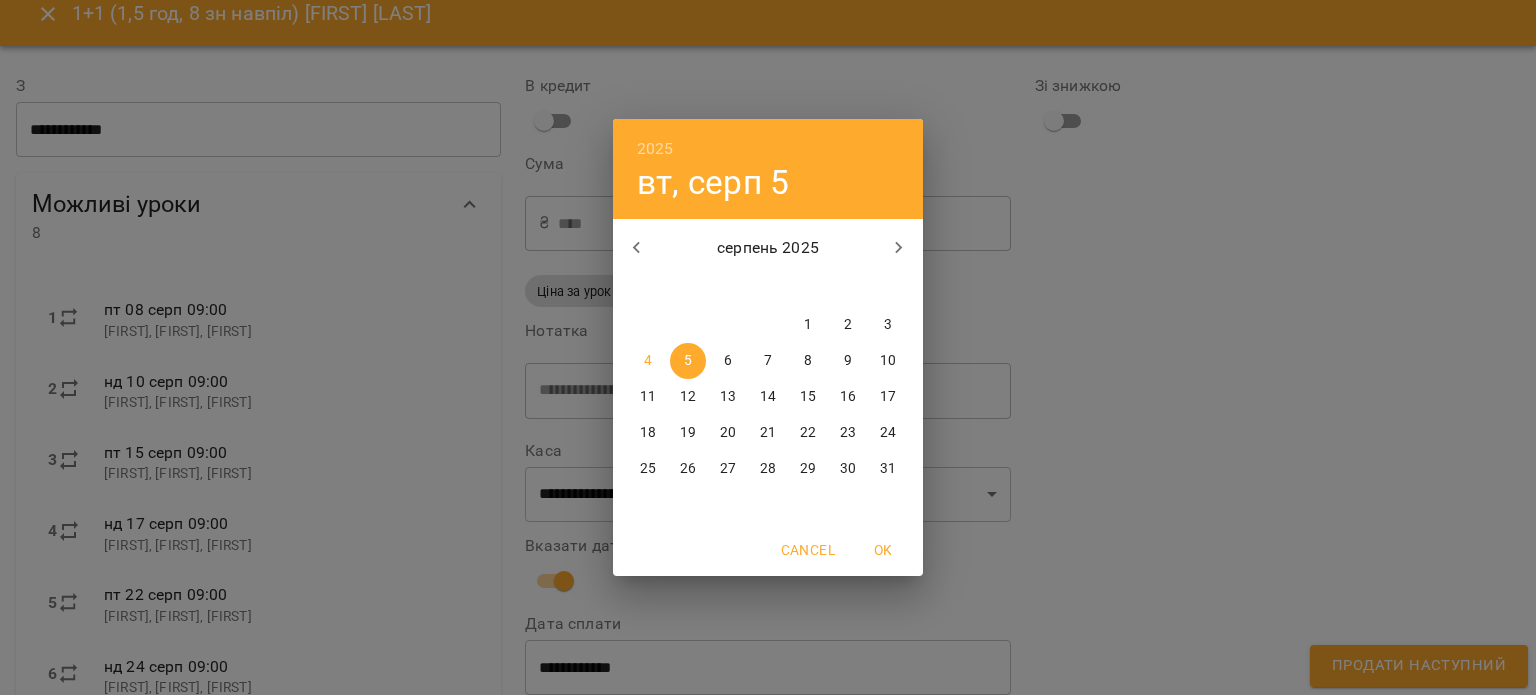 click on "3" at bounding box center [888, 325] 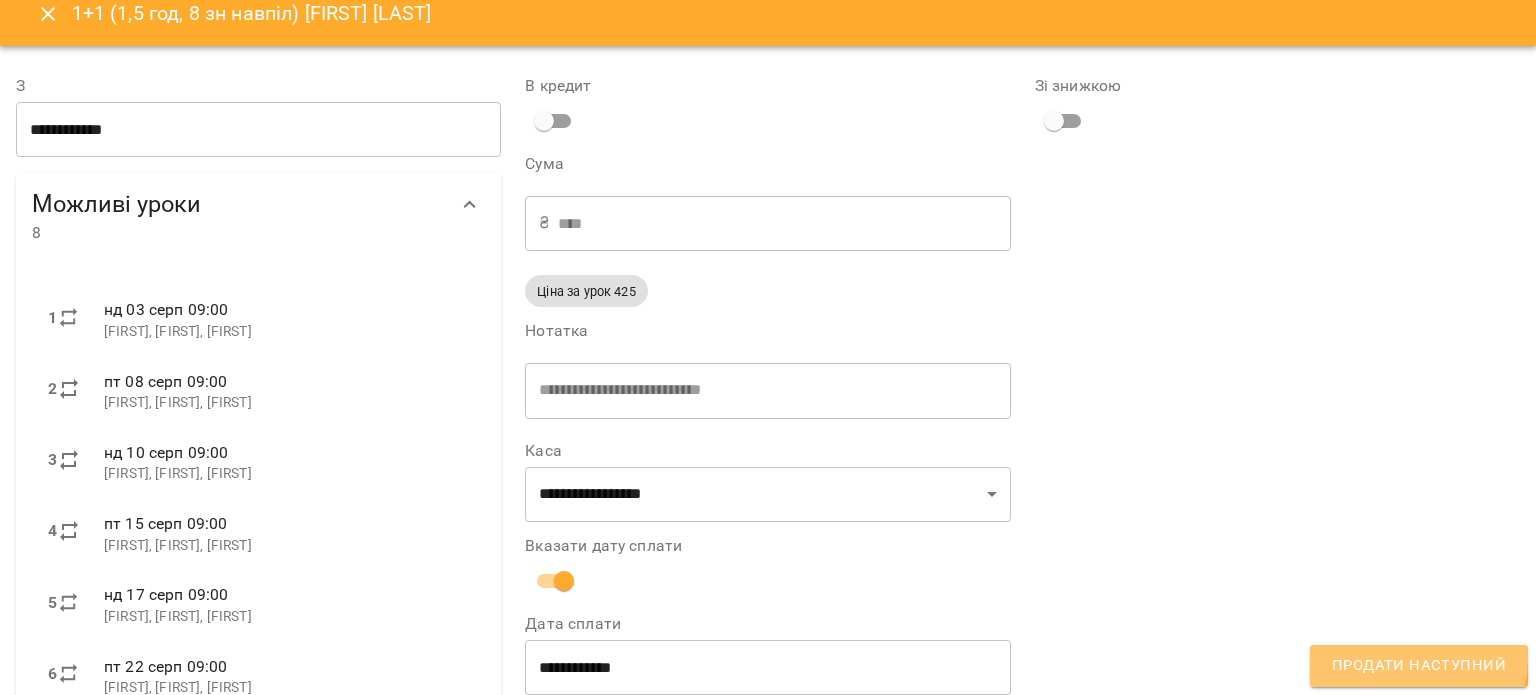 click on "Продати наступний" at bounding box center [1419, 666] 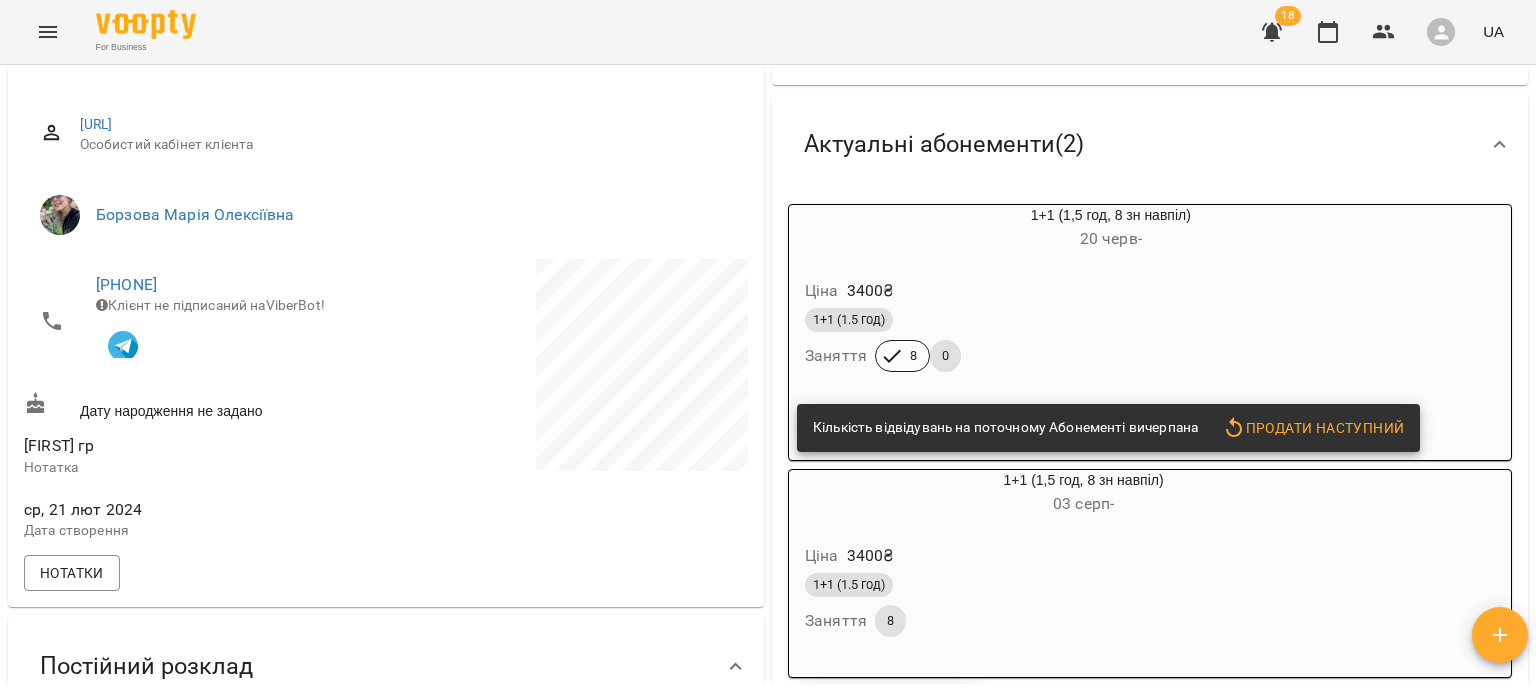 click on "1+1 (1,5 год, 8 зн навпіл)  20 черв  -" at bounding box center [1111, 229] 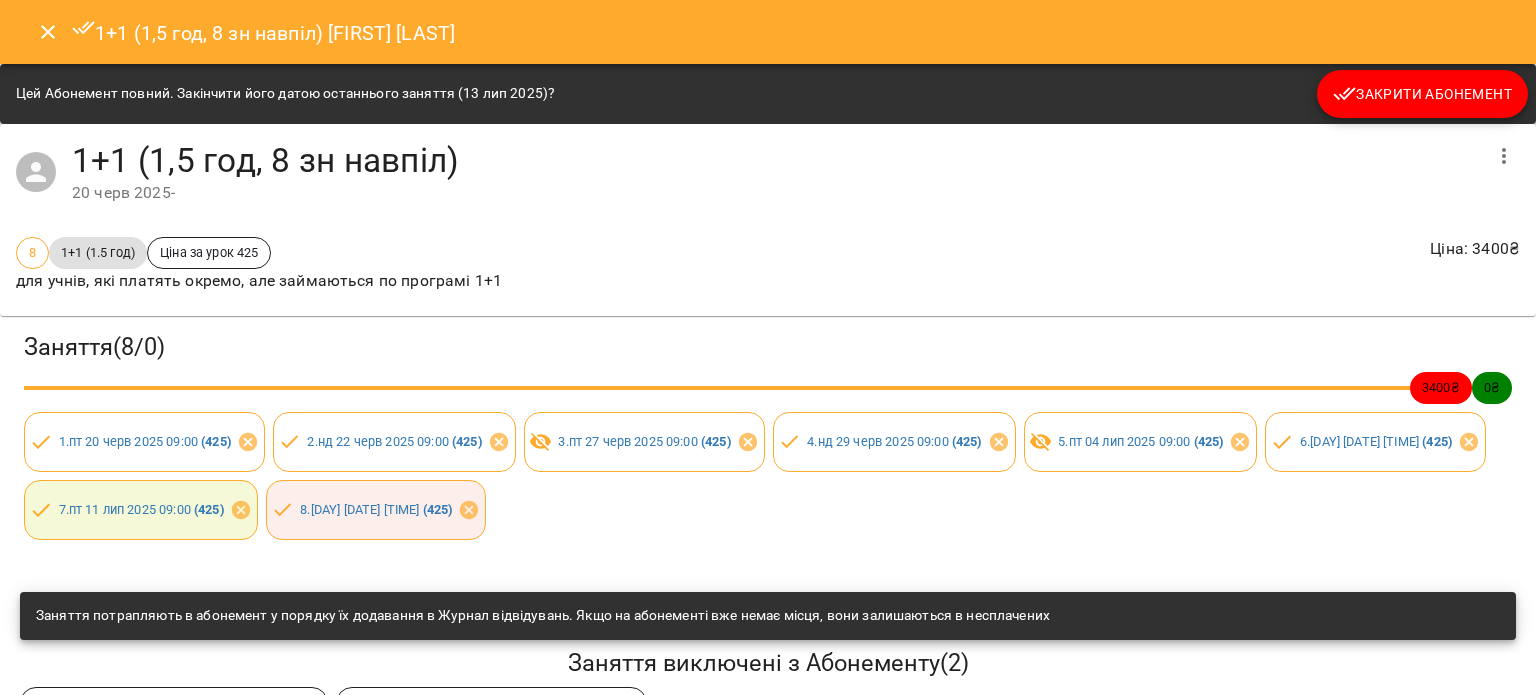 click on "Закрити Абонемент" at bounding box center [1422, 94] 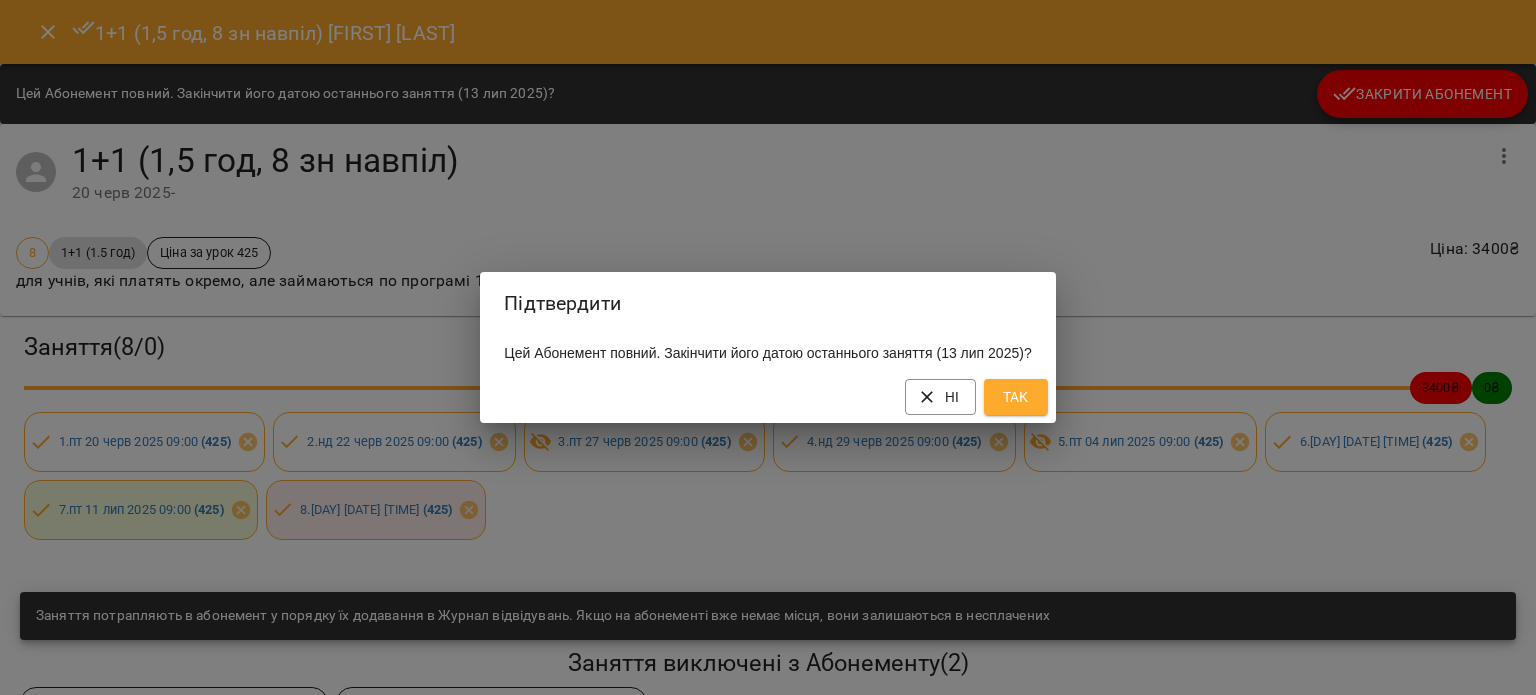 click on "Так" at bounding box center [1016, 397] 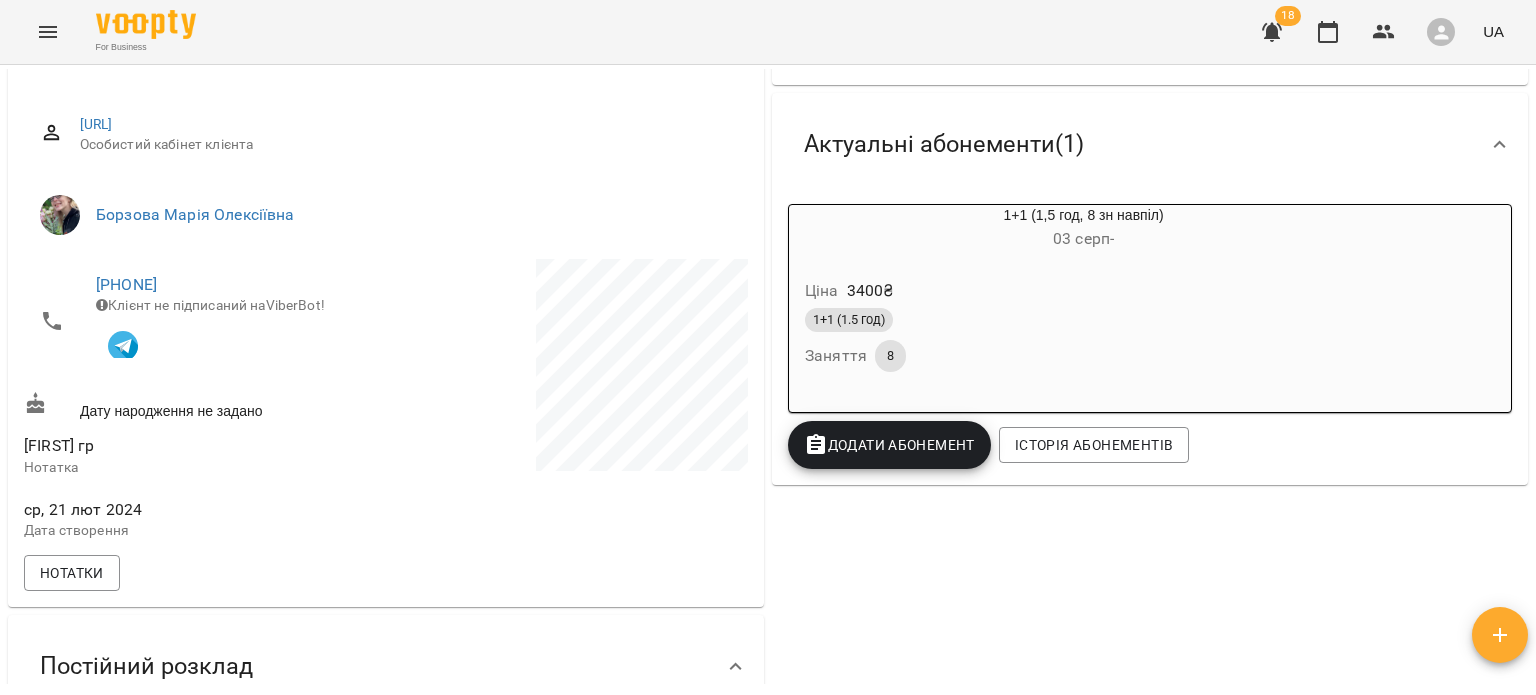 scroll, scrollTop: 0, scrollLeft: 0, axis: both 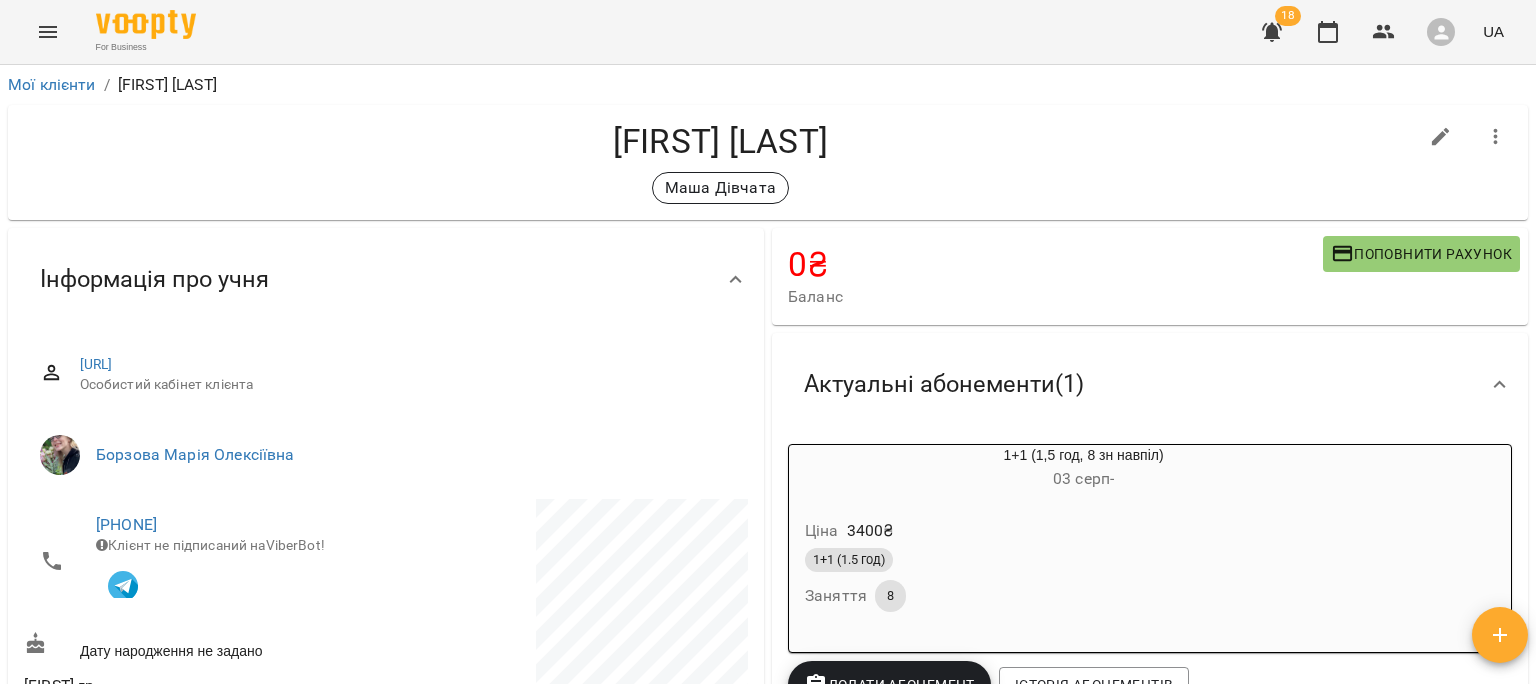 click on "Мої клієнти" at bounding box center (52, 85) 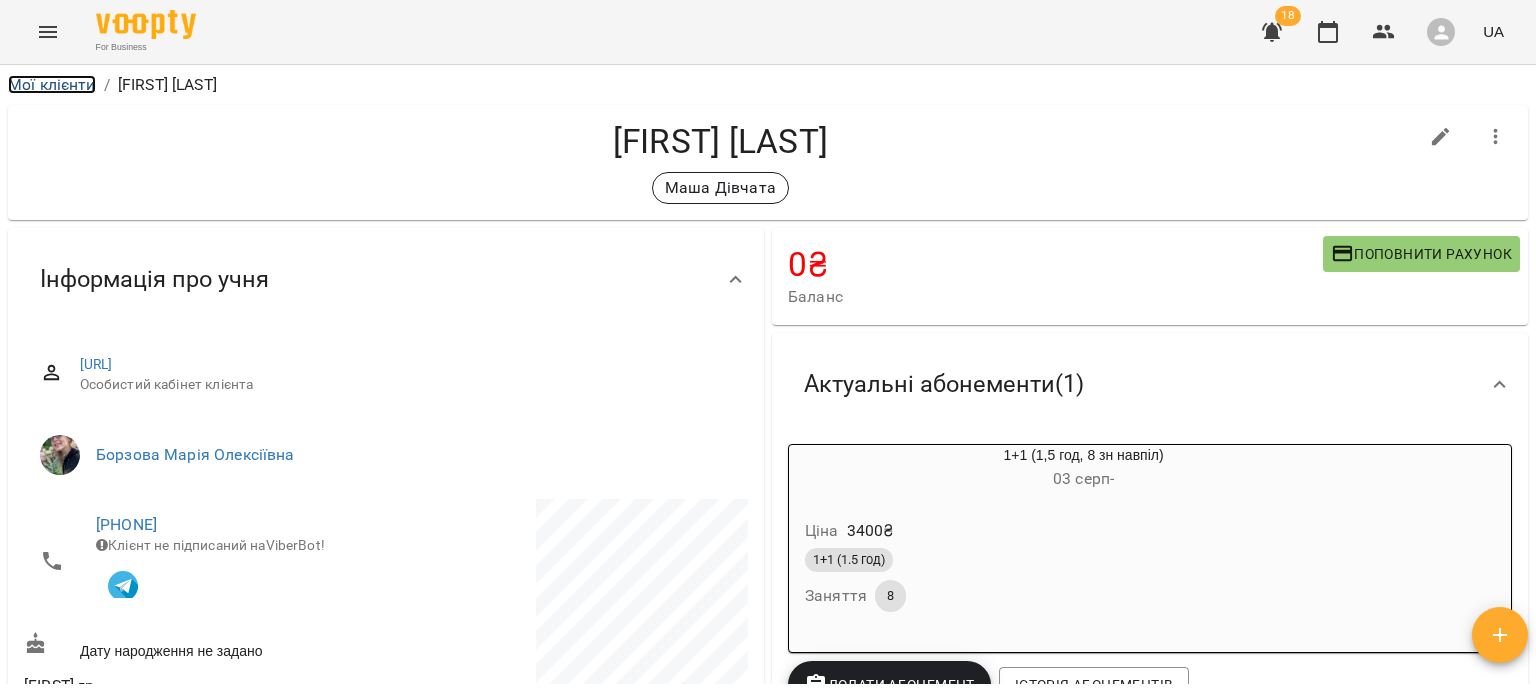 click on "Мої клієнти" at bounding box center (52, 84) 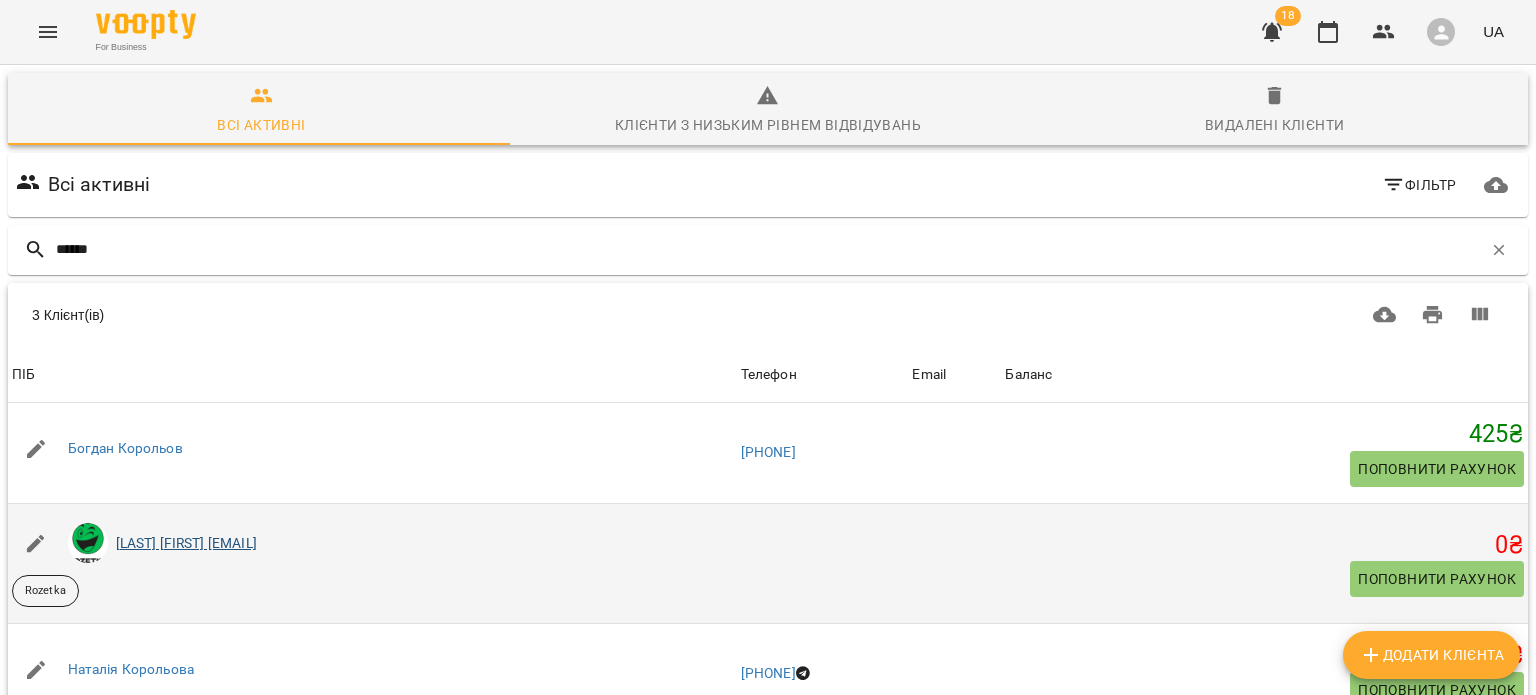 scroll, scrollTop: 28, scrollLeft: 0, axis: vertical 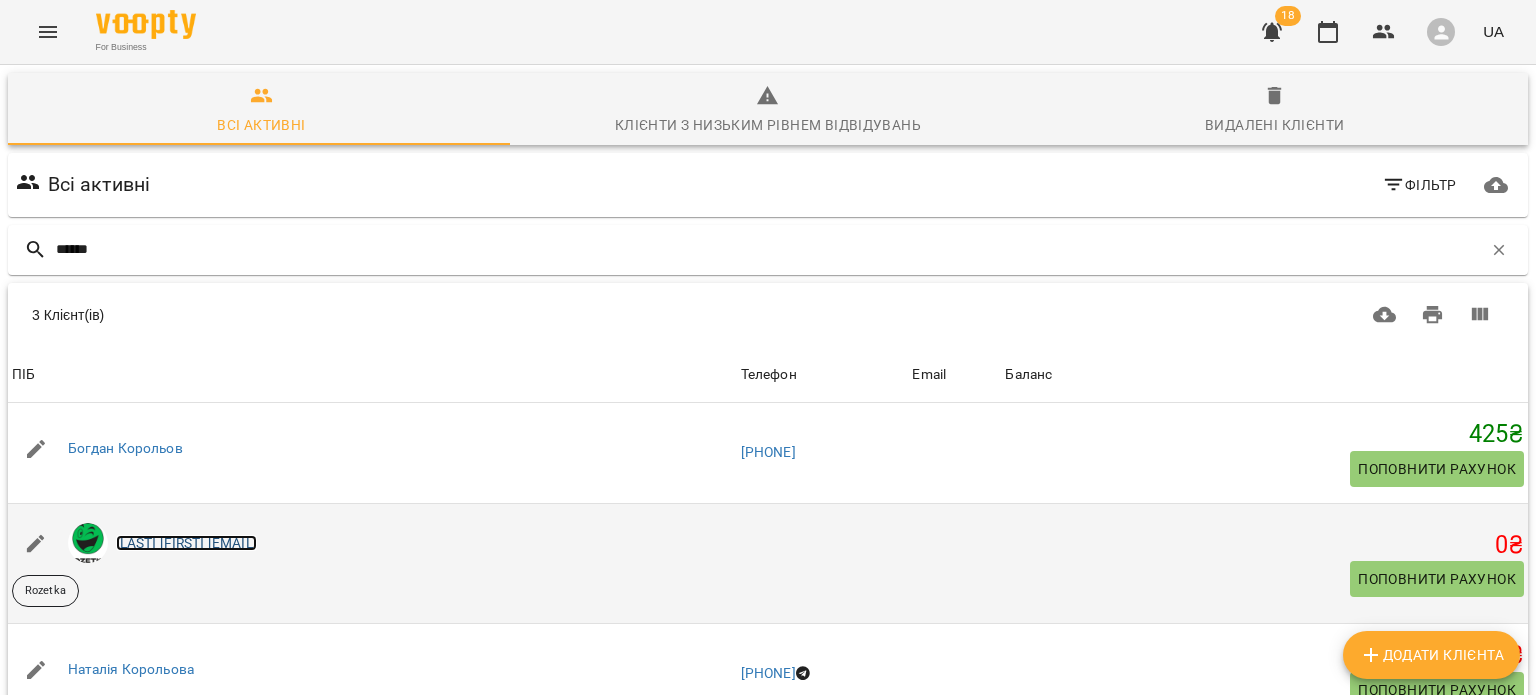 click on "[LAST] [FIRST] [EMAIL]" at bounding box center [186, 543] 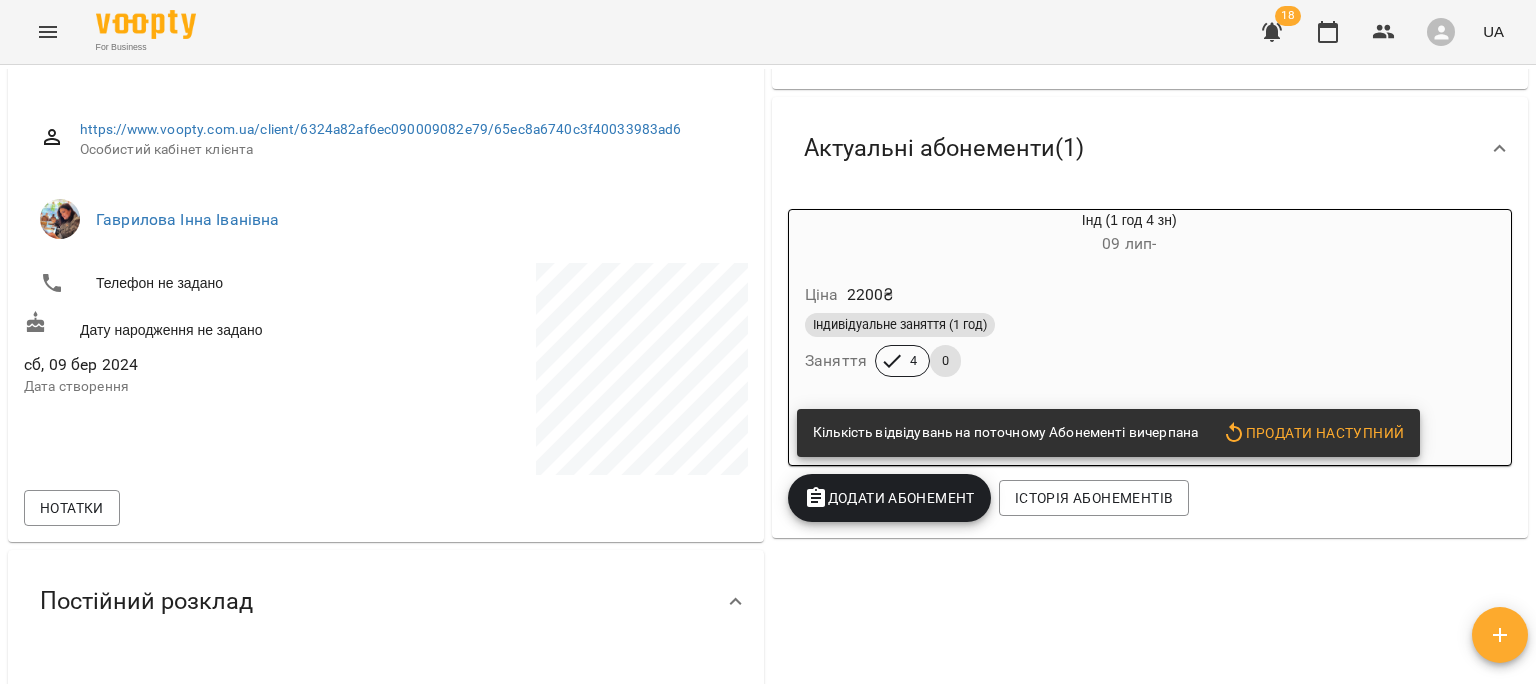 scroll, scrollTop: 272, scrollLeft: 0, axis: vertical 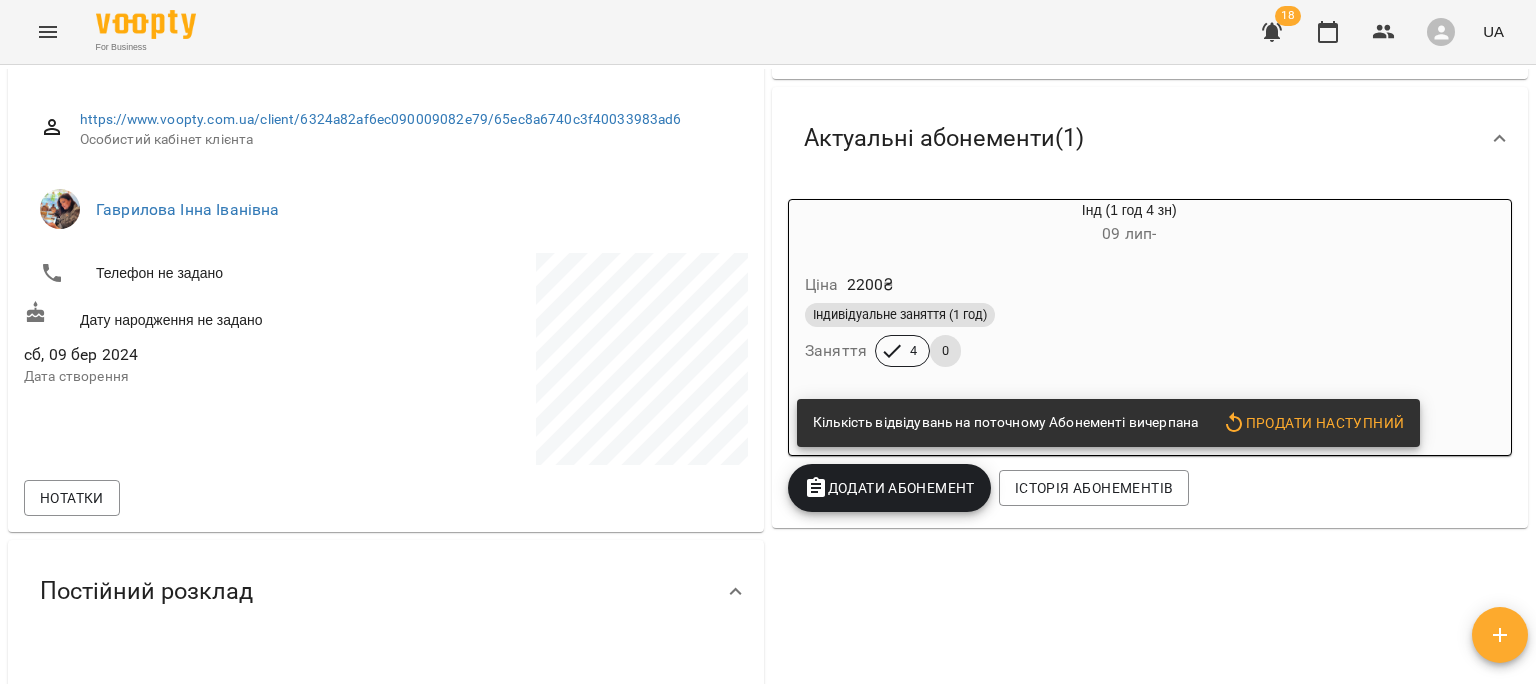 click on "Продати наступний" at bounding box center [1313, 423] 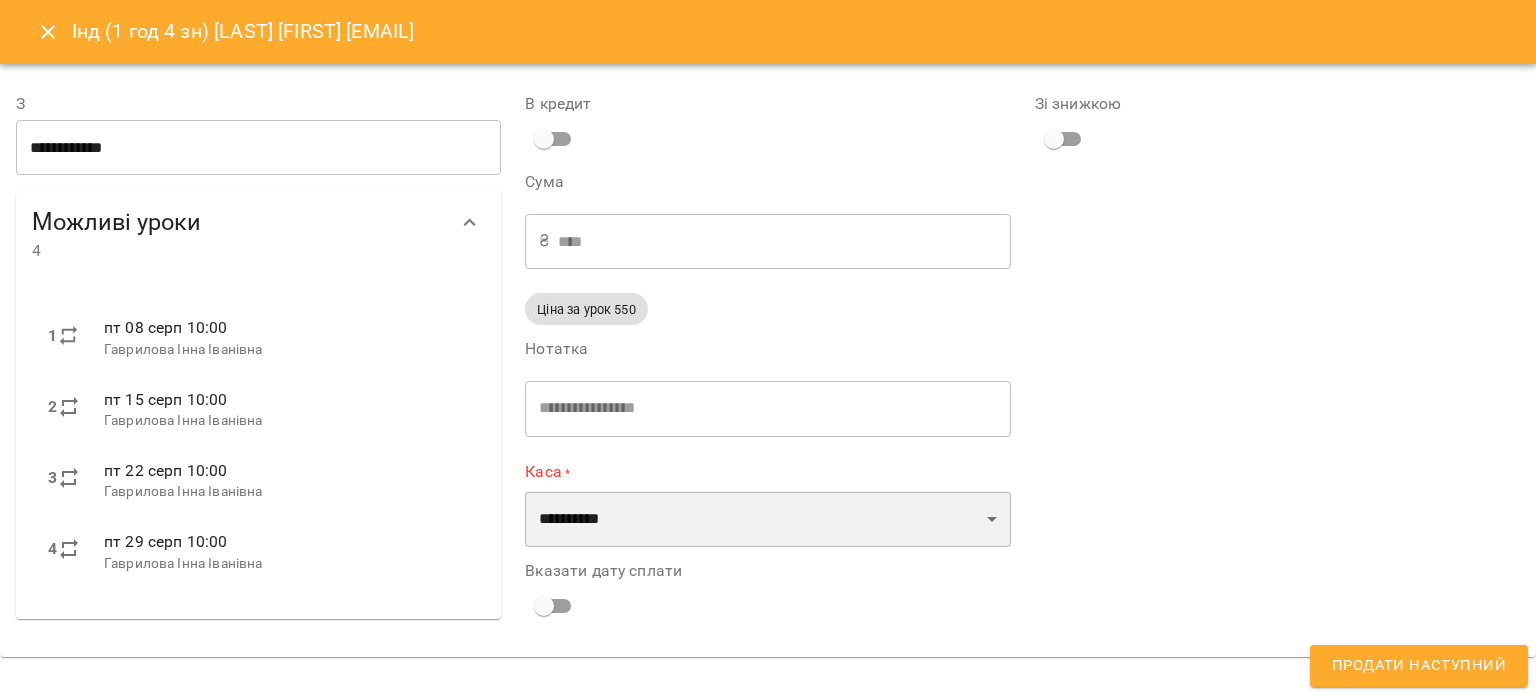 click on "**********" at bounding box center (767, 519) 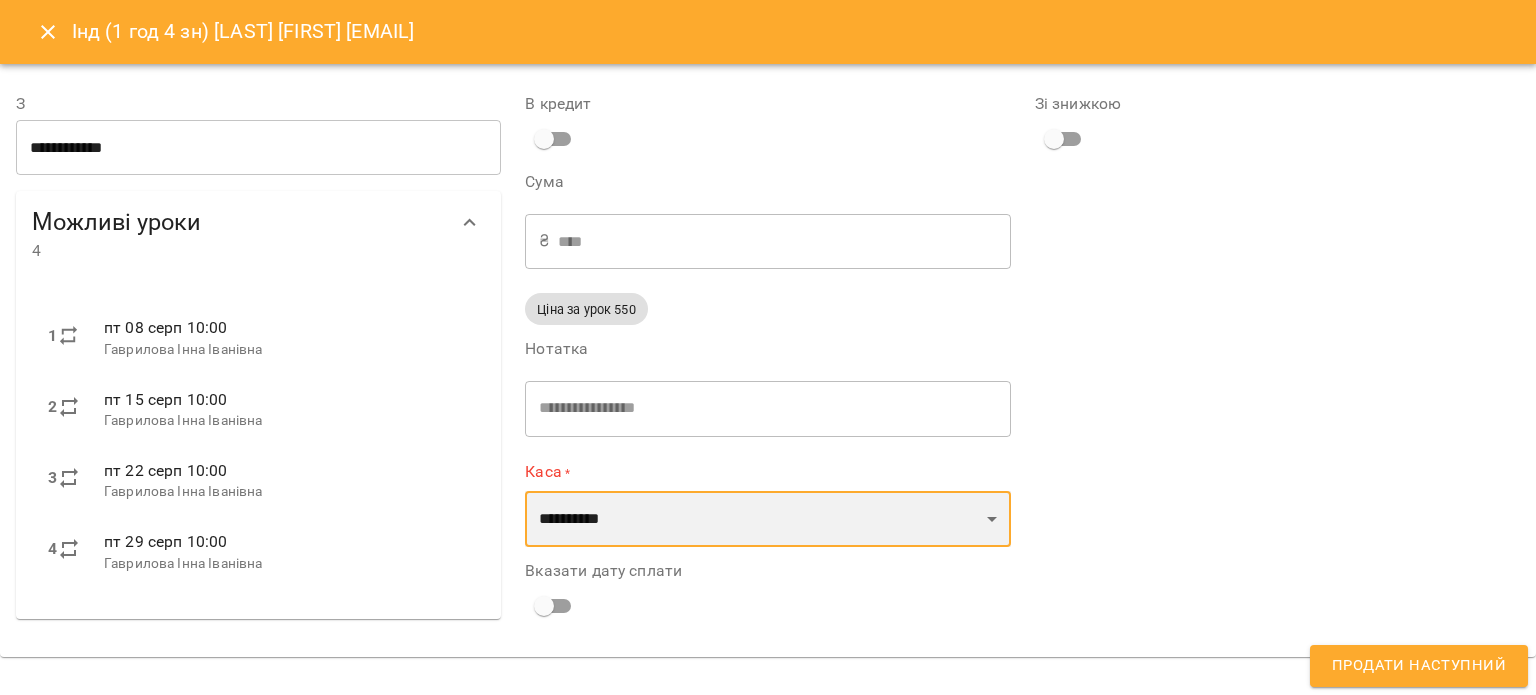 select on "**********" 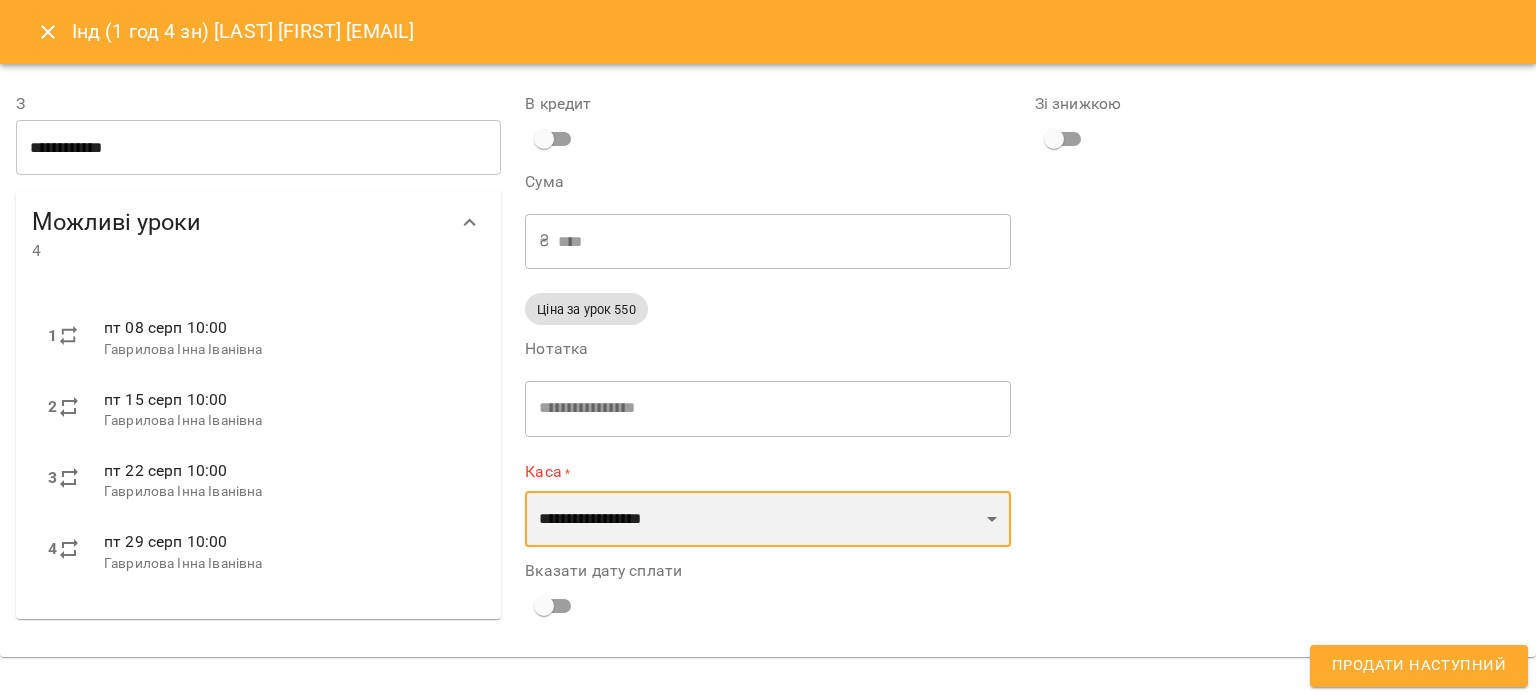 click on "**********" at bounding box center (767, 519) 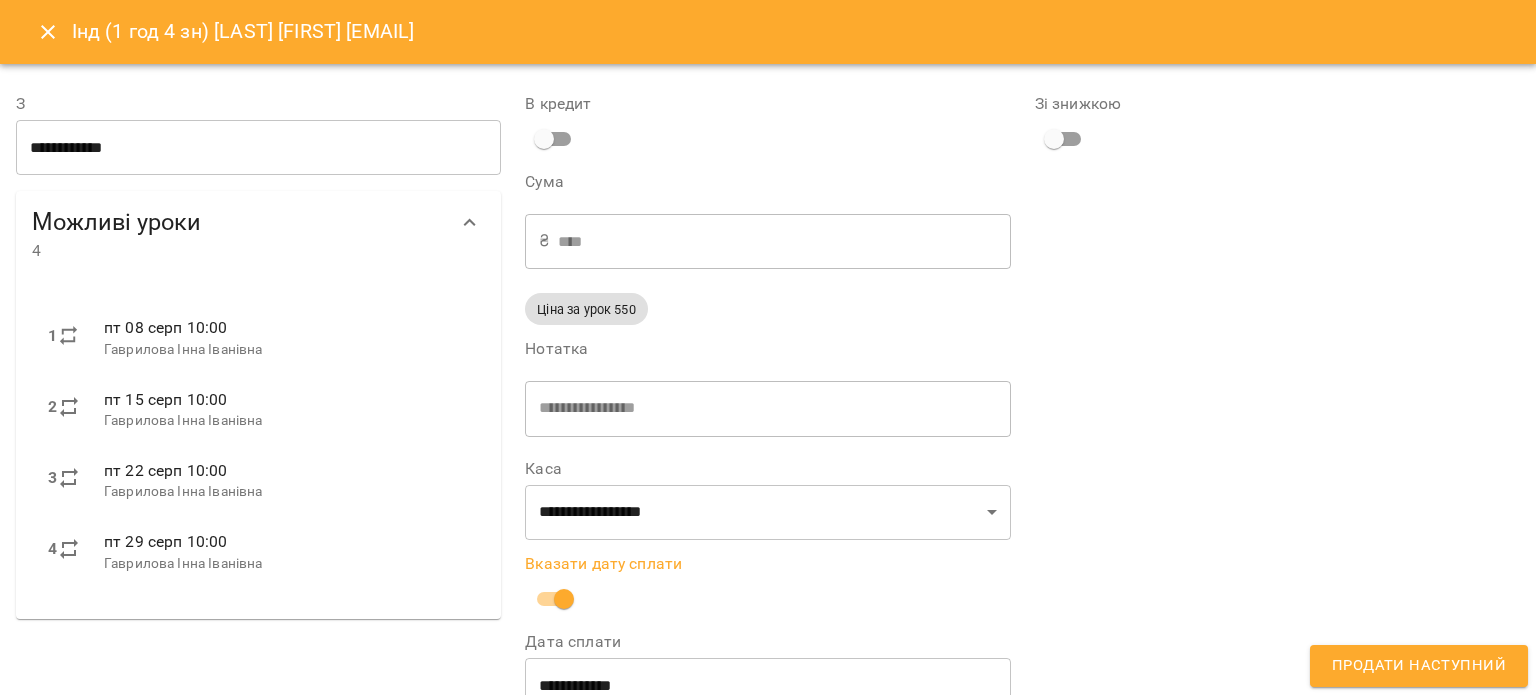 click on "**********" at bounding box center (767, 686) 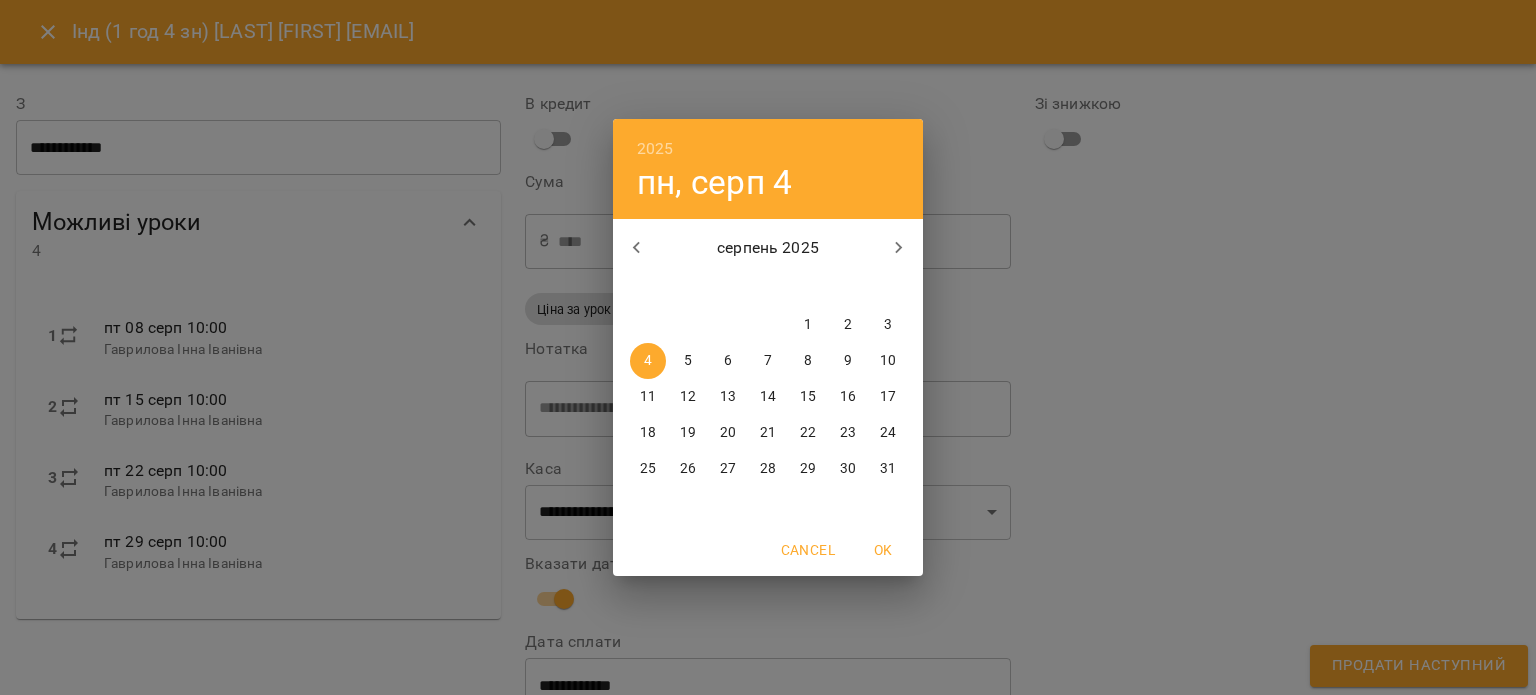 click on "1" at bounding box center [808, 325] 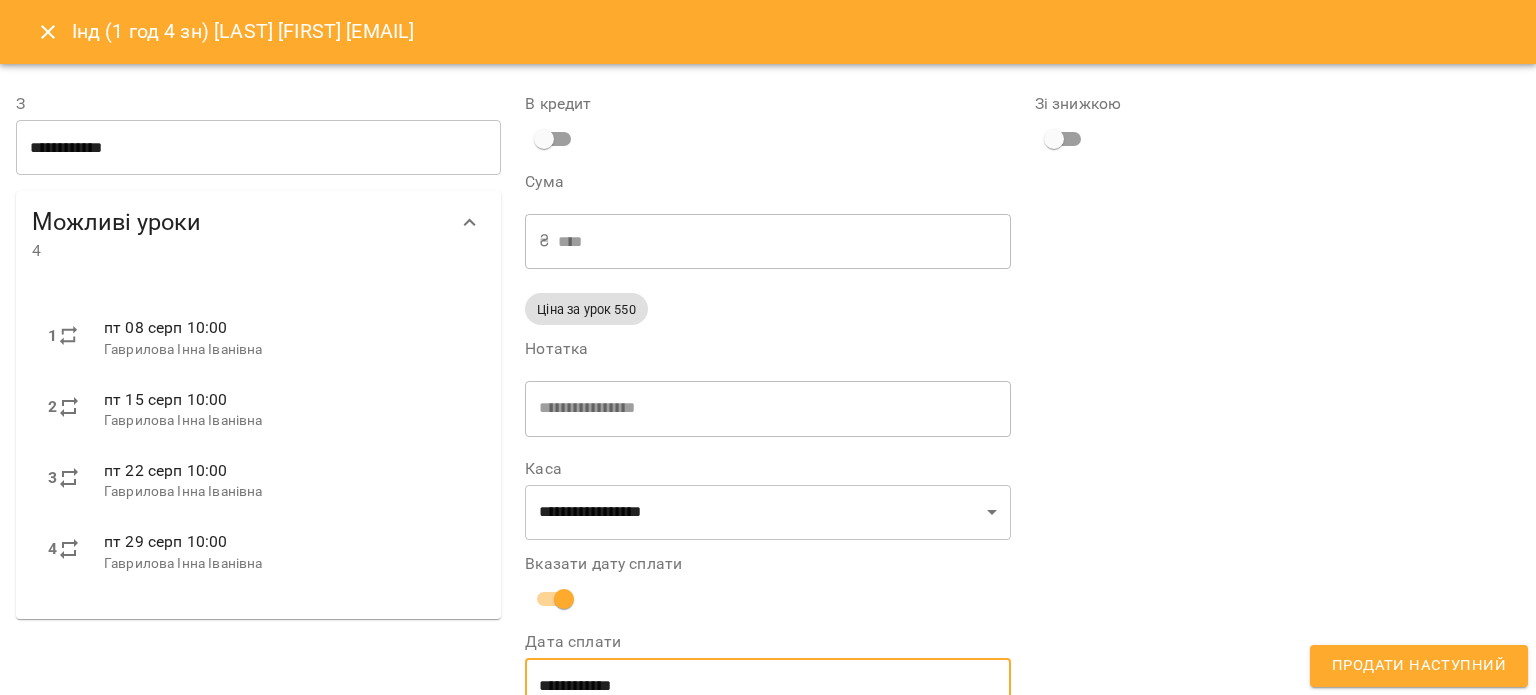 scroll, scrollTop: 18, scrollLeft: 0, axis: vertical 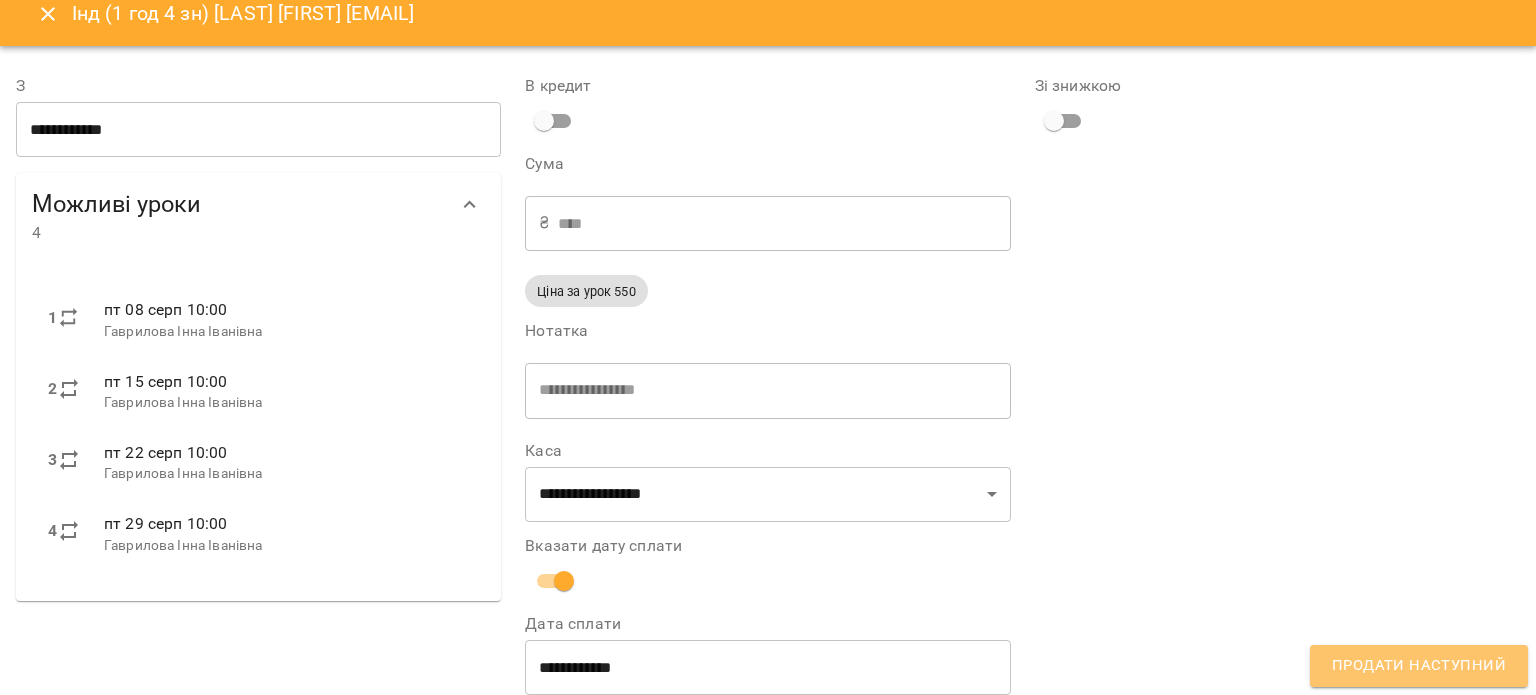 click on "Продати наступний" at bounding box center [1419, 666] 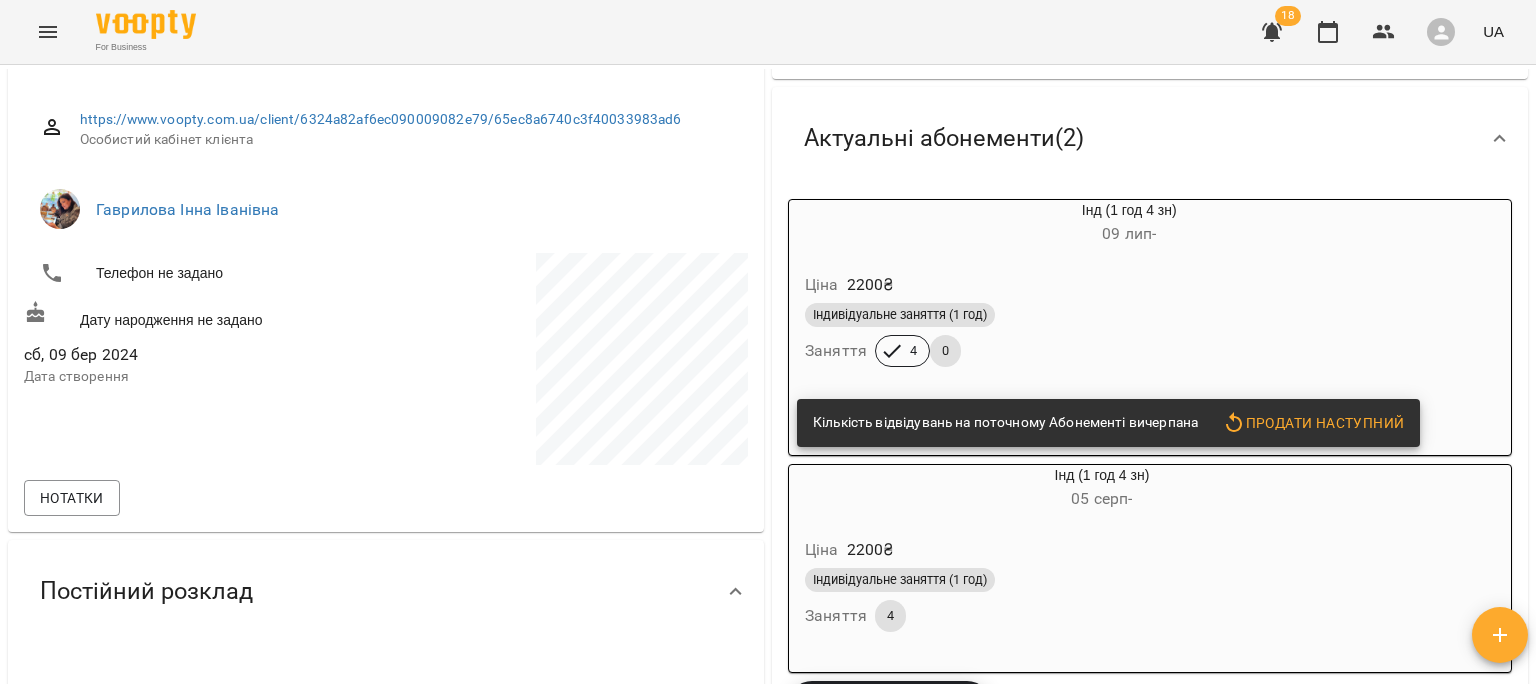 click on "Ціна 2200 ₴ Індивідуальне заняття (1 год) Заняття 4 0" at bounding box center (1081, 323) 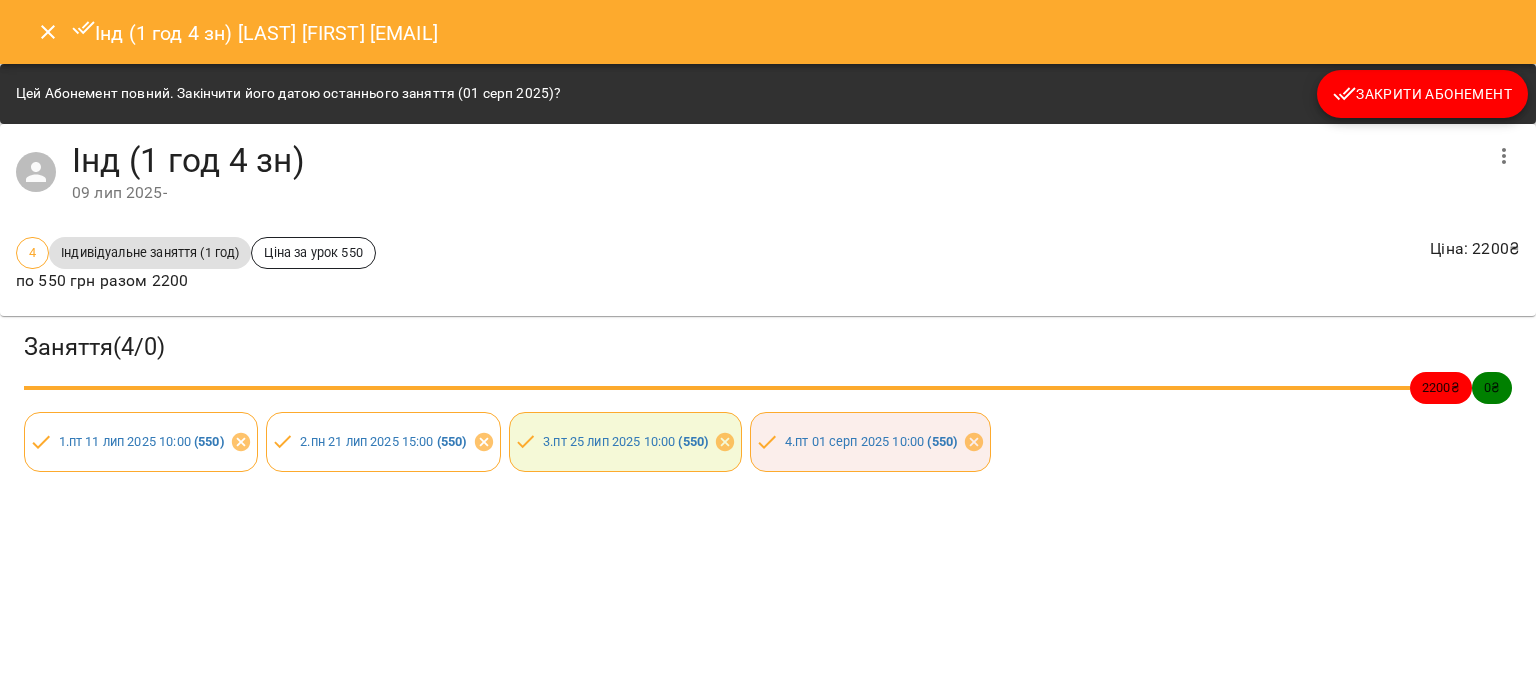 click on "Закрити Абонемент" at bounding box center (1422, 94) 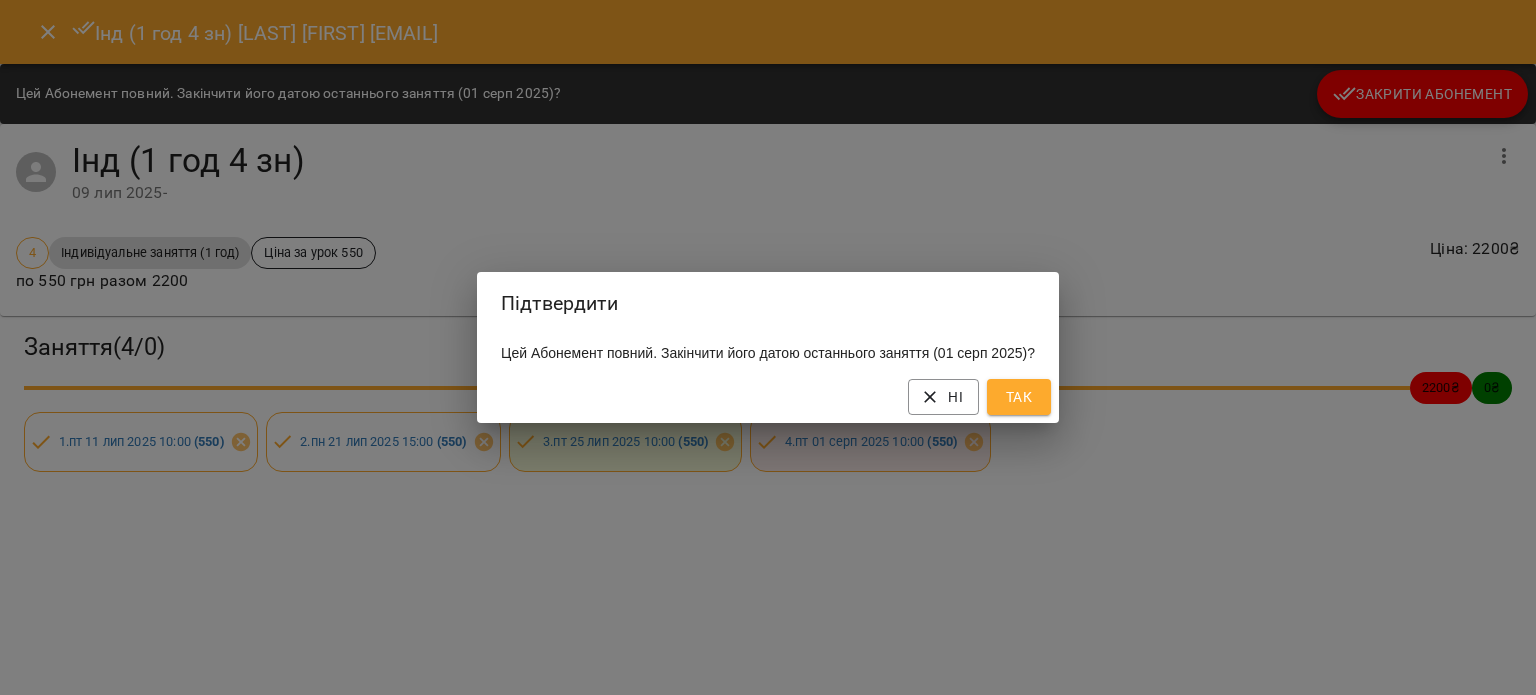 click on "Так" at bounding box center [1019, 397] 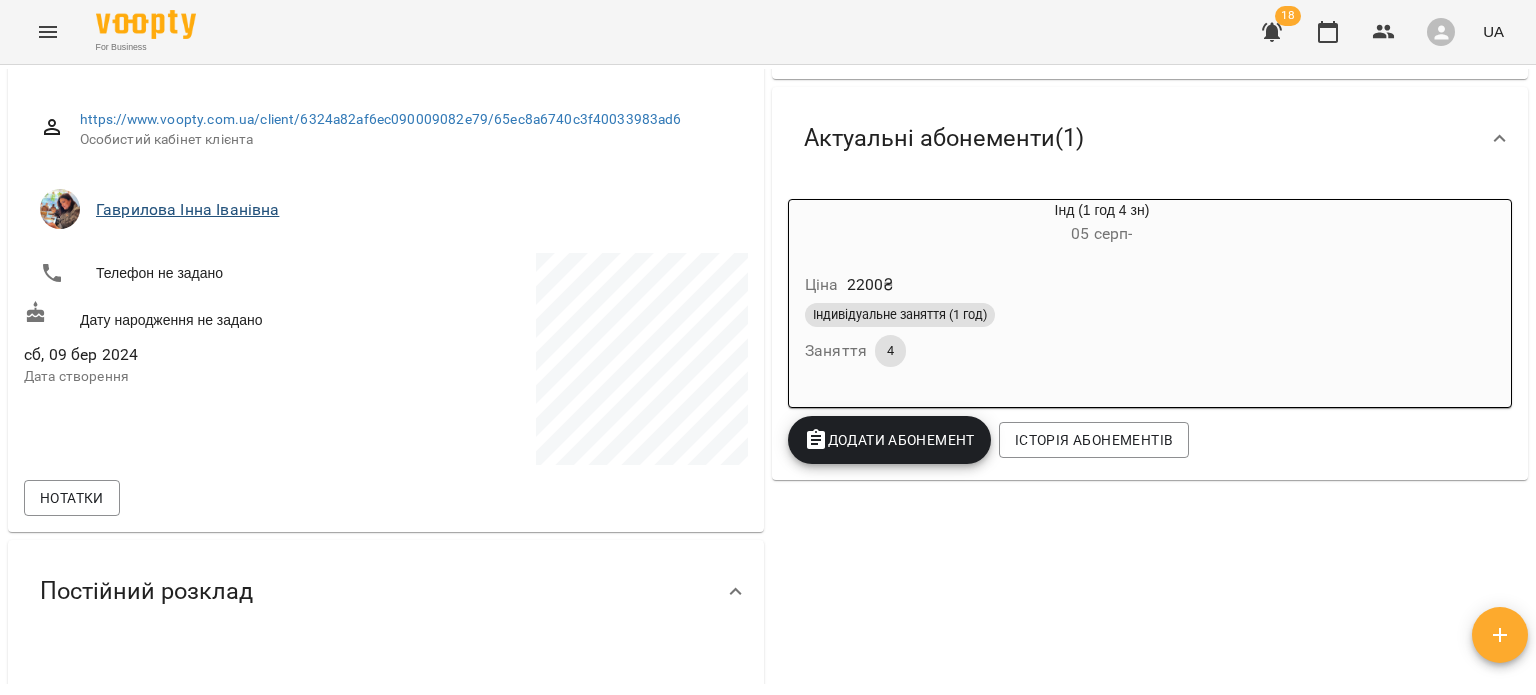 scroll, scrollTop: 0, scrollLeft: 0, axis: both 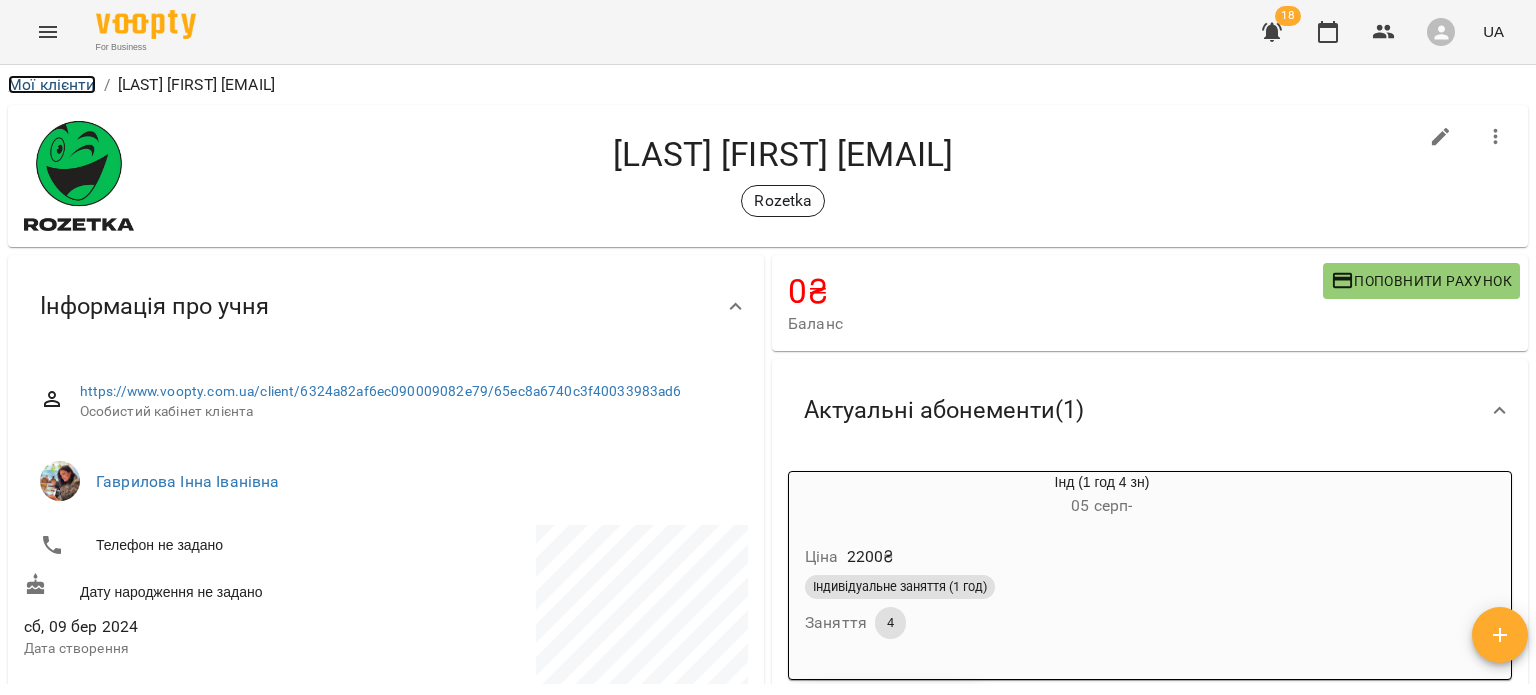 click on "Мої клієнти" at bounding box center (52, 84) 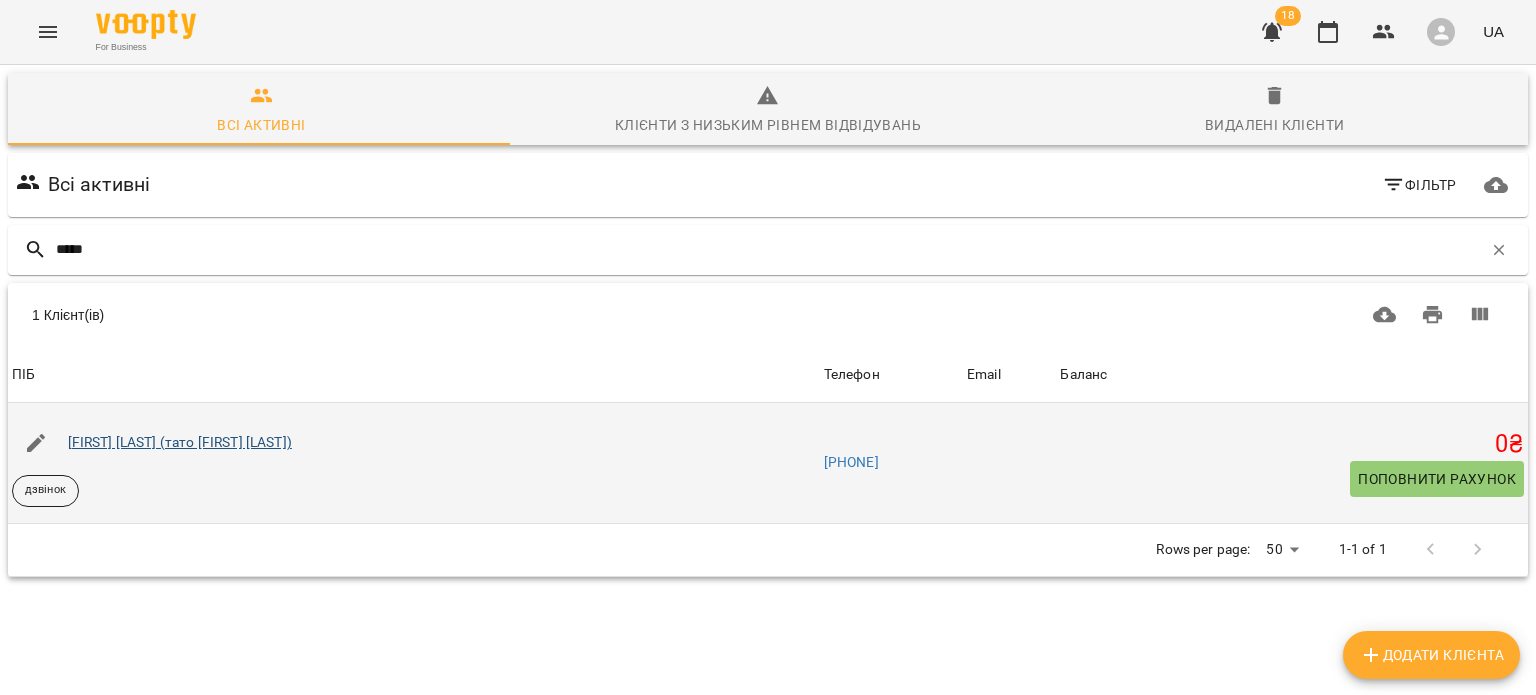 type on "*****" 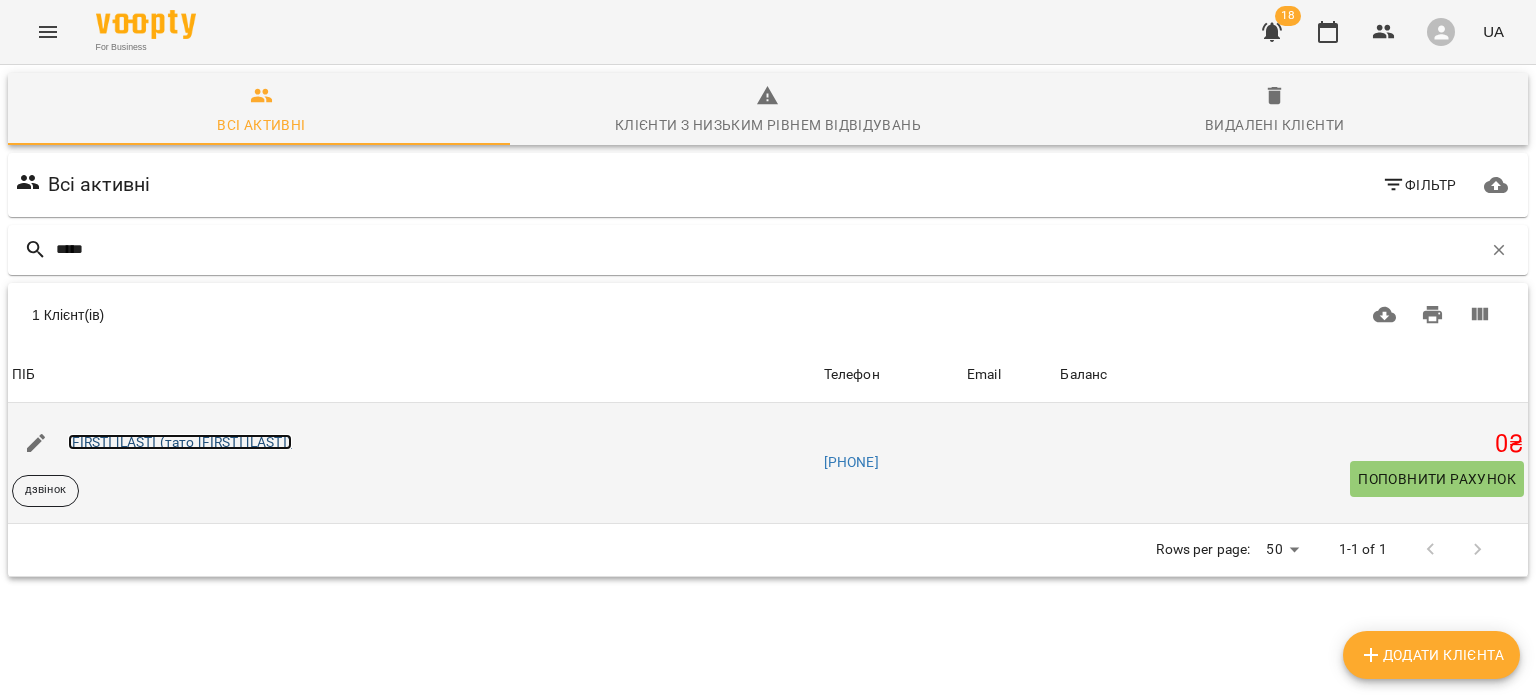 click on "[FIRST] [LAST] (тато [FIRST] [LAST])" at bounding box center [180, 442] 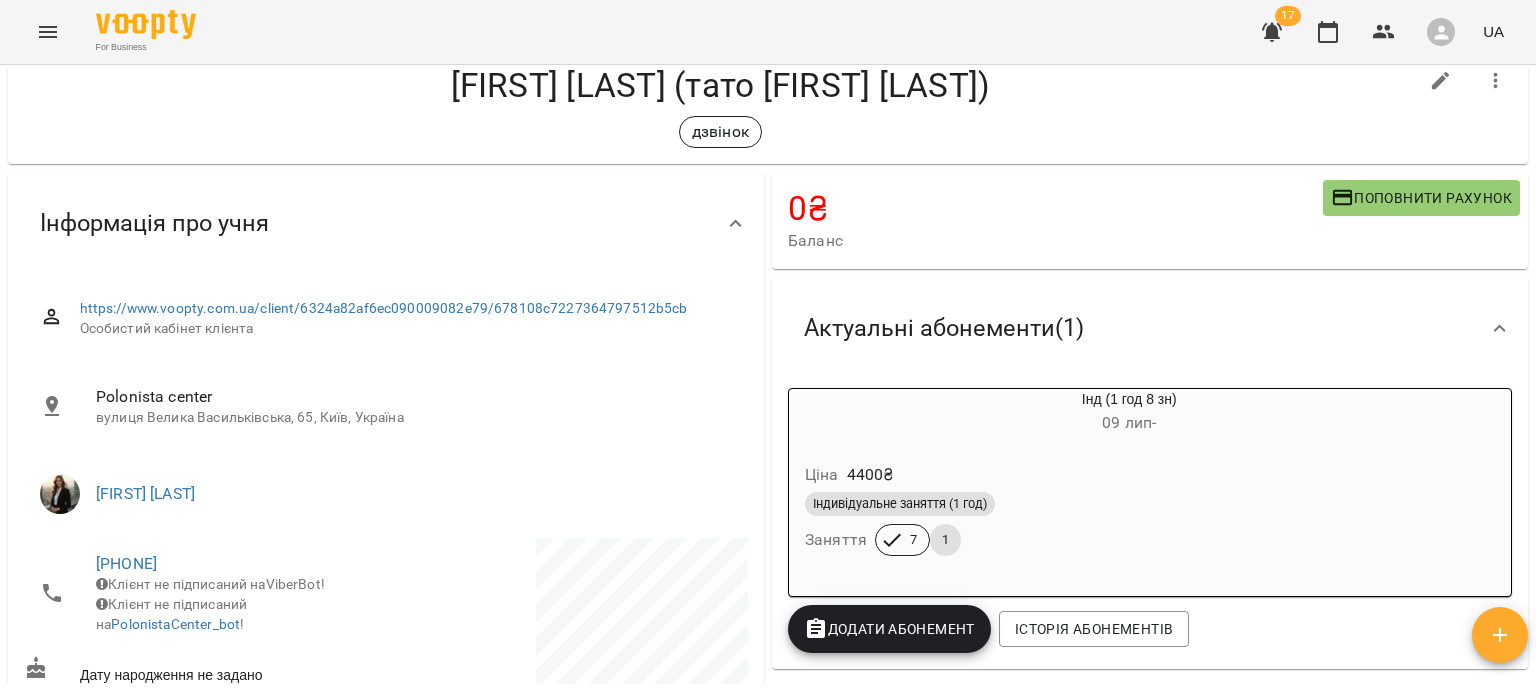 scroll, scrollTop: 0, scrollLeft: 0, axis: both 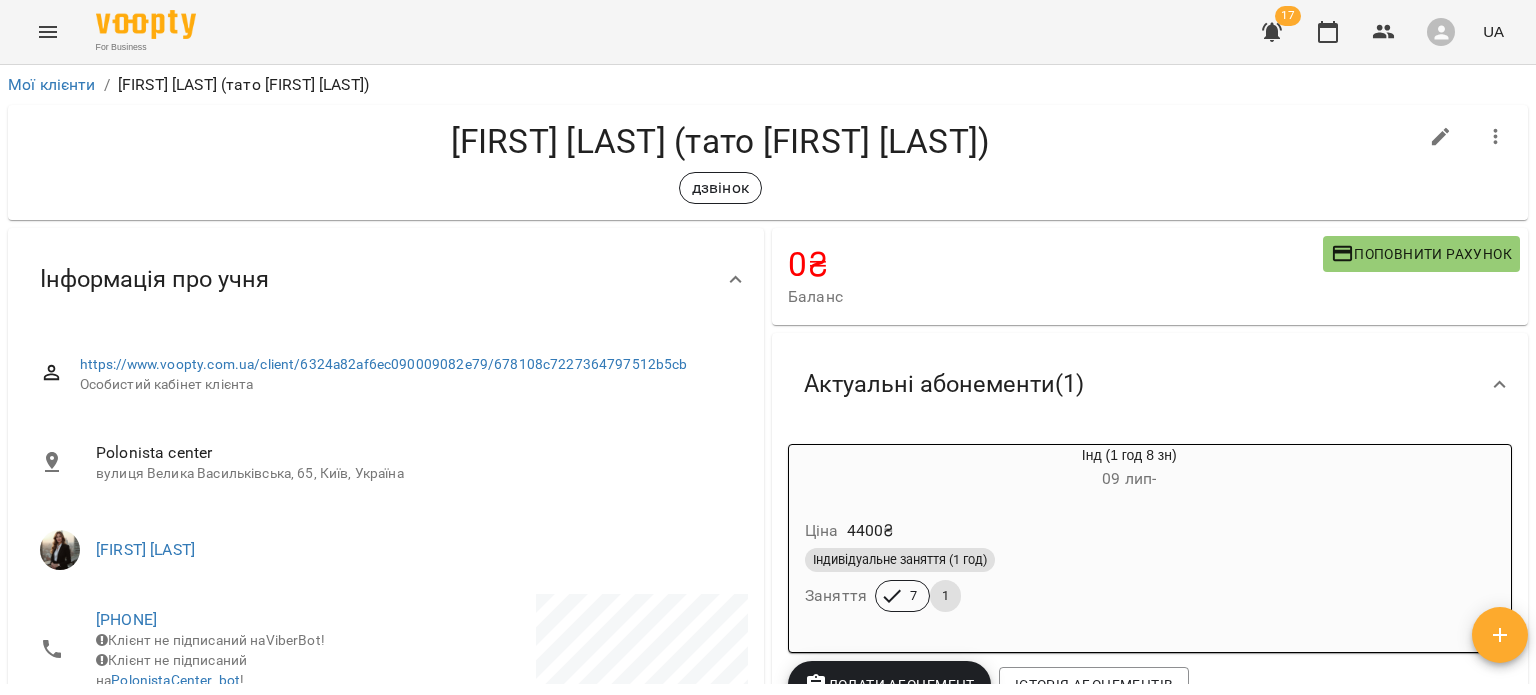 click on "0 ₴ Баланс Поповнити рахунок" at bounding box center (1150, 276) 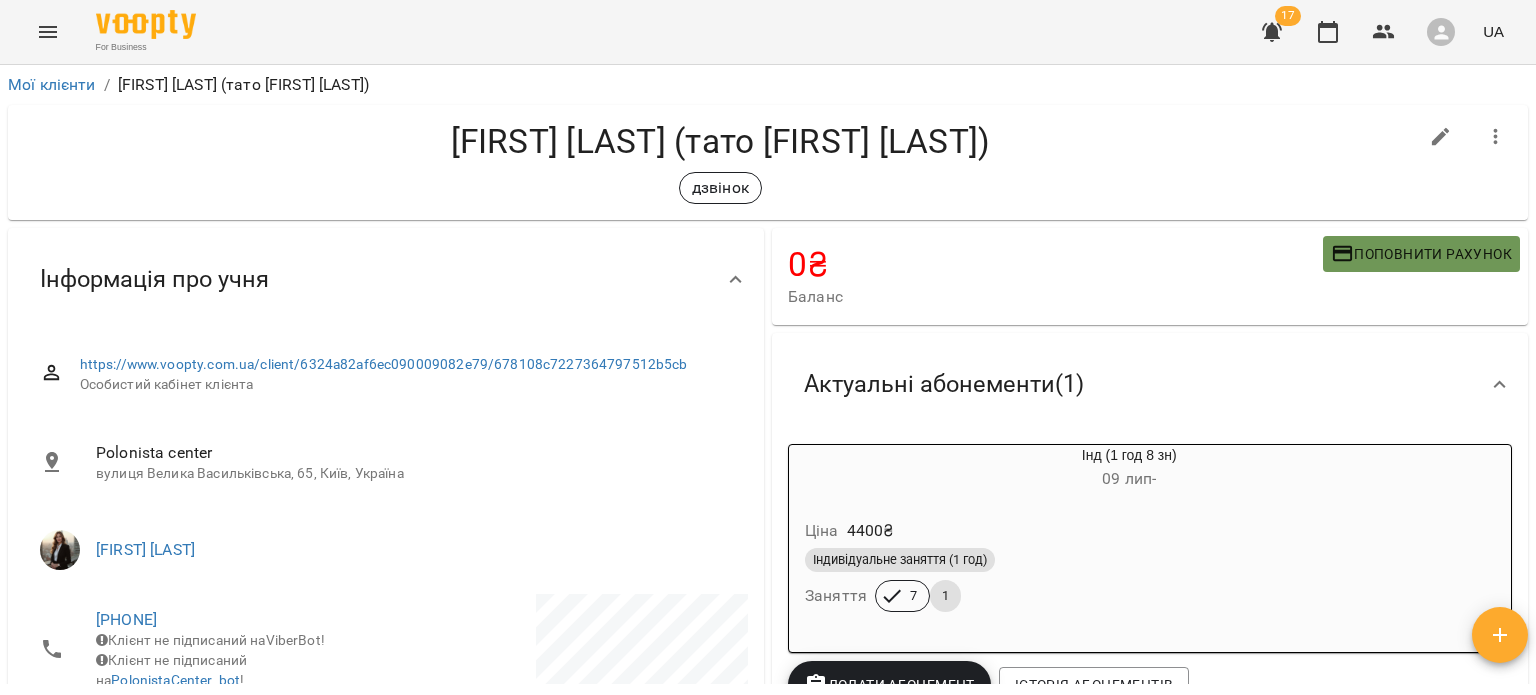 click on "Поповнити рахунок" at bounding box center [1421, 254] 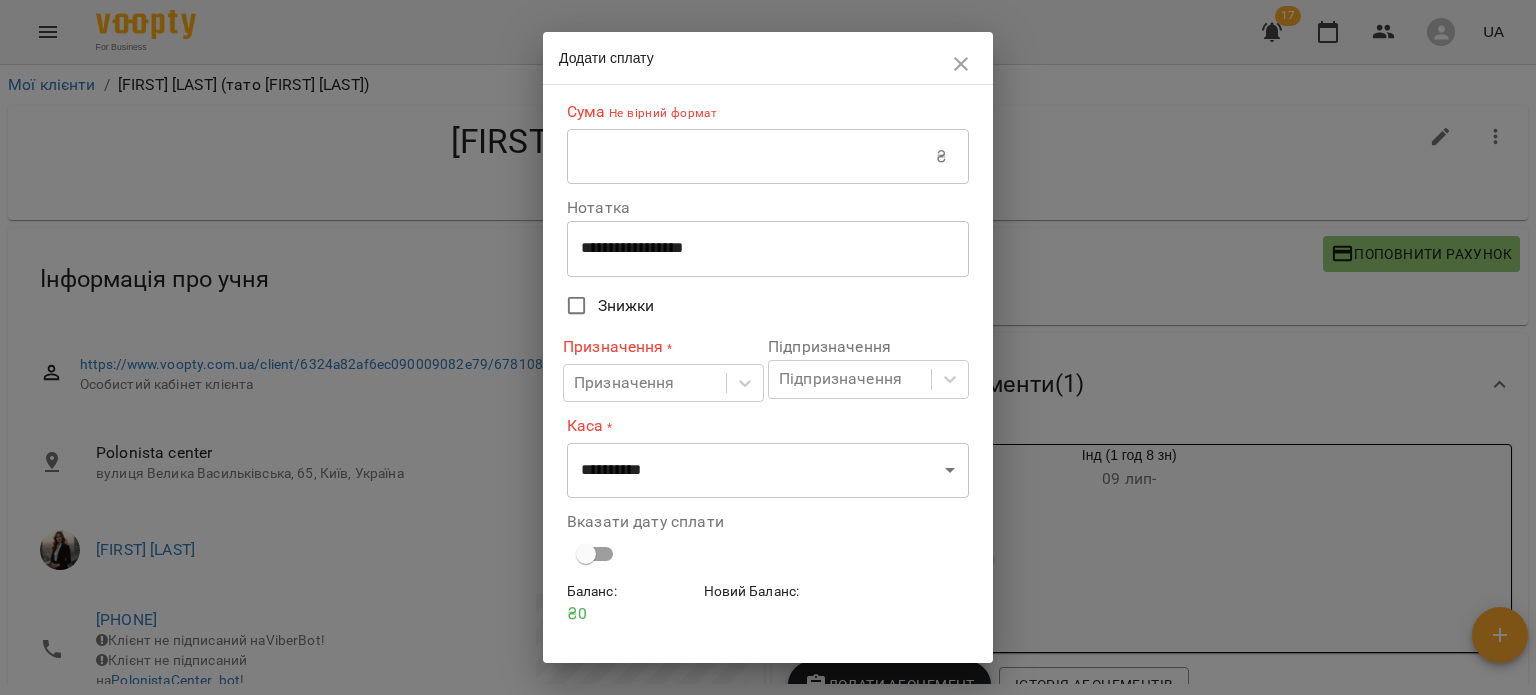 click at bounding box center (751, 157) 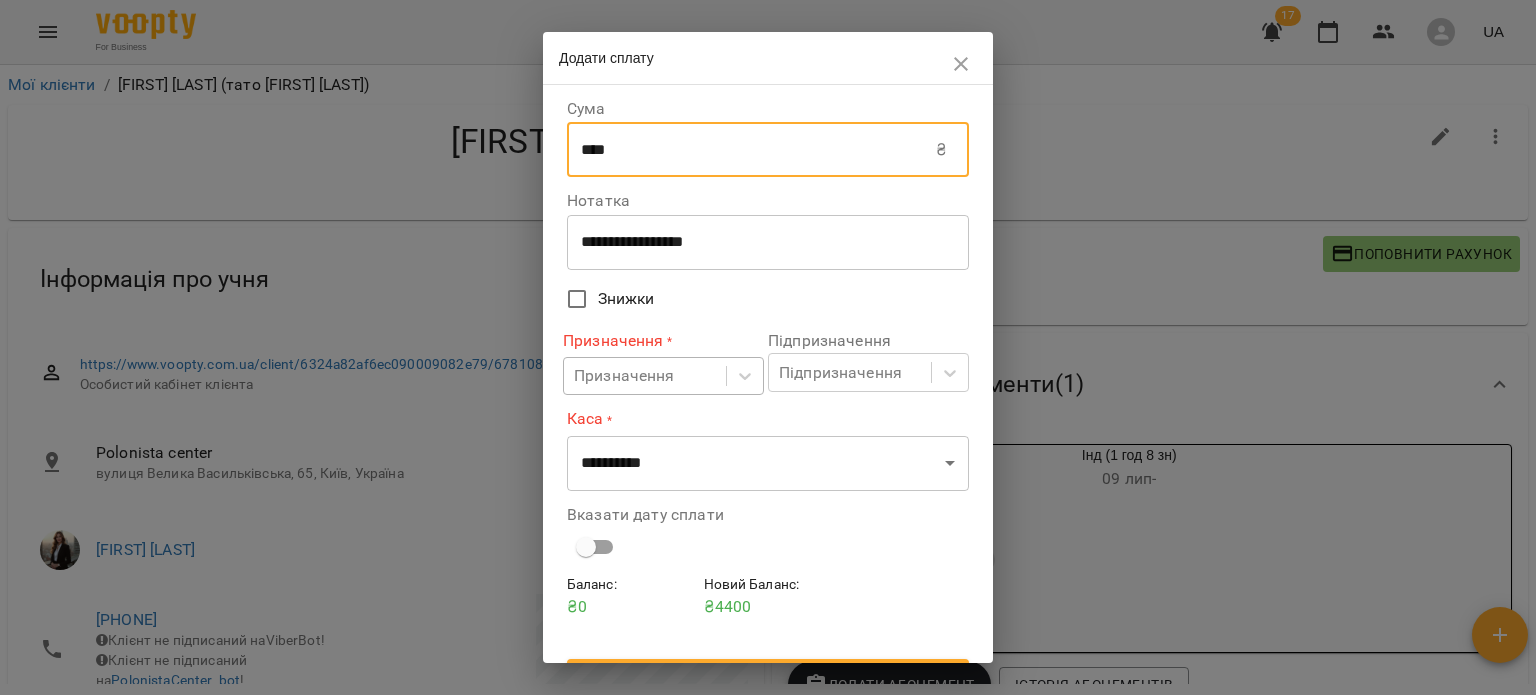 type on "****" 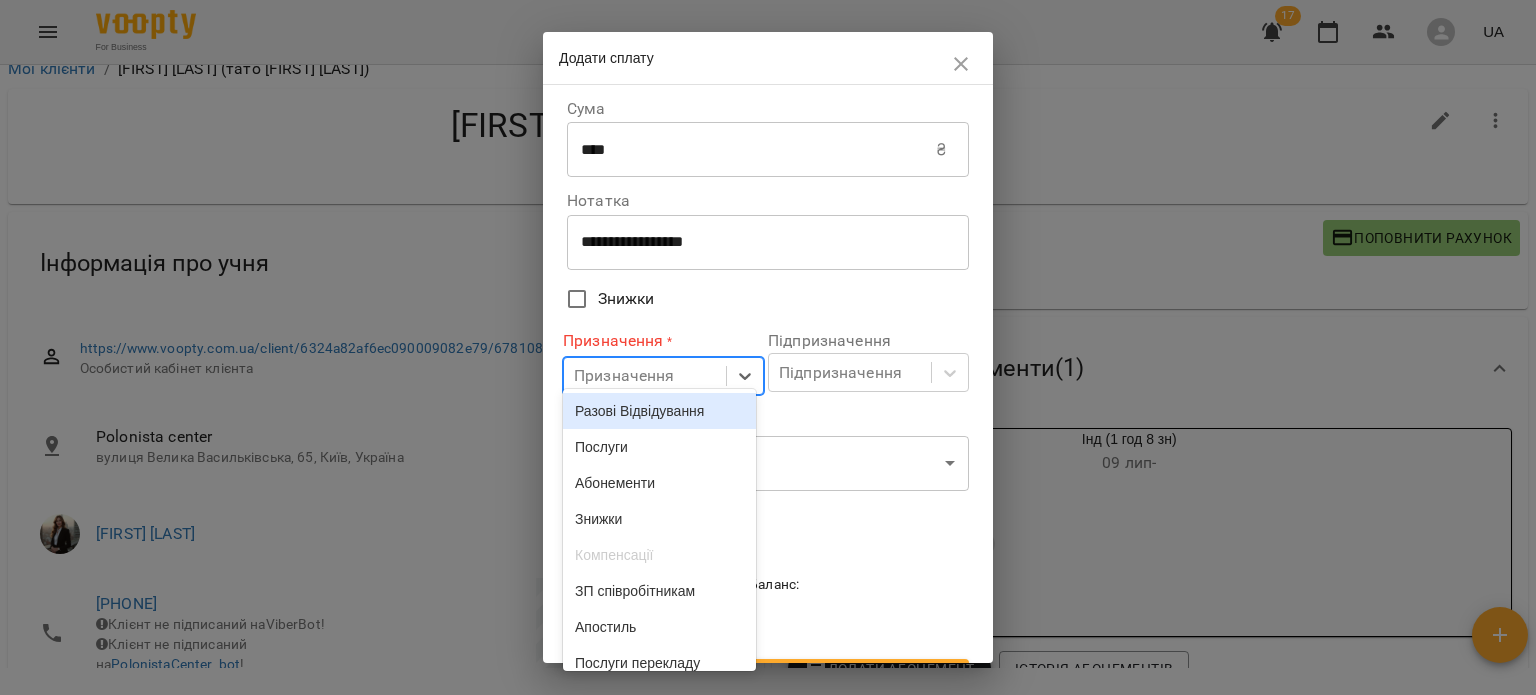 scroll, scrollTop: 18, scrollLeft: 0, axis: vertical 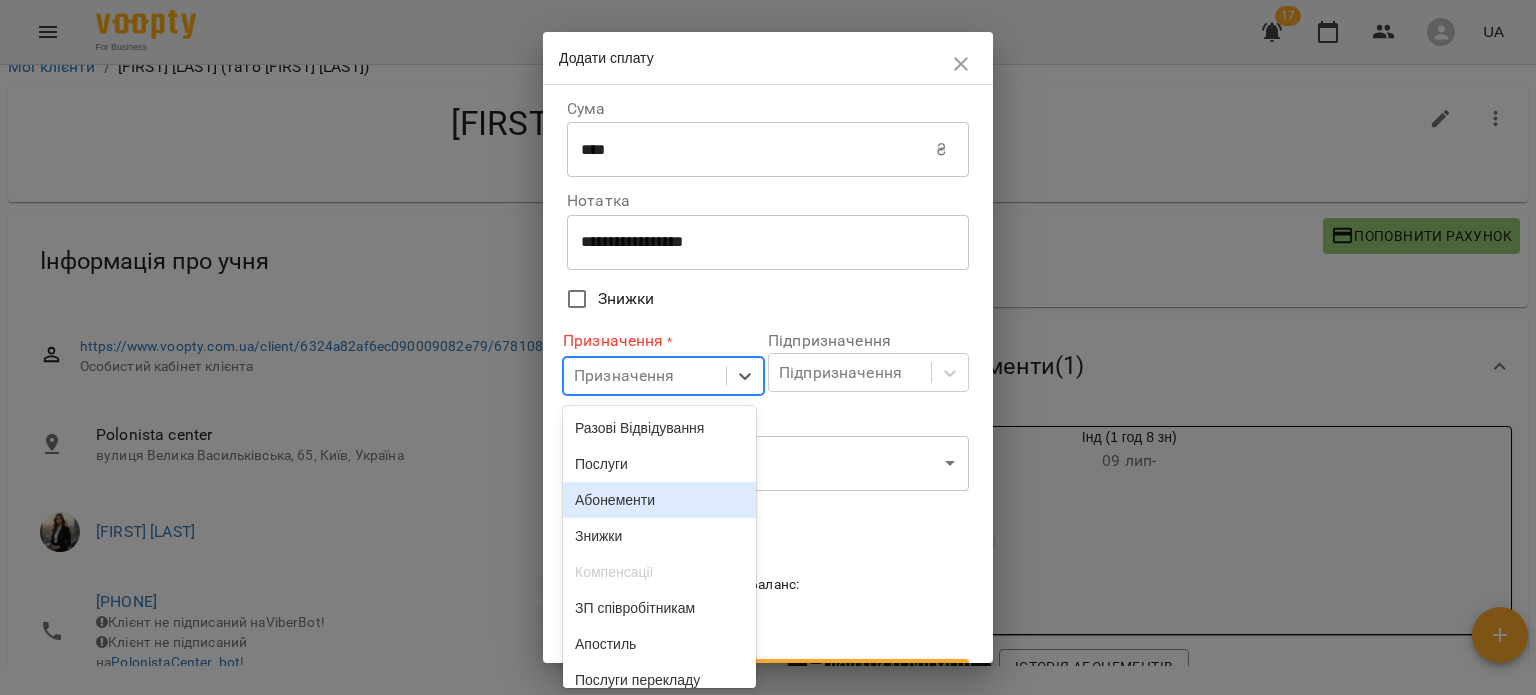 click on "Абонементи" at bounding box center [659, 500] 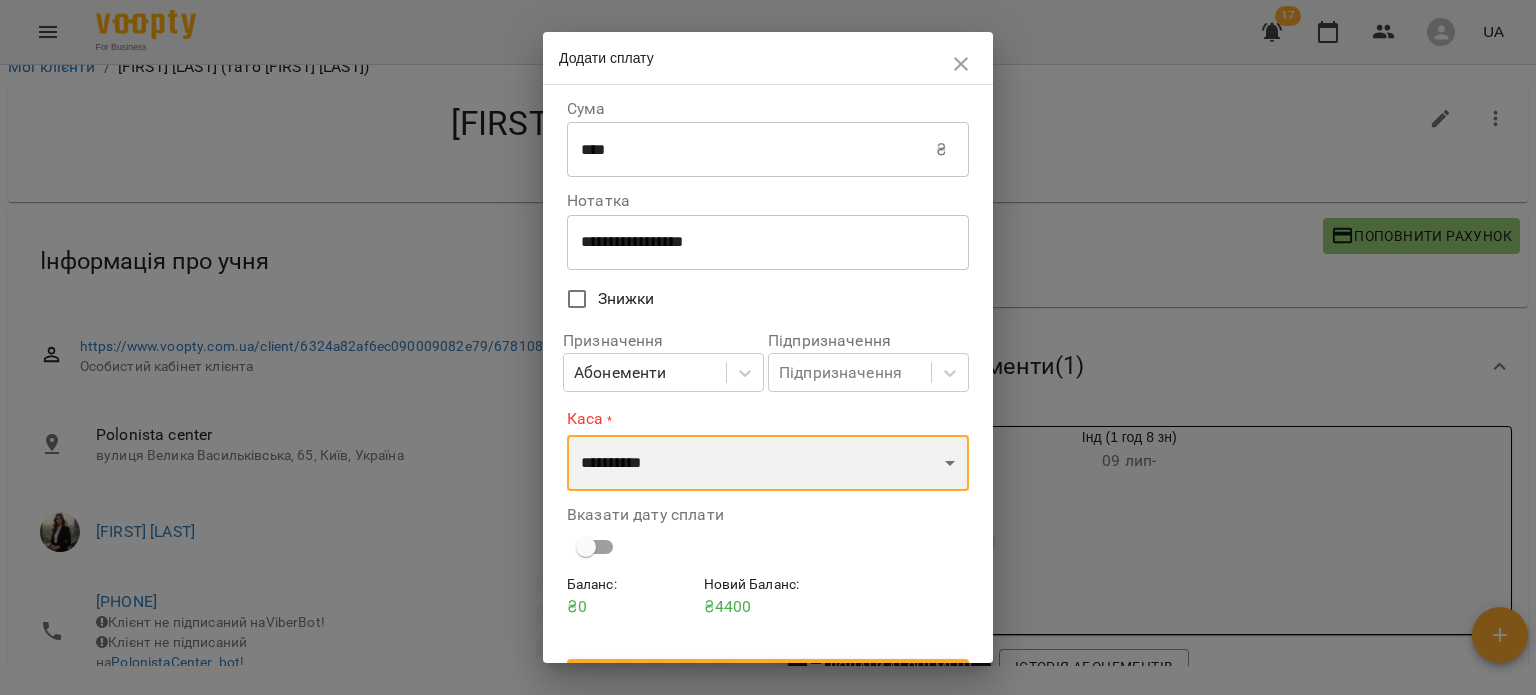 click on "**********" at bounding box center [768, 463] 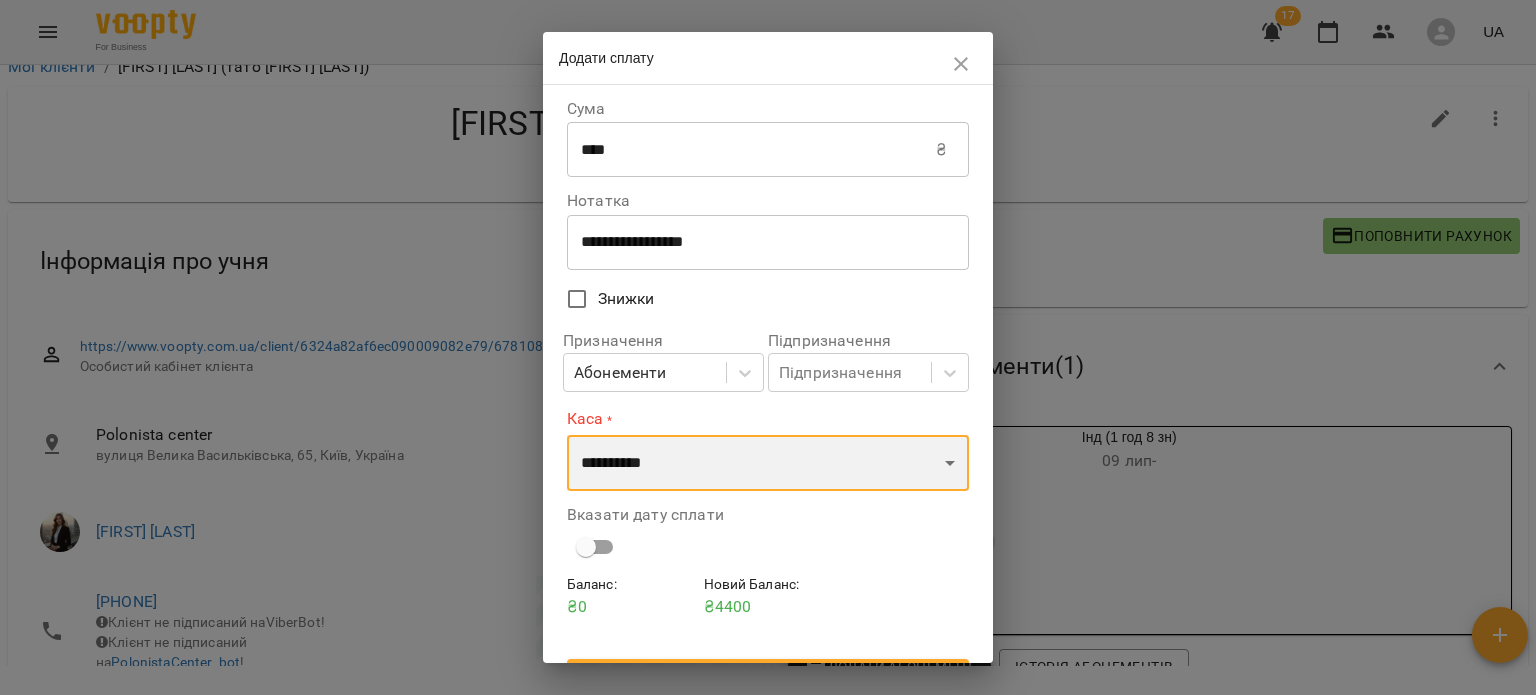 select on "**********" 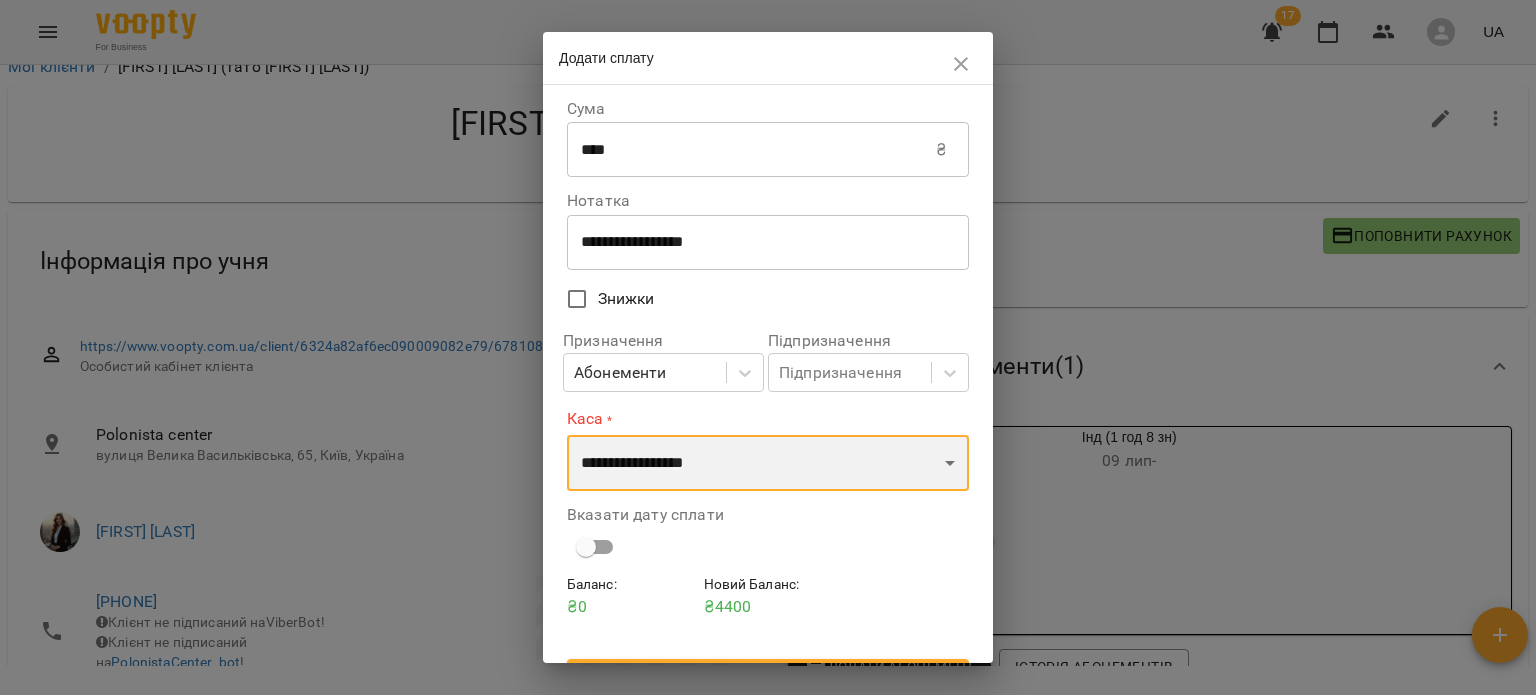 click on "**********" at bounding box center [768, 463] 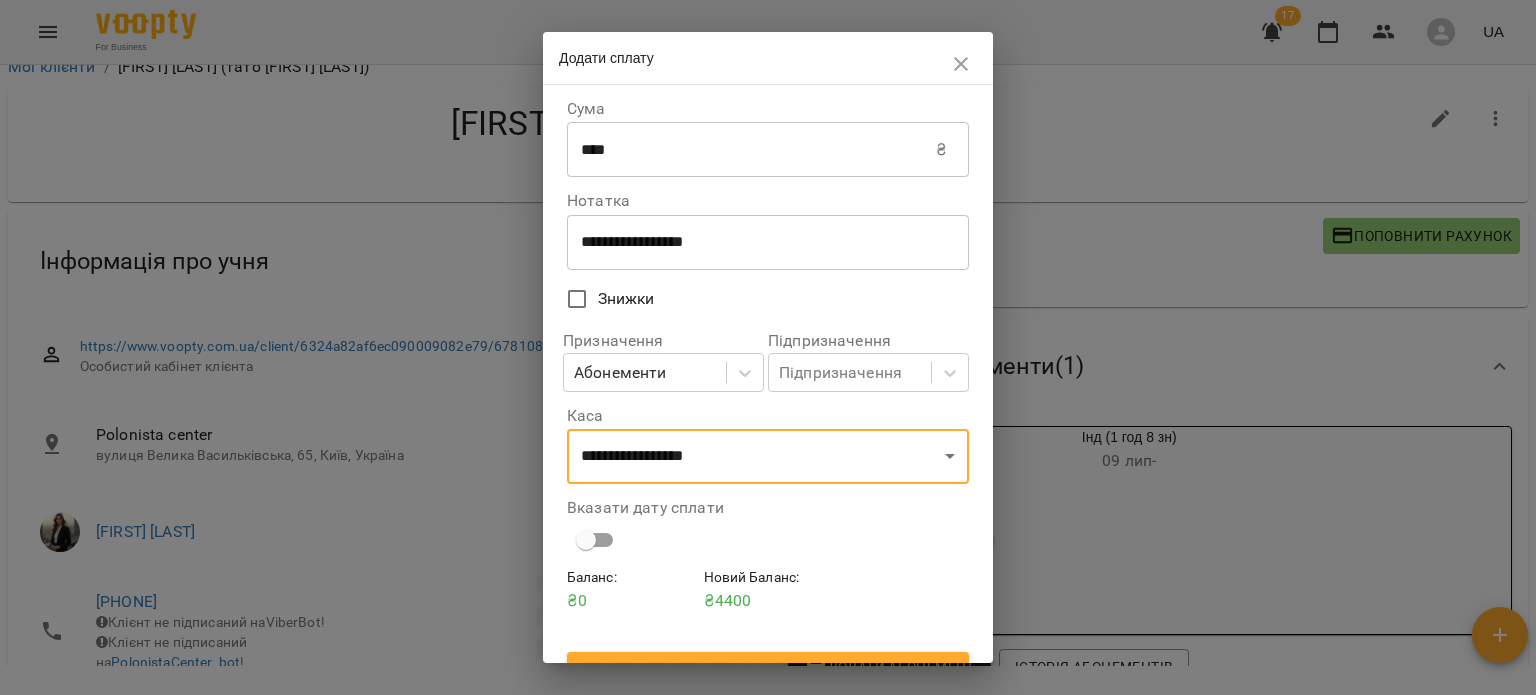 click on "Вказати дату сплати" at bounding box center (768, 508) 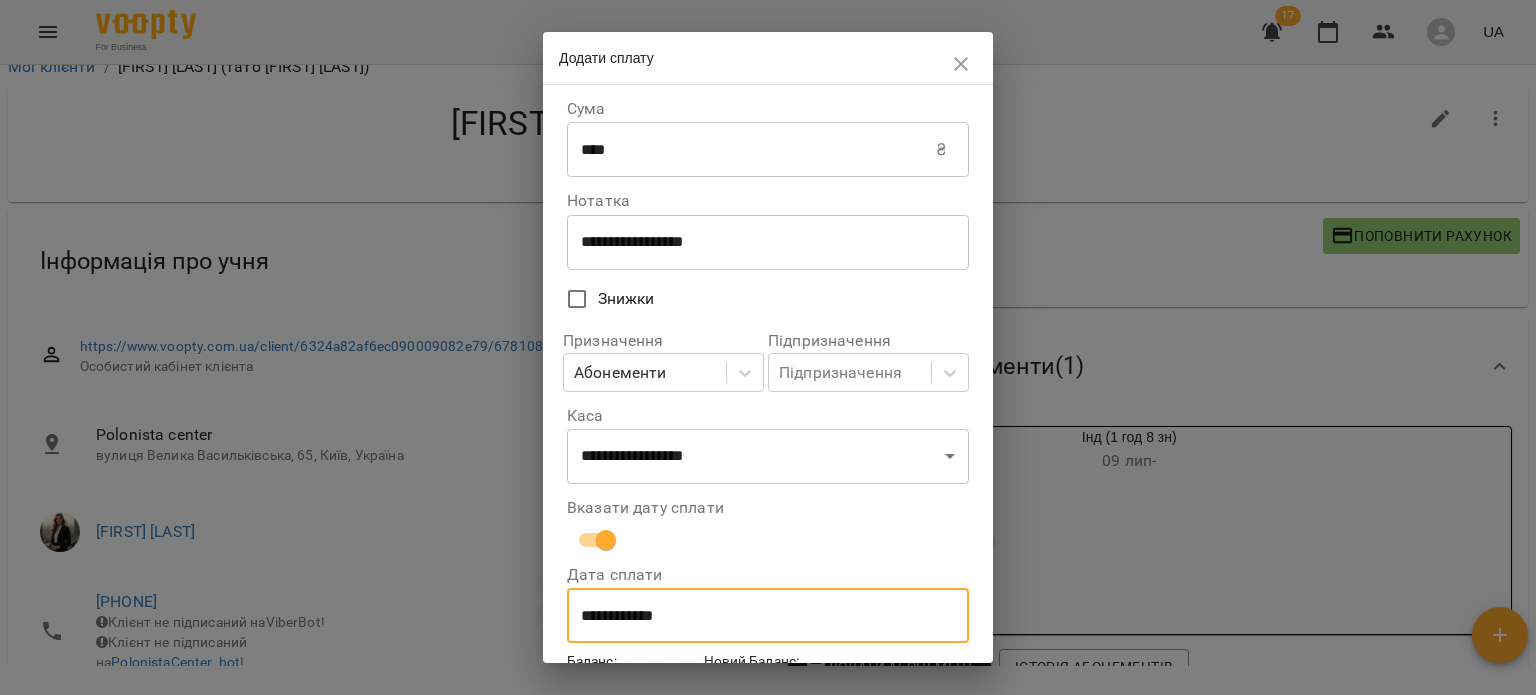 click on "**********" at bounding box center [768, 616] 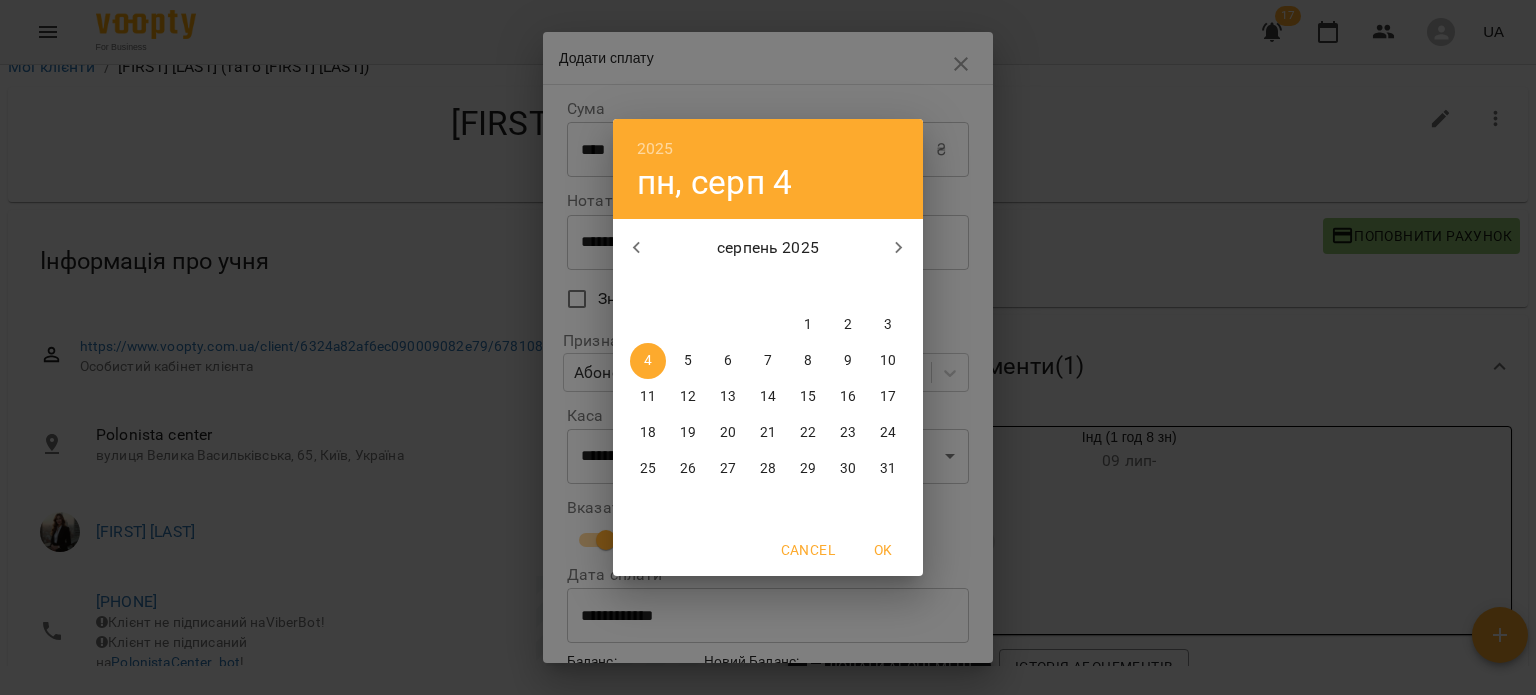 click on "1" at bounding box center (808, 325) 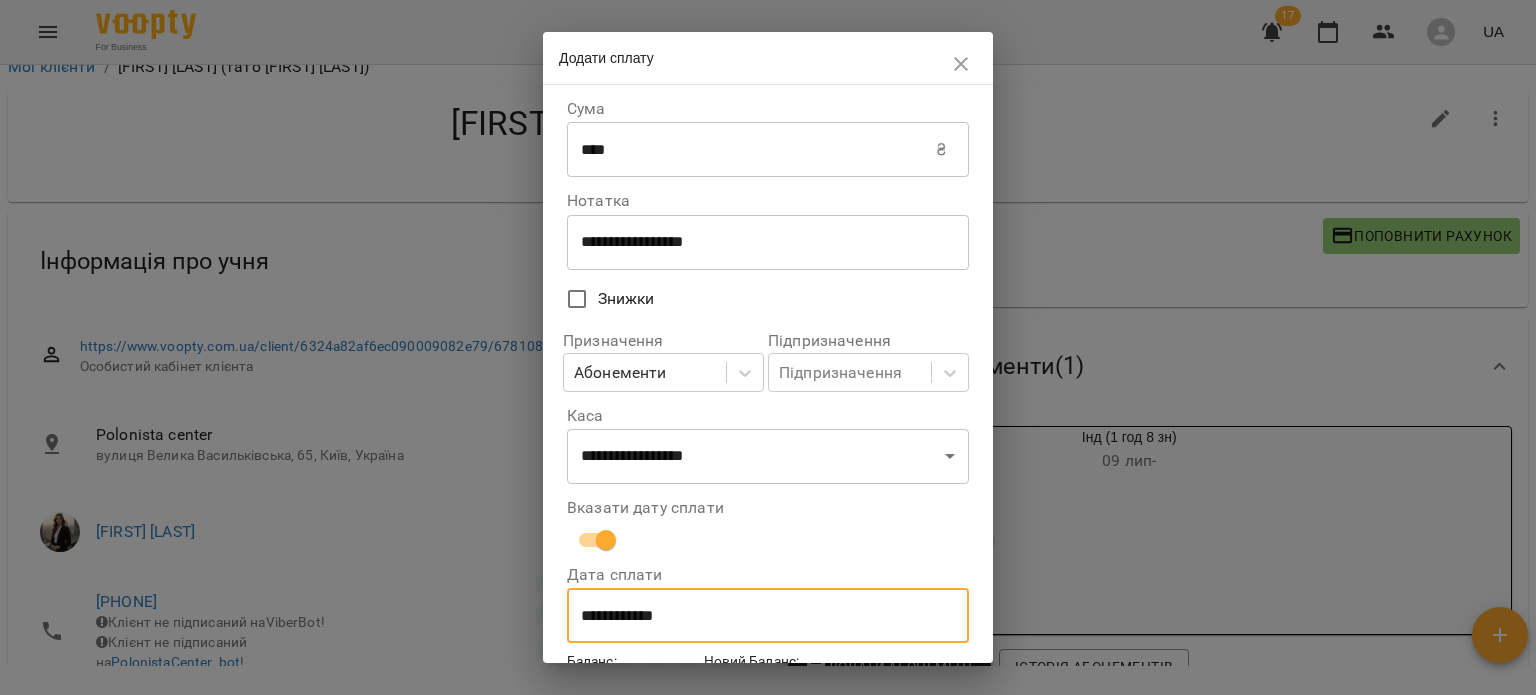 scroll, scrollTop: 119, scrollLeft: 0, axis: vertical 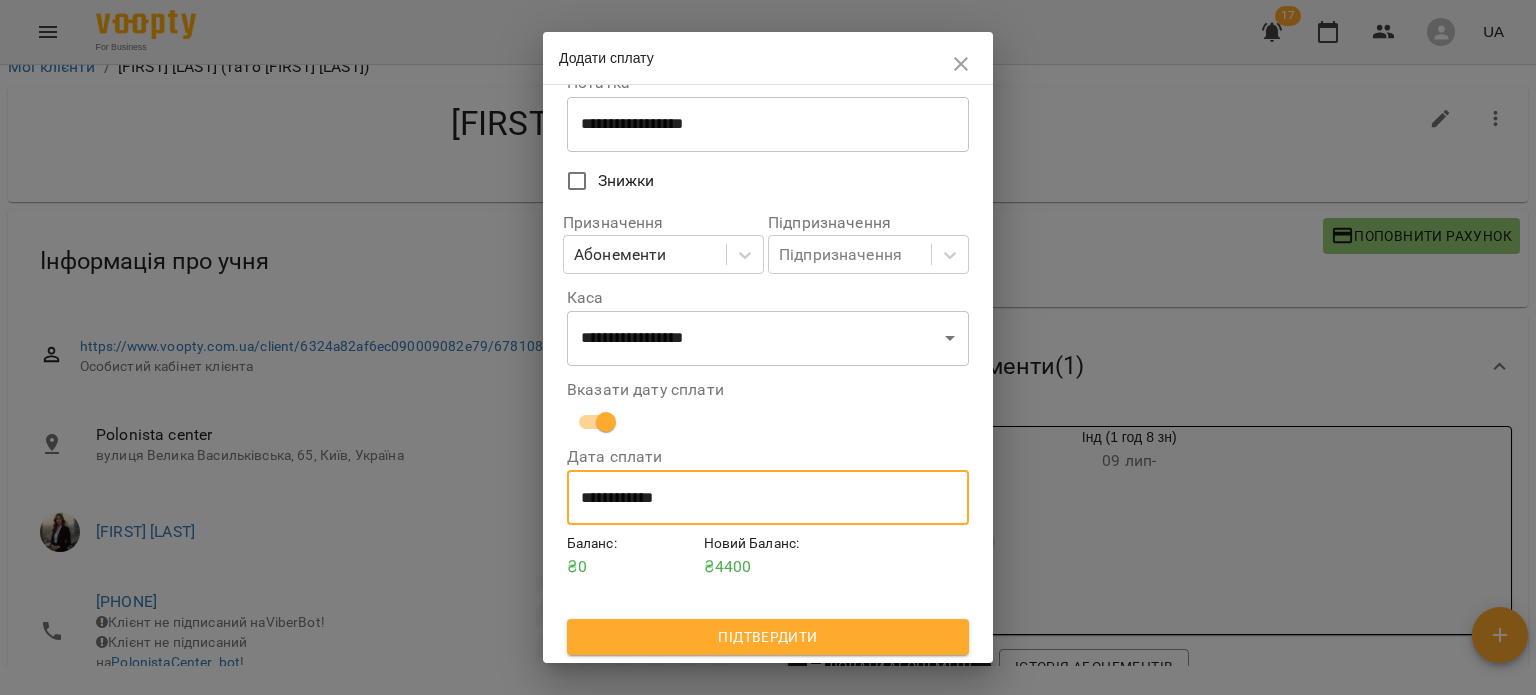 click on "Підтвердити" at bounding box center (768, 637) 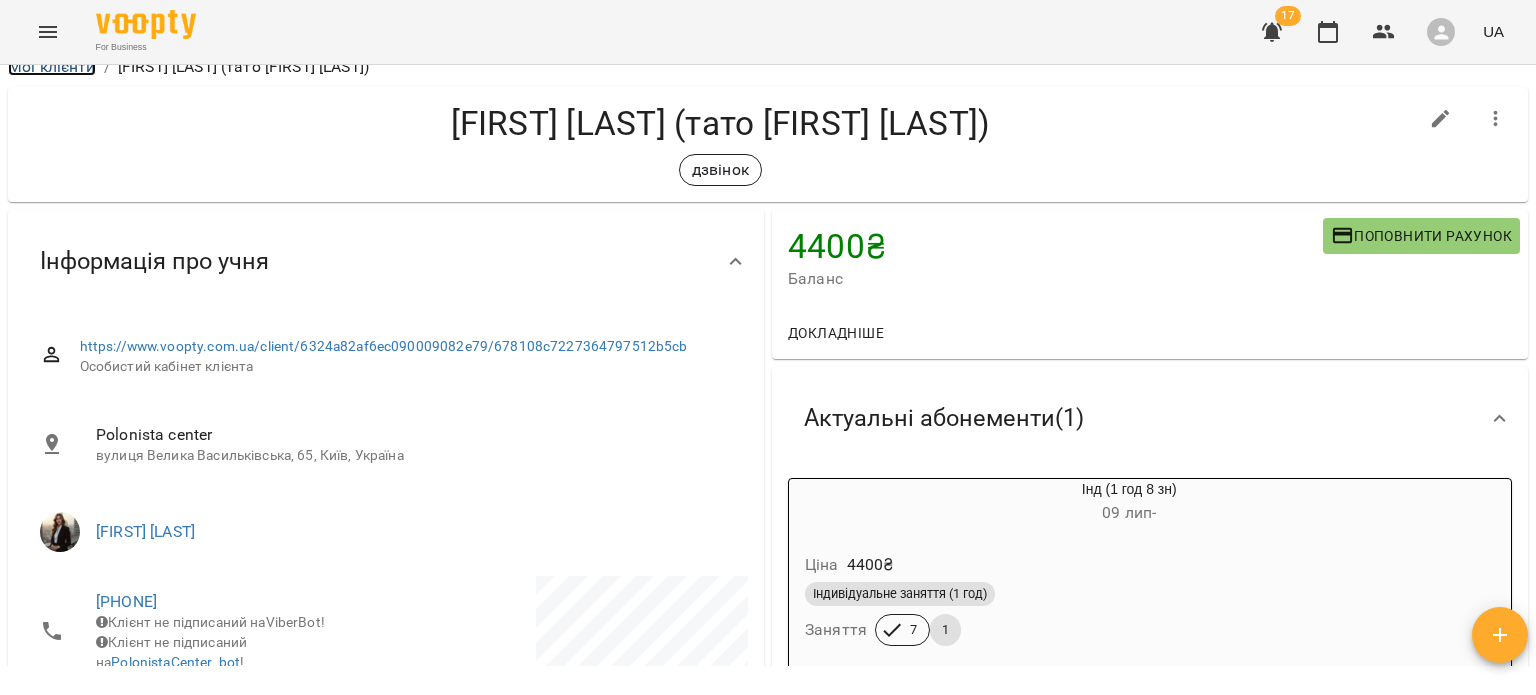 click on "Мої клієнти" at bounding box center [52, 66] 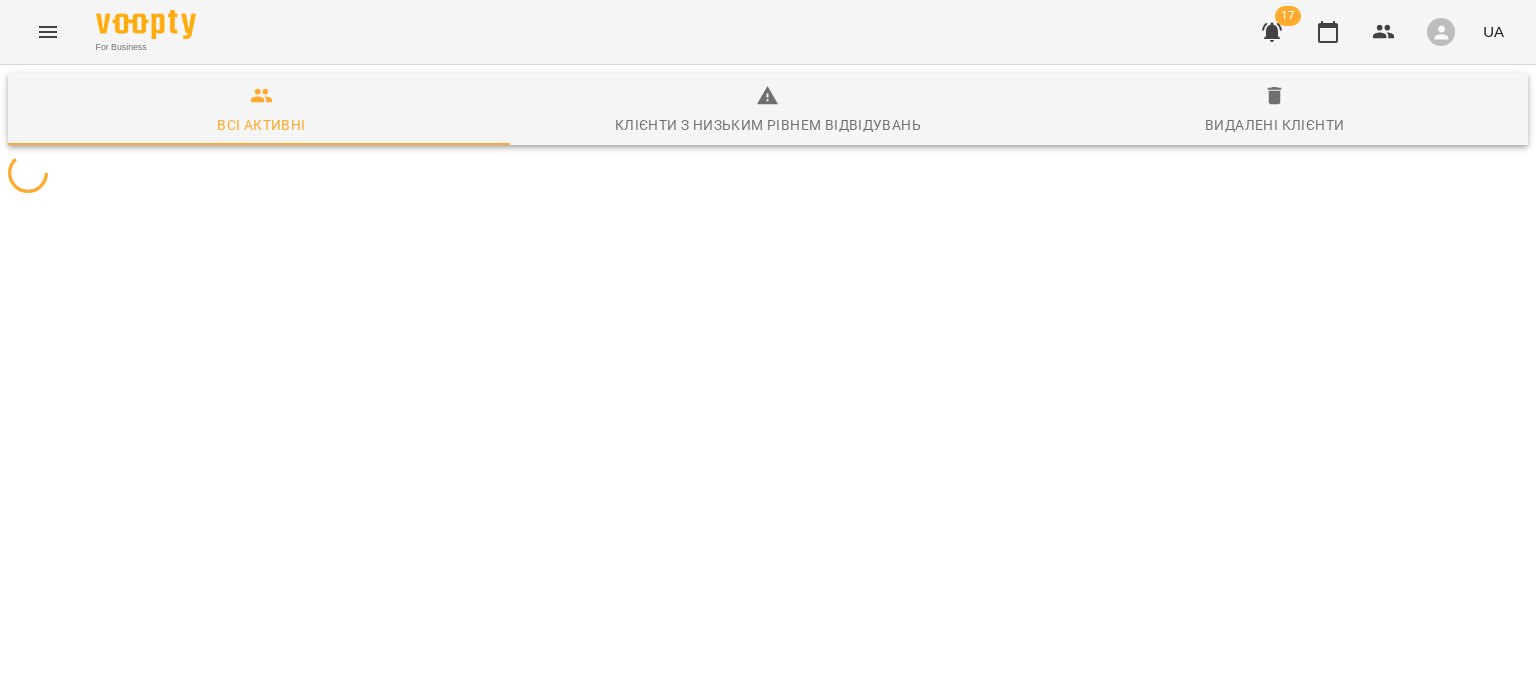 scroll, scrollTop: 0, scrollLeft: 0, axis: both 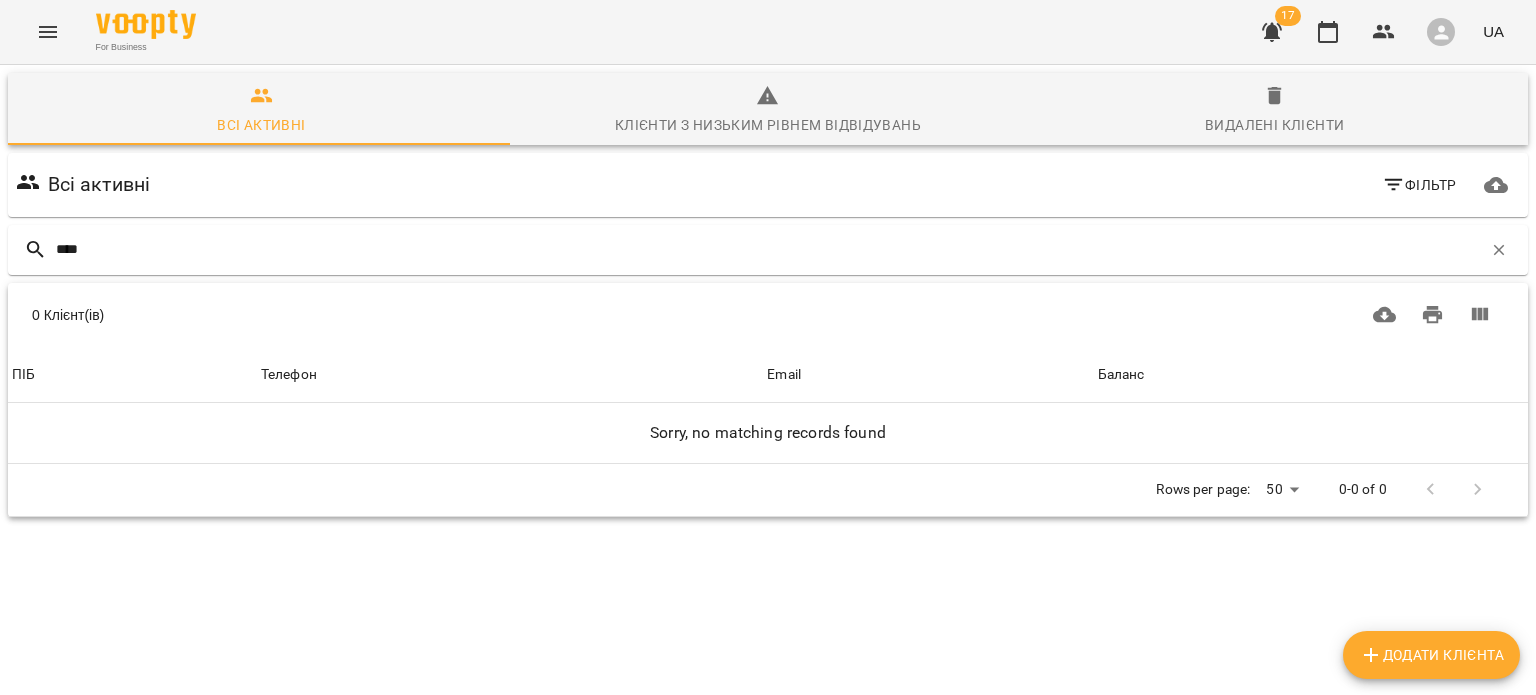 type on "****" 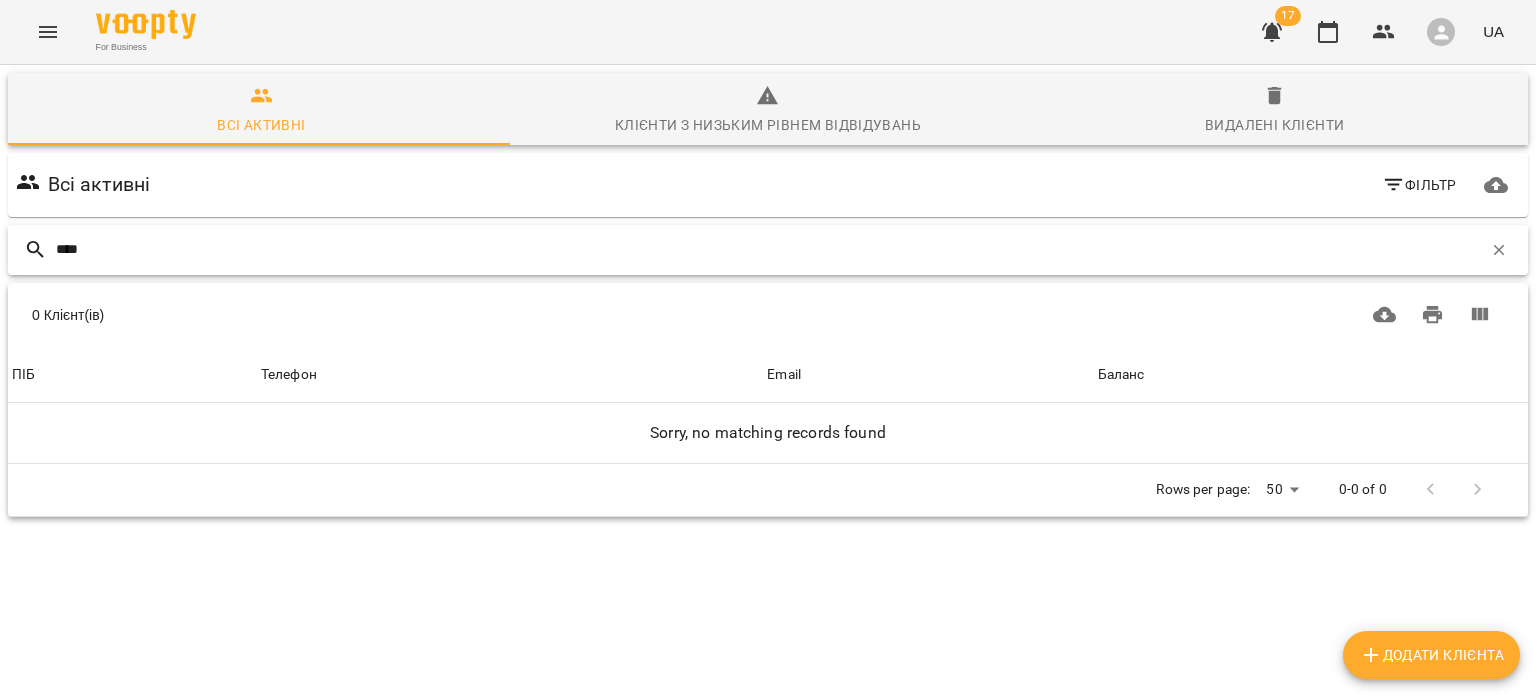 click on "****" at bounding box center [769, 249] 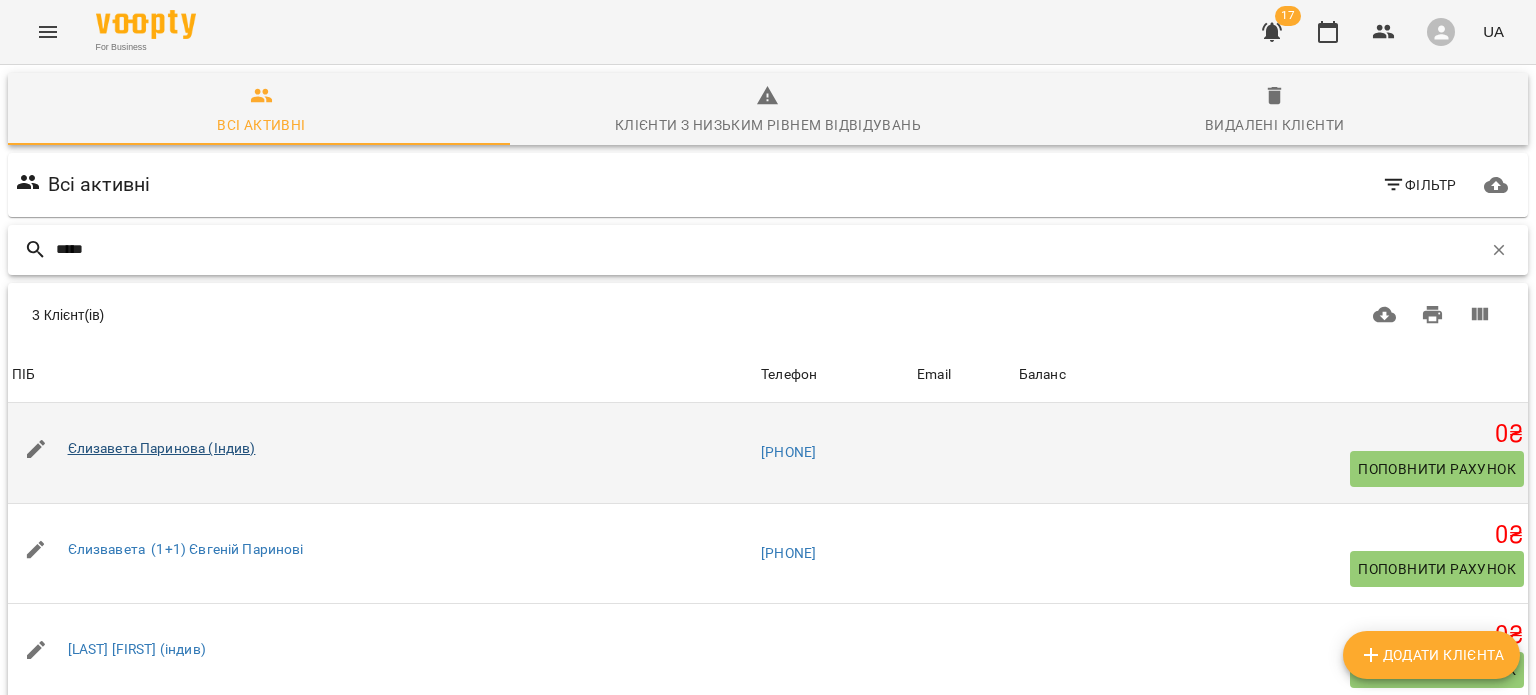 type on "*****" 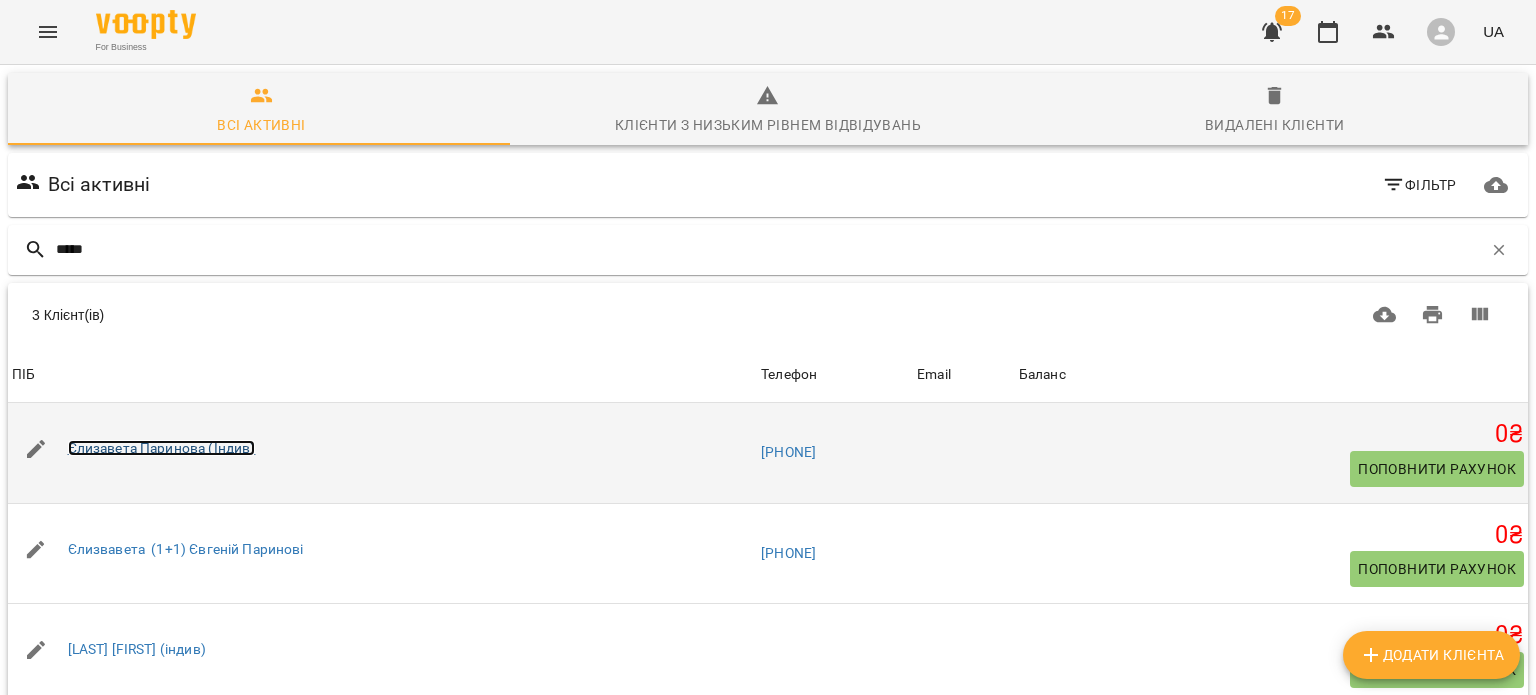 click on "Єлизавета Паринова (Індив)" at bounding box center [162, 448] 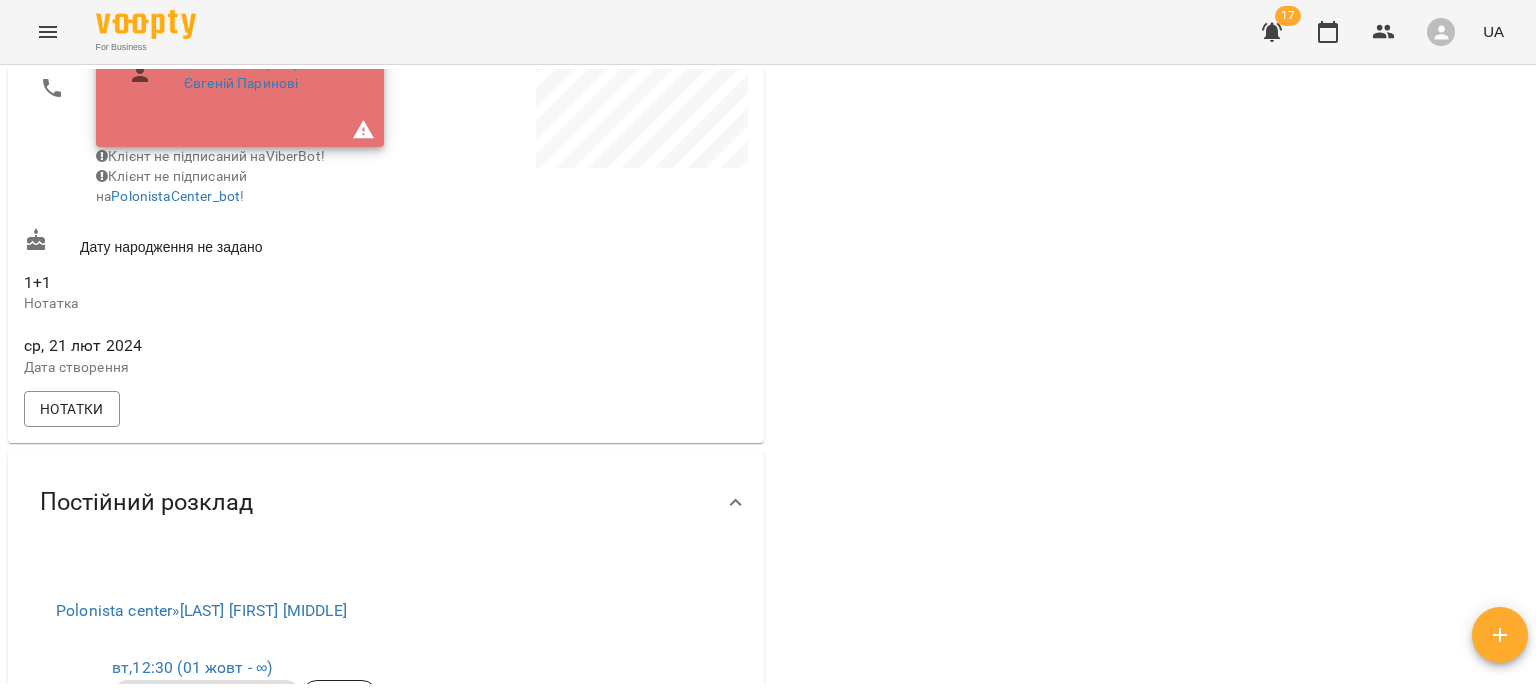 scroll, scrollTop: 759, scrollLeft: 0, axis: vertical 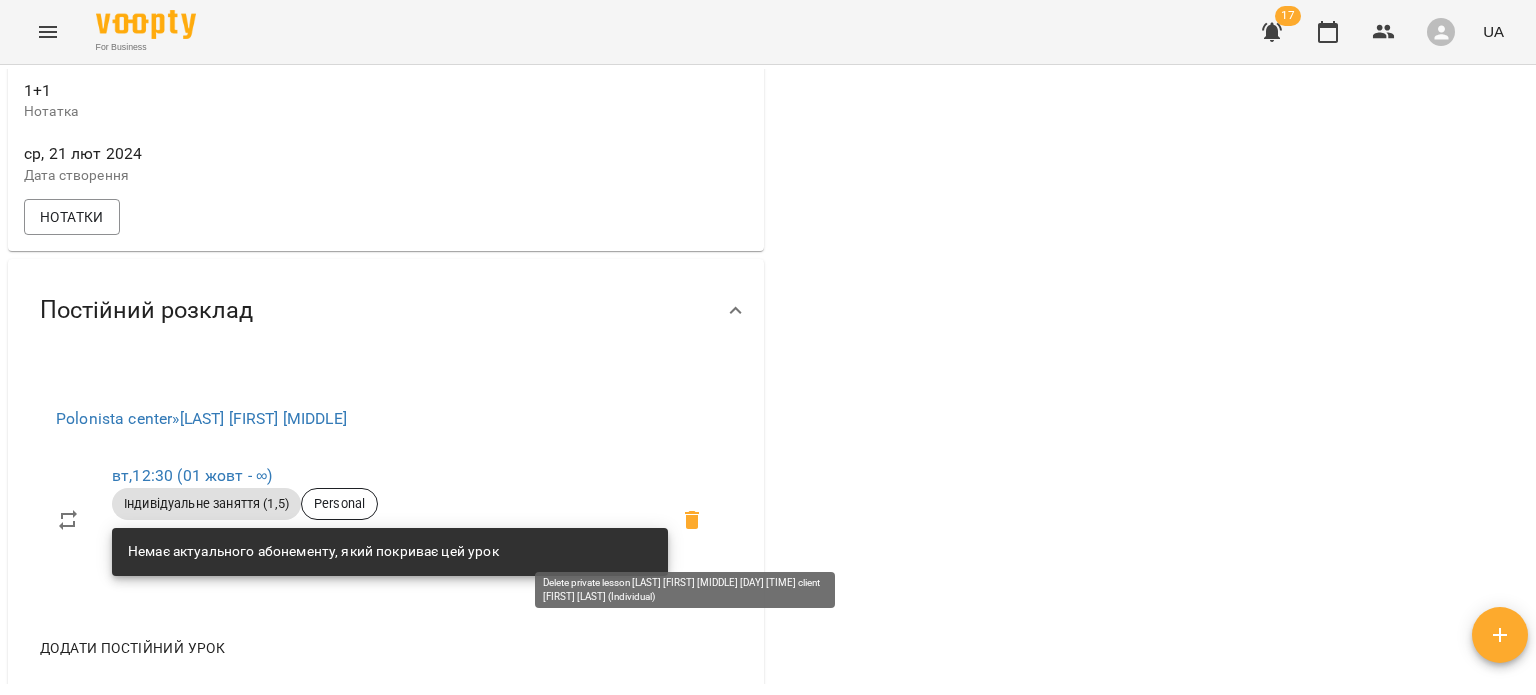 click 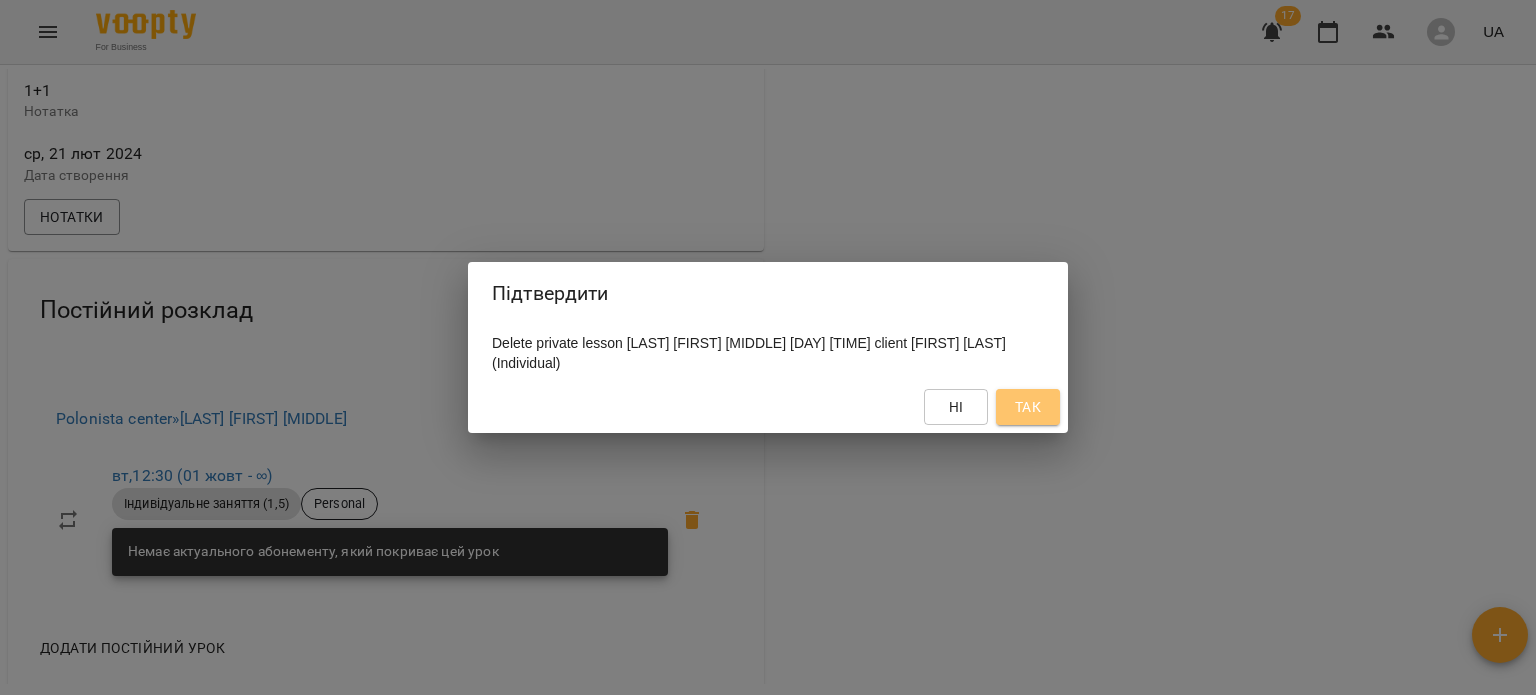 click on "Так" at bounding box center (1028, 407) 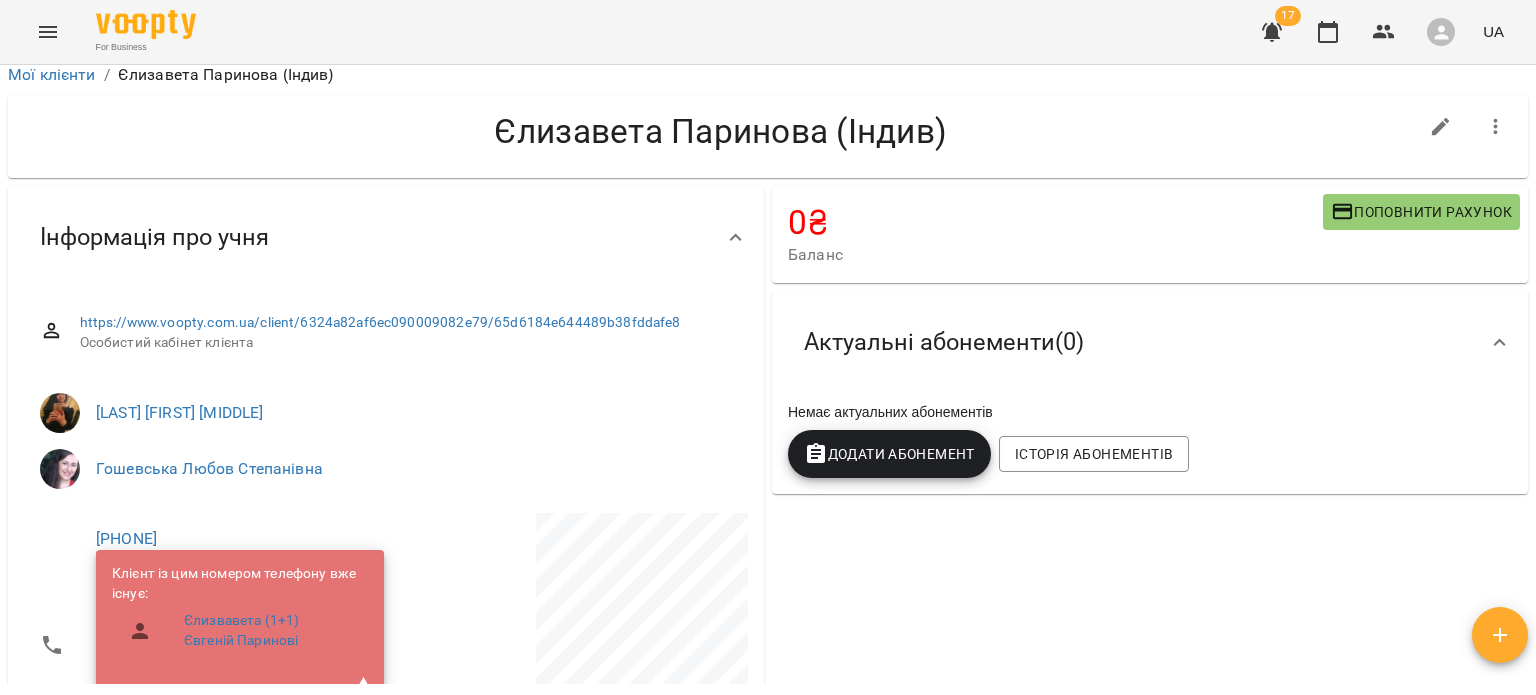 scroll, scrollTop: 0, scrollLeft: 0, axis: both 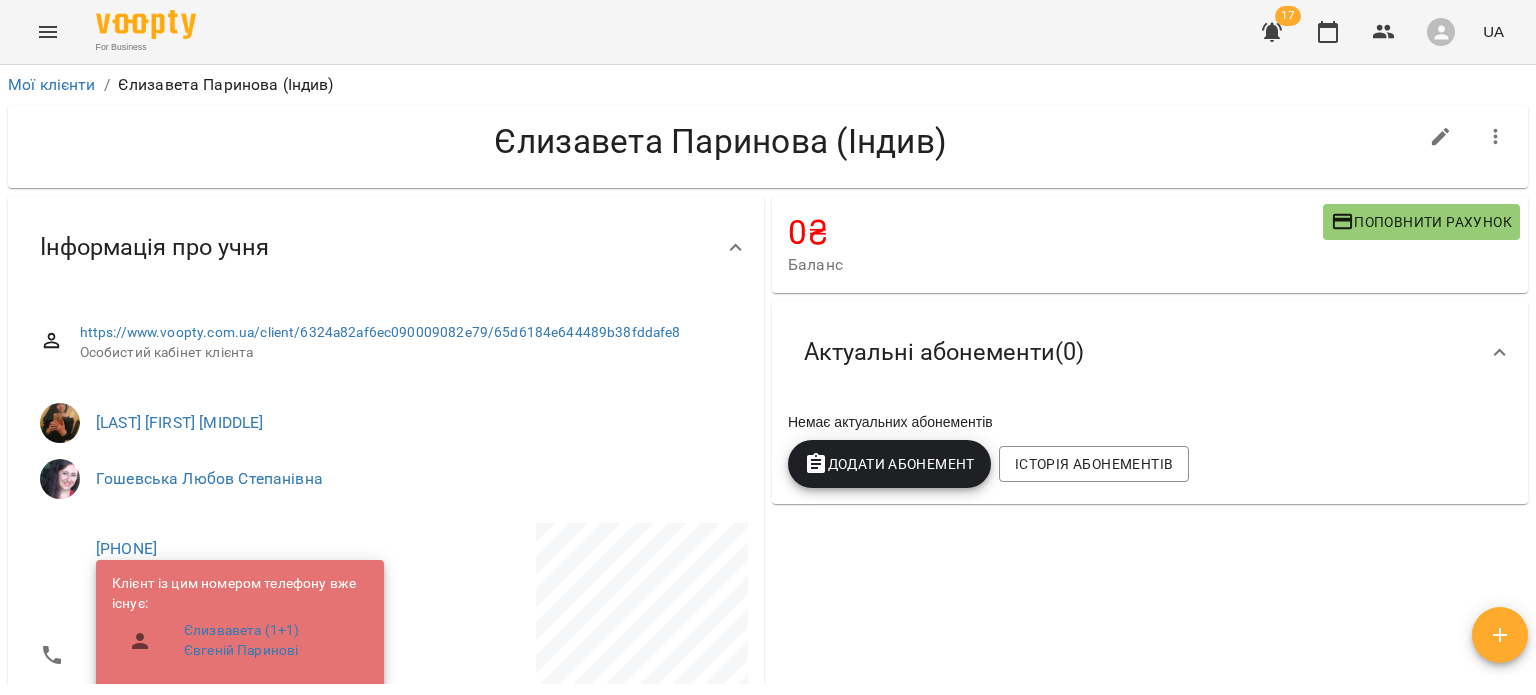 click on "Мої клієнти / [FIRST] [LAST] (Індив)" at bounding box center [768, 85] 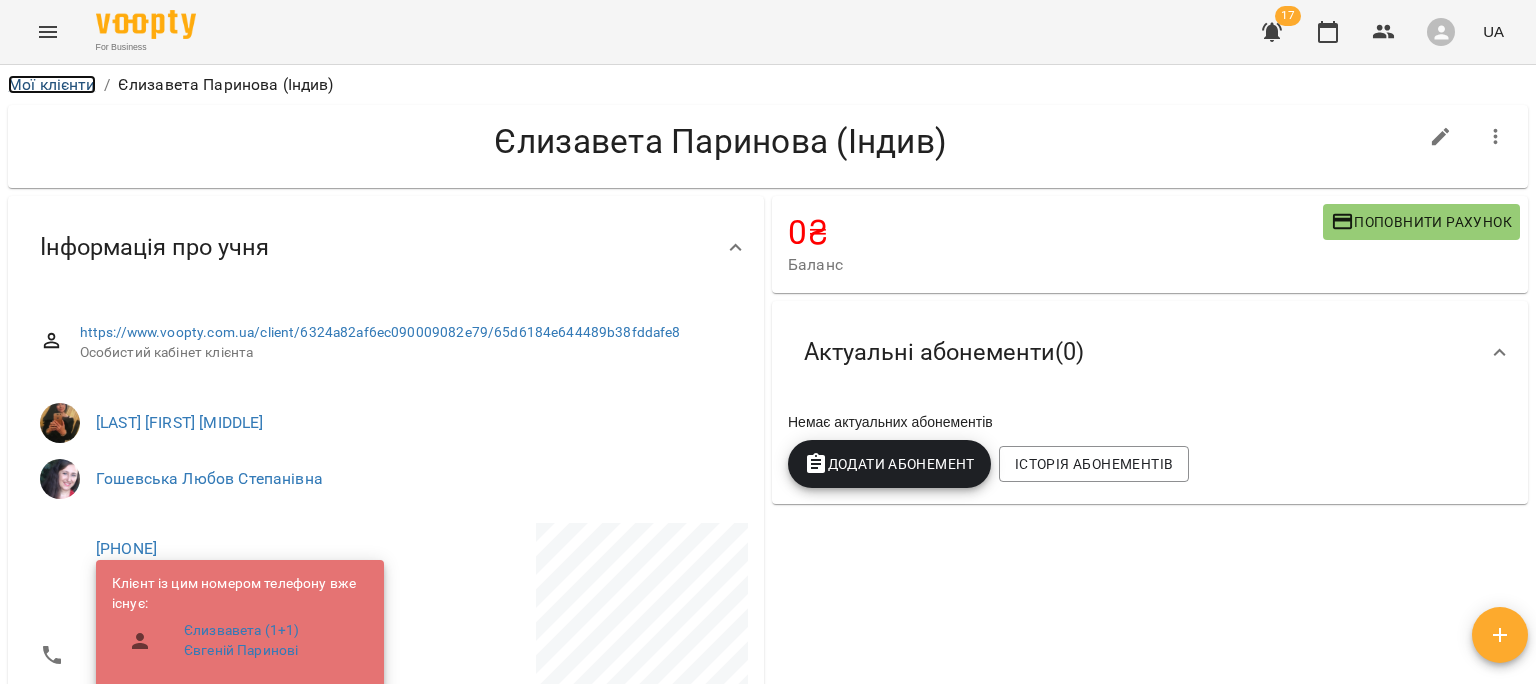 click on "Мої клієнти" at bounding box center [52, 84] 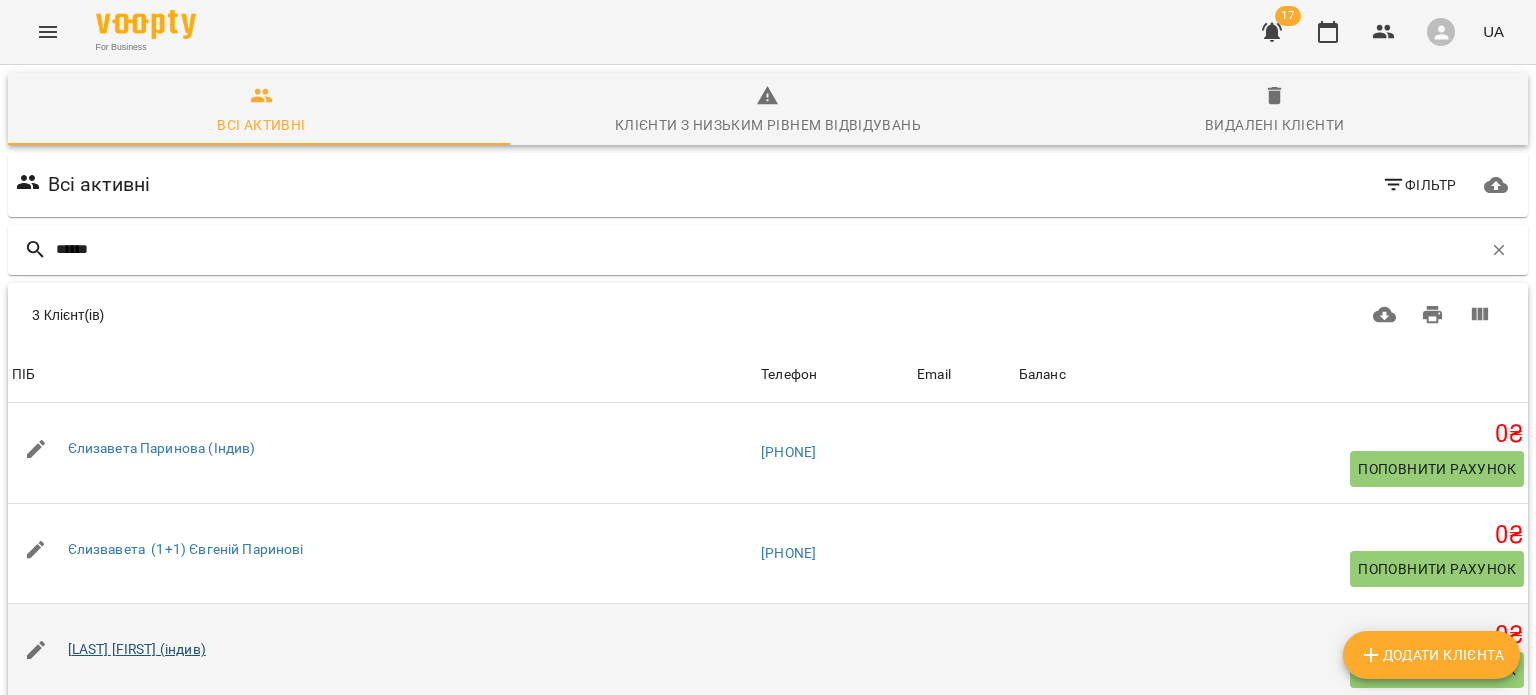 type on "******" 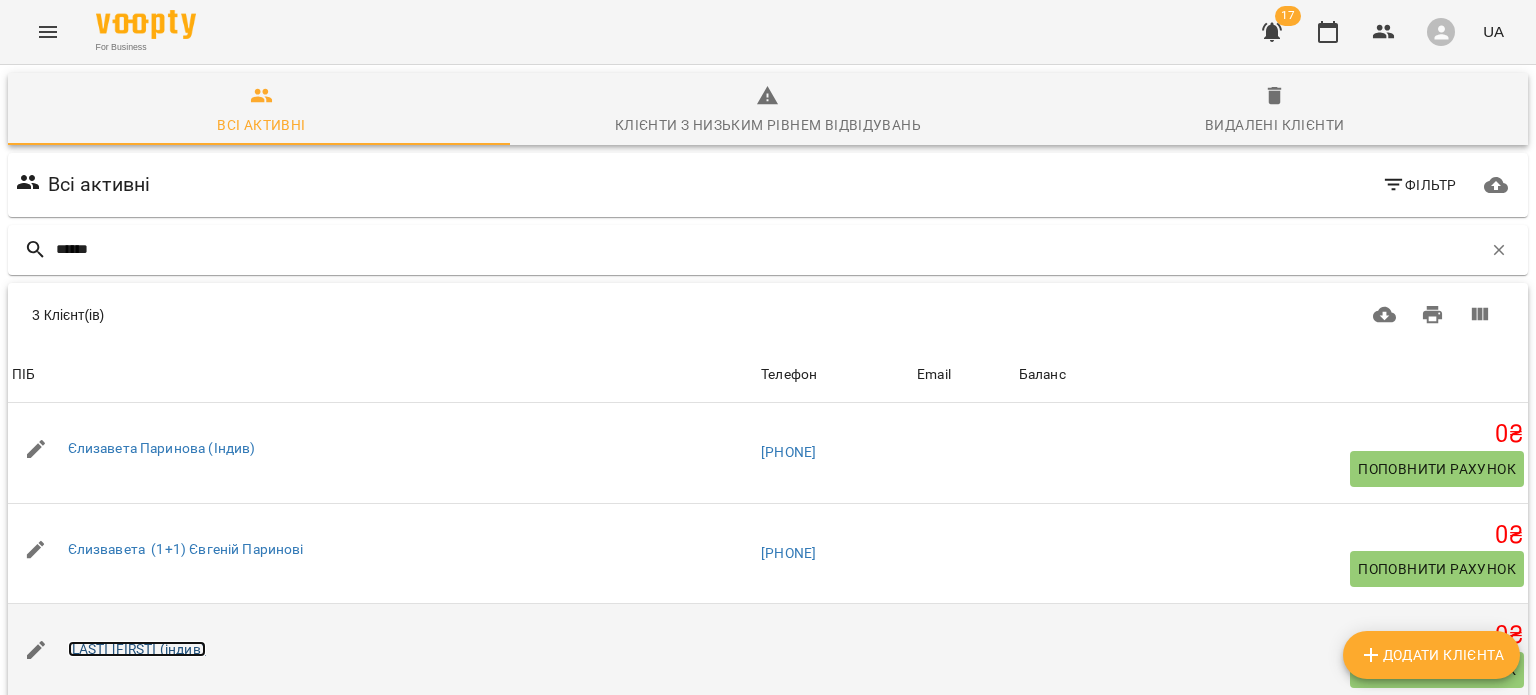 click on "[LAST] [FIRST] (індив)" at bounding box center [137, 649] 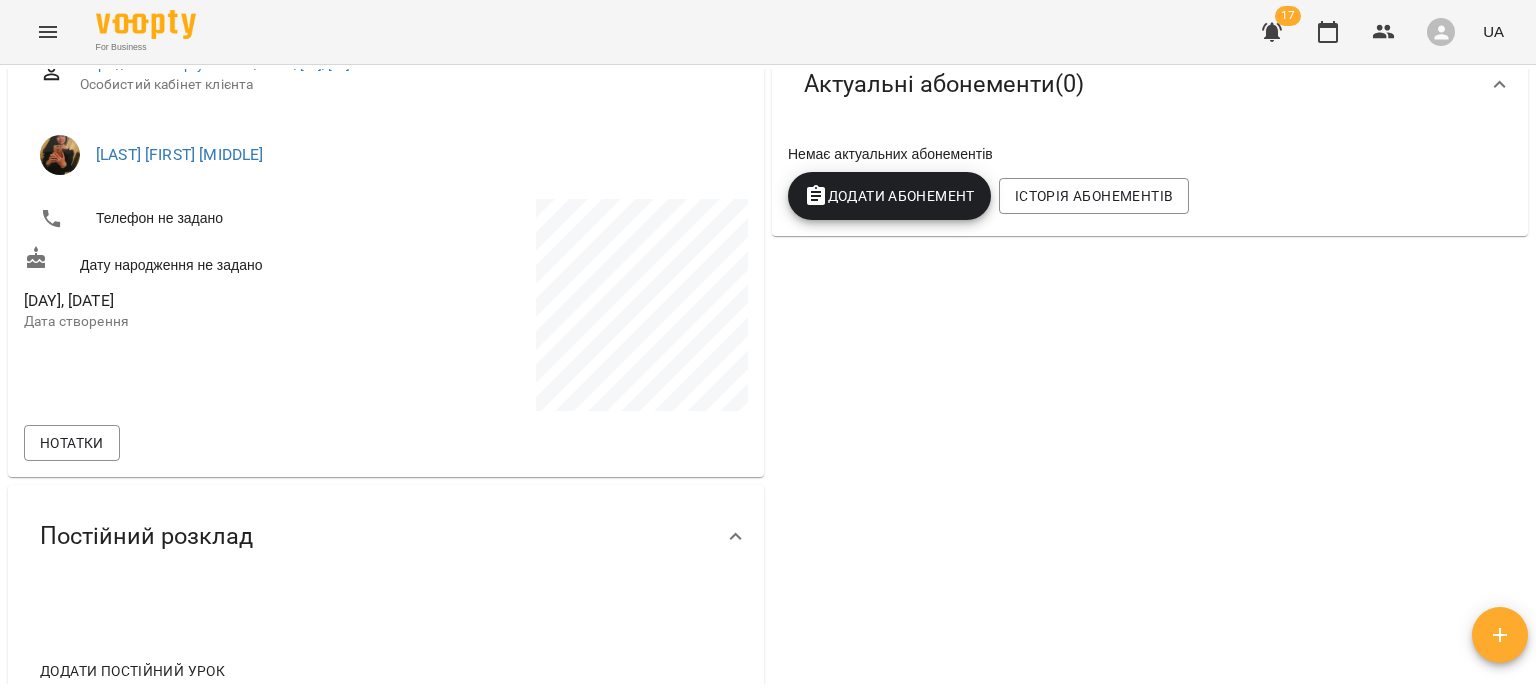 scroll, scrollTop: 0, scrollLeft: 0, axis: both 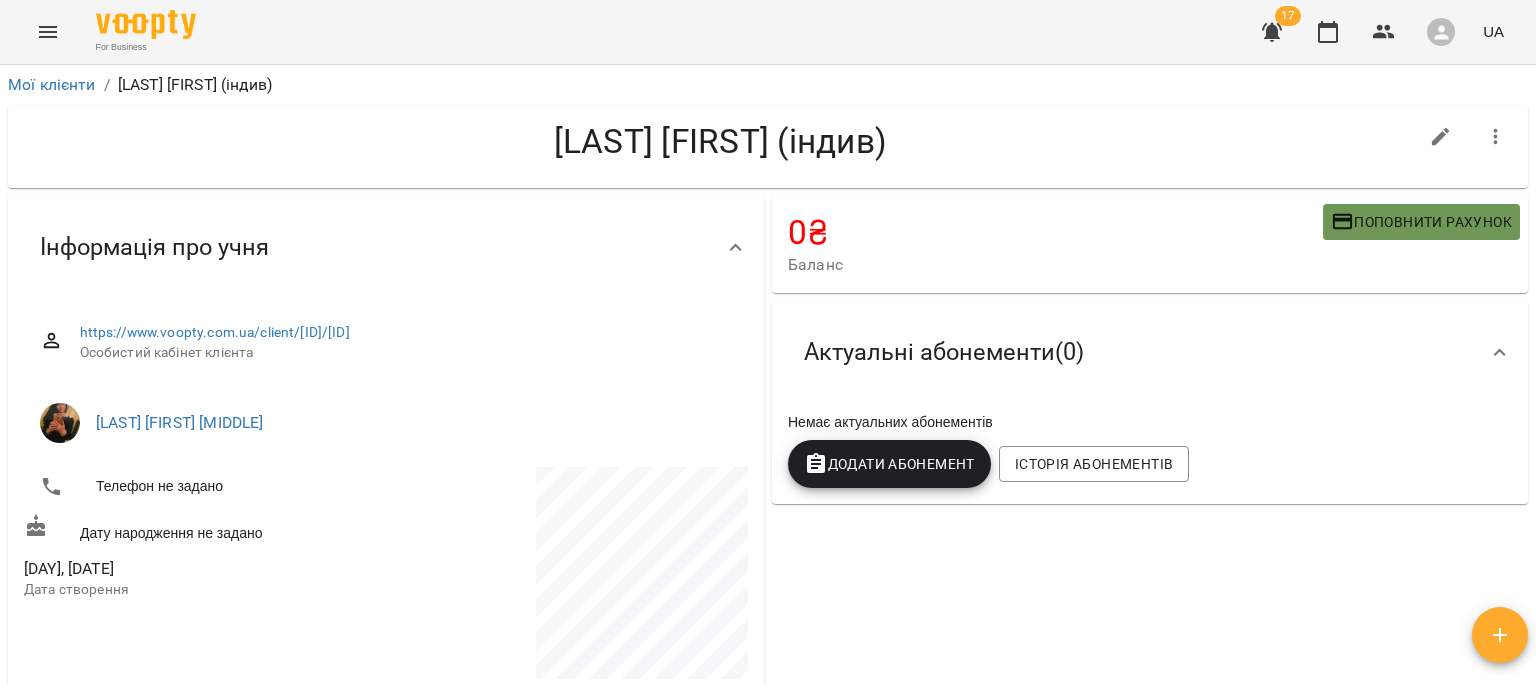 click on "Поповнити рахунок" at bounding box center (1421, 222) 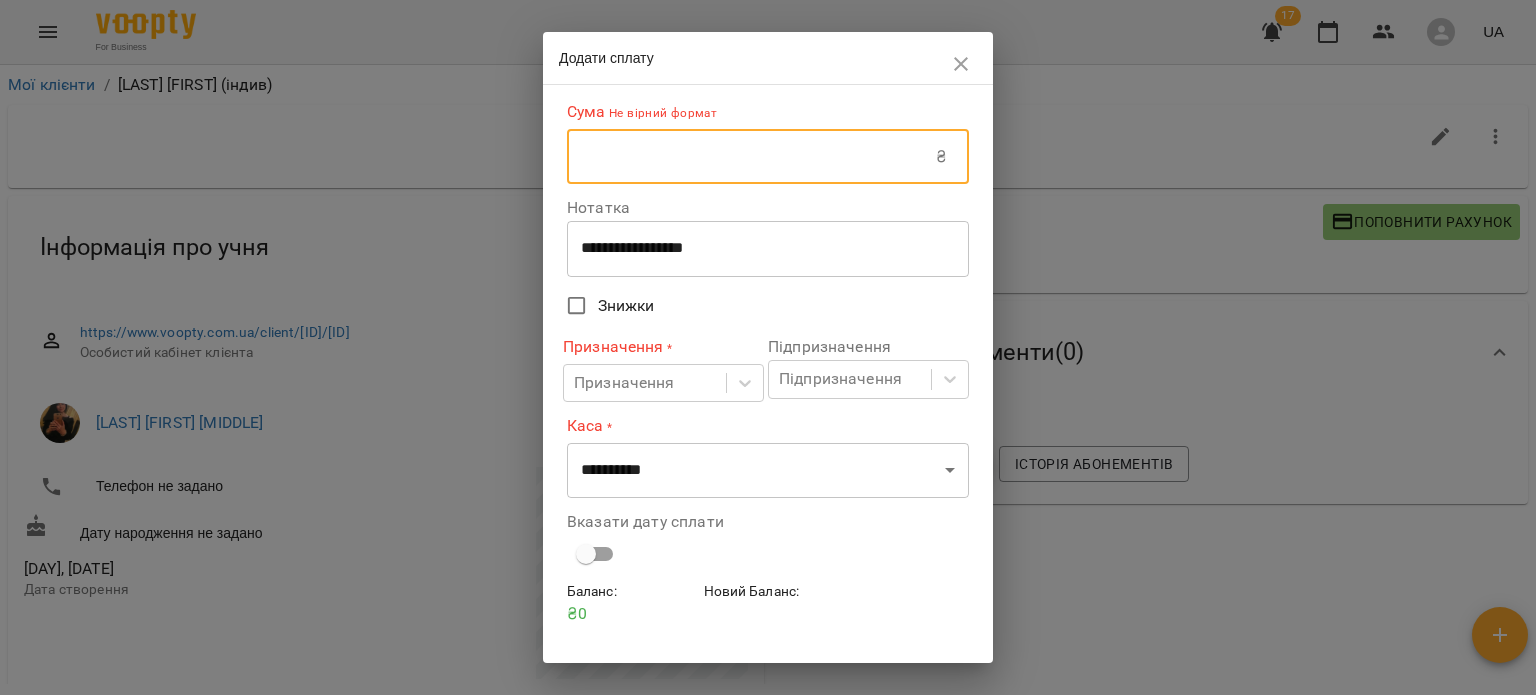 click at bounding box center [751, 157] 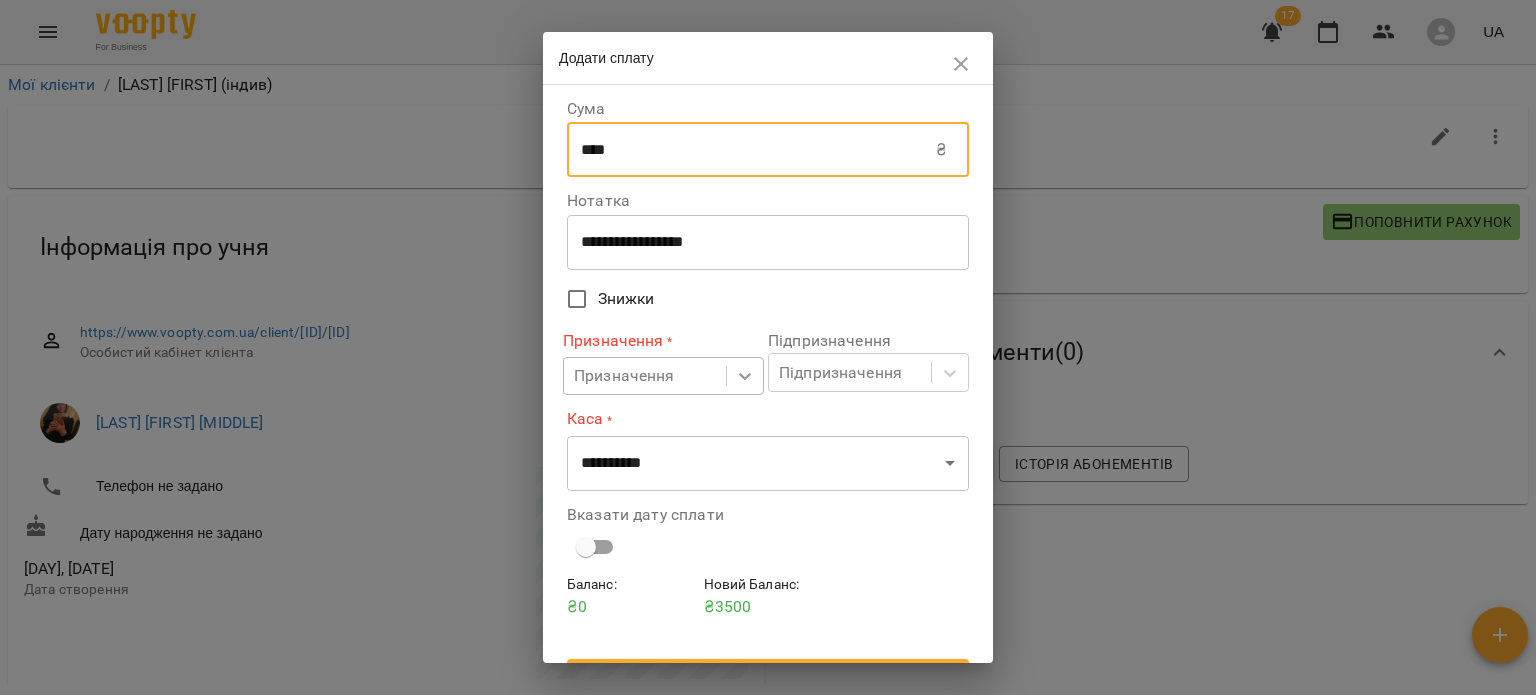 type on "****" 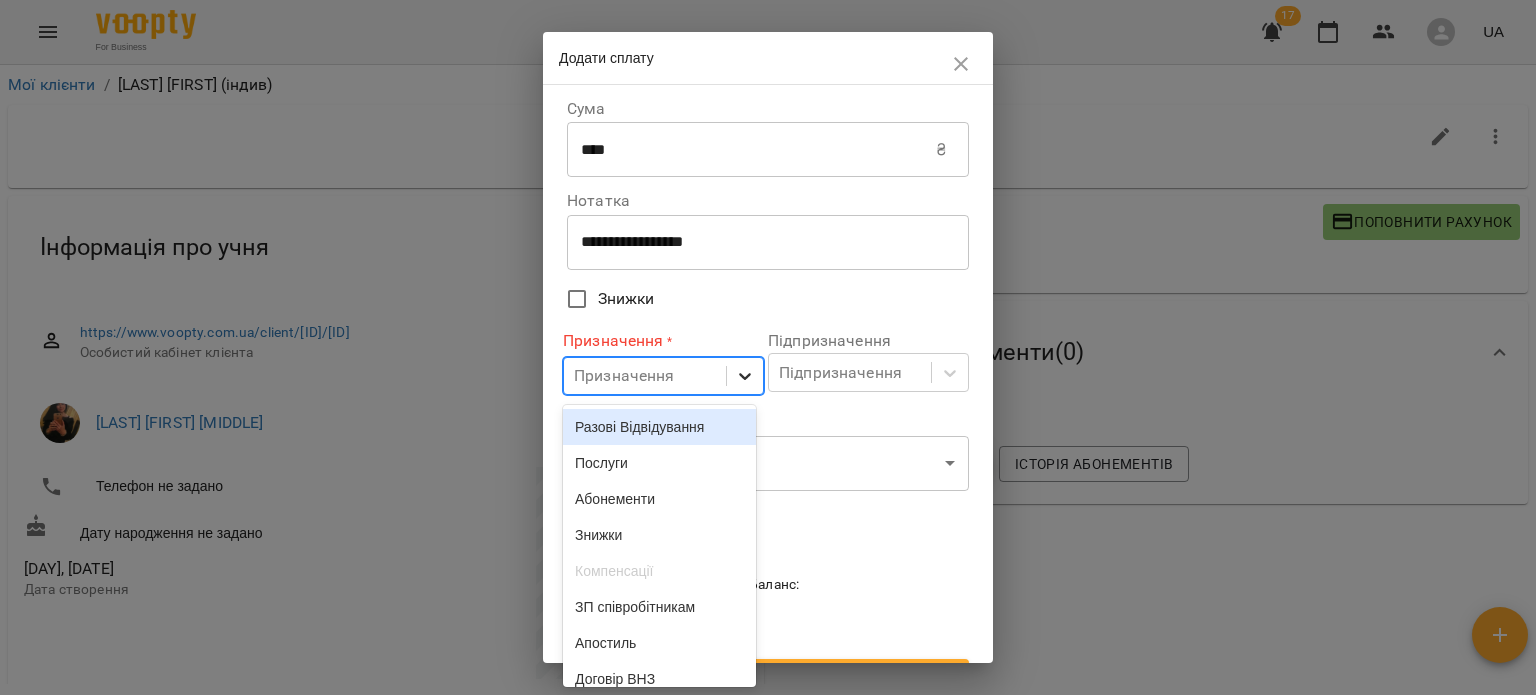 scroll, scrollTop: 18, scrollLeft: 0, axis: vertical 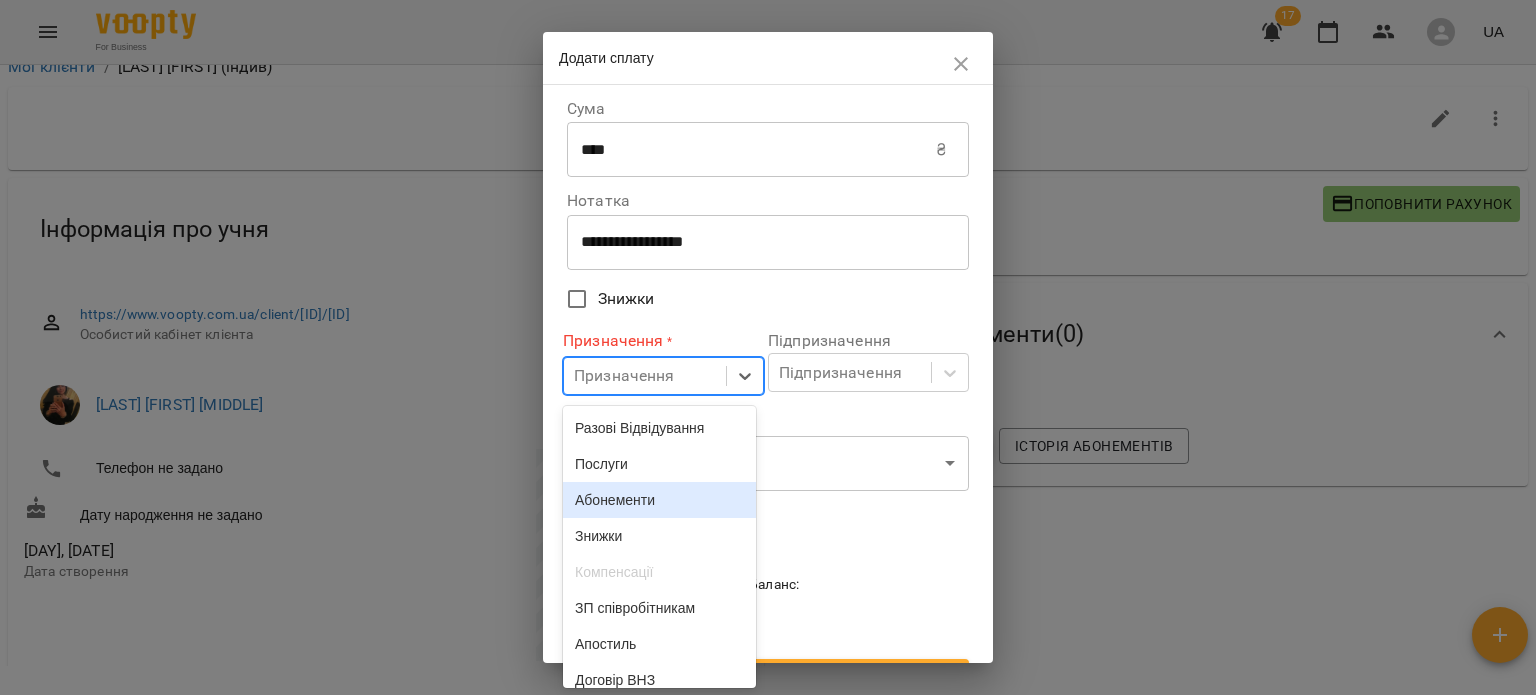 click on "Абонементи" at bounding box center (659, 500) 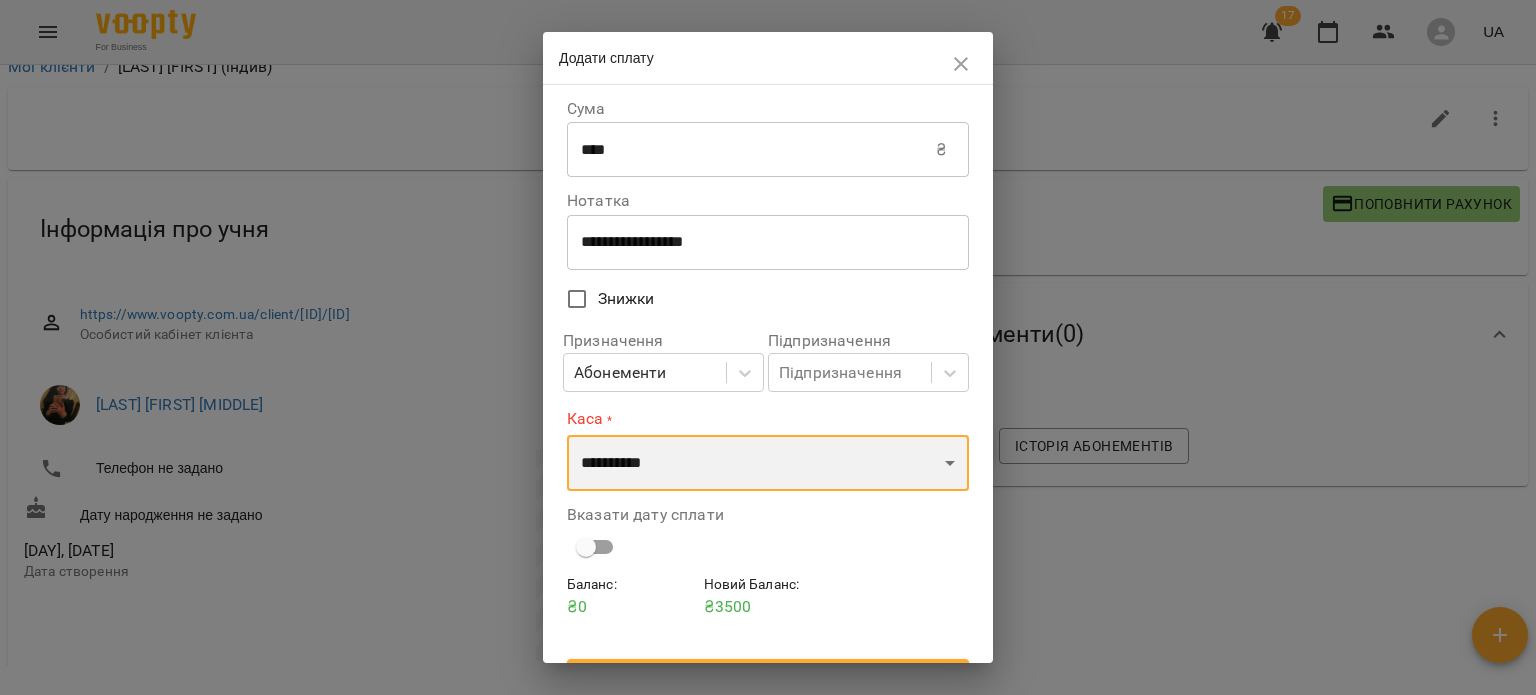 click on "**********" at bounding box center [768, 463] 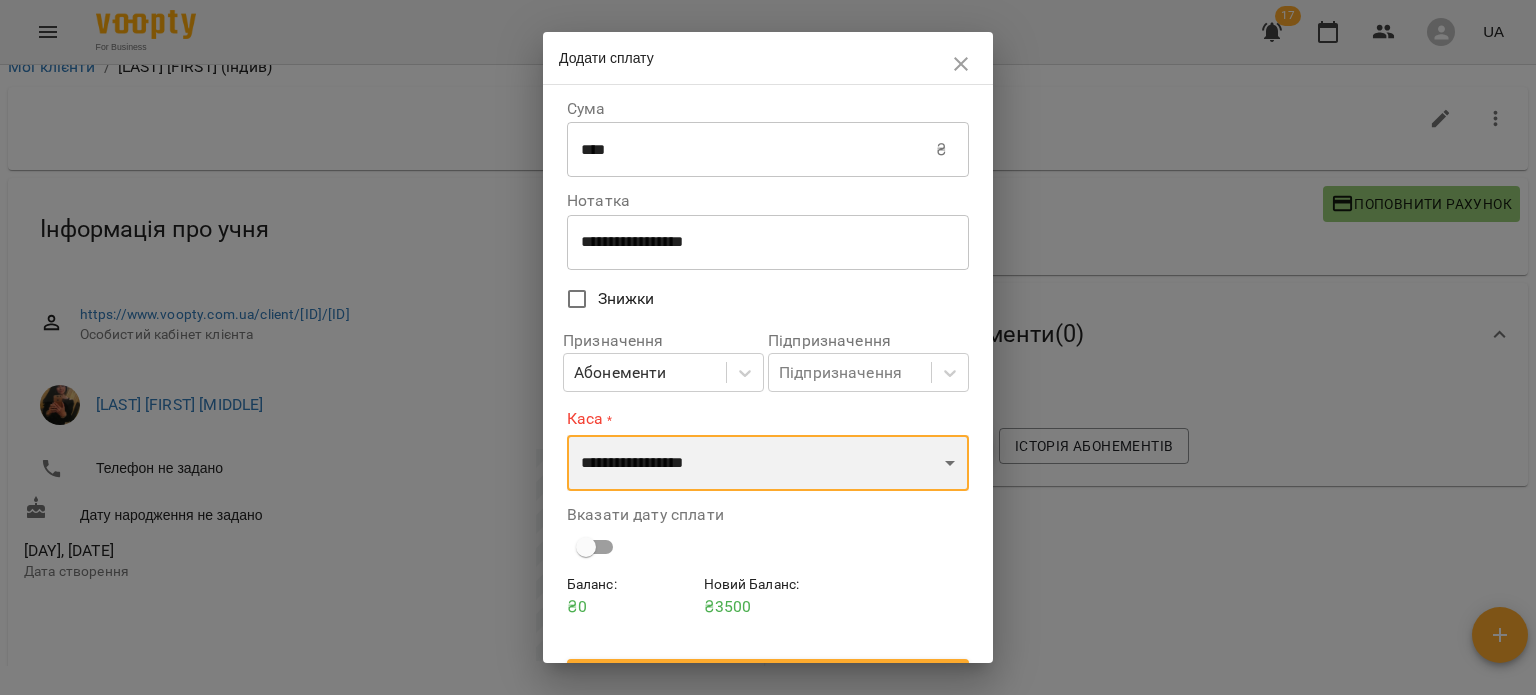 click on "**********" at bounding box center [768, 463] 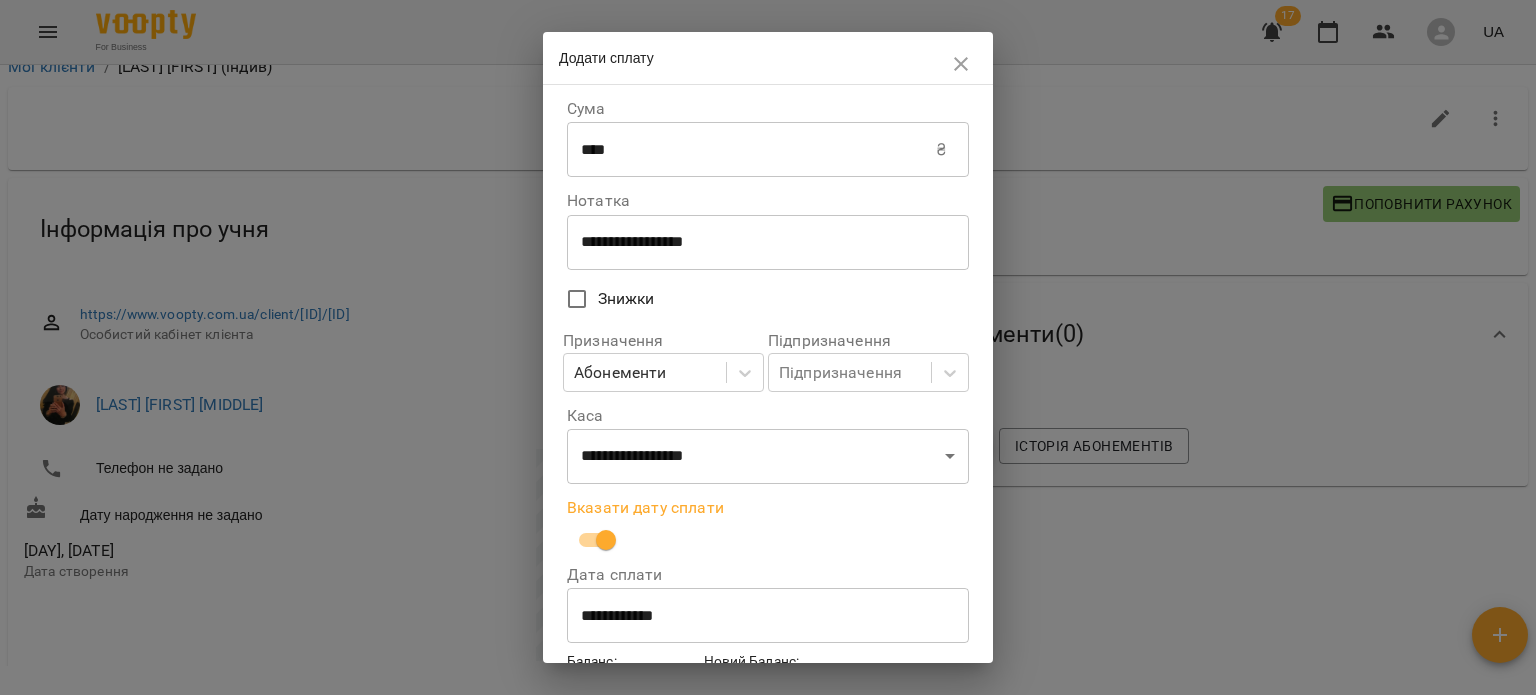 click on "**********" at bounding box center (768, 616) 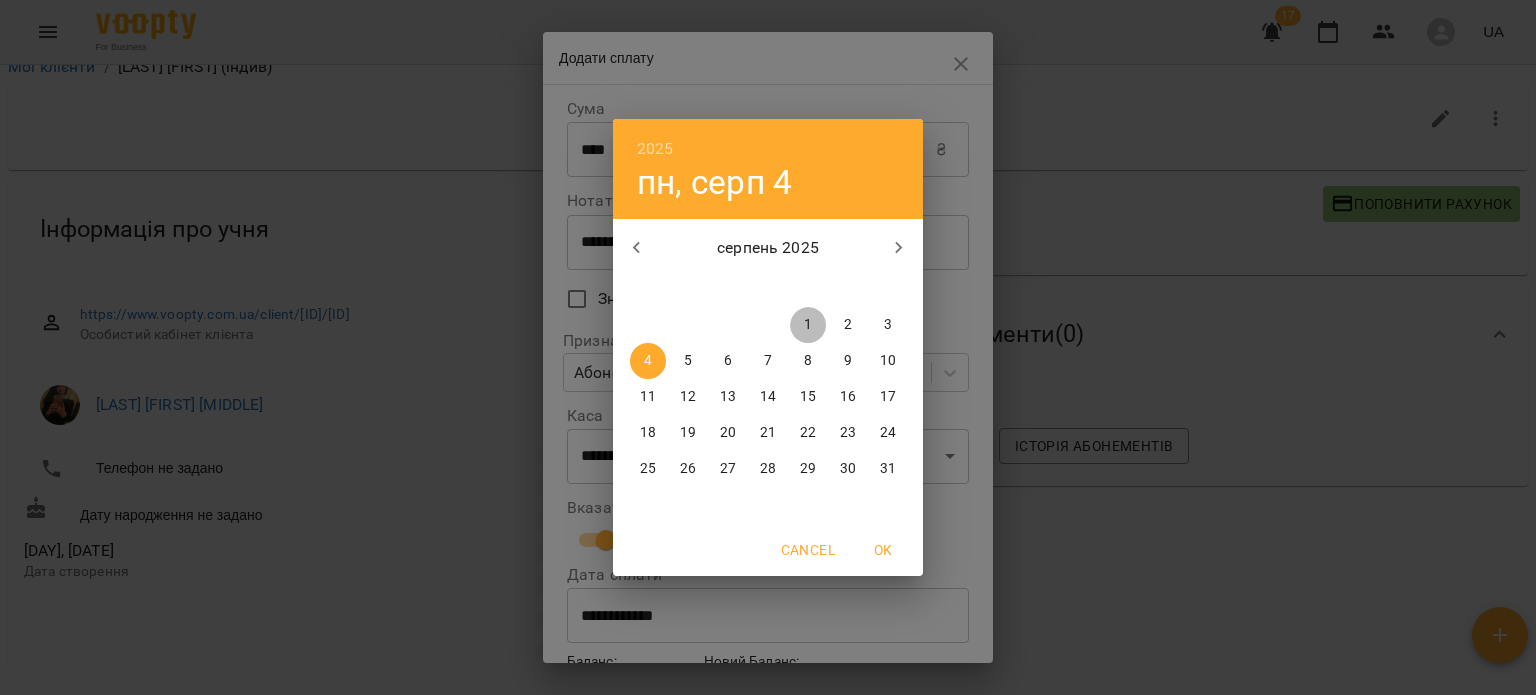 click on "1" at bounding box center [808, 325] 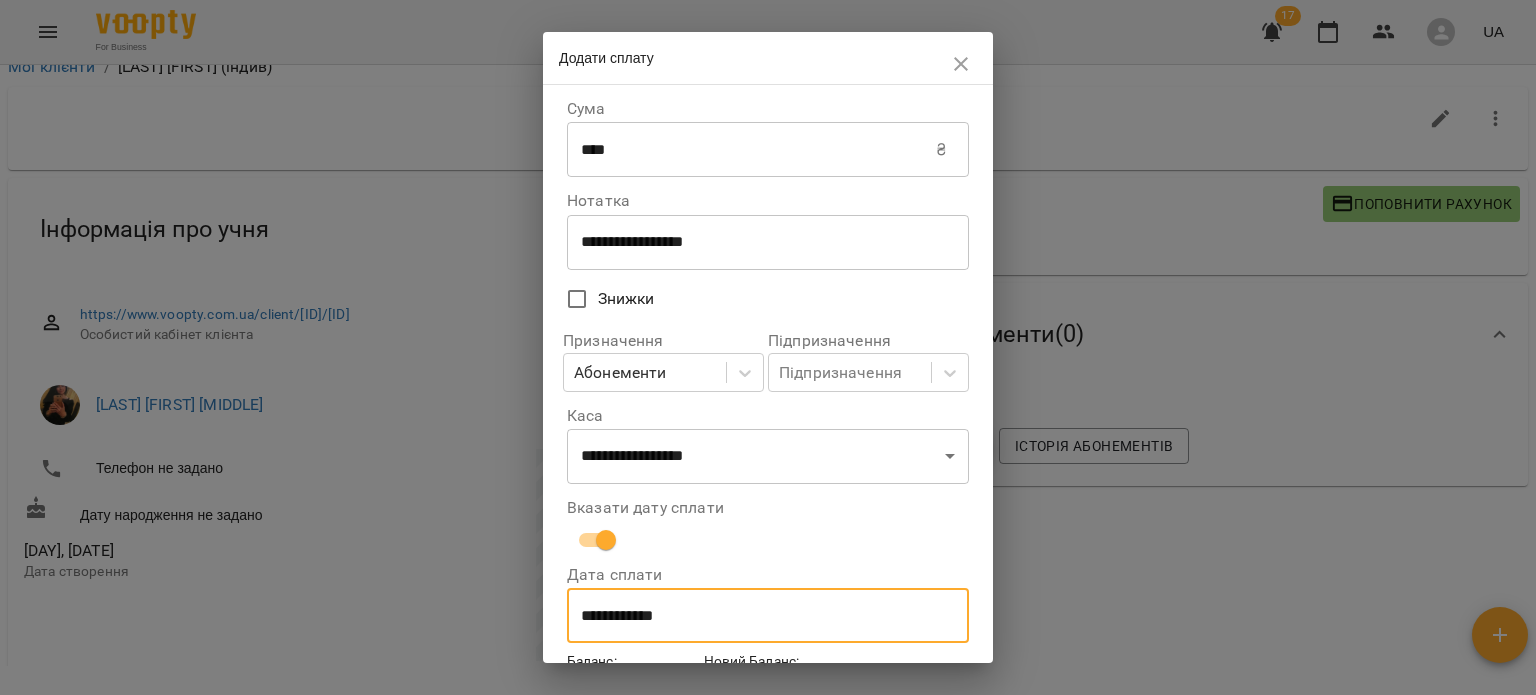 scroll, scrollTop: 119, scrollLeft: 0, axis: vertical 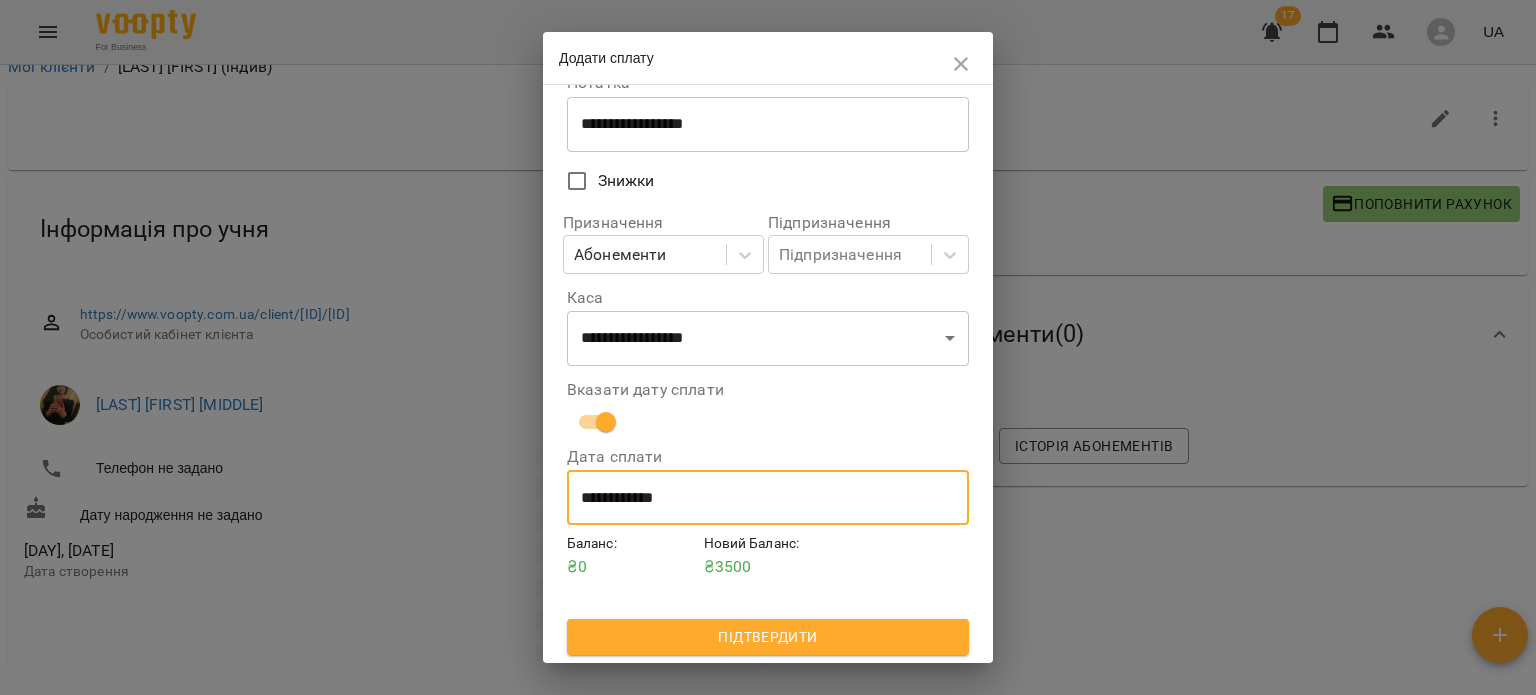 click on "Підтвердити" at bounding box center (768, 637) 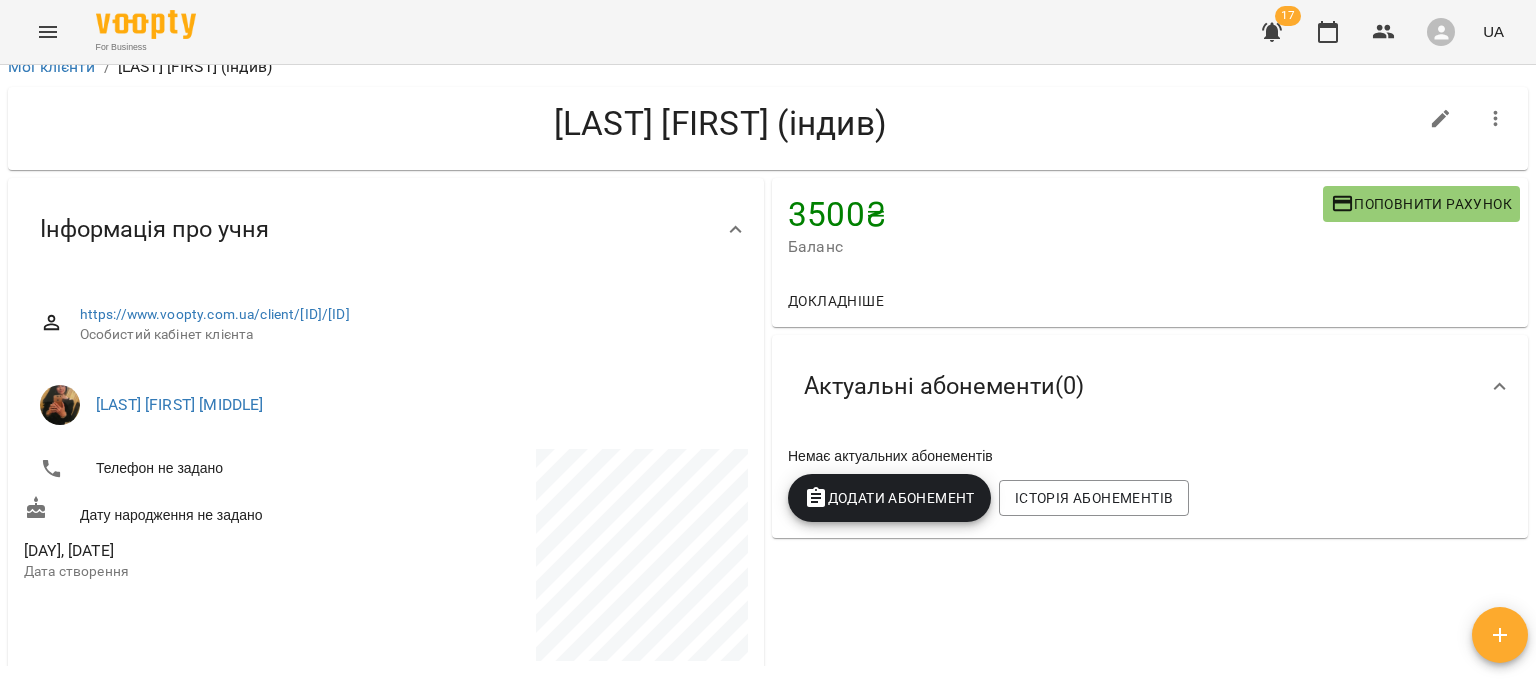 click 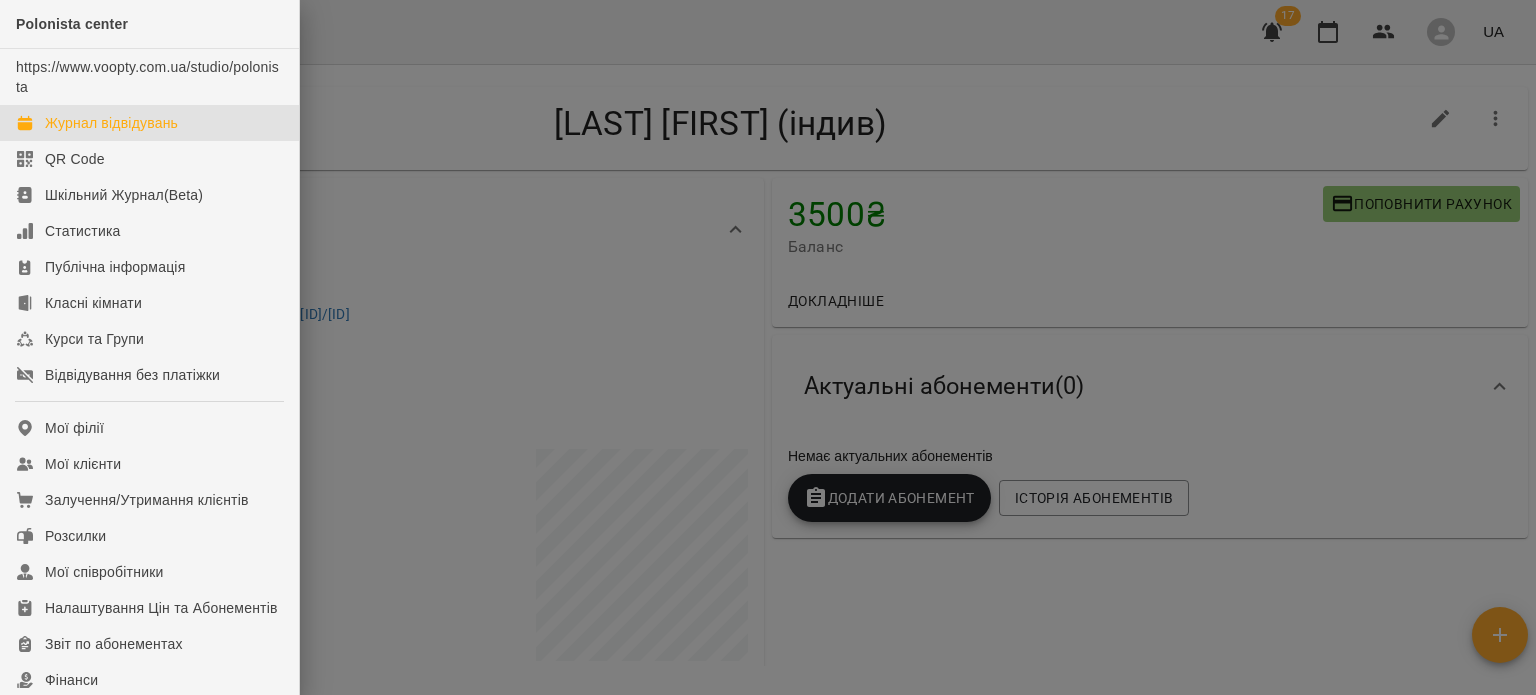 click on "Журнал відвідувань" at bounding box center [111, 123] 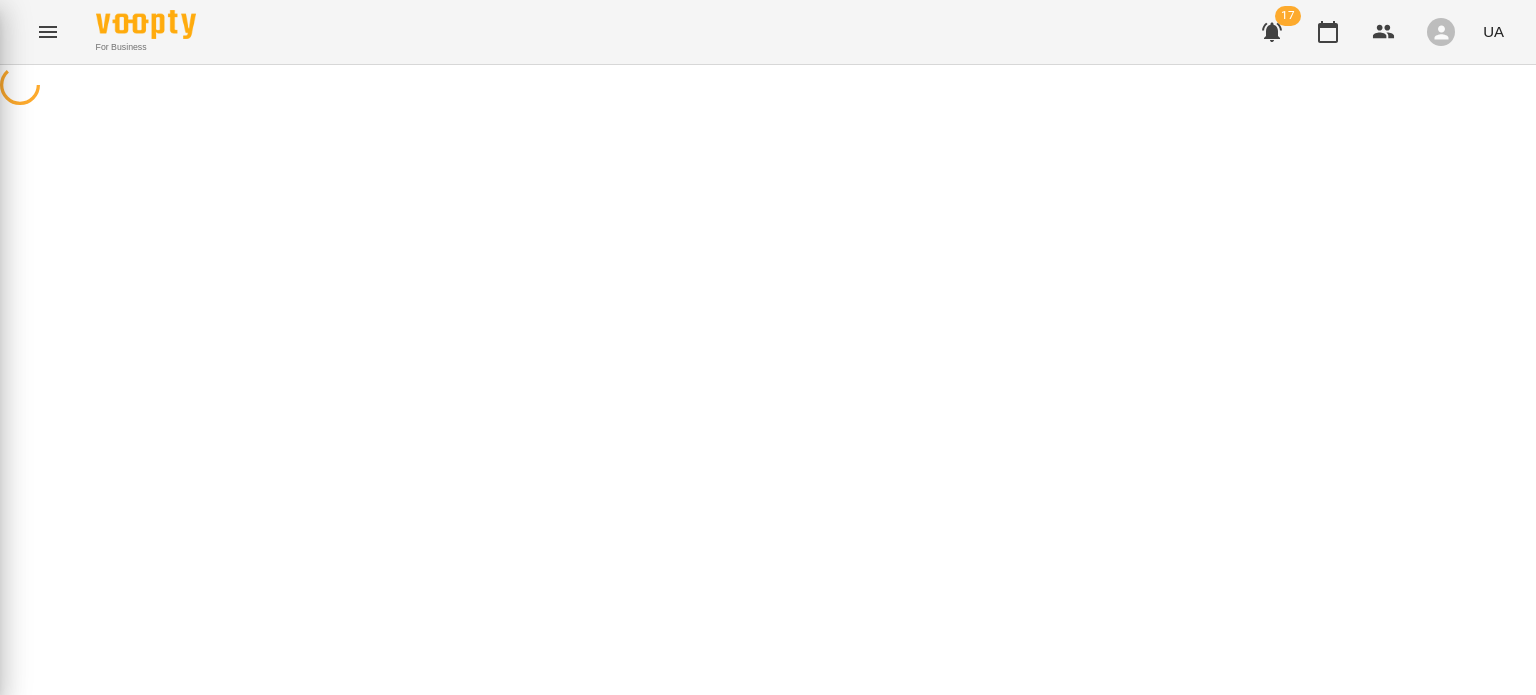 scroll, scrollTop: 0, scrollLeft: 0, axis: both 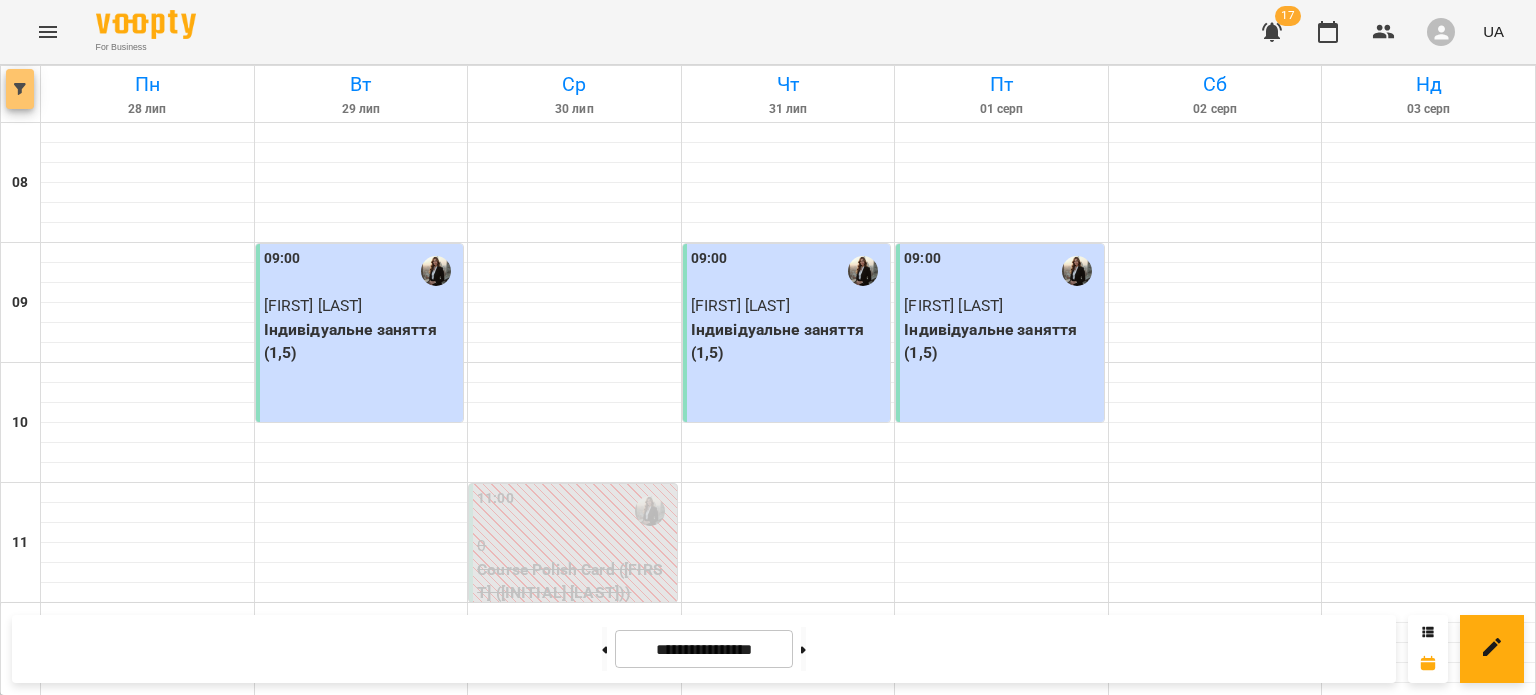 click at bounding box center (20, 89) 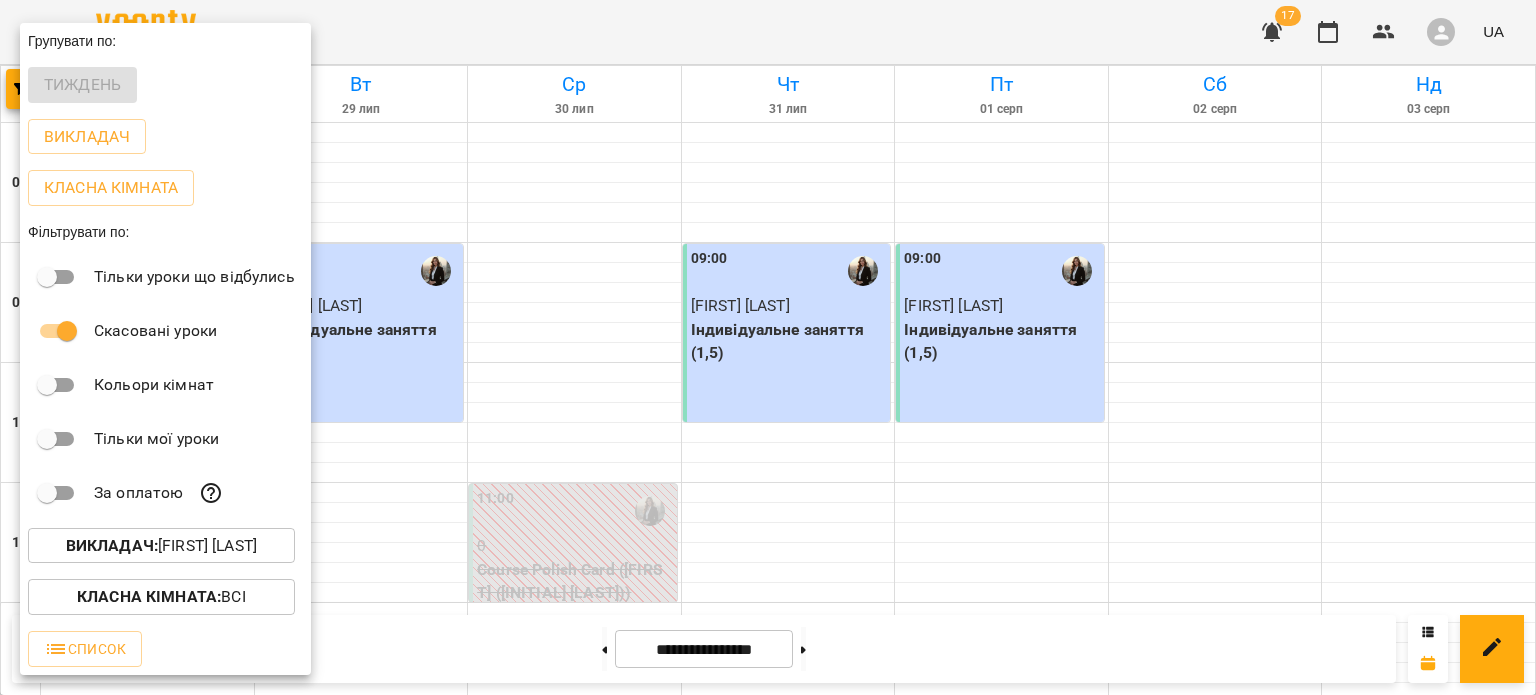 click on "Teacher : [FIRST] [LAST]" at bounding box center (161, 546) 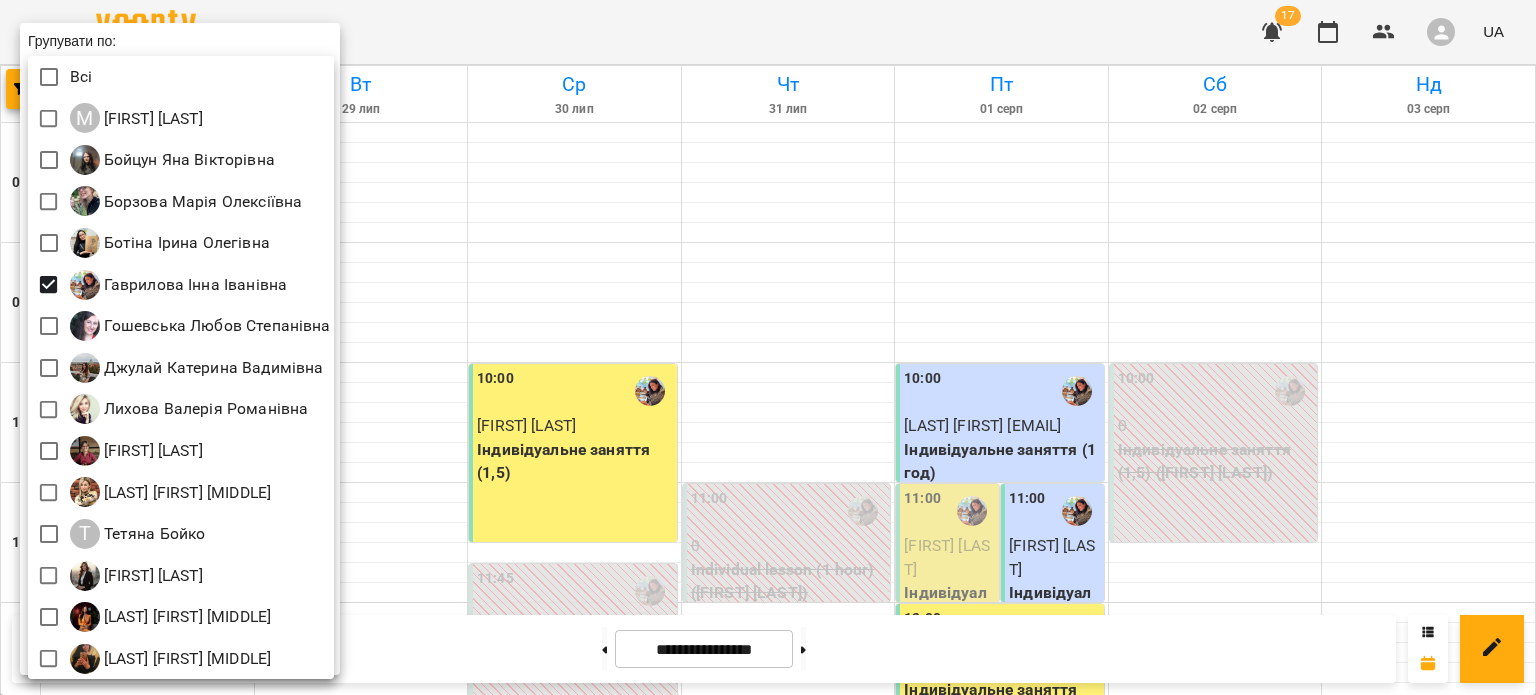 click at bounding box center [768, 347] 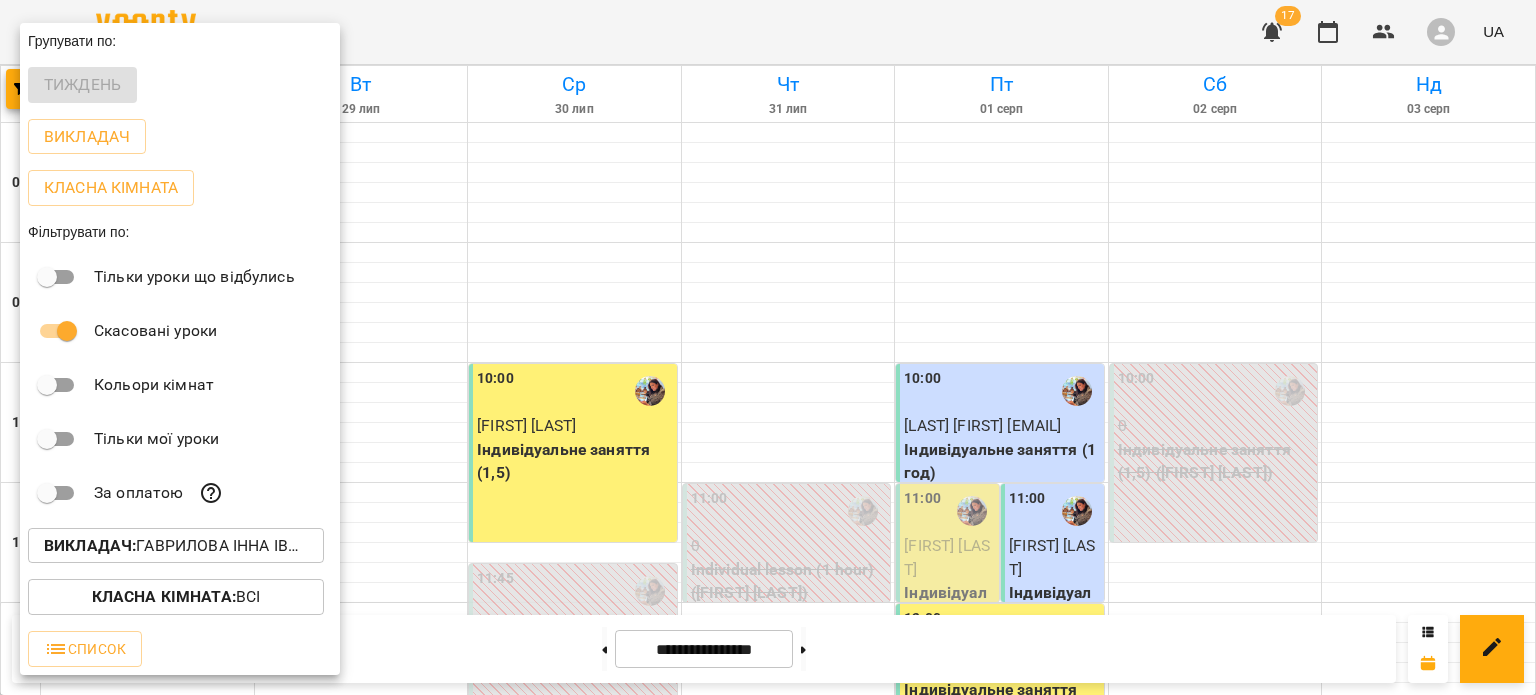 click at bounding box center (768, 347) 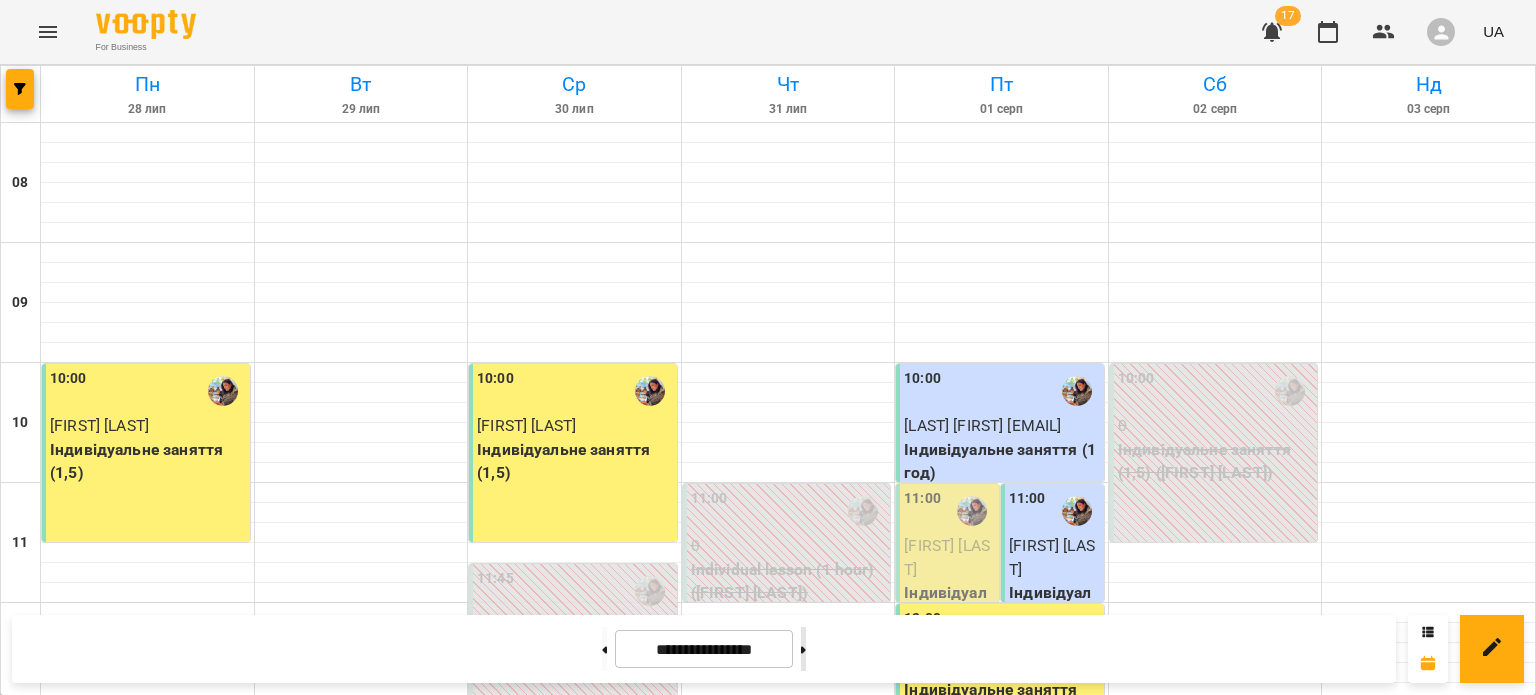 click at bounding box center [803, 649] 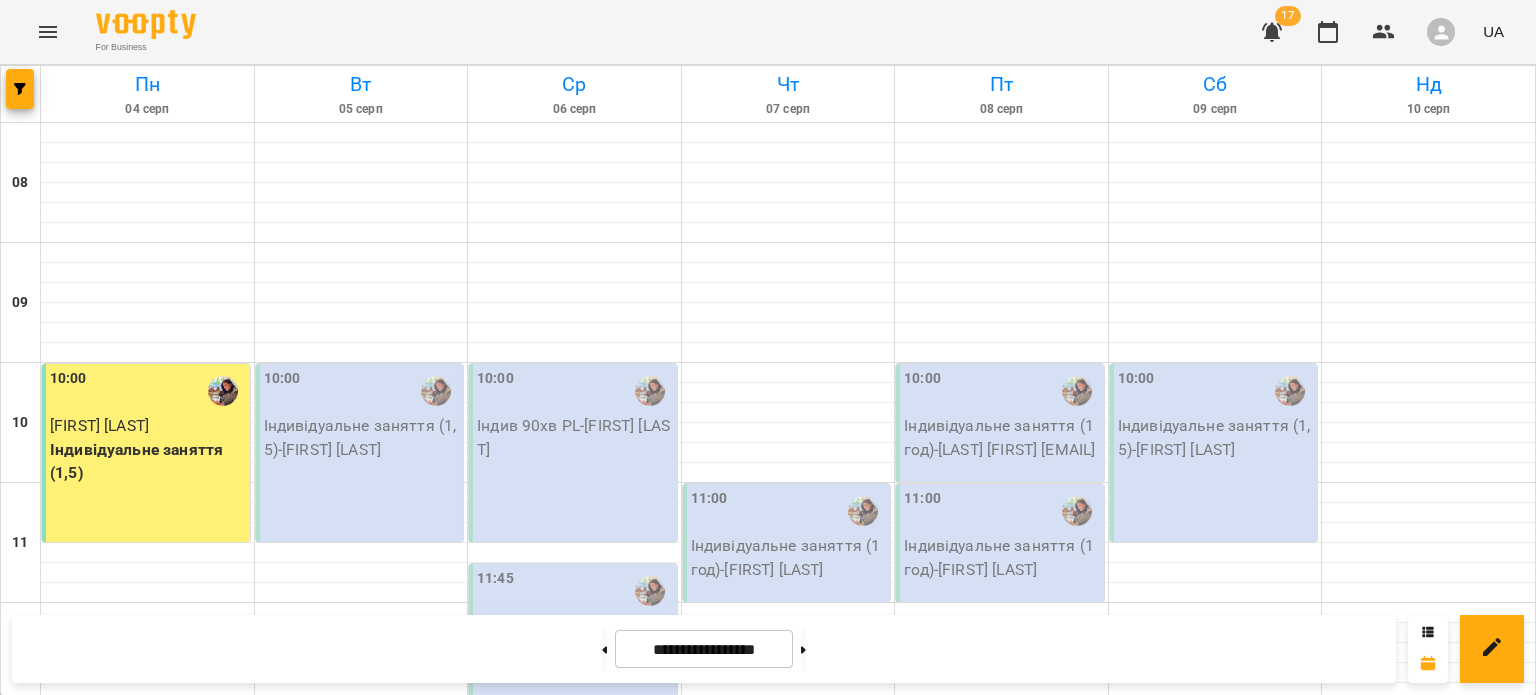 scroll, scrollTop: 248, scrollLeft: 0, axis: vertical 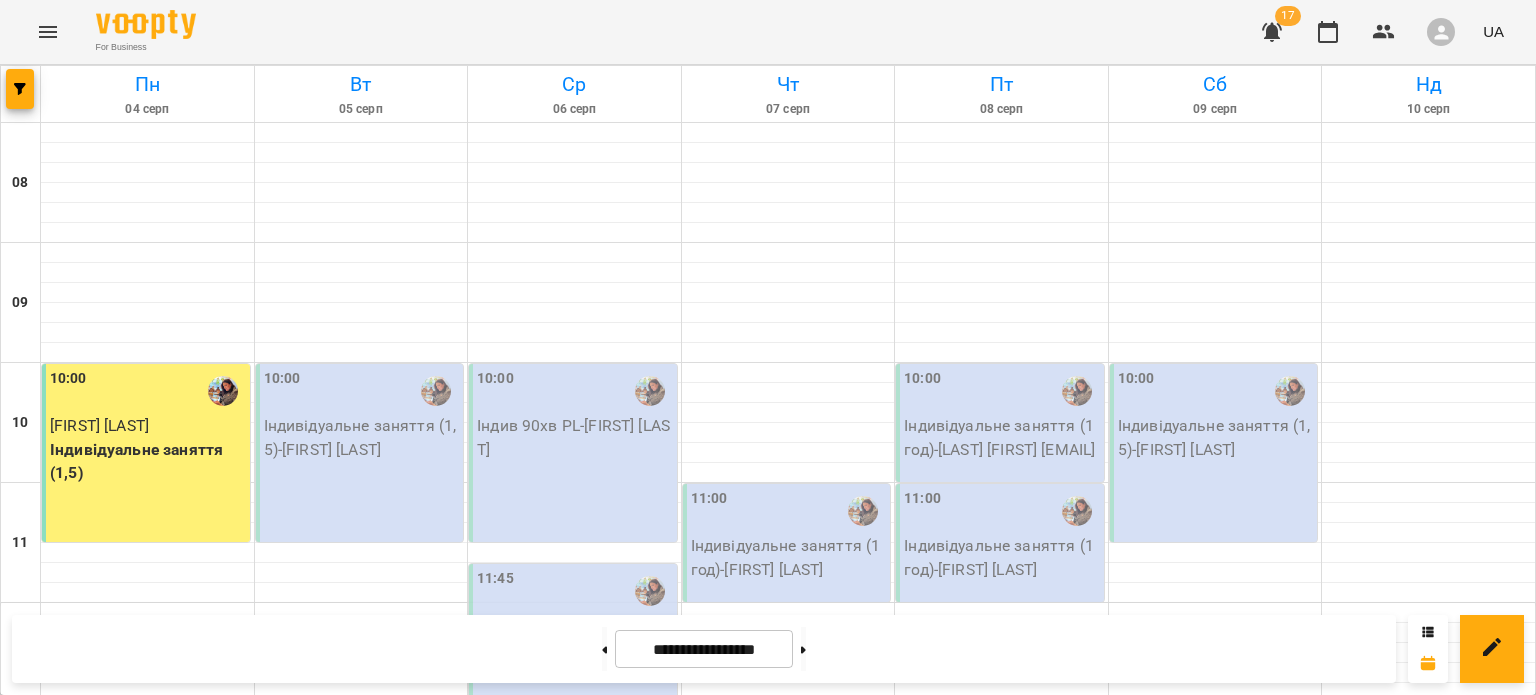 click at bounding box center (361, 673) 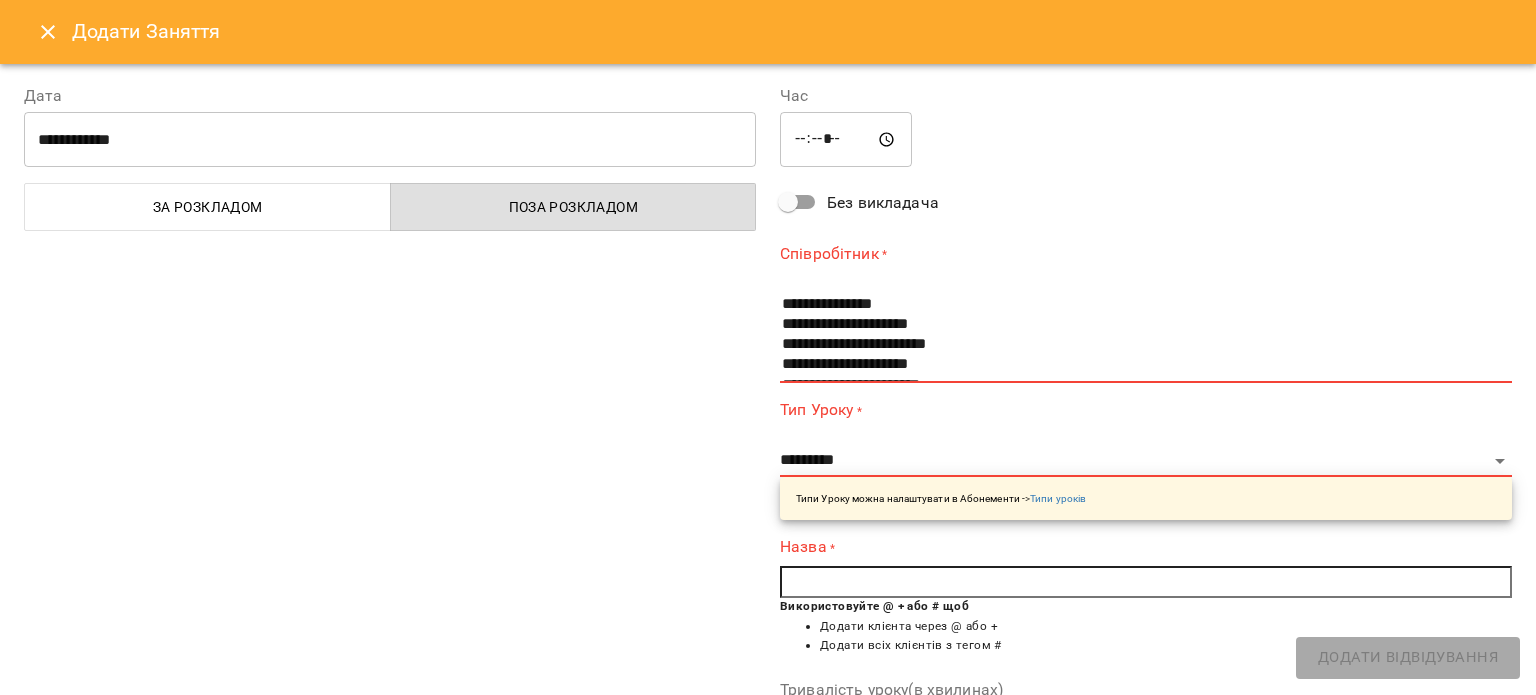 scroll, scrollTop: 16, scrollLeft: 0, axis: vertical 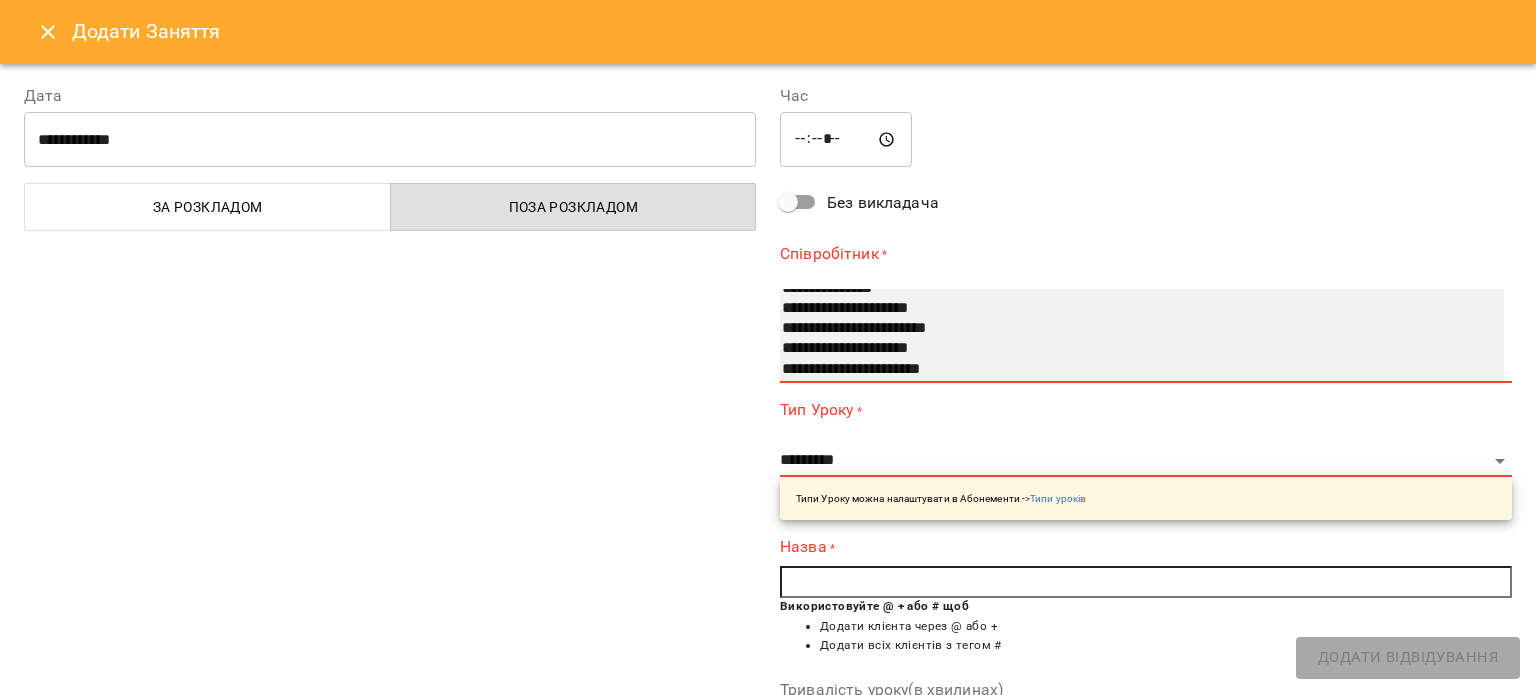 select on "**********" 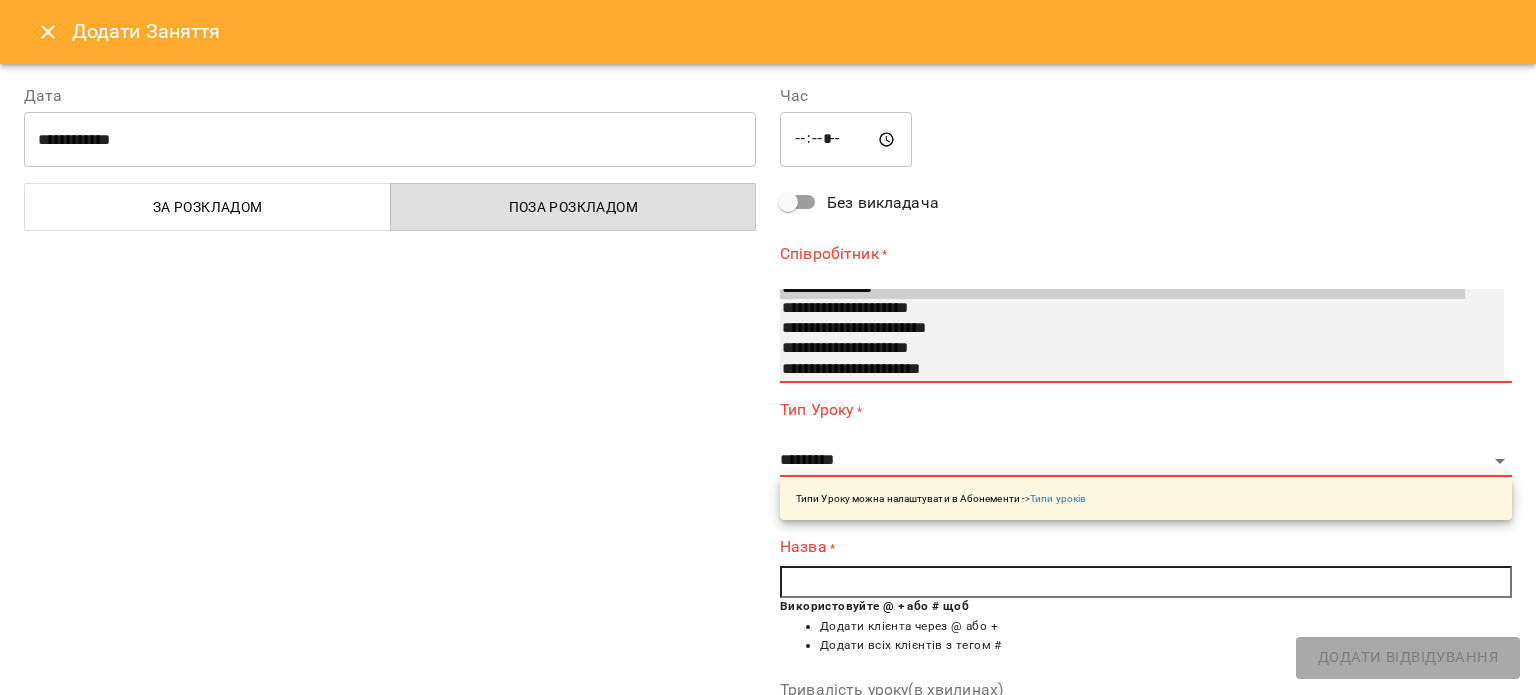 click on "**********" at bounding box center (1122, 370) 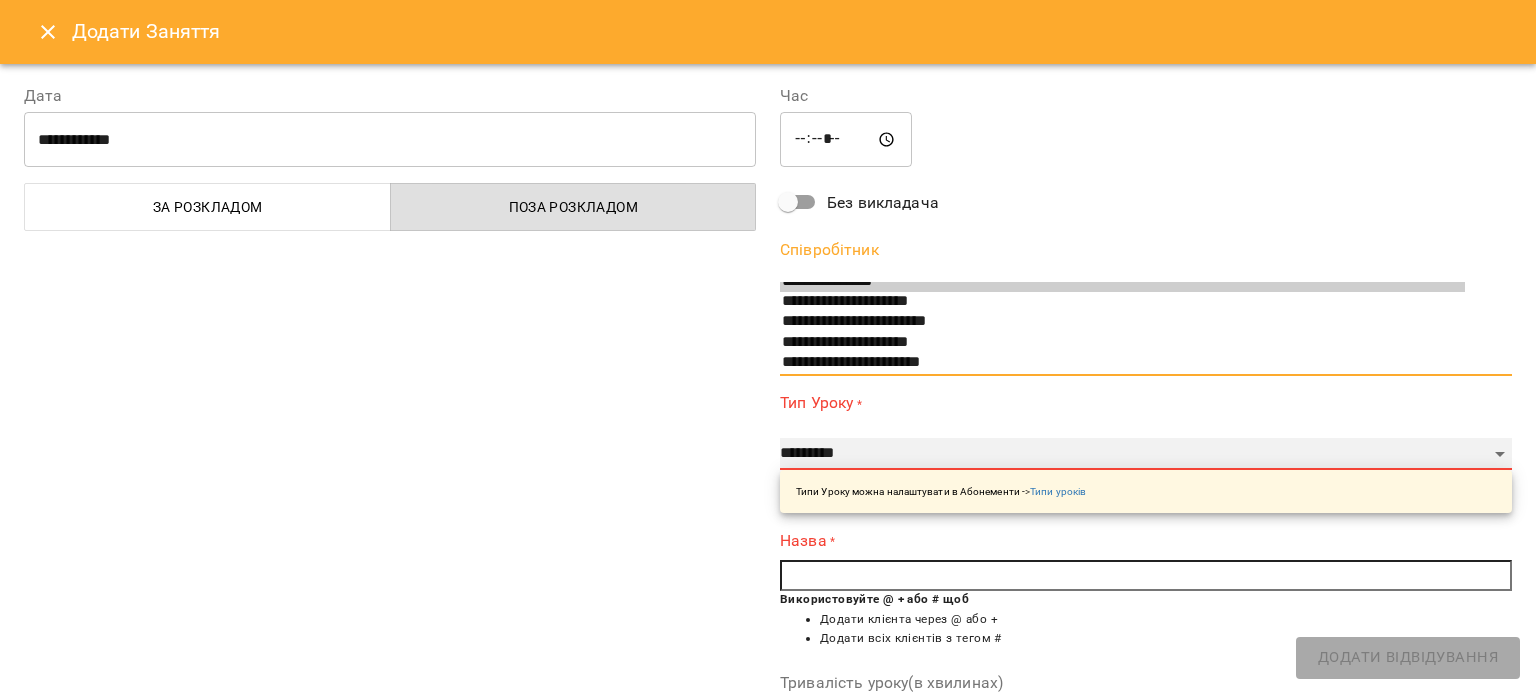 click on "**********" at bounding box center (1146, 454) 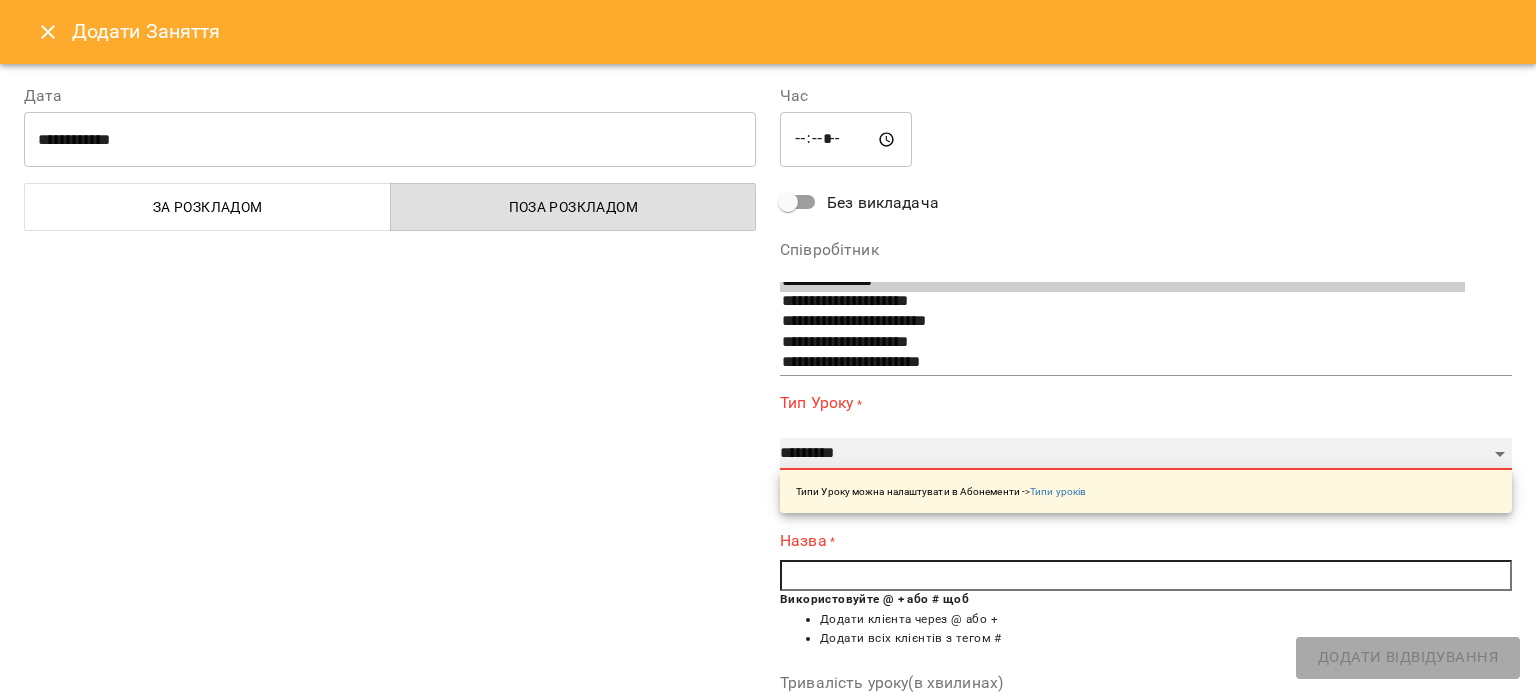 select on "**********" 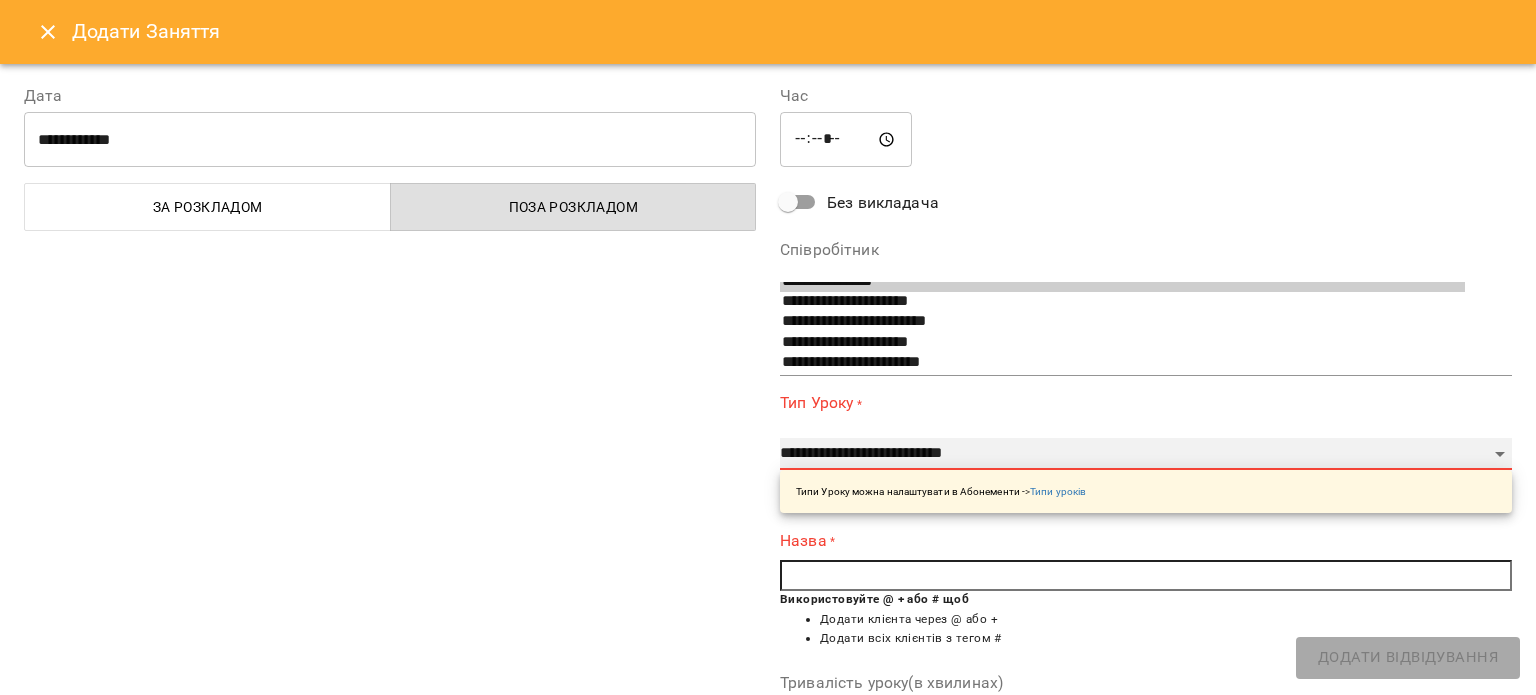 click on "**********" at bounding box center [1146, 454] 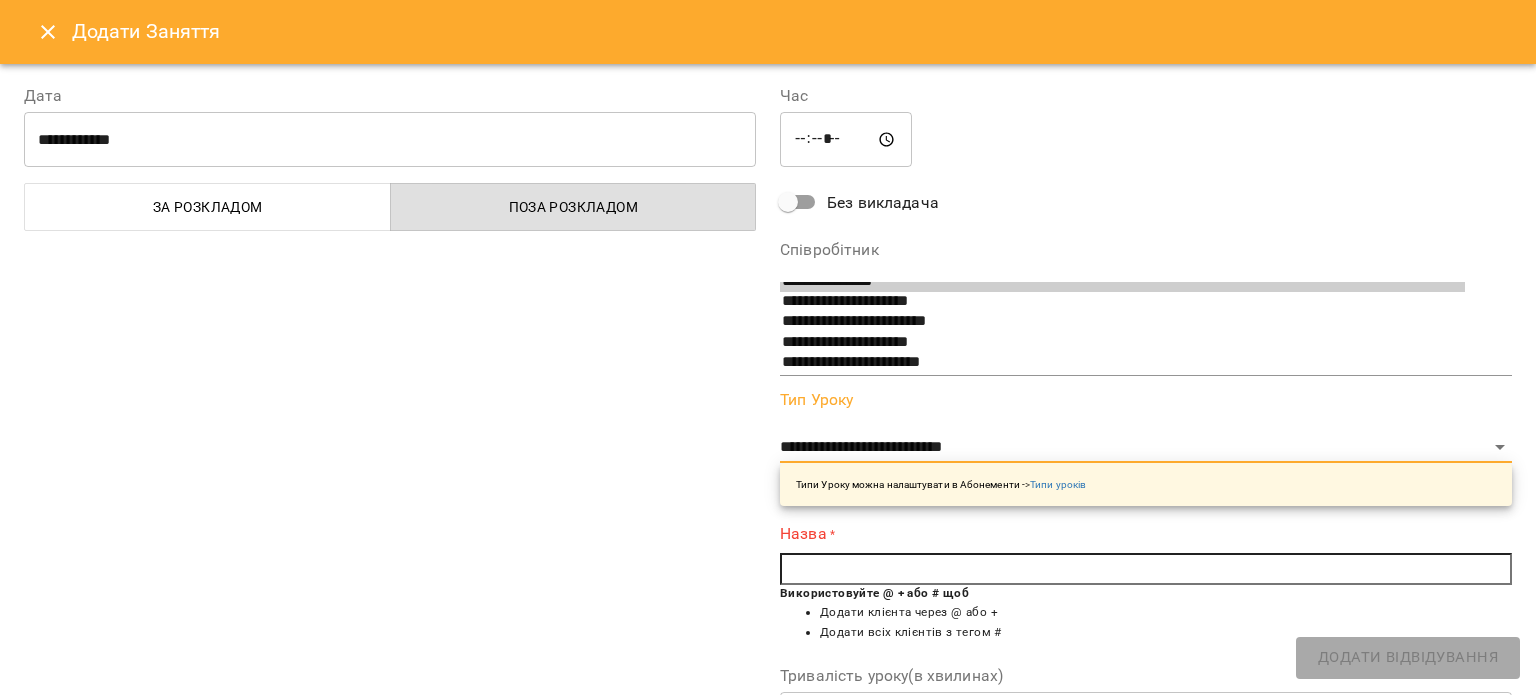 click at bounding box center (1146, 569) 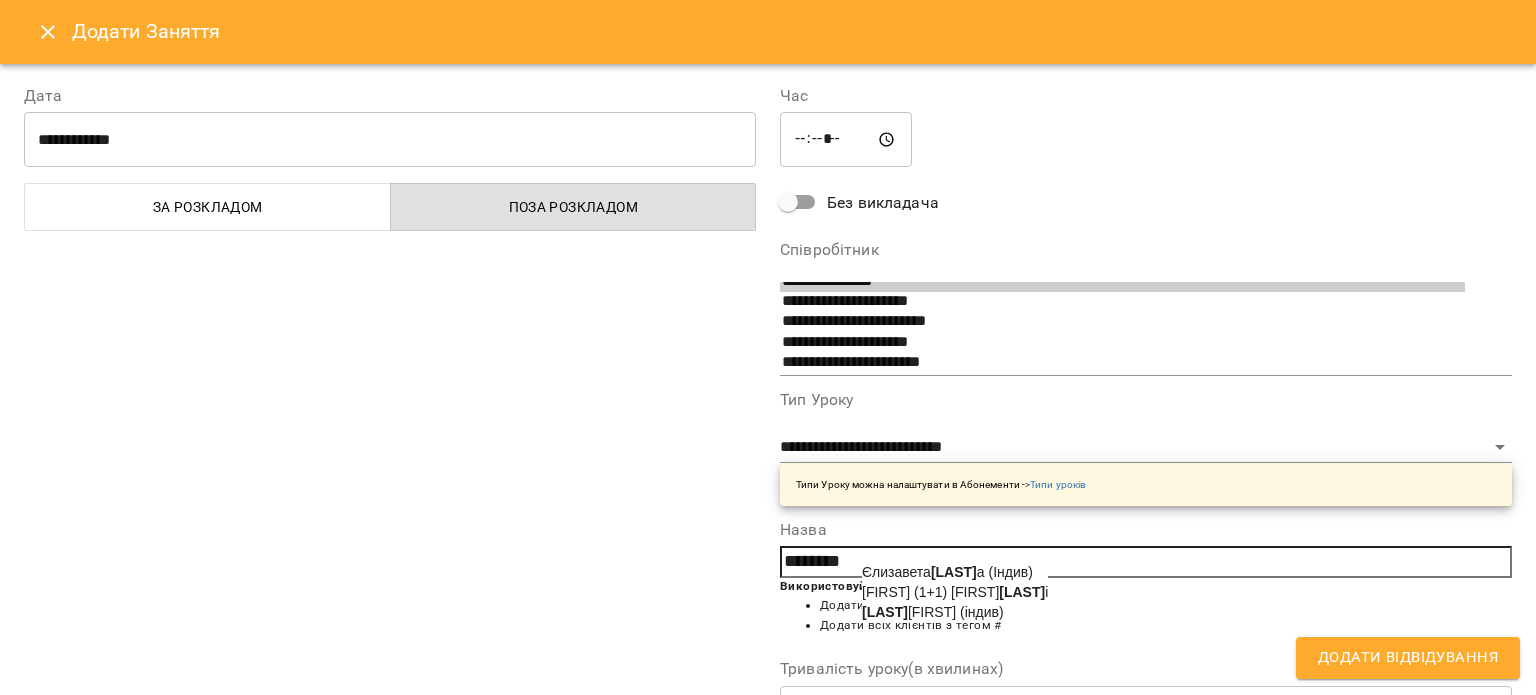 click on "[LAST]" 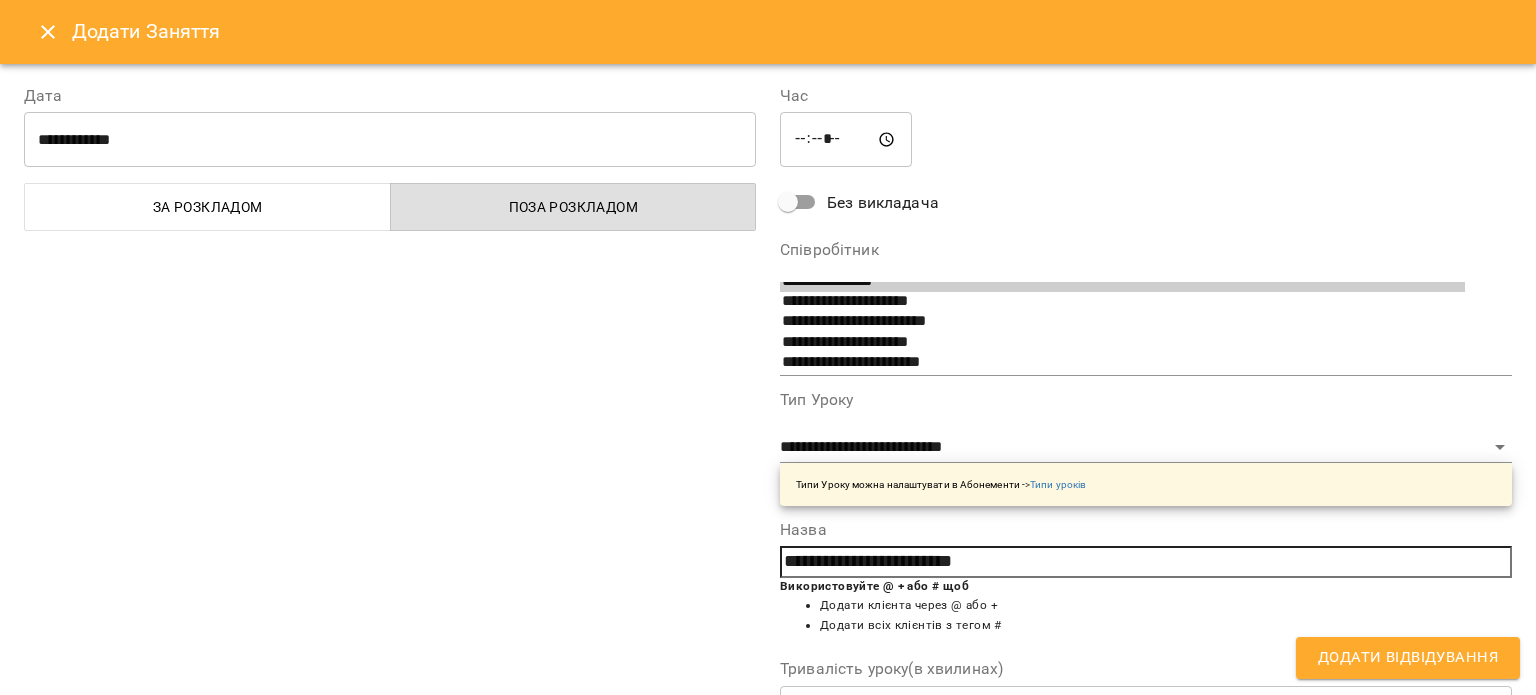scroll, scrollTop: 303, scrollLeft: 0, axis: vertical 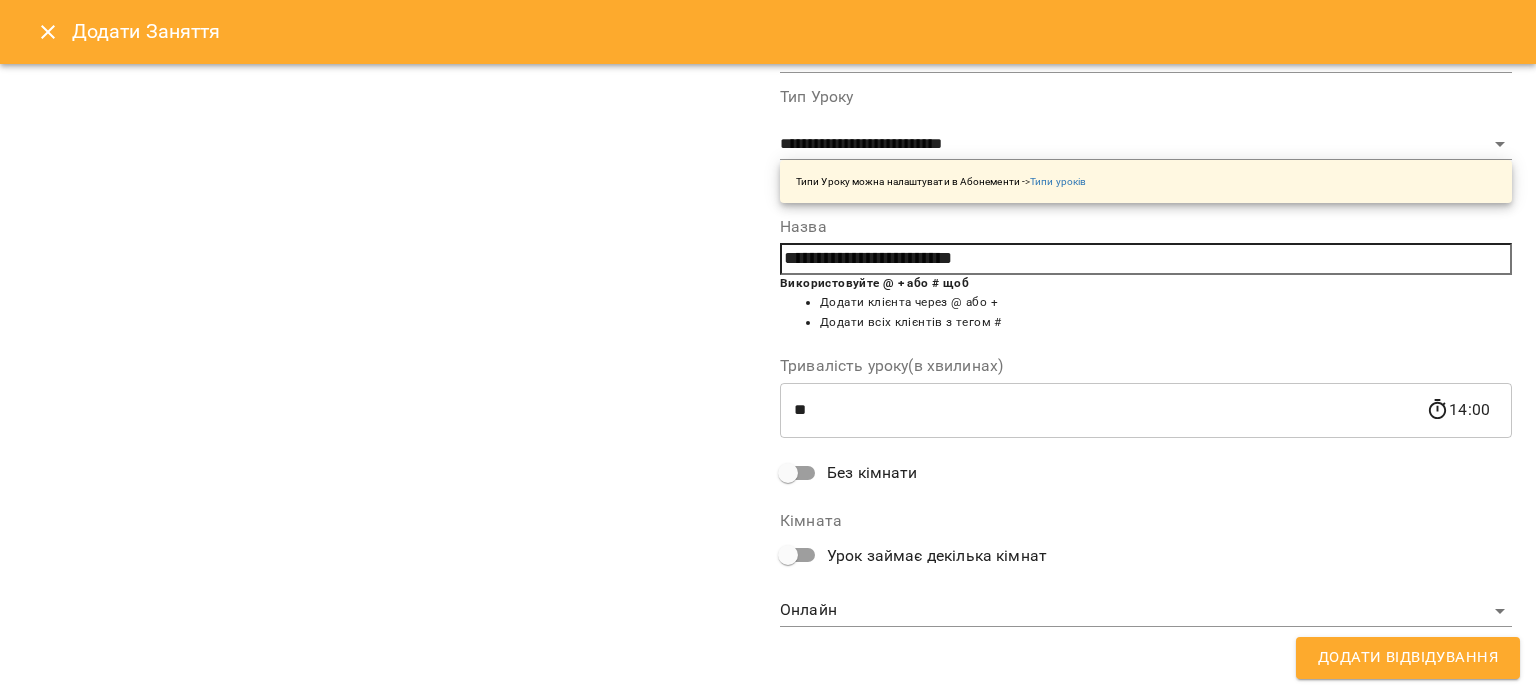 click on "Додати Відвідування" at bounding box center (1408, 658) 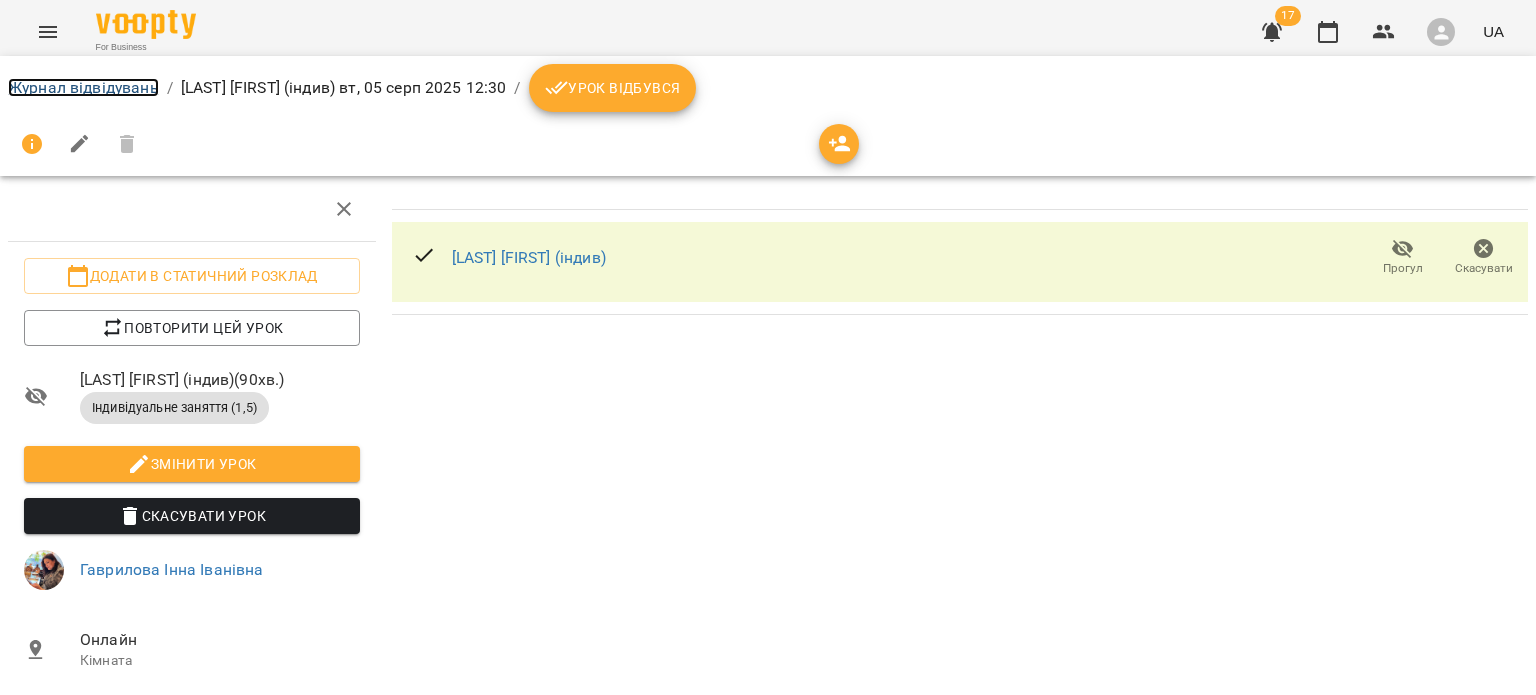 click on "Журнал відвідувань" at bounding box center [83, 87] 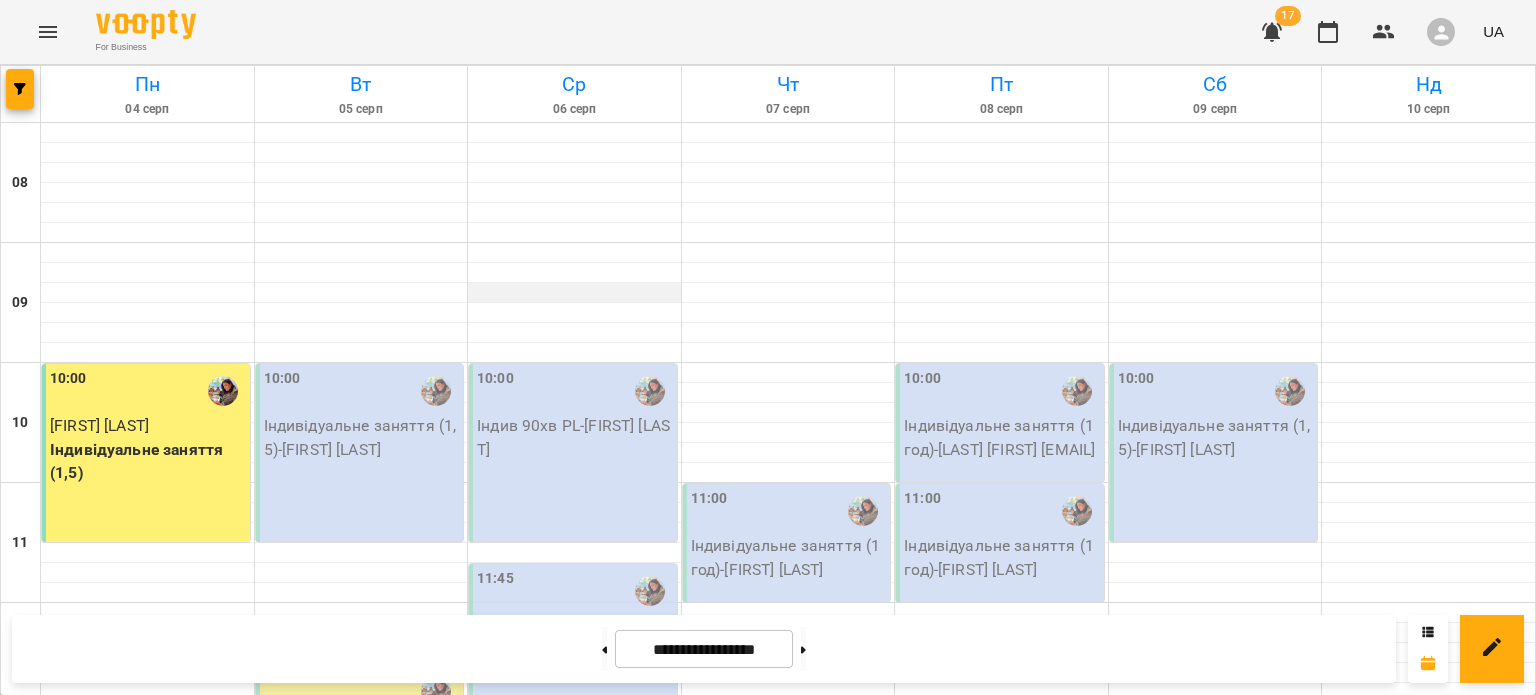 scroll, scrollTop: 384, scrollLeft: 0, axis: vertical 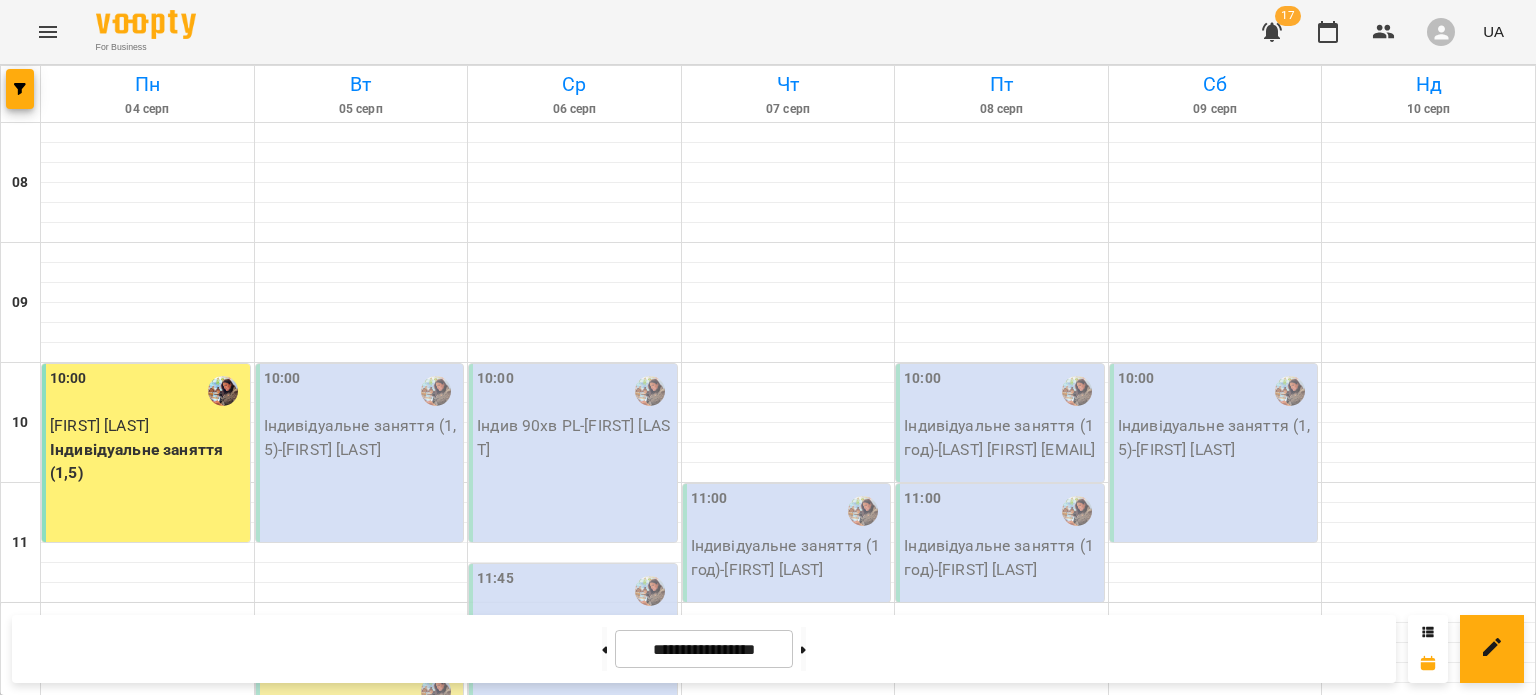 click on "11:45" at bounding box center [575, 591] 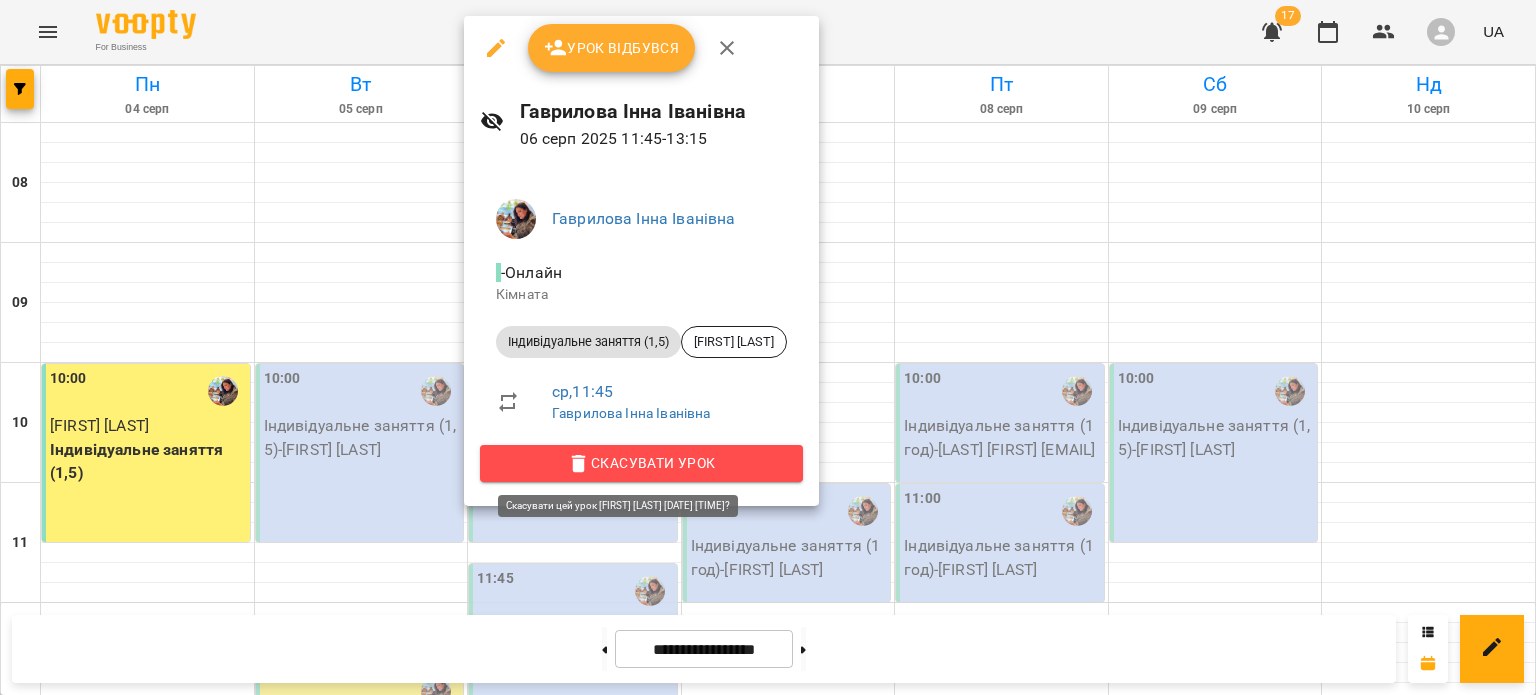 click on "Скасувати Урок" at bounding box center (641, 463) 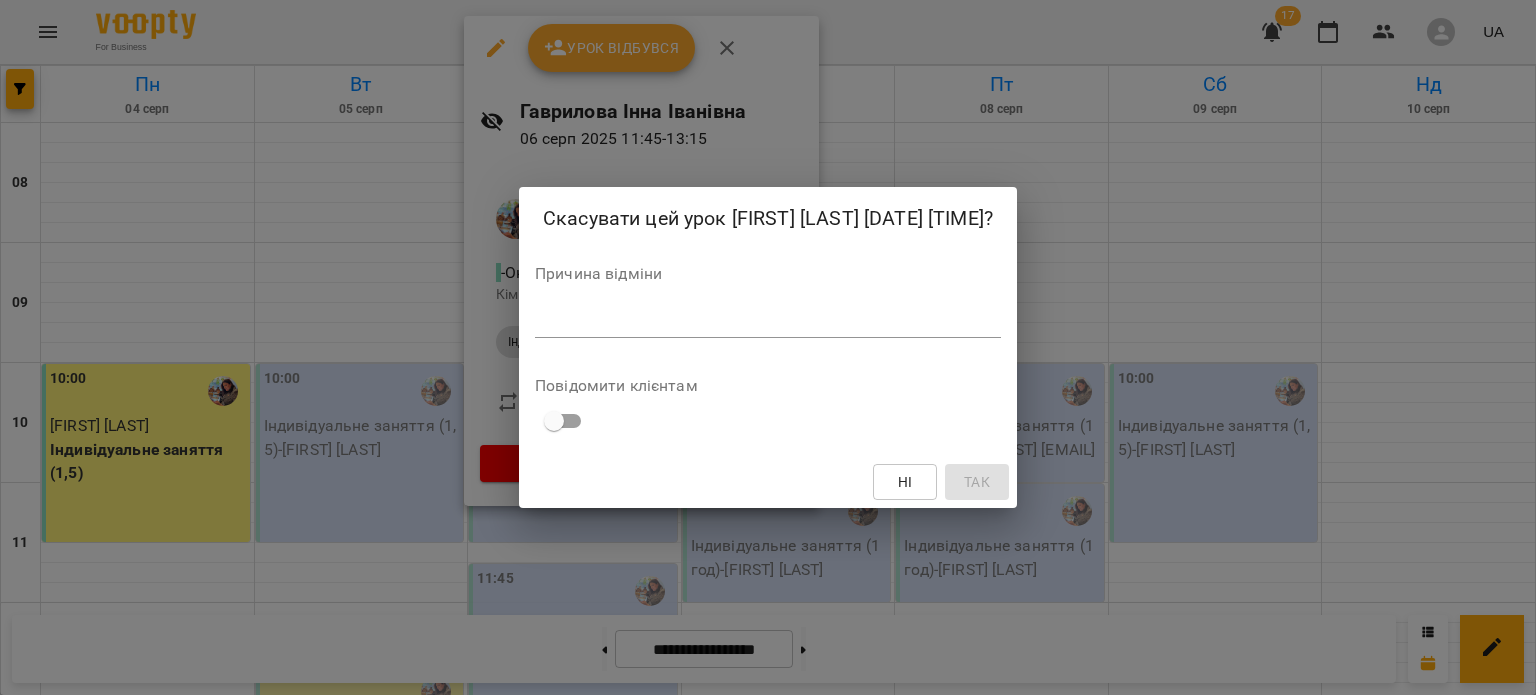 click at bounding box center (768, 321) 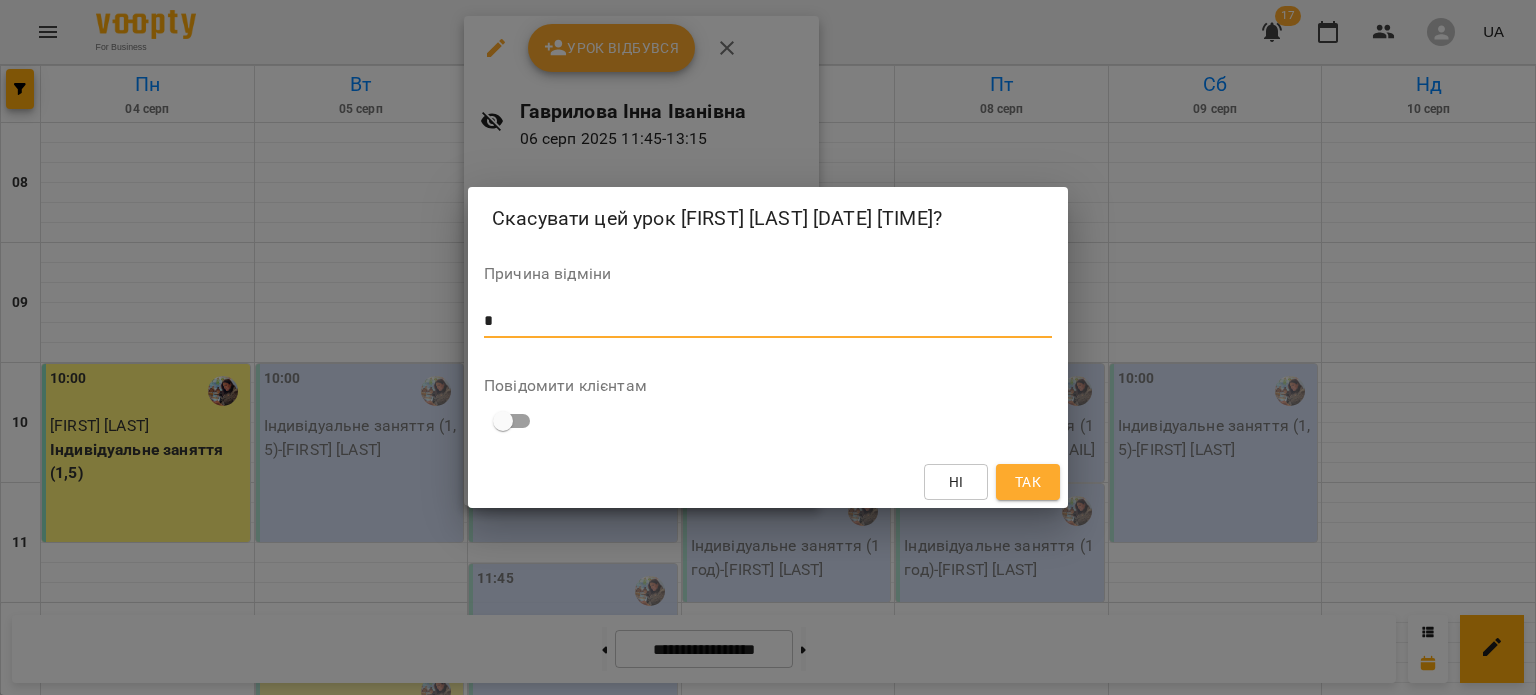 type on "*" 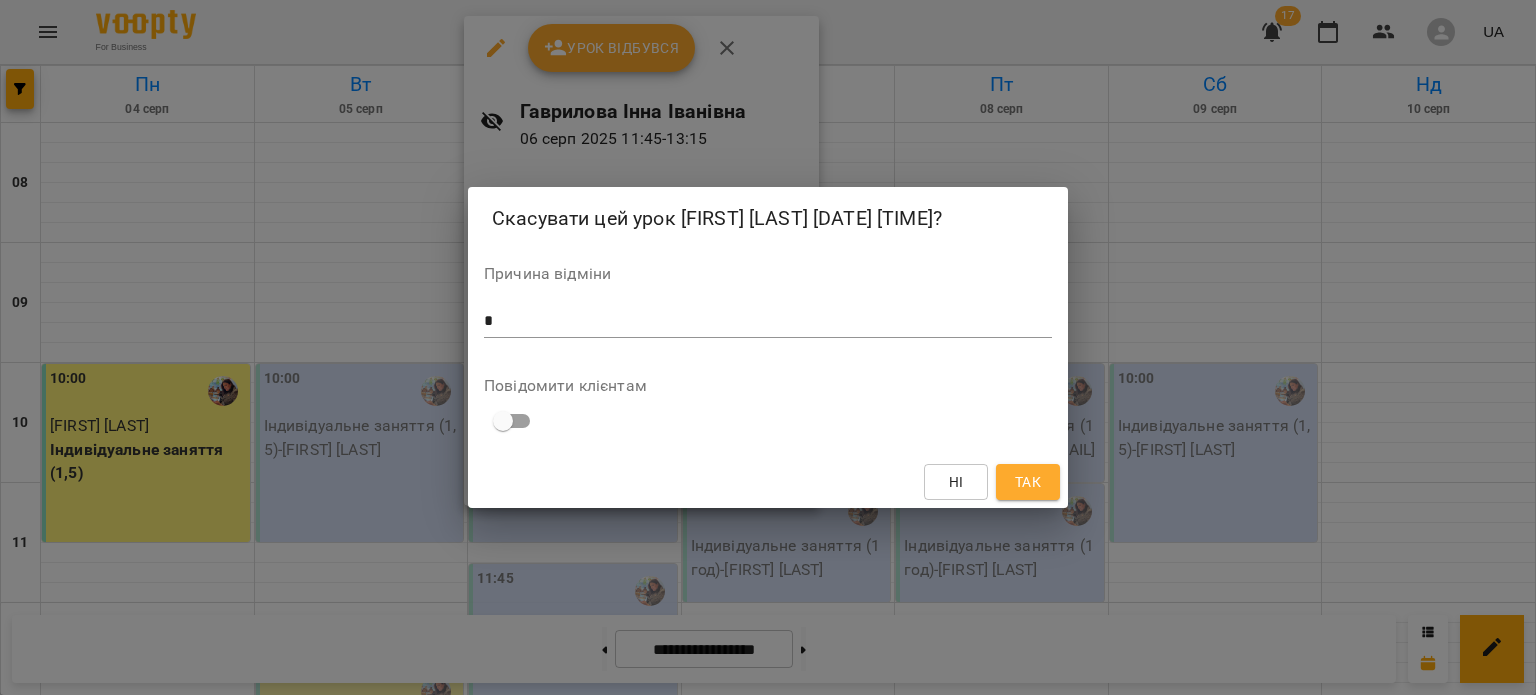 click on "Скасувати цей урок [FIRST] [LAST] [DATE] [TIME]? Причина відміни * * Повідомити клієнтам Ні Так" at bounding box center [768, 347] 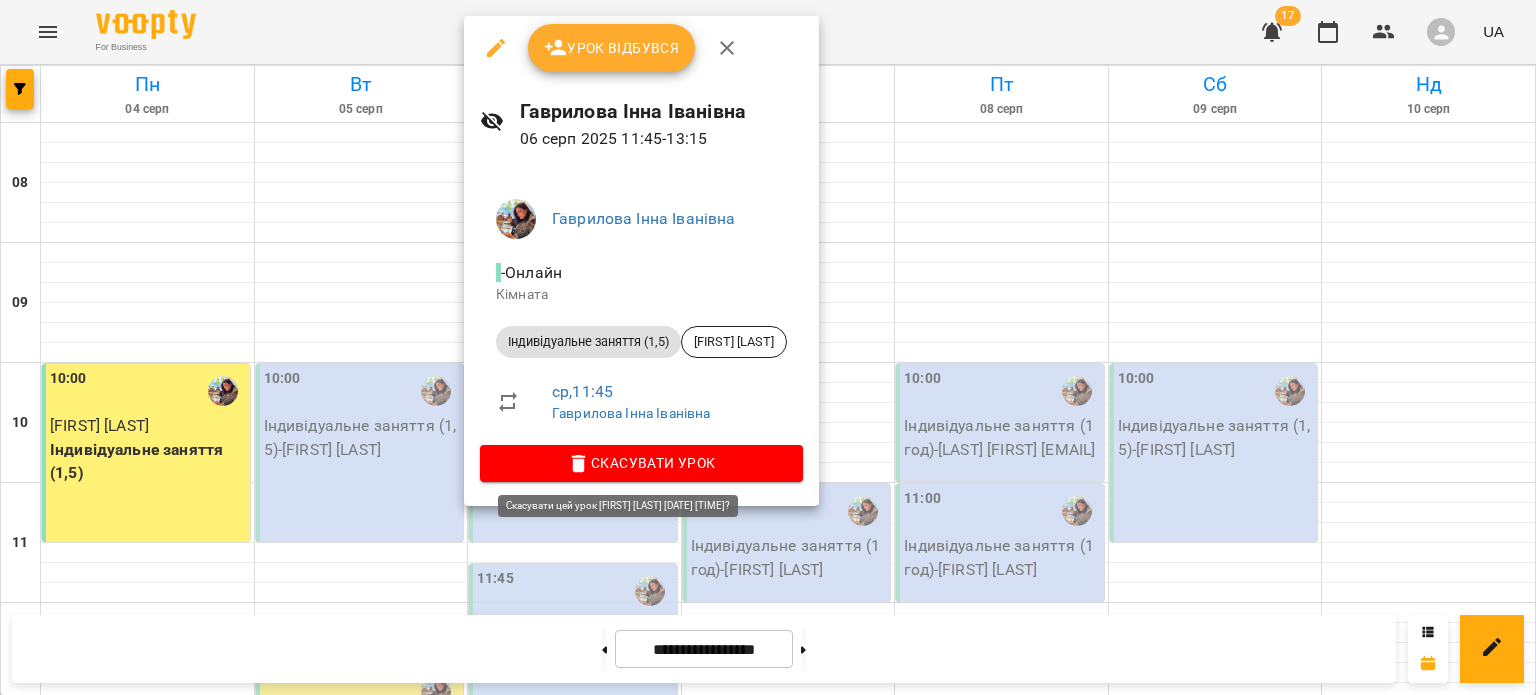 click on "Скасувати Урок" at bounding box center (641, 463) 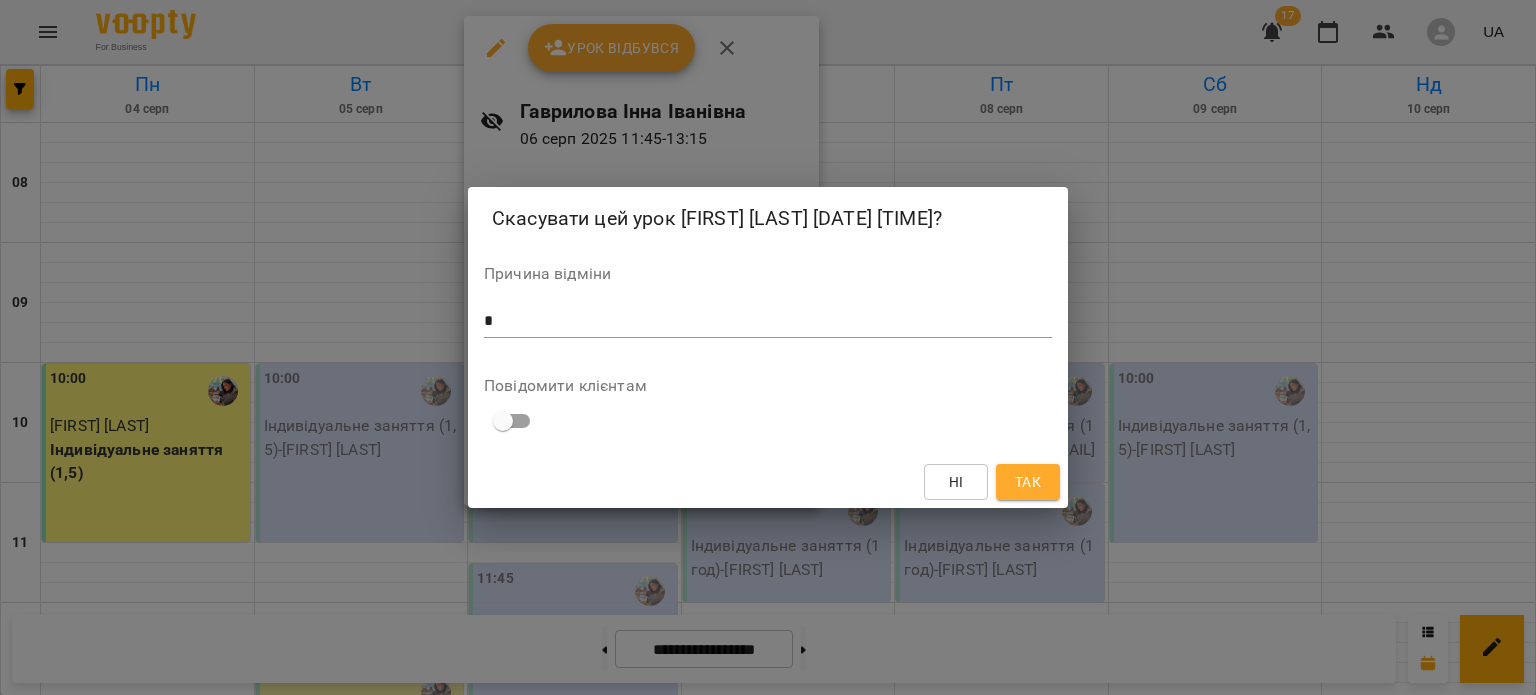 click on "* *" at bounding box center (768, 322) 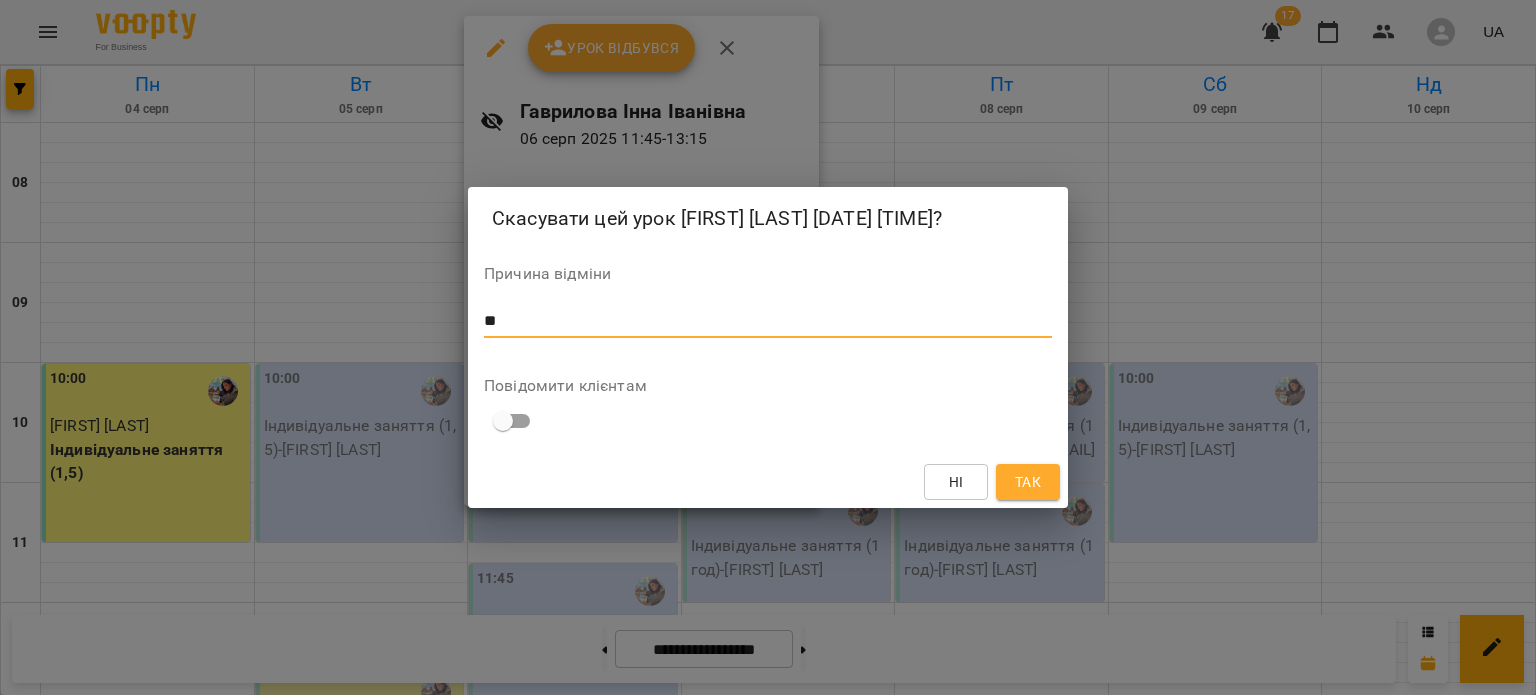 type on "*" 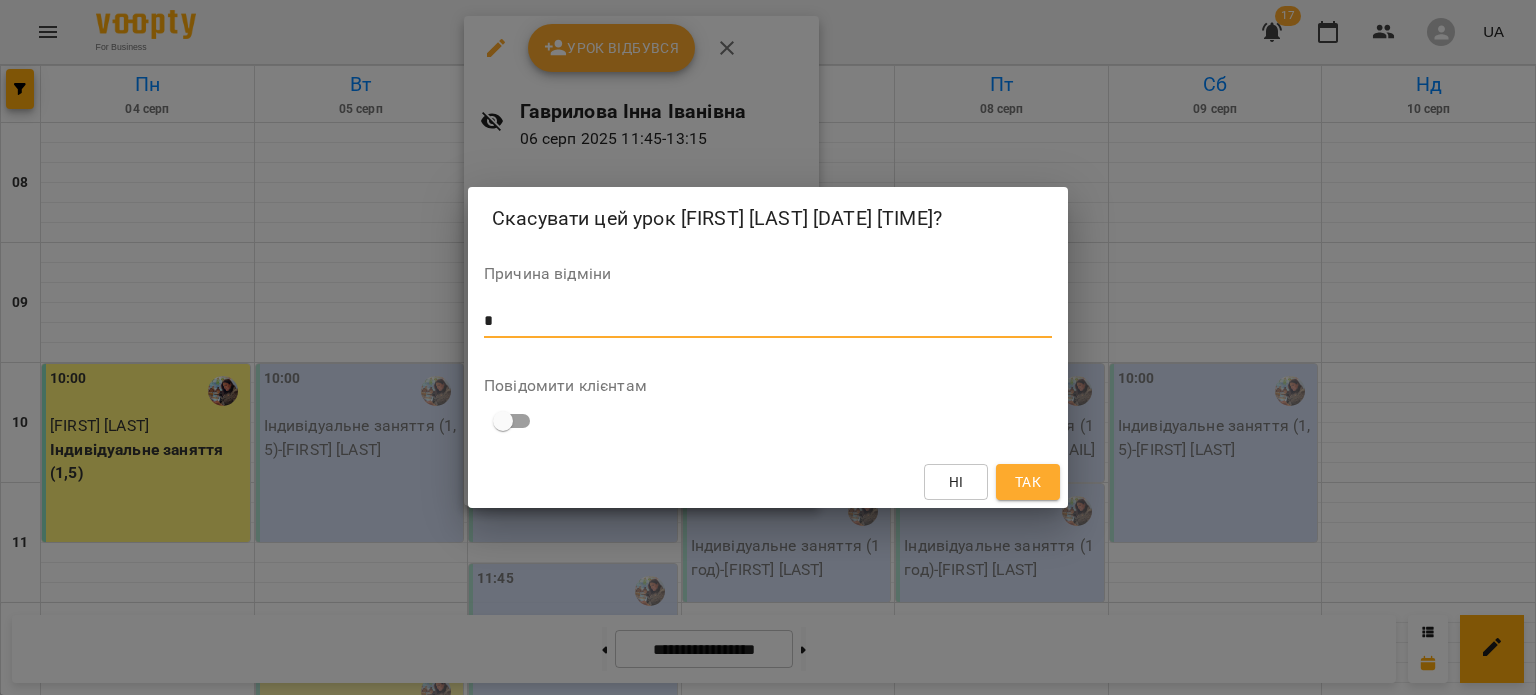 click on "Так" at bounding box center (1028, 482) 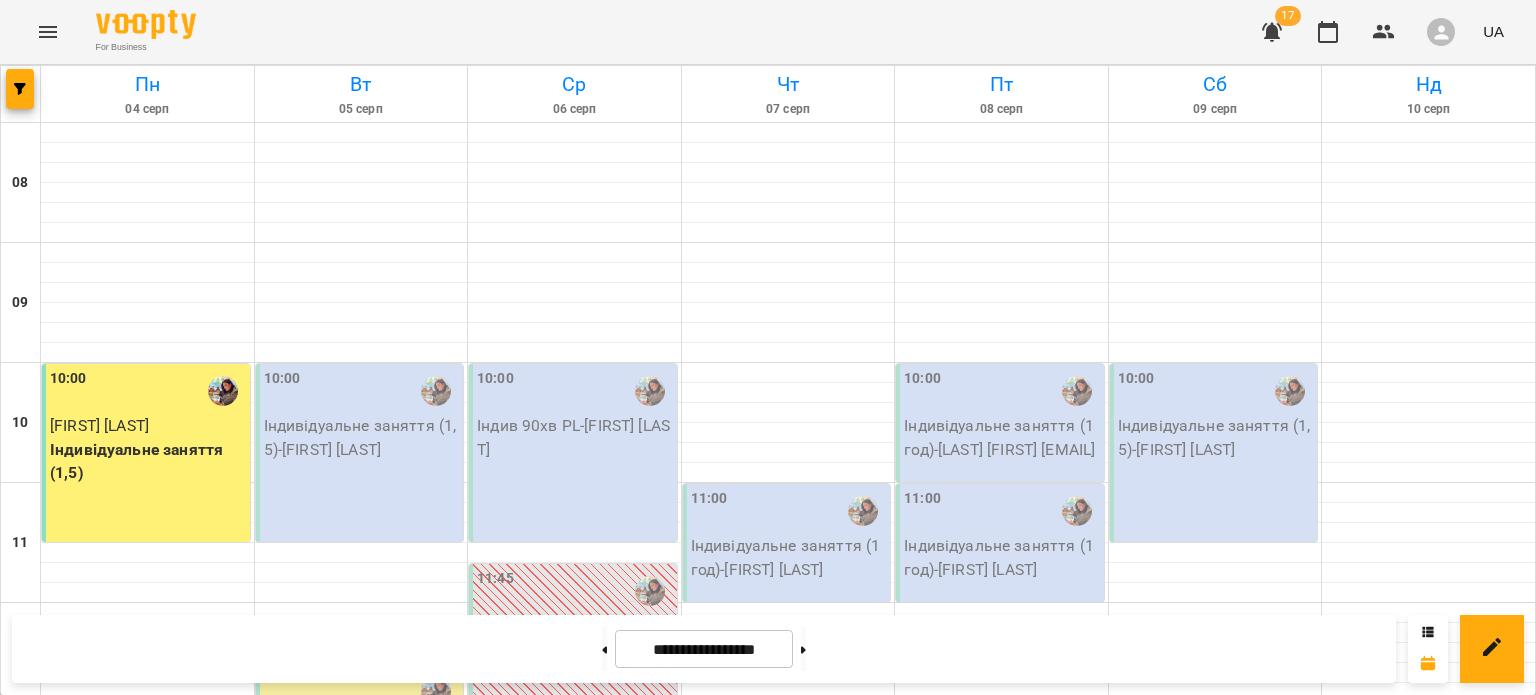 click at bounding box center [574, 753] 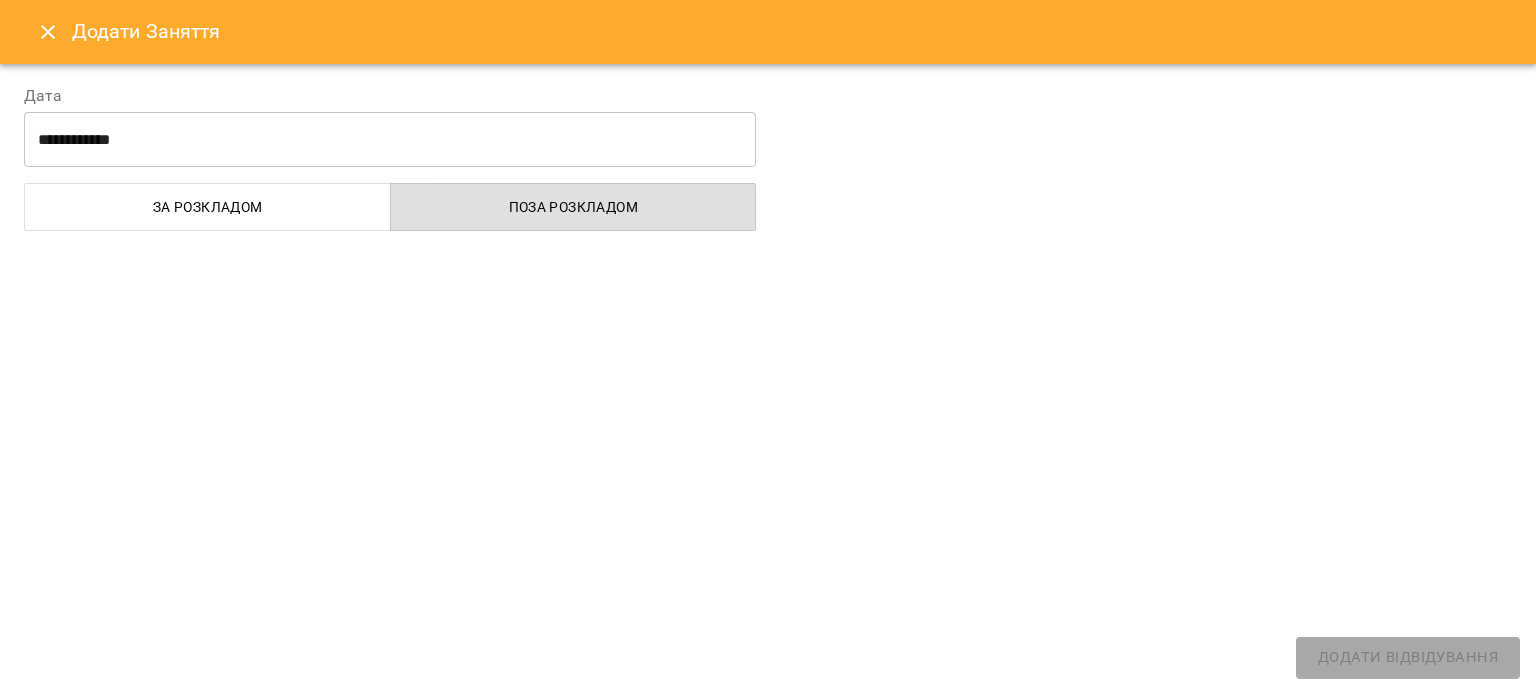 select 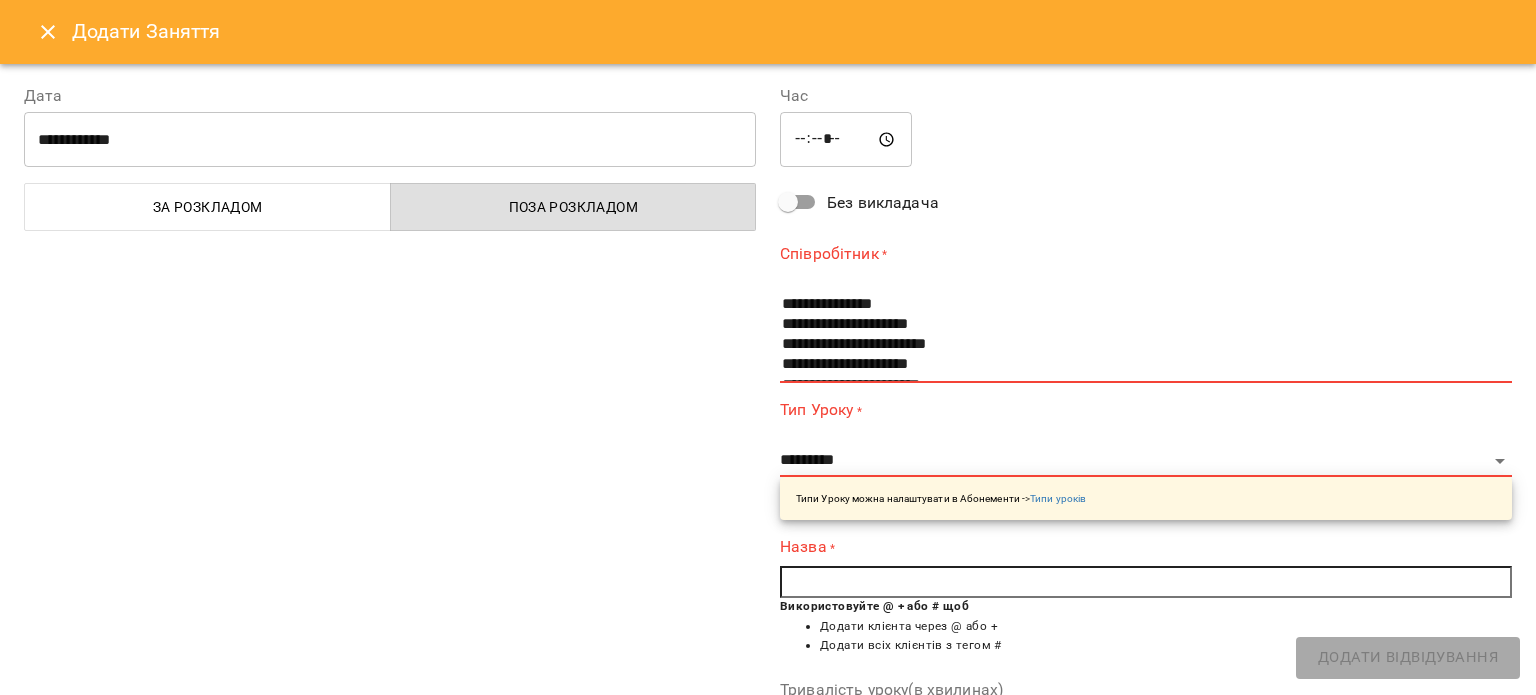 click on "*****" at bounding box center (846, 140) 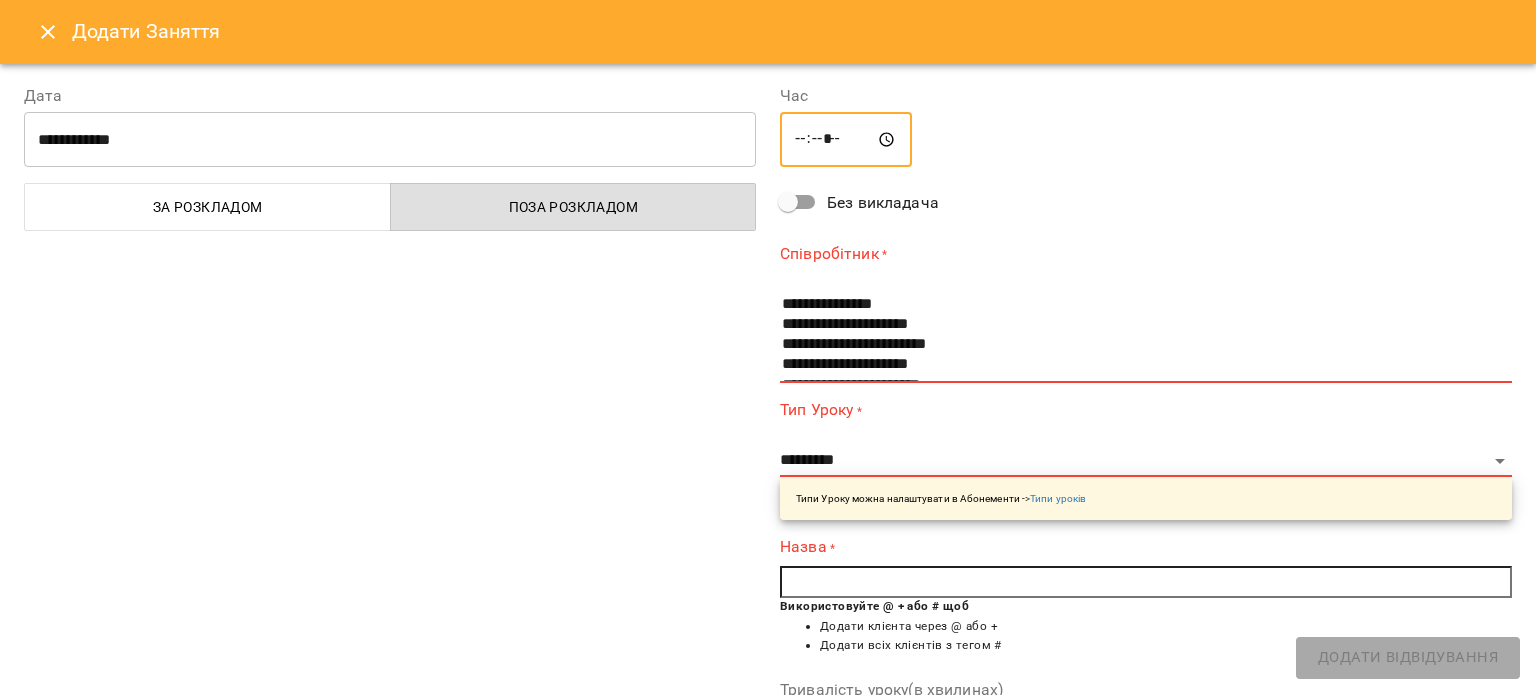 type on "*****" 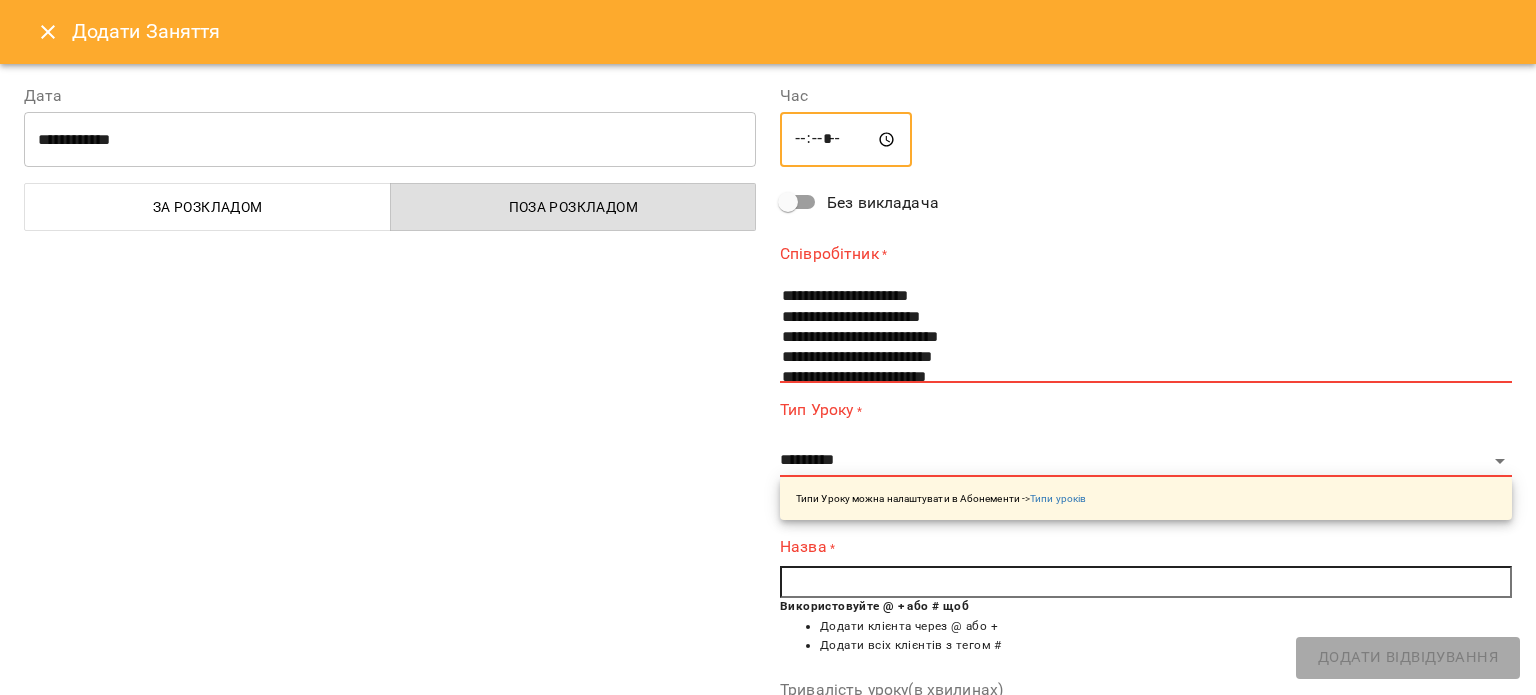 scroll, scrollTop: 70, scrollLeft: 0, axis: vertical 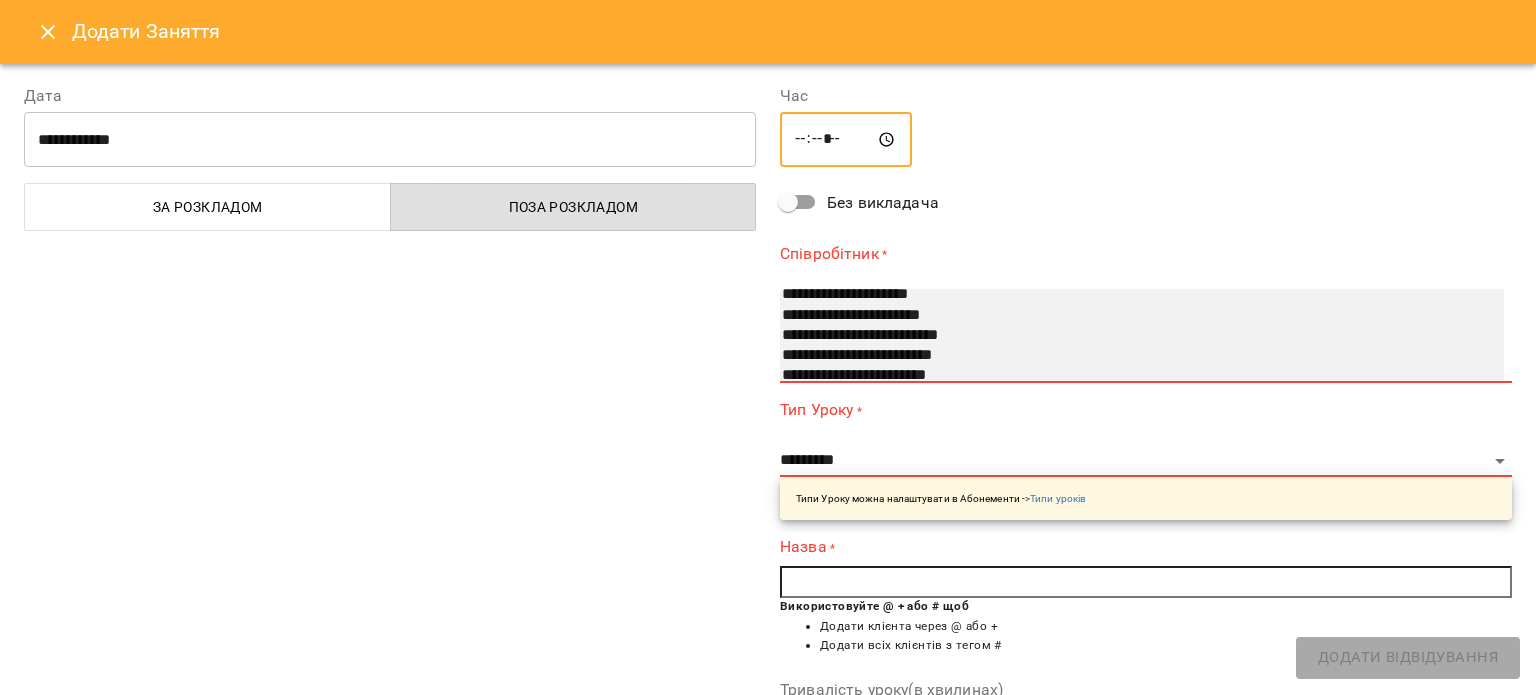 select on "**********" 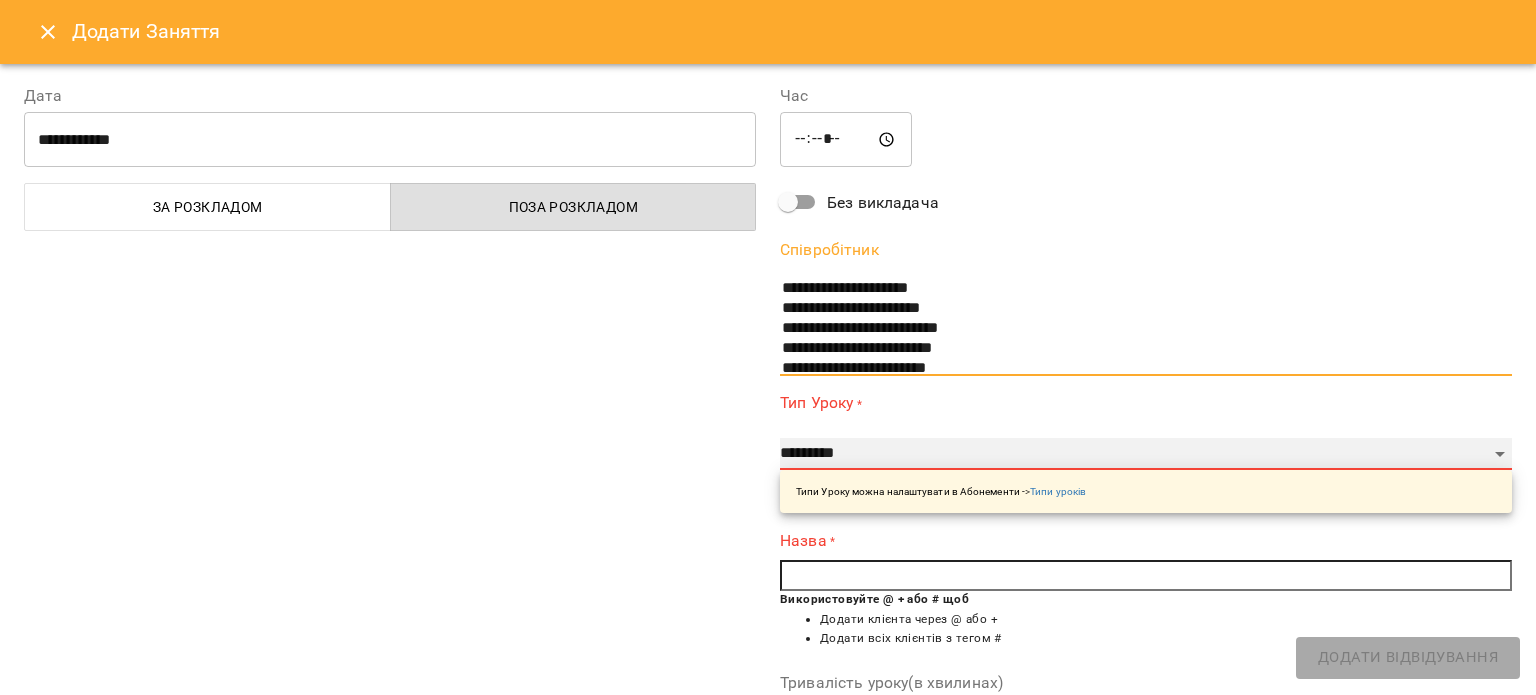 click on "**********" at bounding box center (1146, 454) 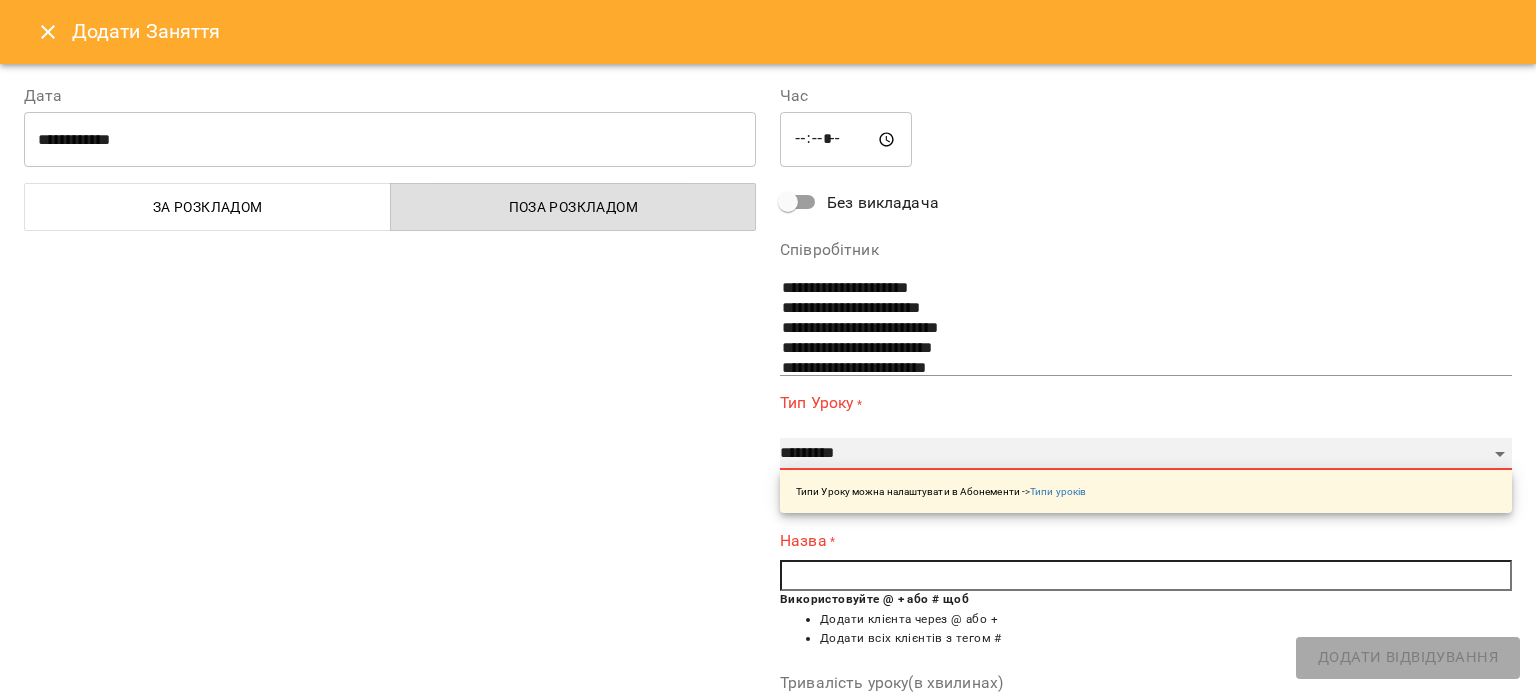 select on "**********" 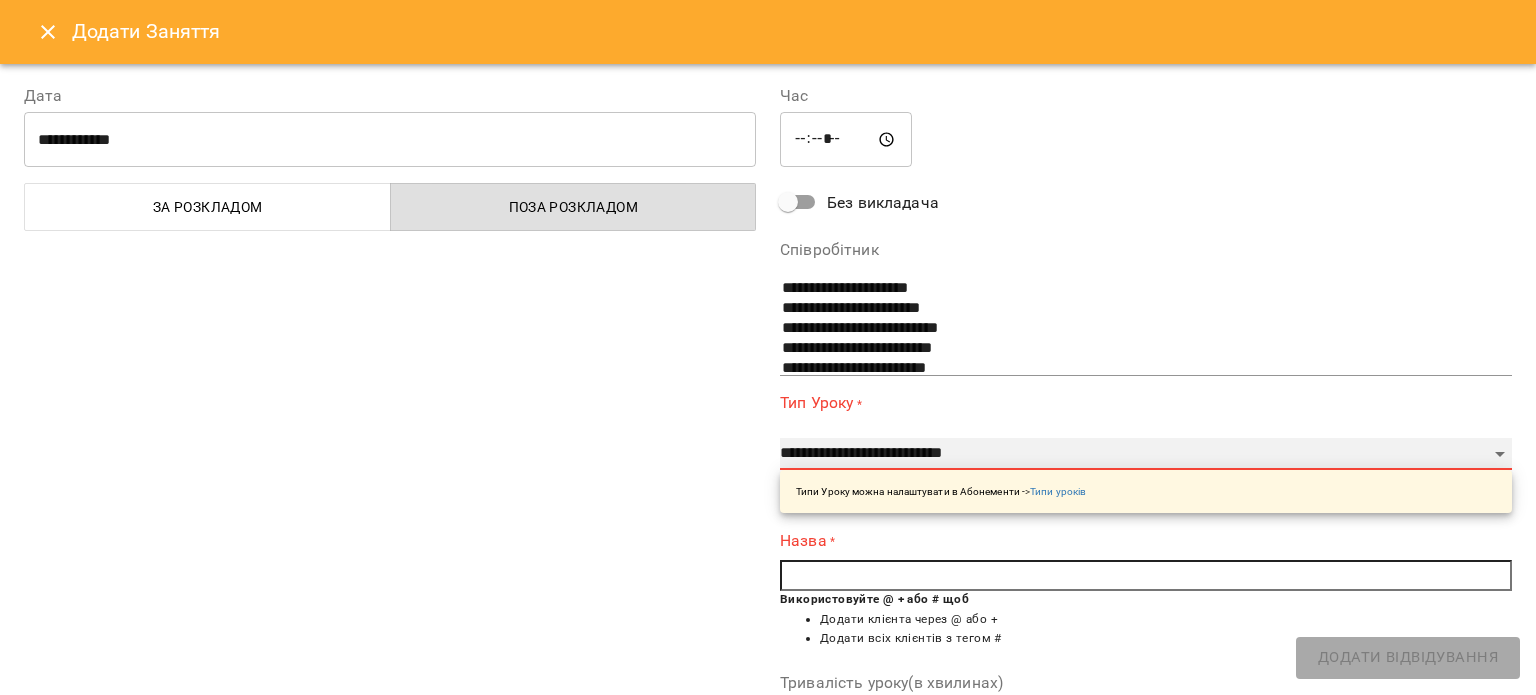 click on "**********" at bounding box center [1146, 454] 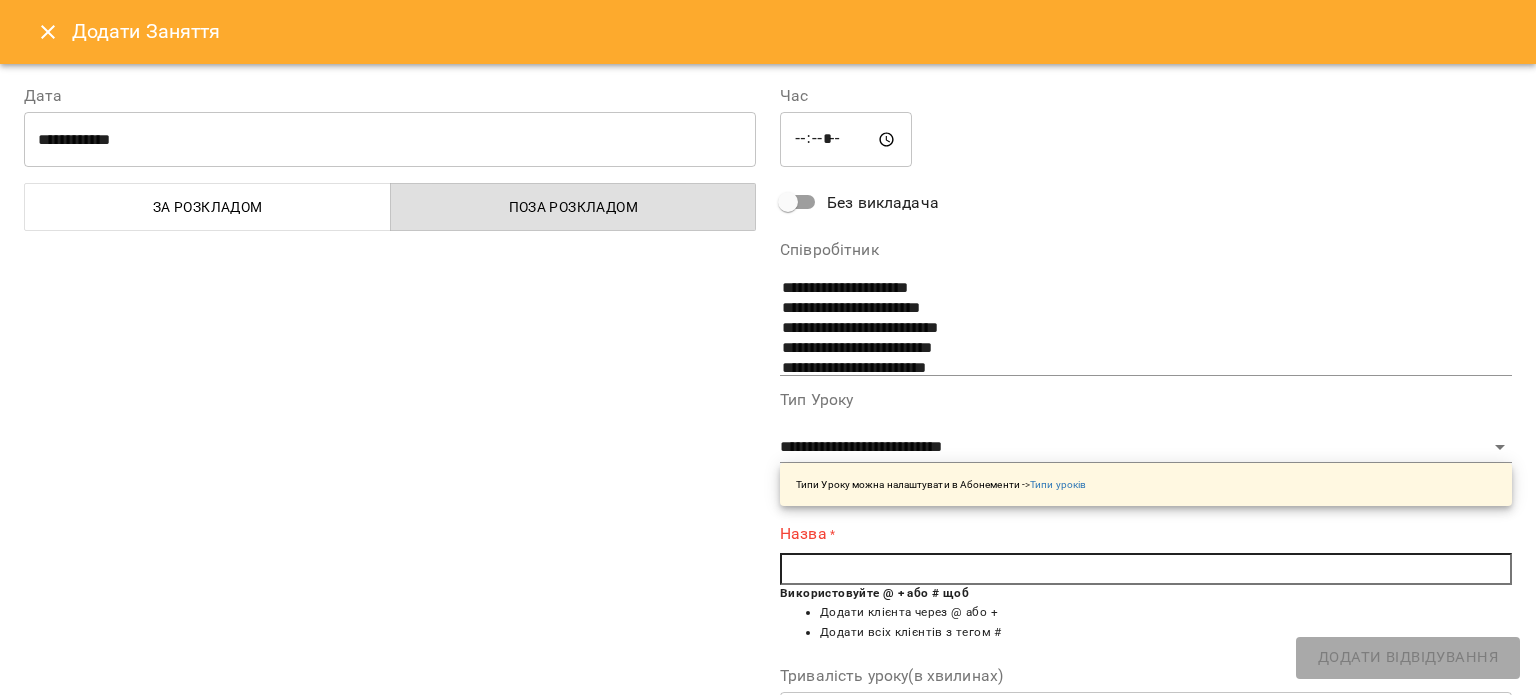 click at bounding box center (1146, 569) 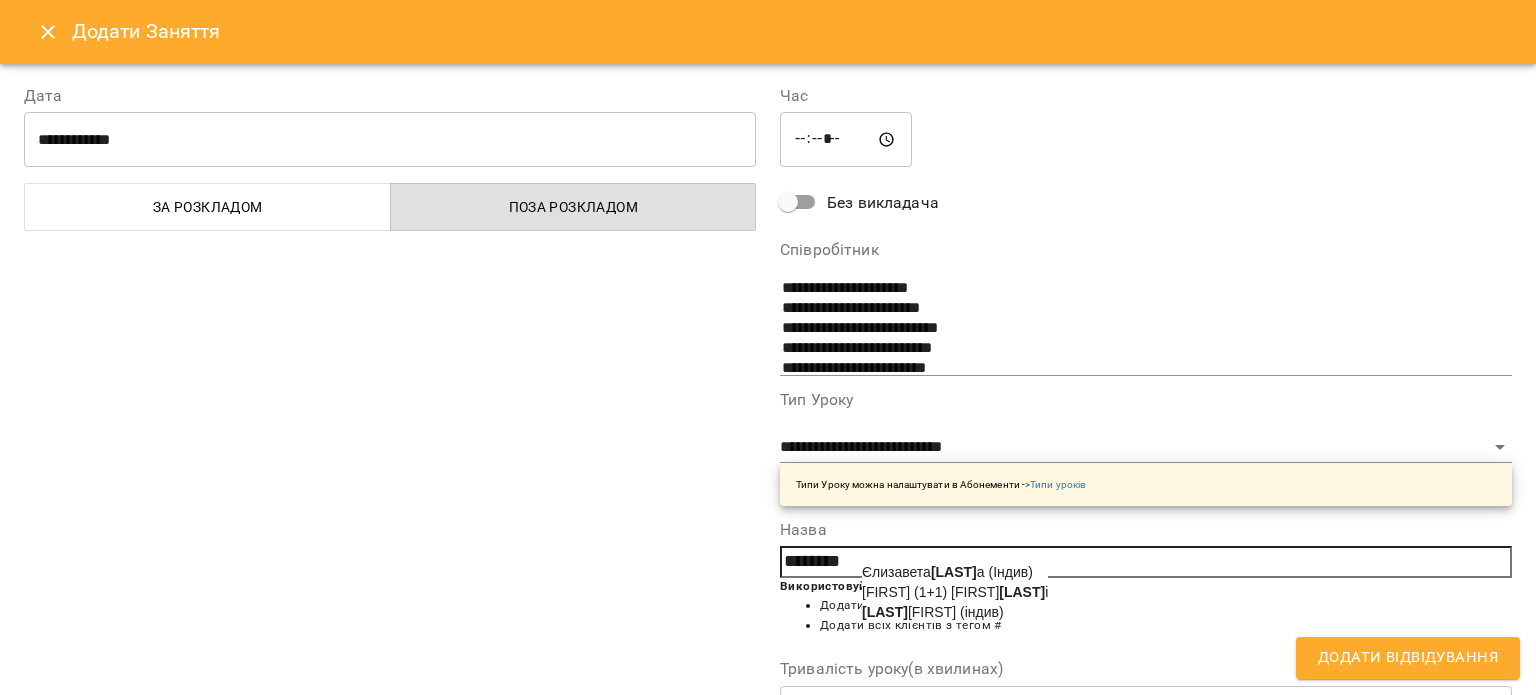 click on "[LAST] [FIRST] (Individual)" at bounding box center [933, 612] 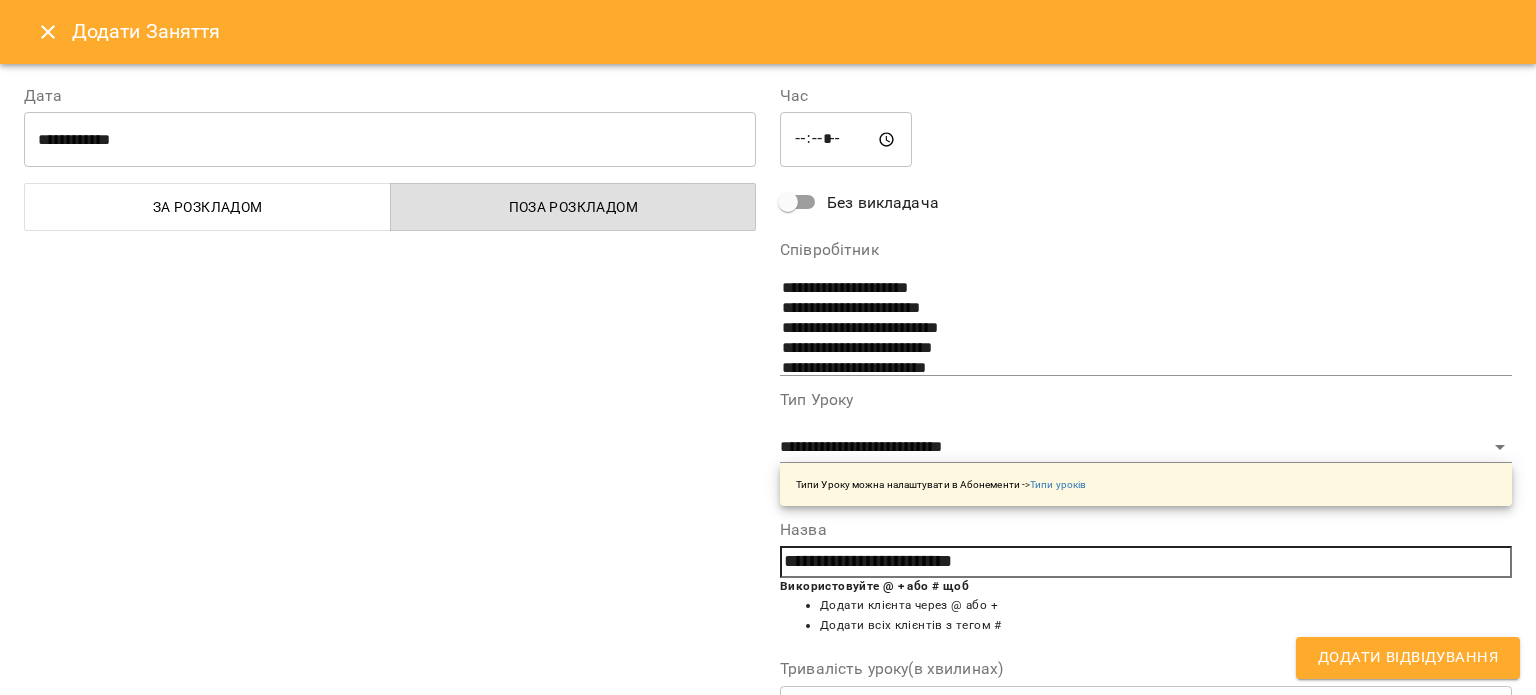 scroll, scrollTop: 303, scrollLeft: 0, axis: vertical 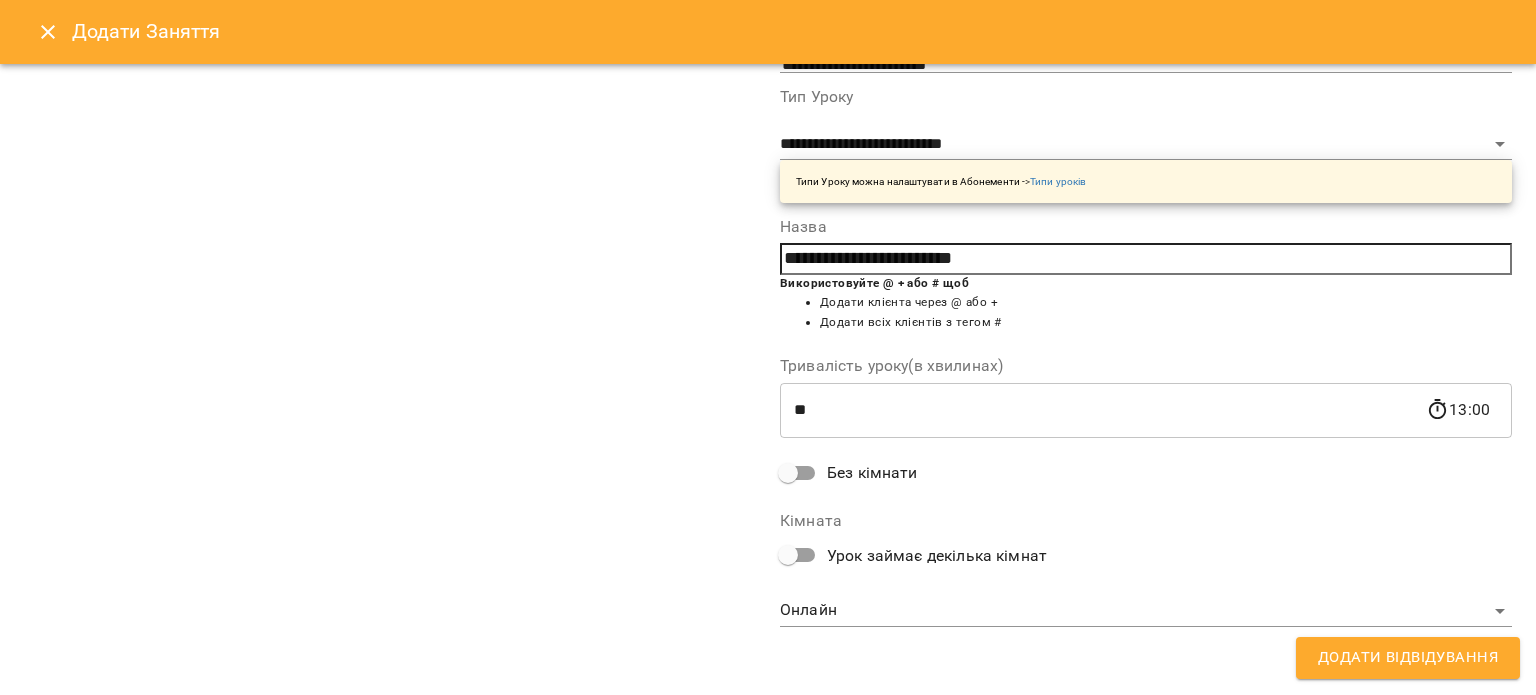 click on "Додати Відвідування" at bounding box center [1408, 658] 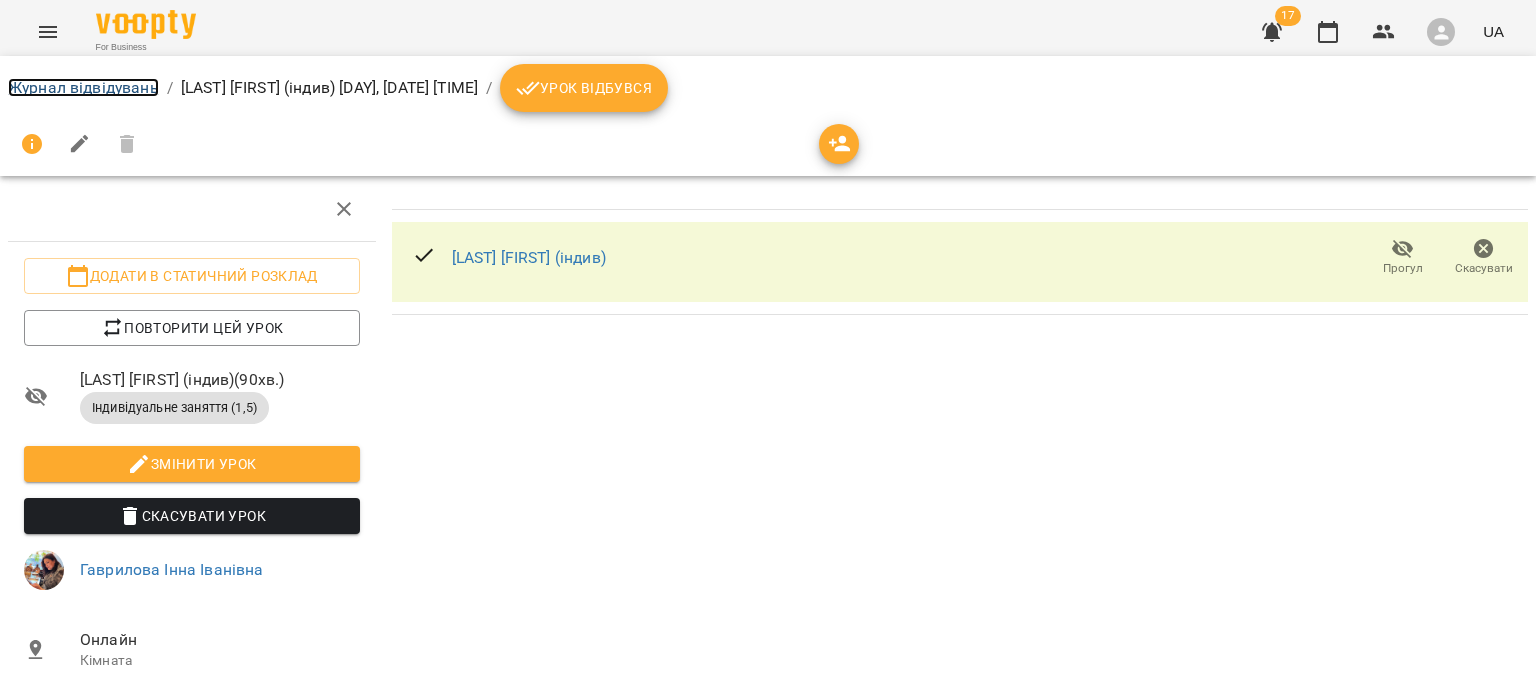 click on "Журнал відвідувань" at bounding box center (83, 87) 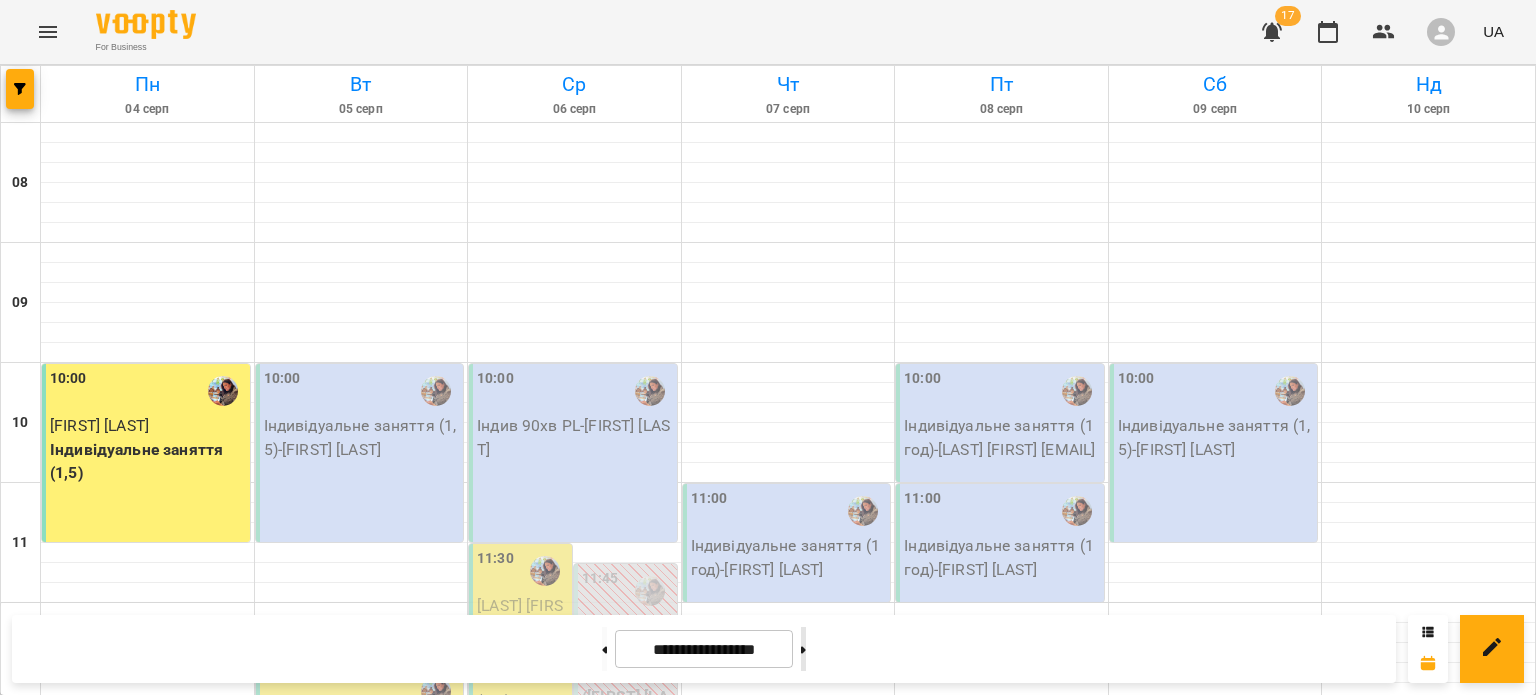 click at bounding box center [803, 649] 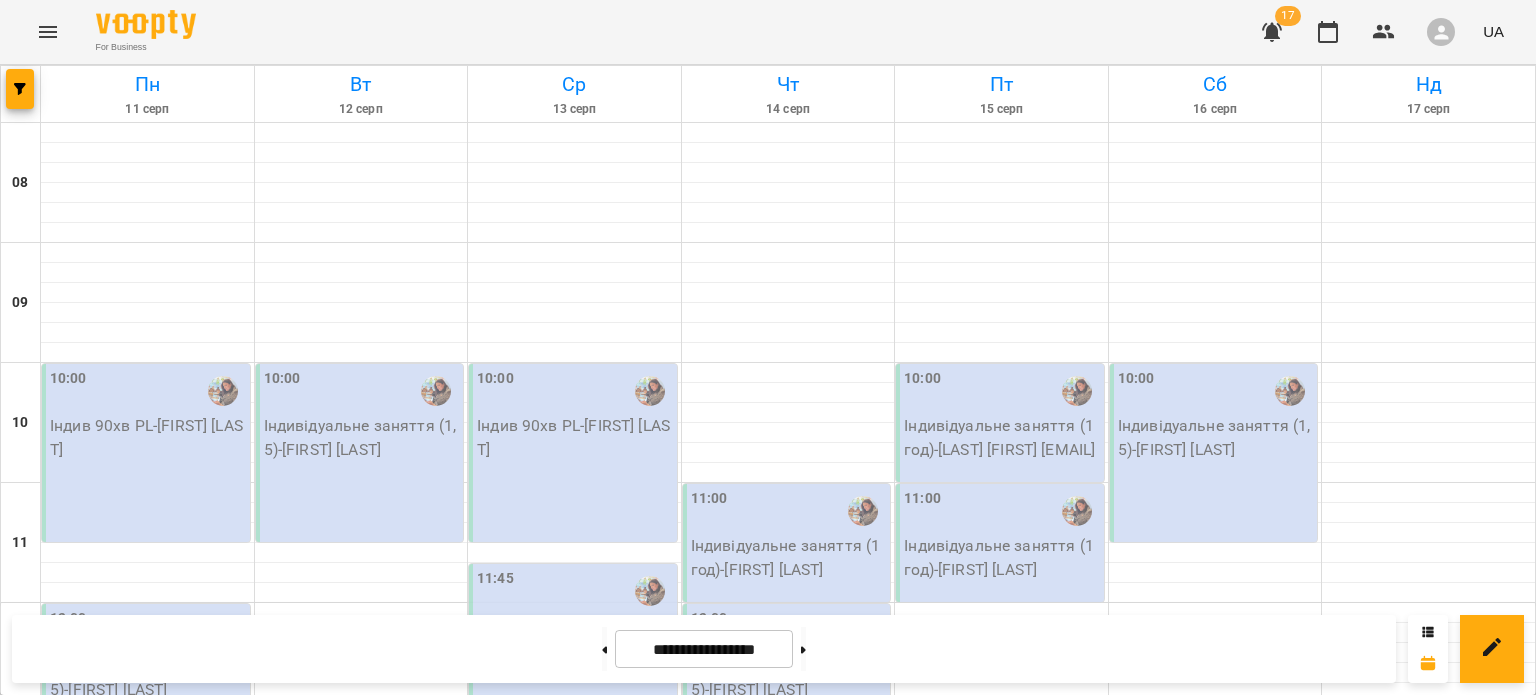 scroll, scrollTop: 416, scrollLeft: 0, axis: vertical 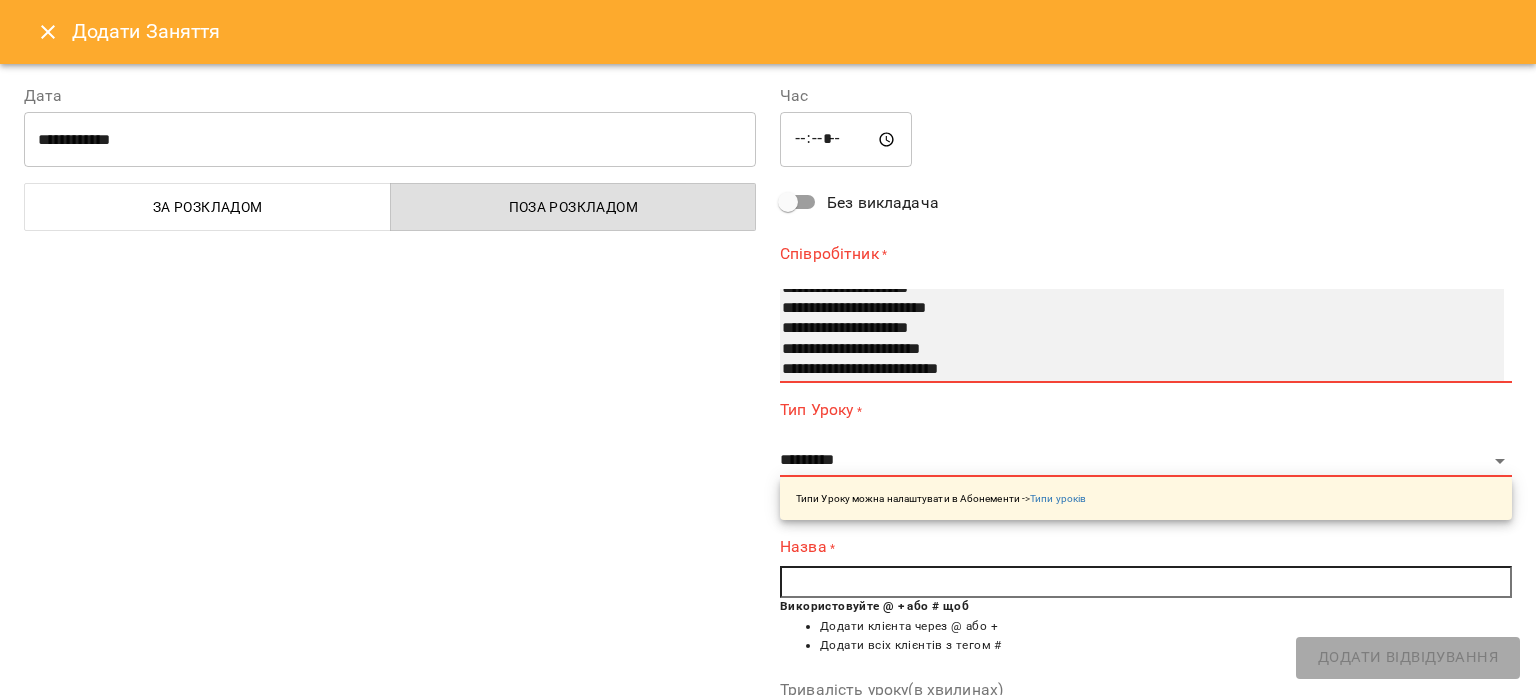 select on "**********" 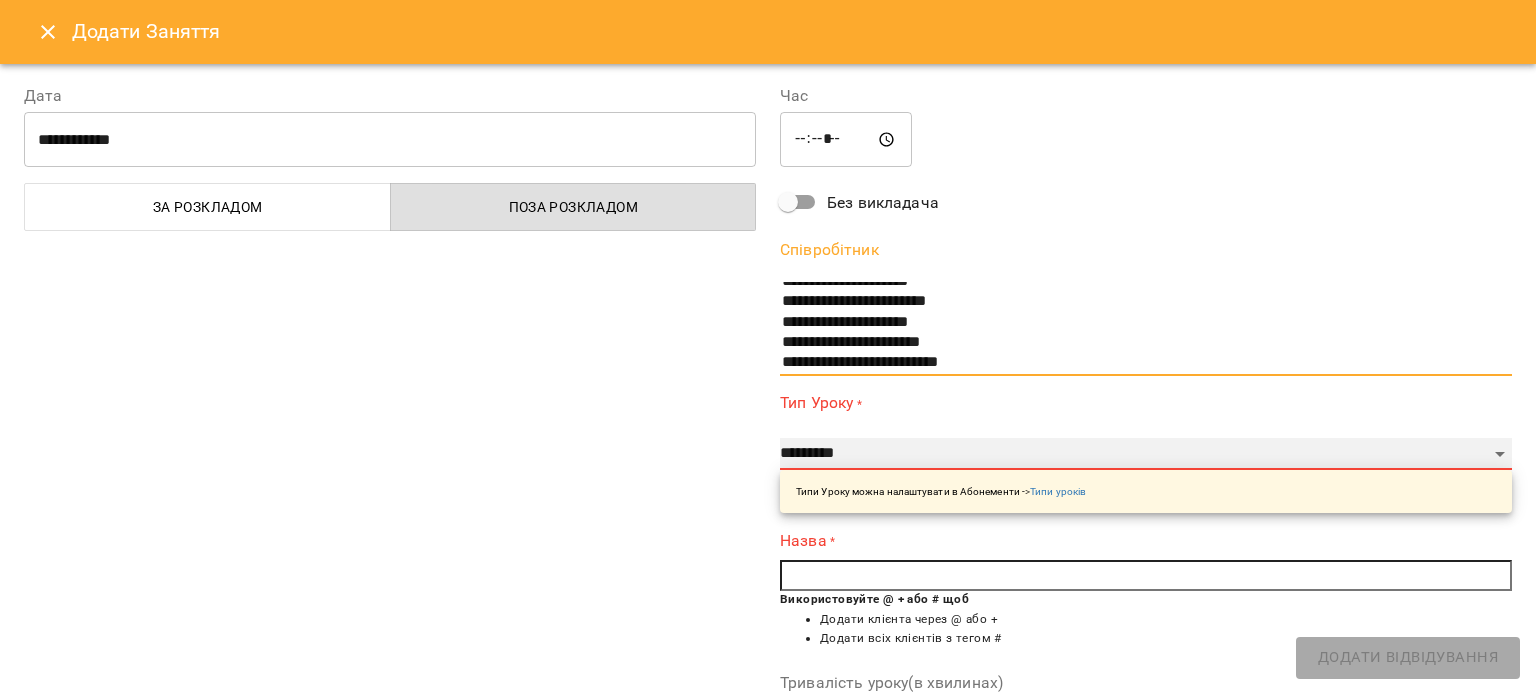 click on "**********" at bounding box center (1146, 454) 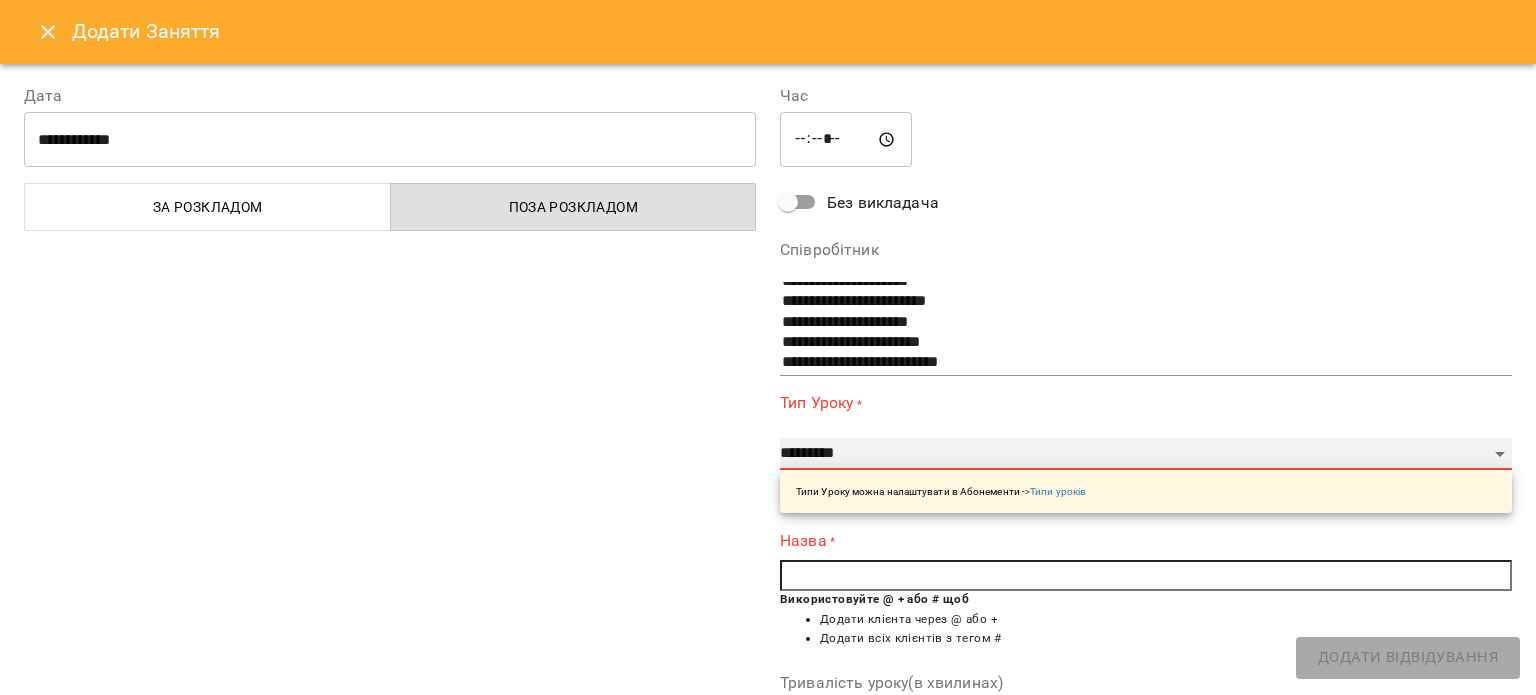 select on "**********" 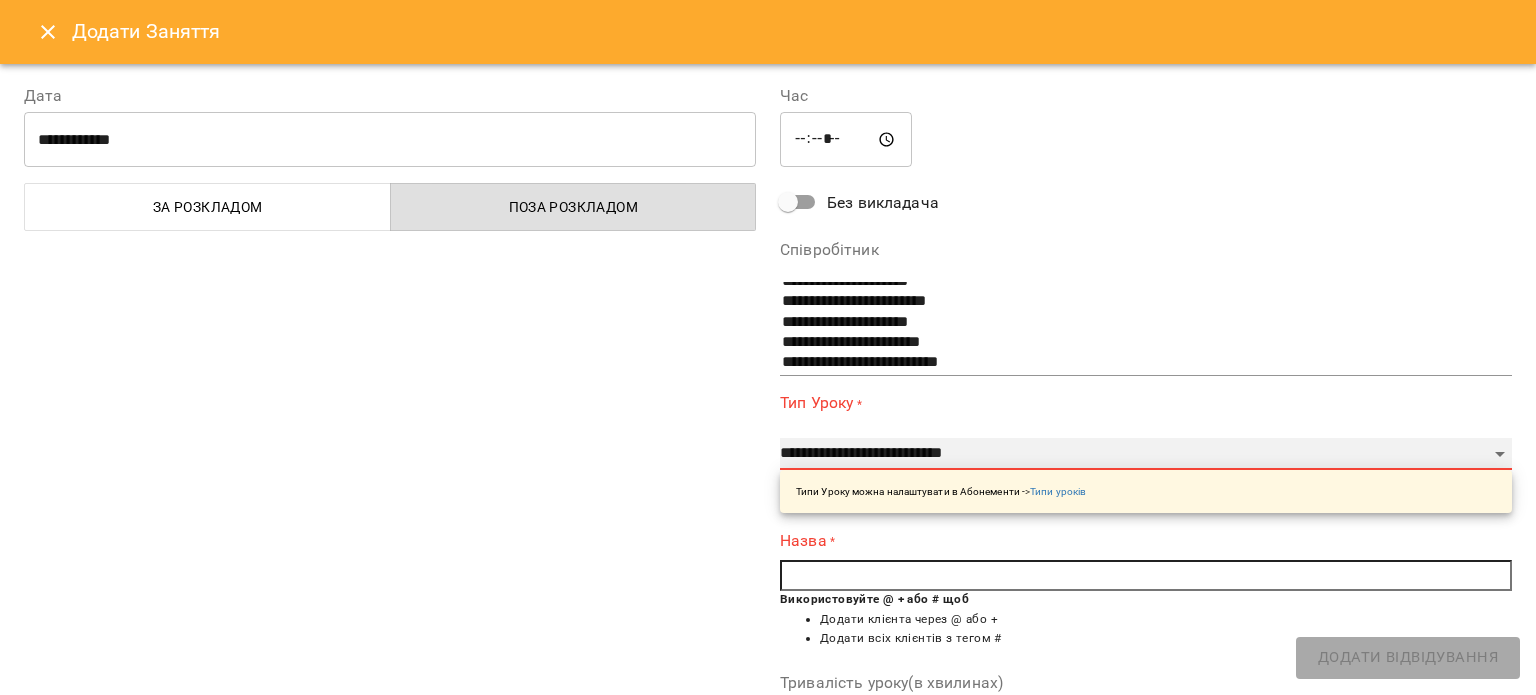 click on "**********" at bounding box center (1146, 454) 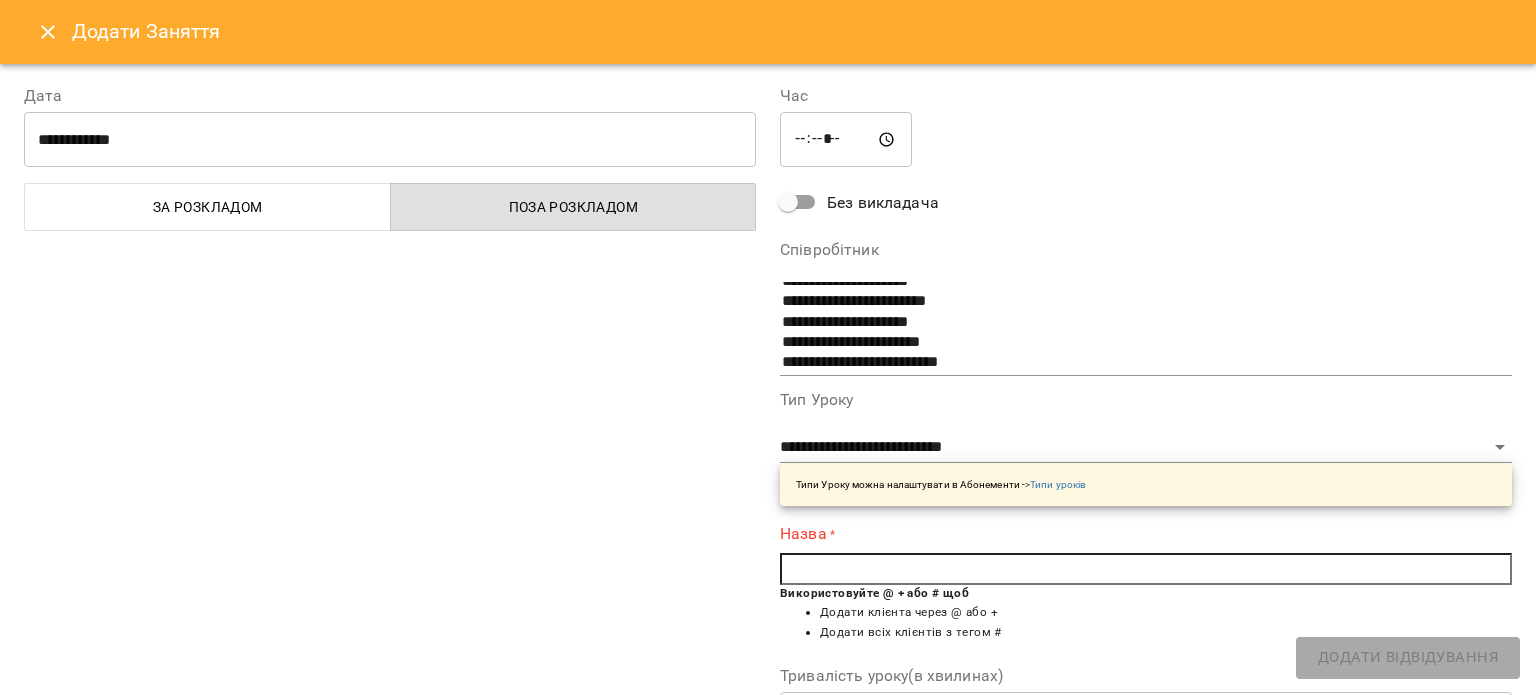click at bounding box center [1146, 569] 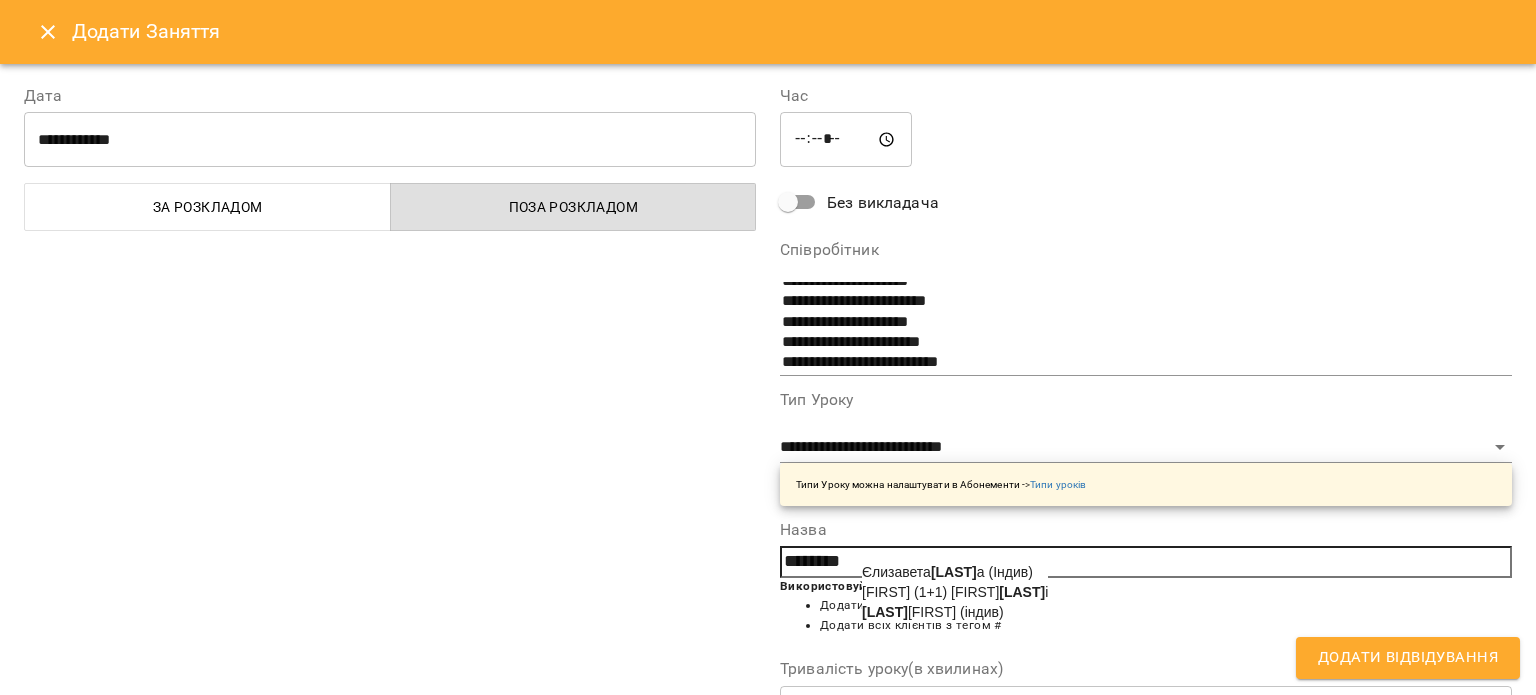 click on "[LAST]" 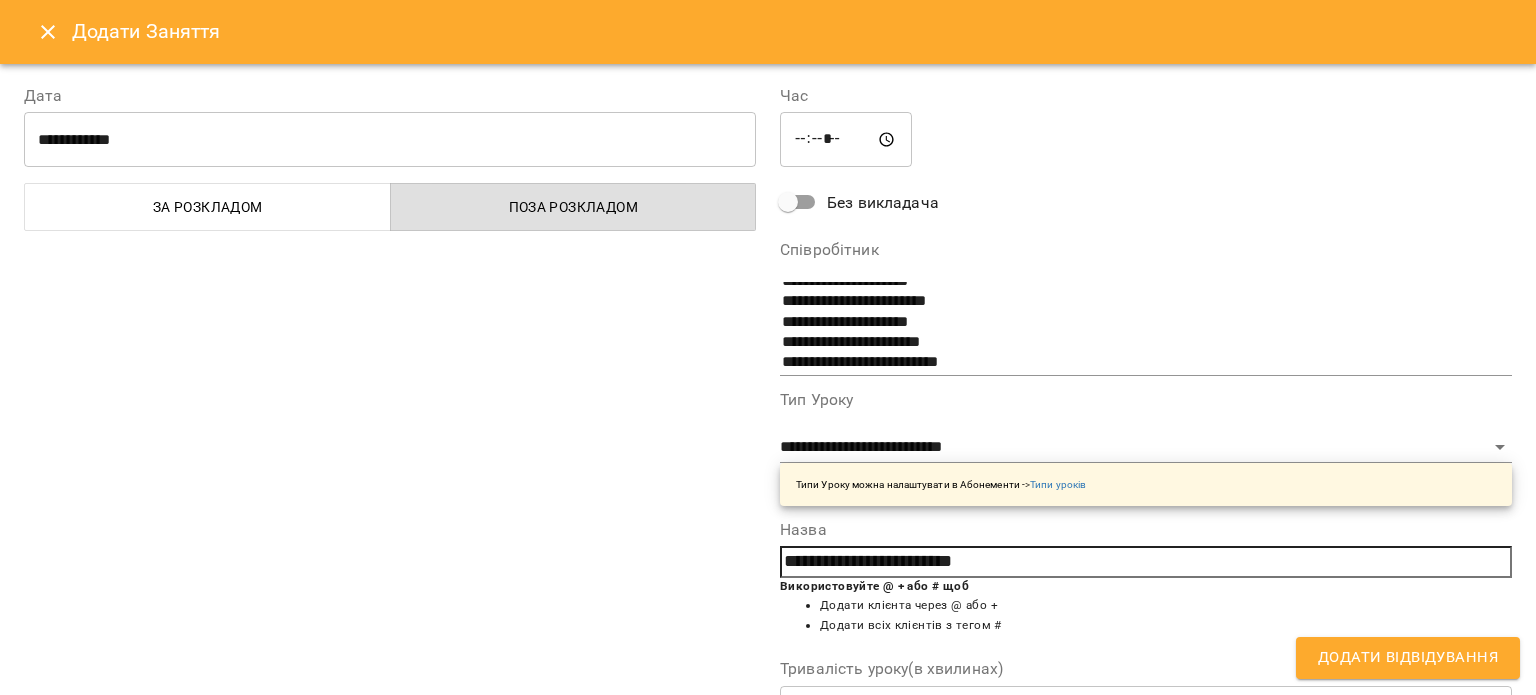 click on "Додати Відвідування" at bounding box center (1408, 658) 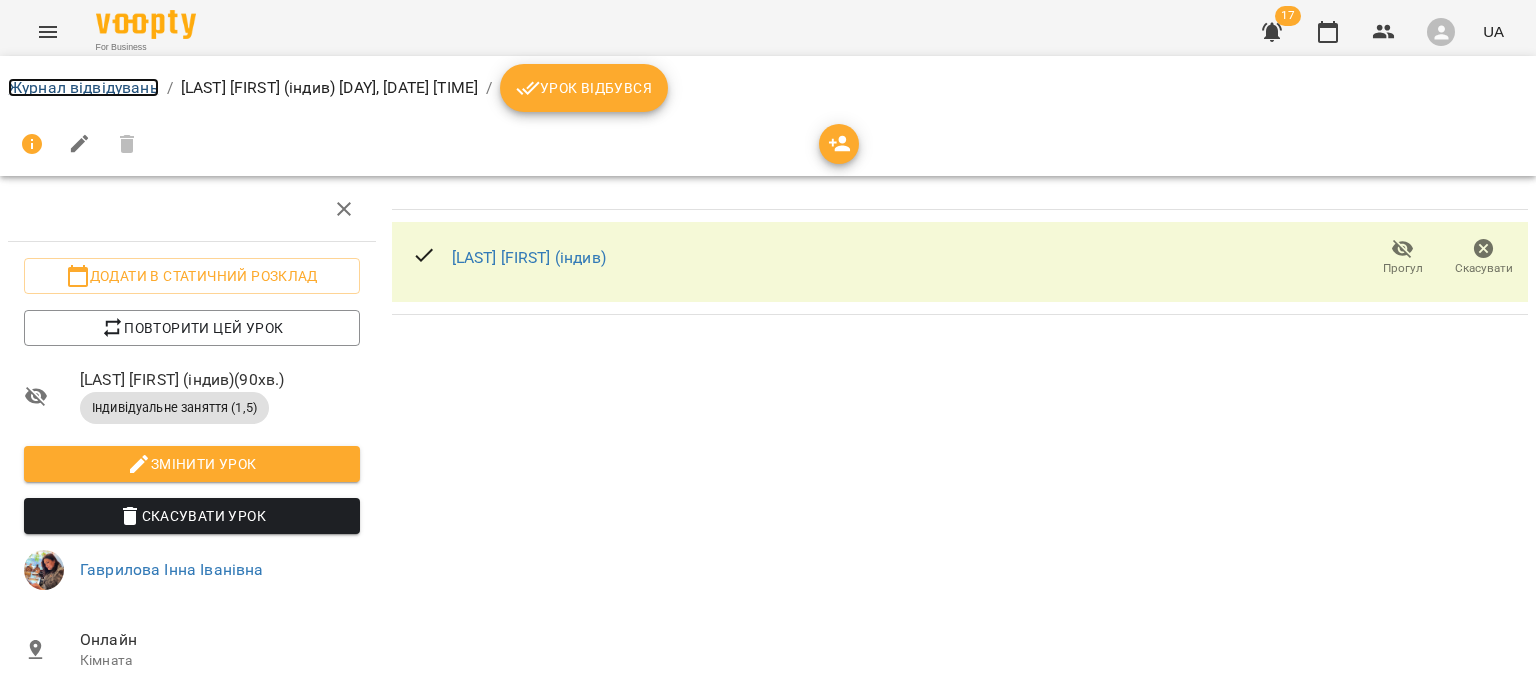 click on "Журнал відвідувань" at bounding box center [83, 87] 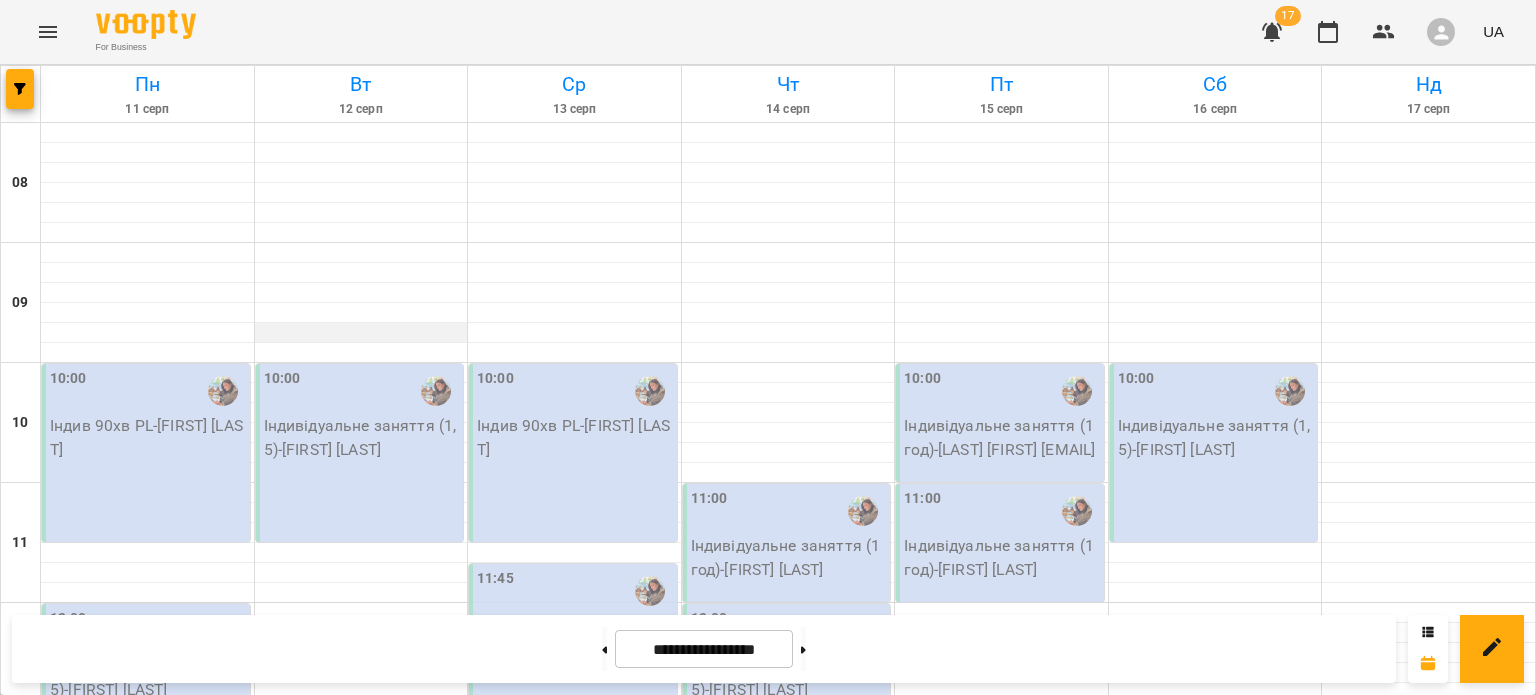 scroll, scrollTop: 404, scrollLeft: 0, axis: vertical 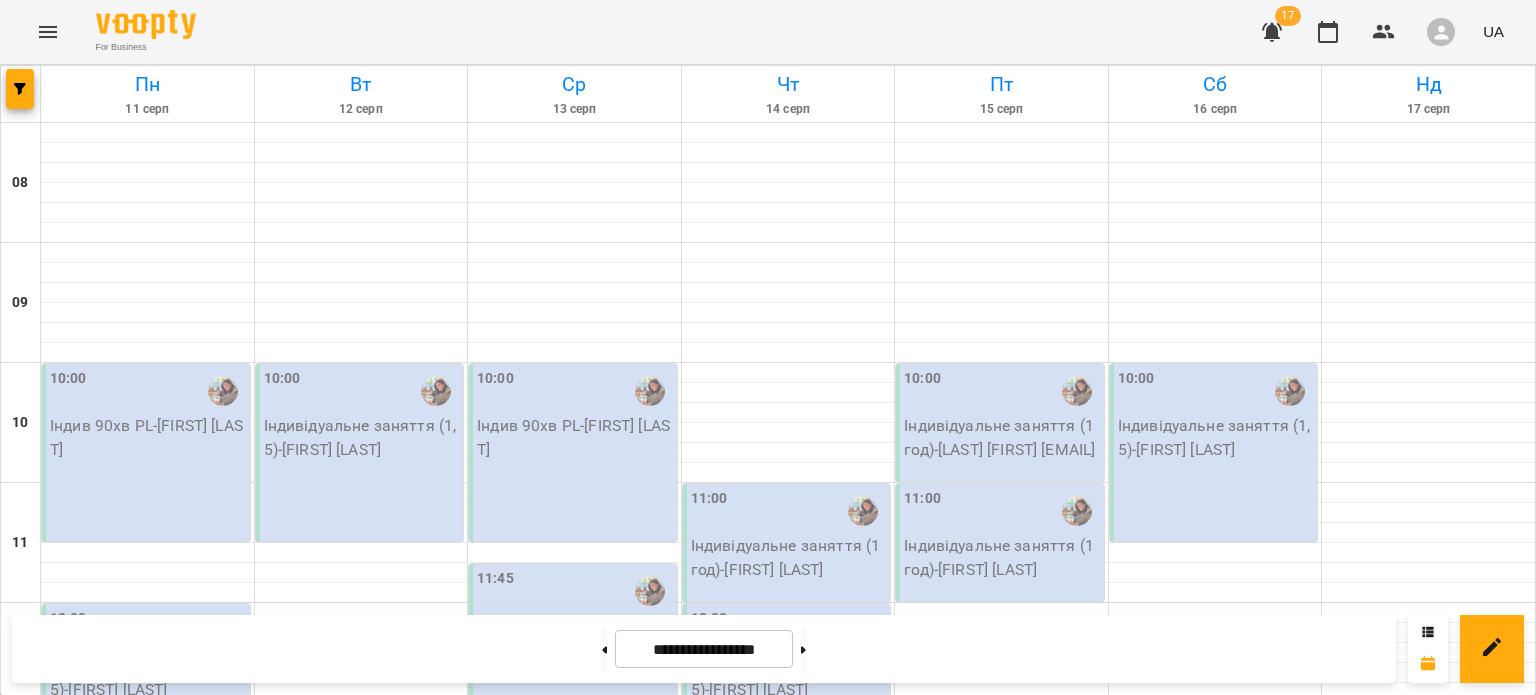click at bounding box center [361, 733] 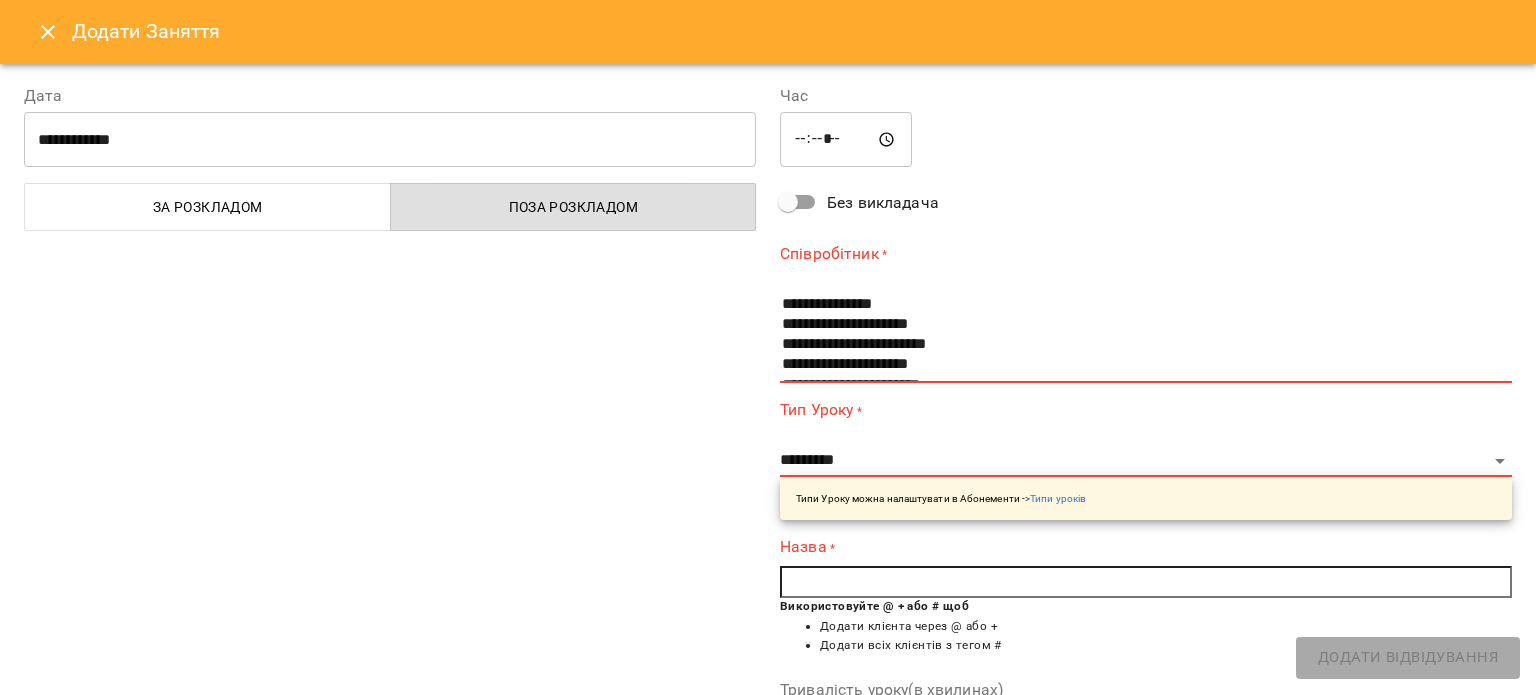 scroll, scrollTop: 86, scrollLeft: 0, axis: vertical 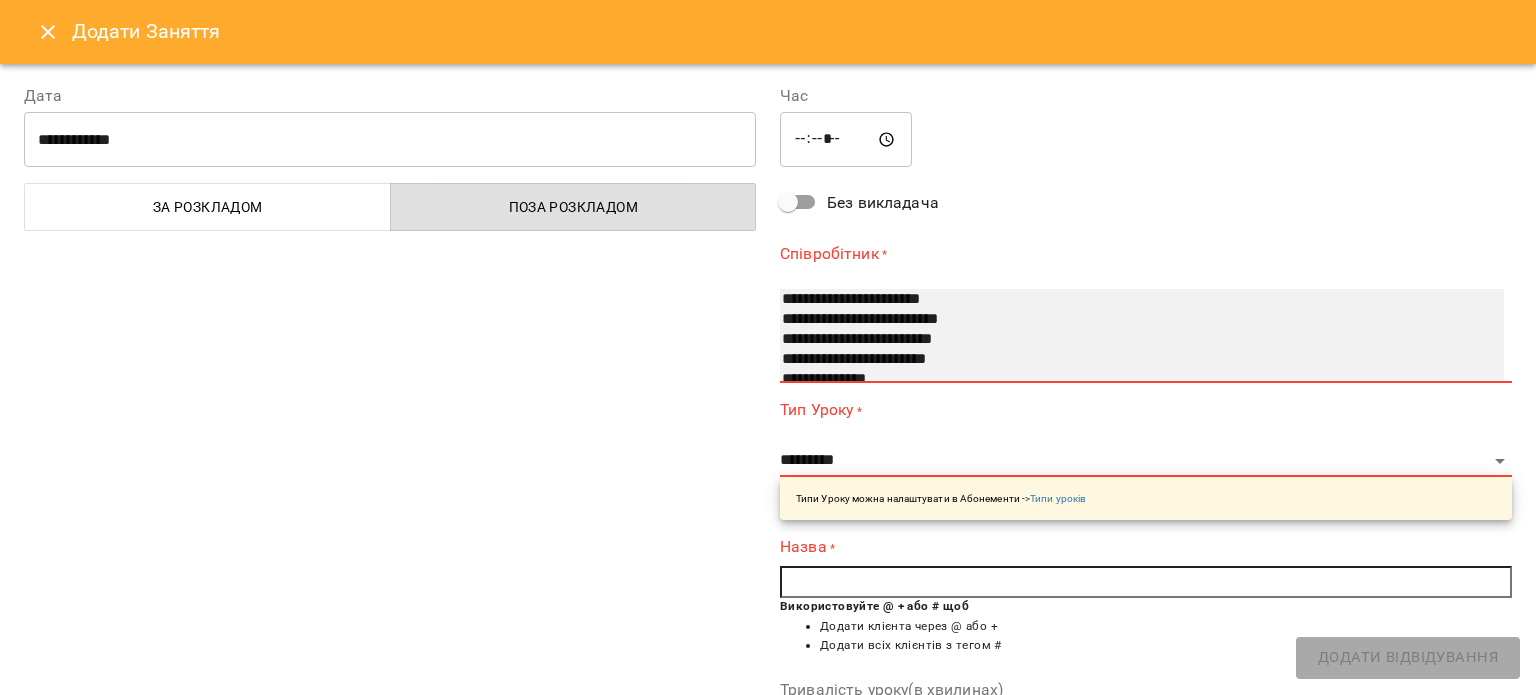 select on "**********" 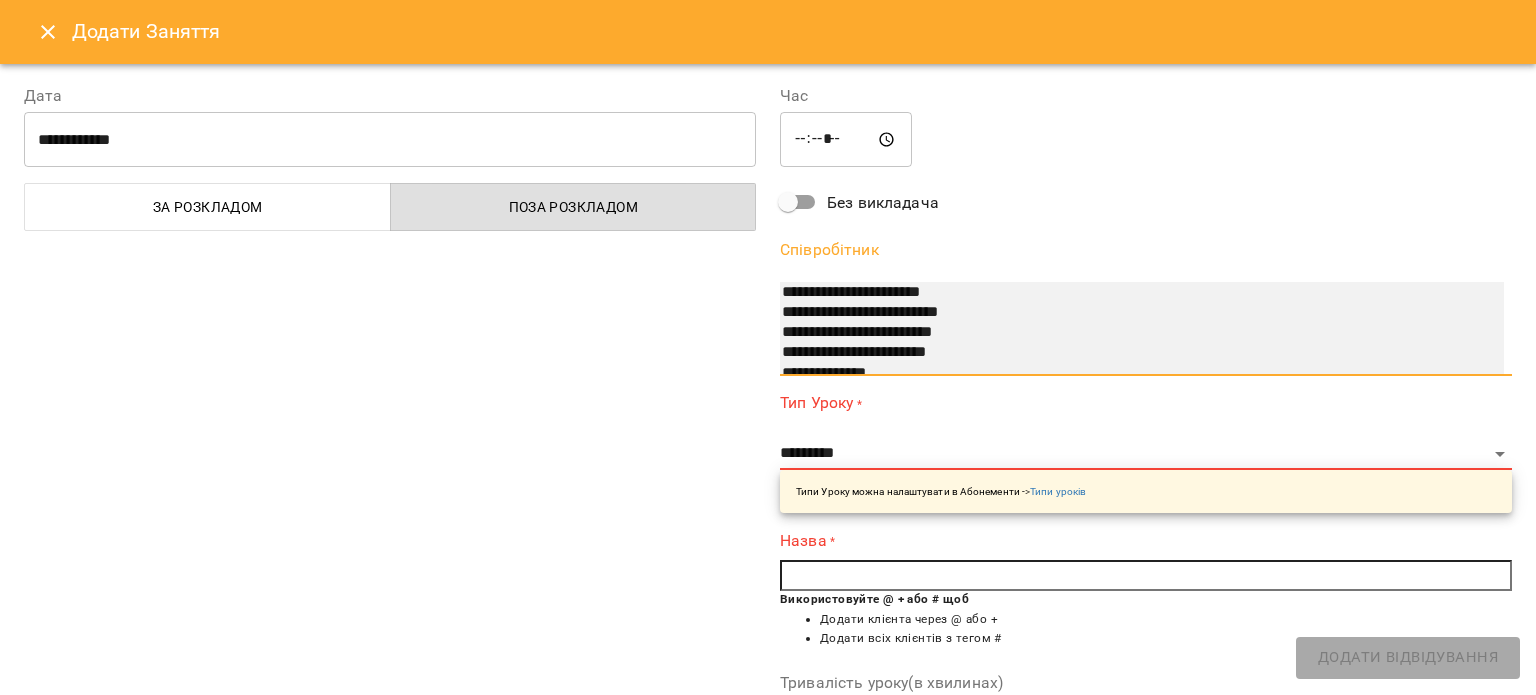 select on "**********" 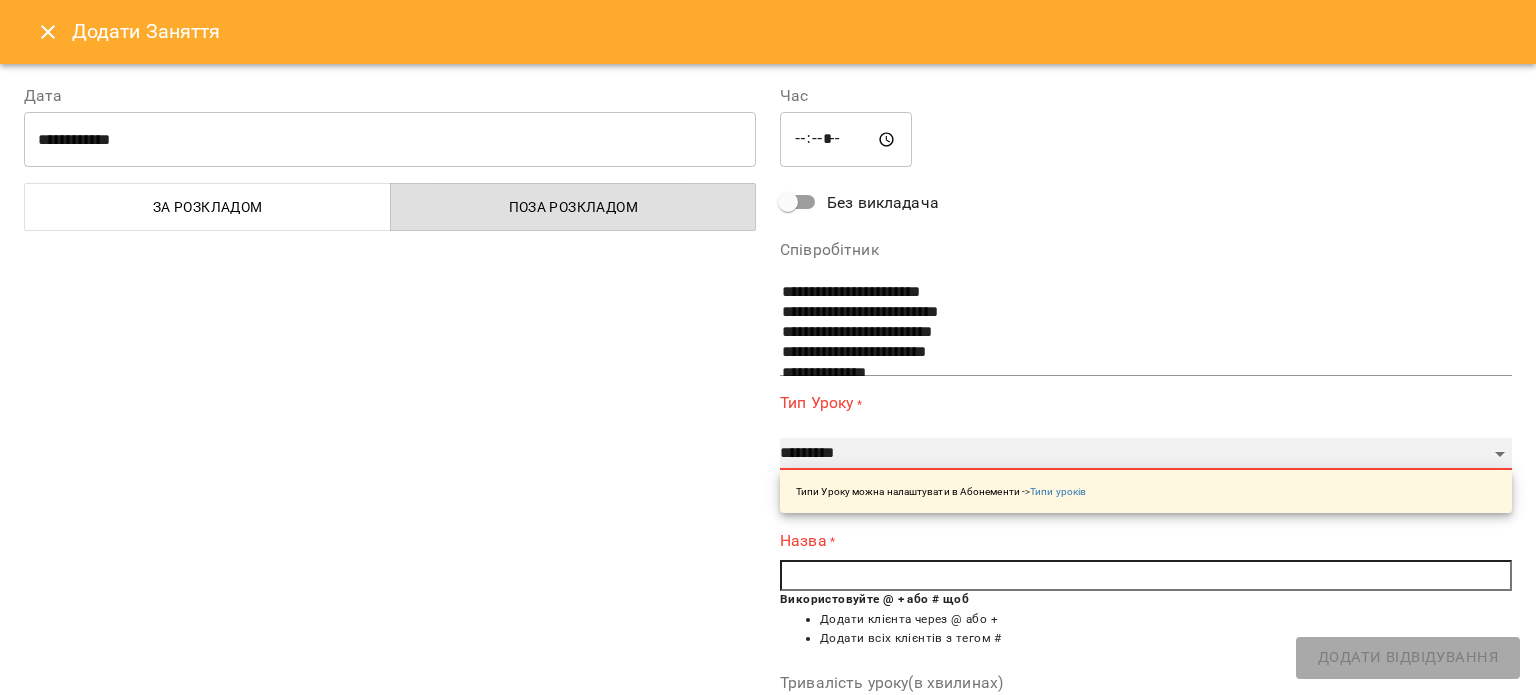 click on "**********" at bounding box center [1146, 454] 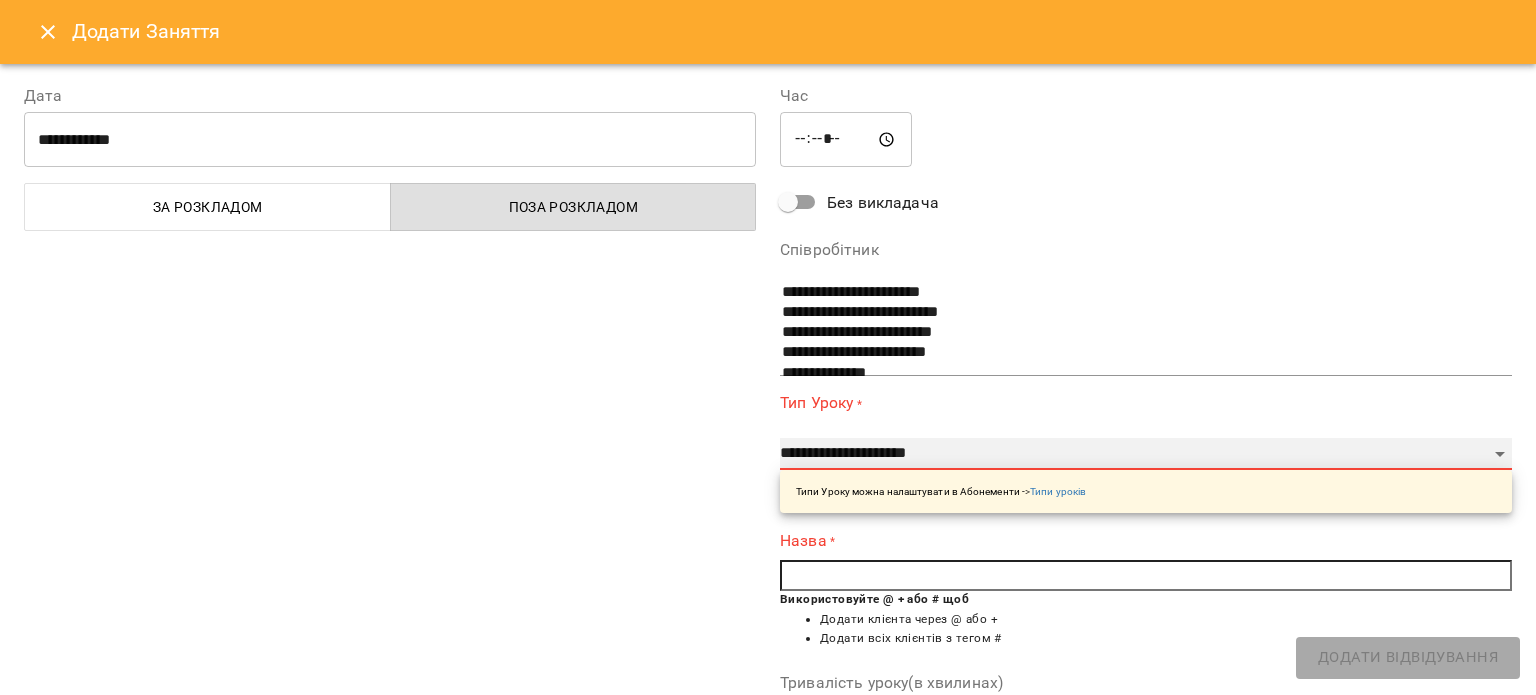 click on "**********" at bounding box center [1146, 454] 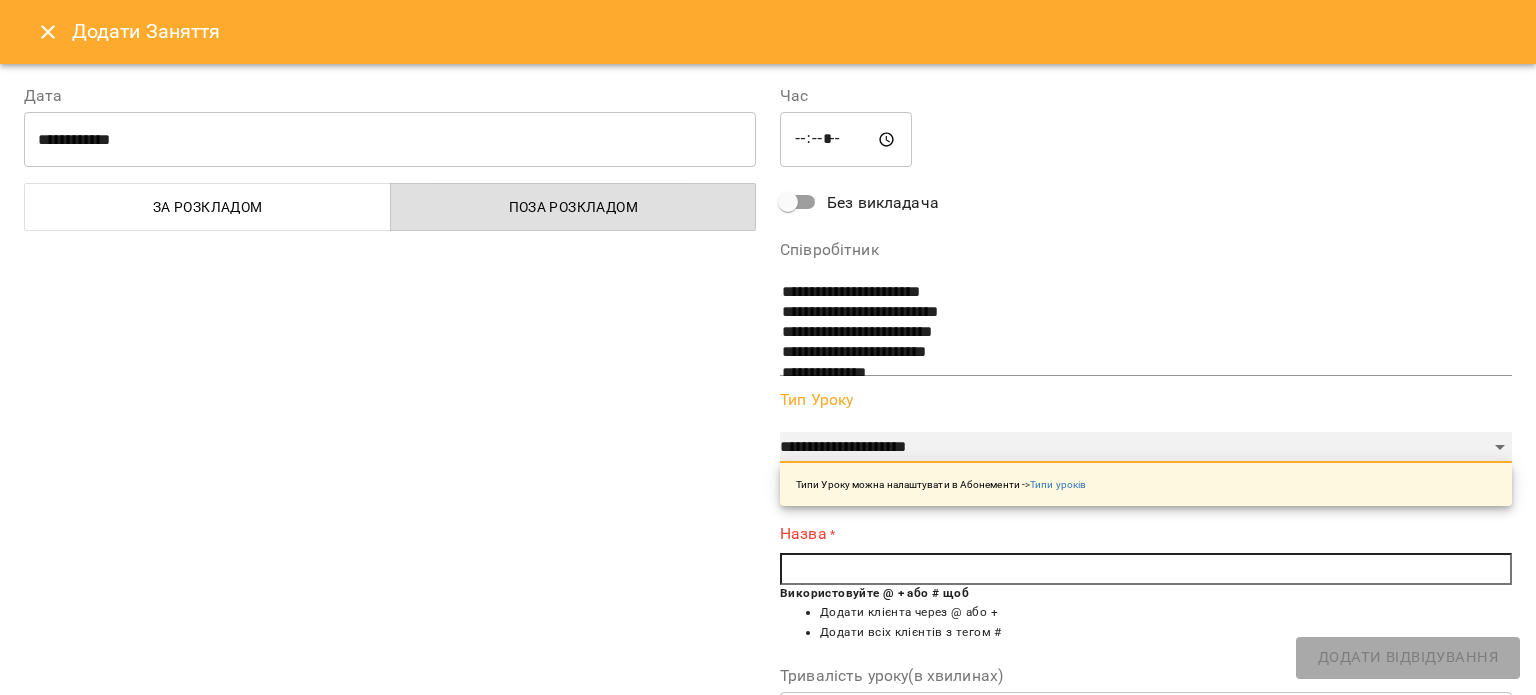 click on "**********" at bounding box center [1146, 448] 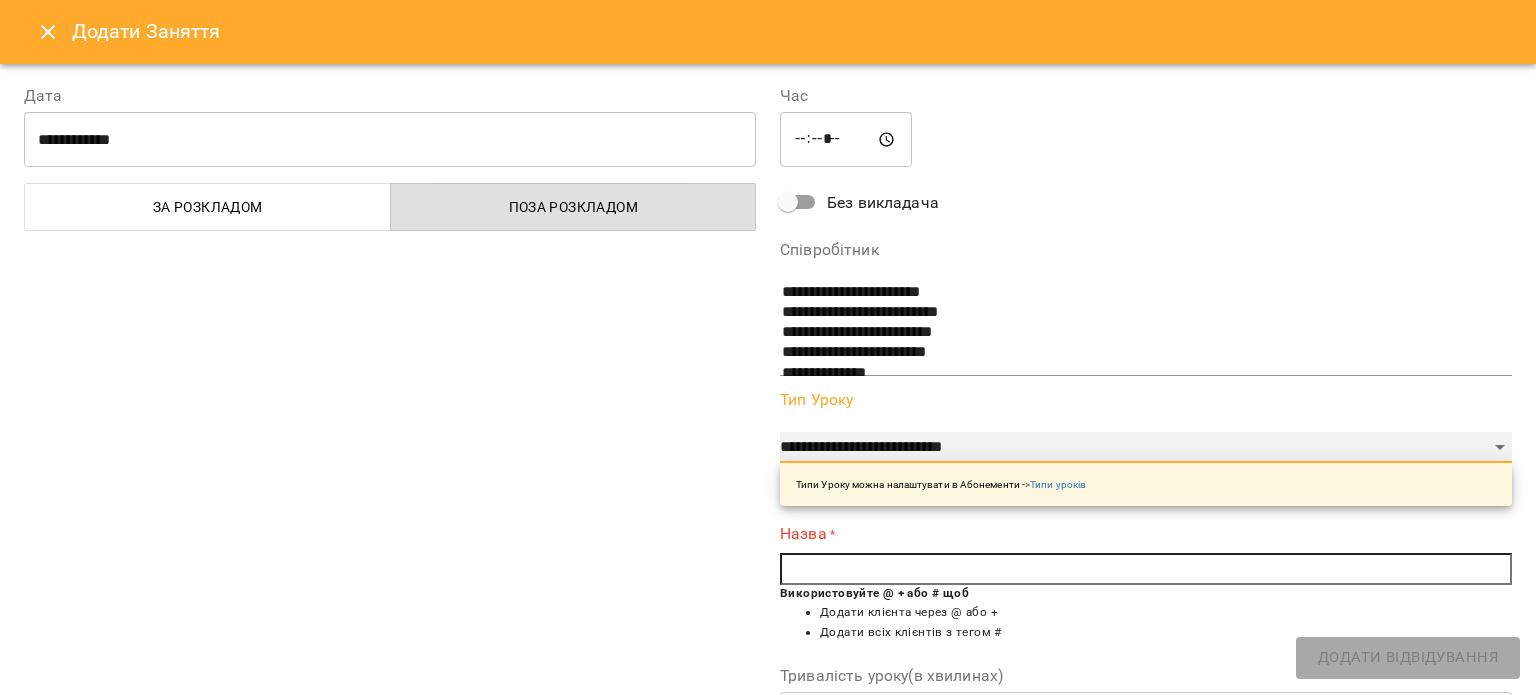 click on "**********" at bounding box center [1146, 448] 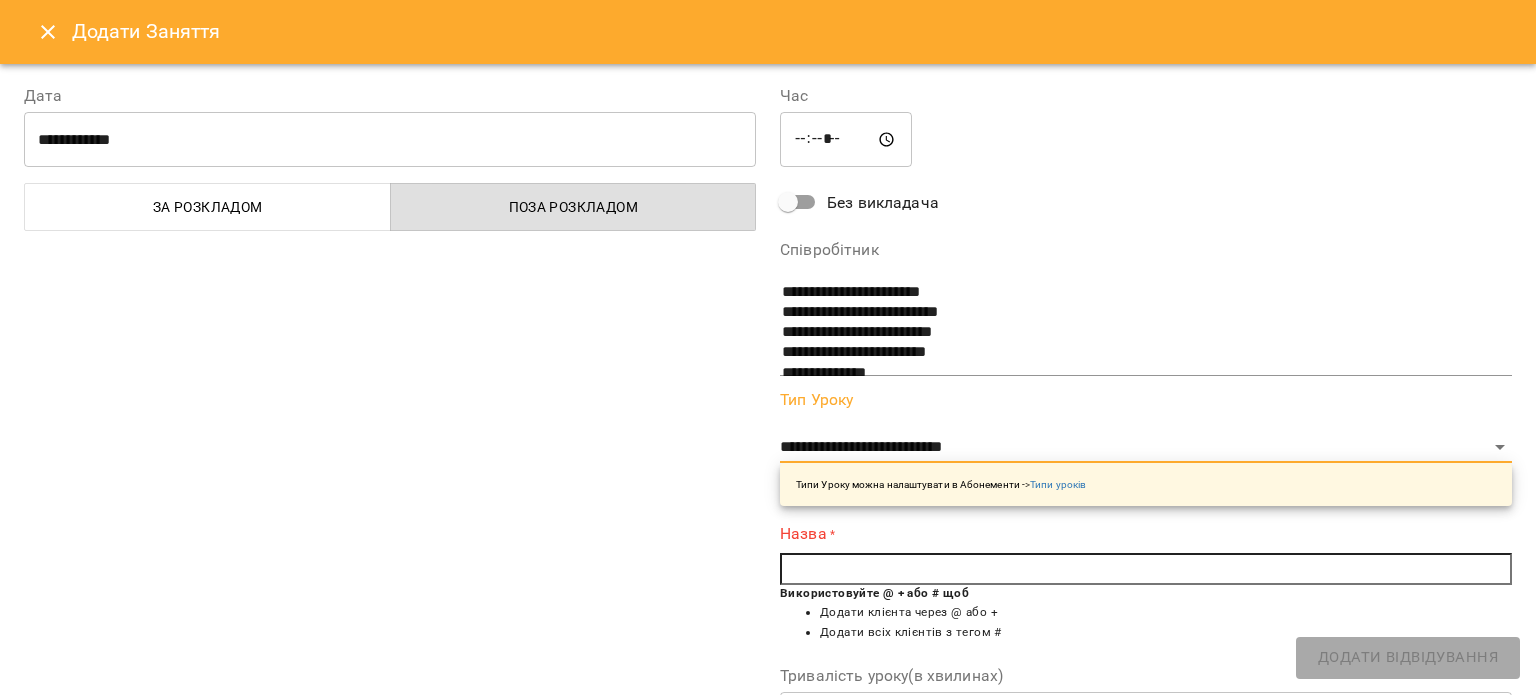 click at bounding box center (1146, 569) 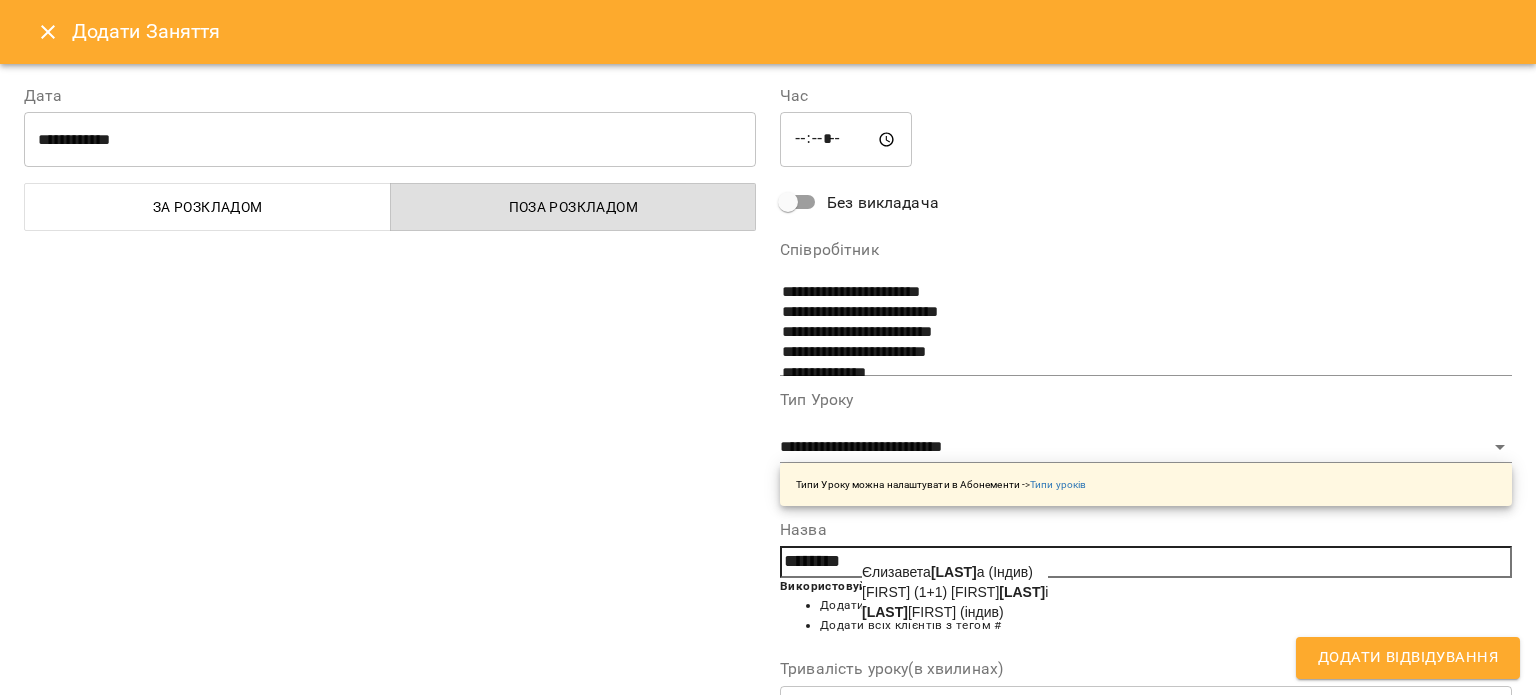 click on "[LAST]" 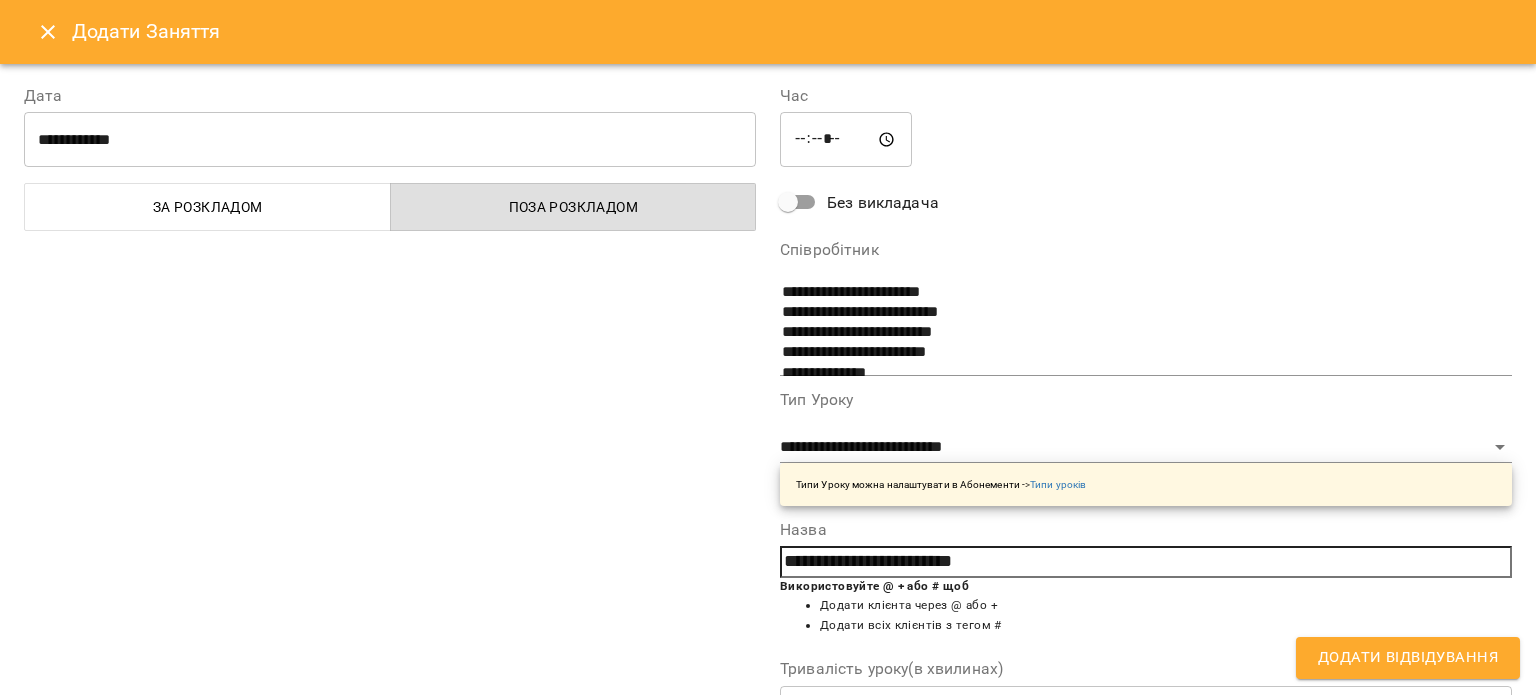 click on "Додати Відвідування" at bounding box center [1408, 658] 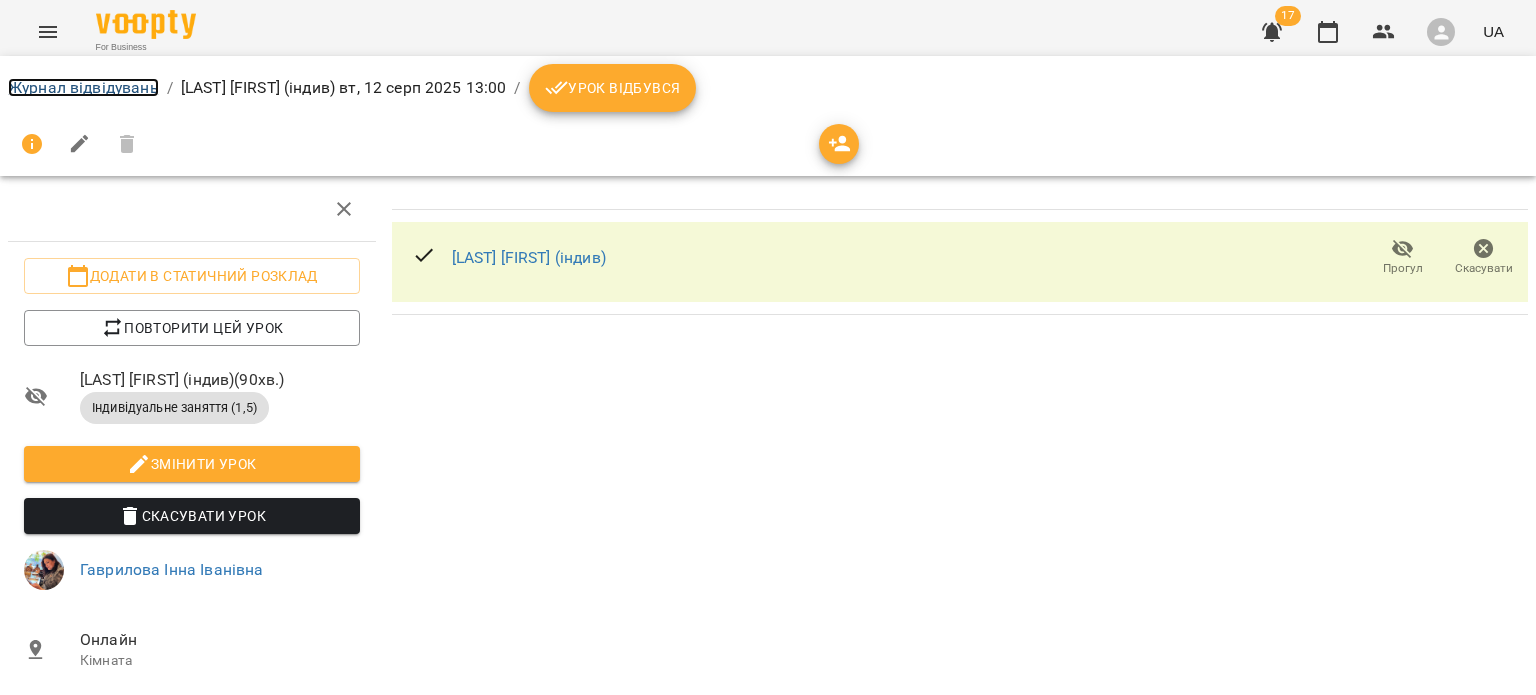 click on "Журнал відвідувань" at bounding box center (83, 87) 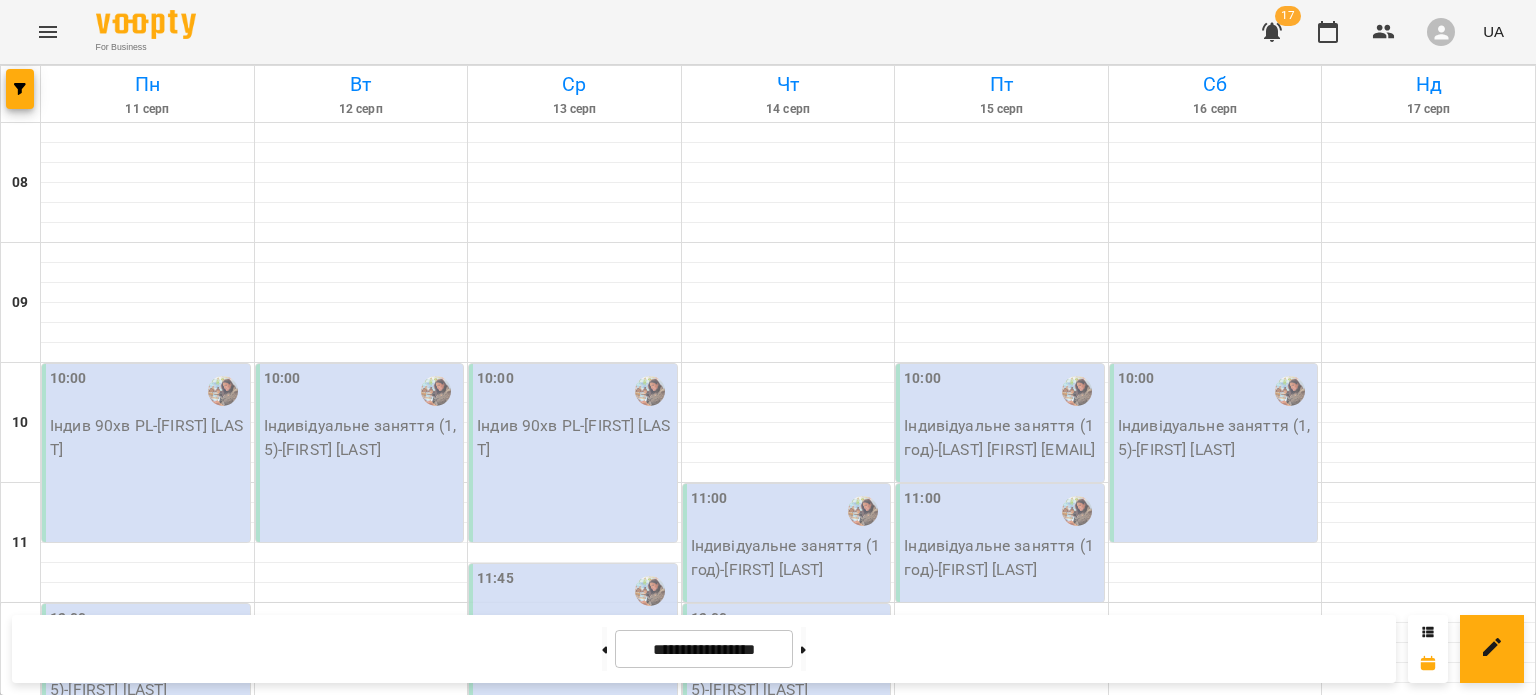 scroll, scrollTop: 4, scrollLeft: 0, axis: vertical 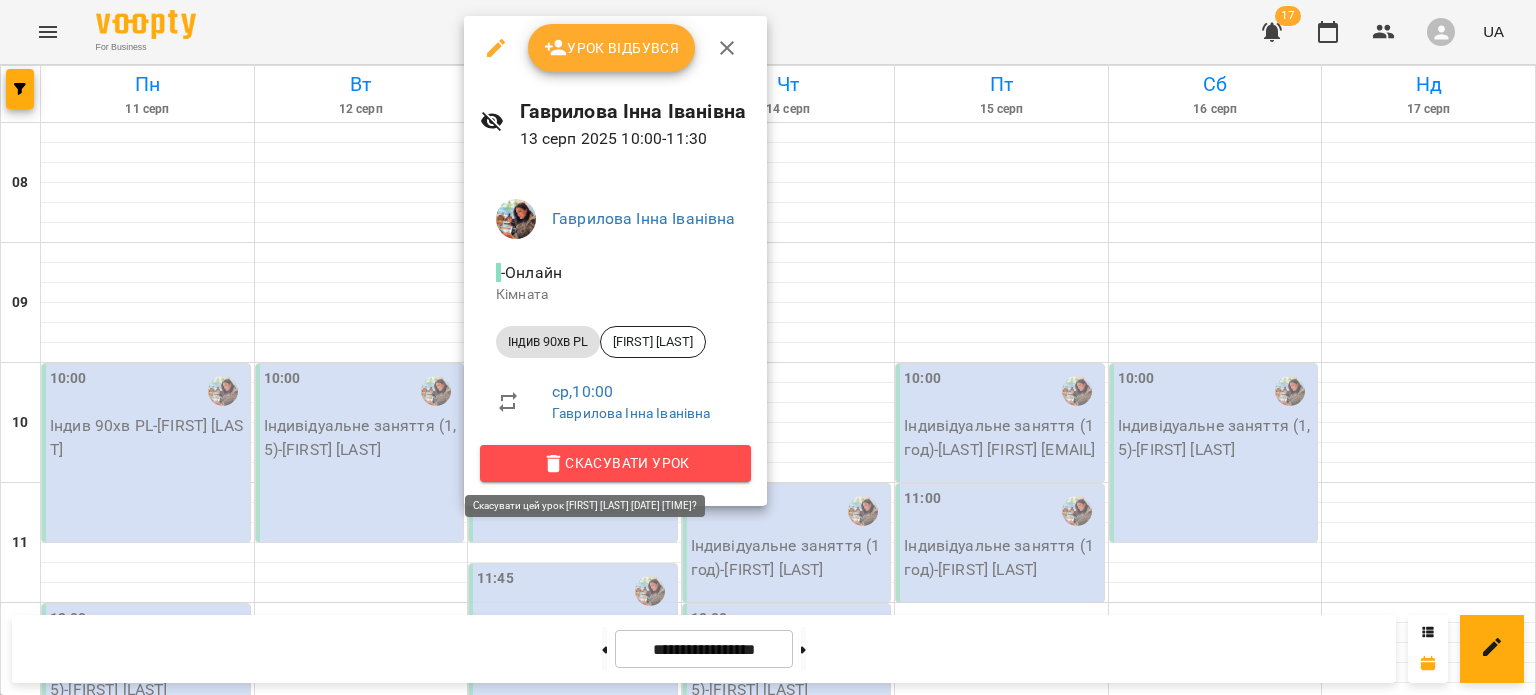click on "Скасувати Урок" at bounding box center [615, 463] 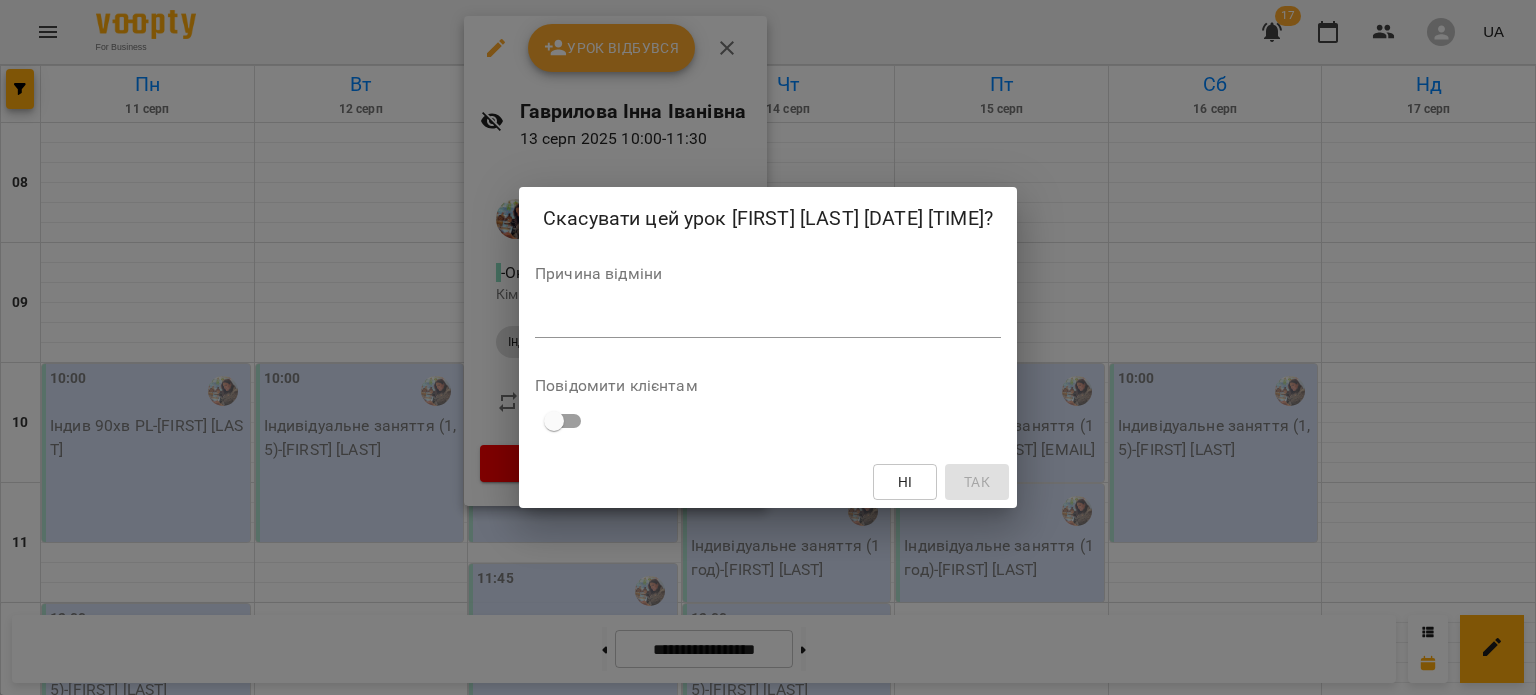 click on "Cancel this lesson [FIRST] [LAST] [MIDDLE] [DATE] [TIME]? Cancellation reason * Notify clients No Yes" at bounding box center (768, 347) 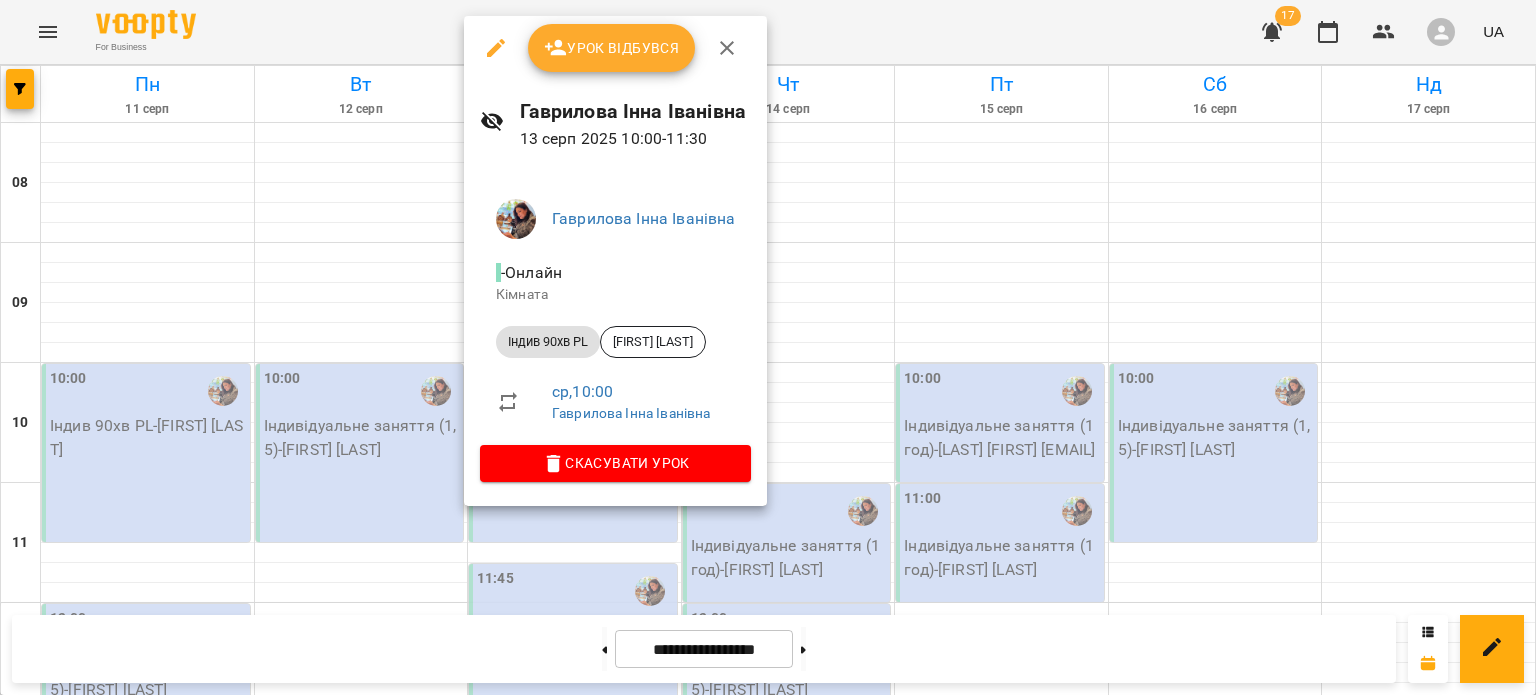 click at bounding box center (768, 347) 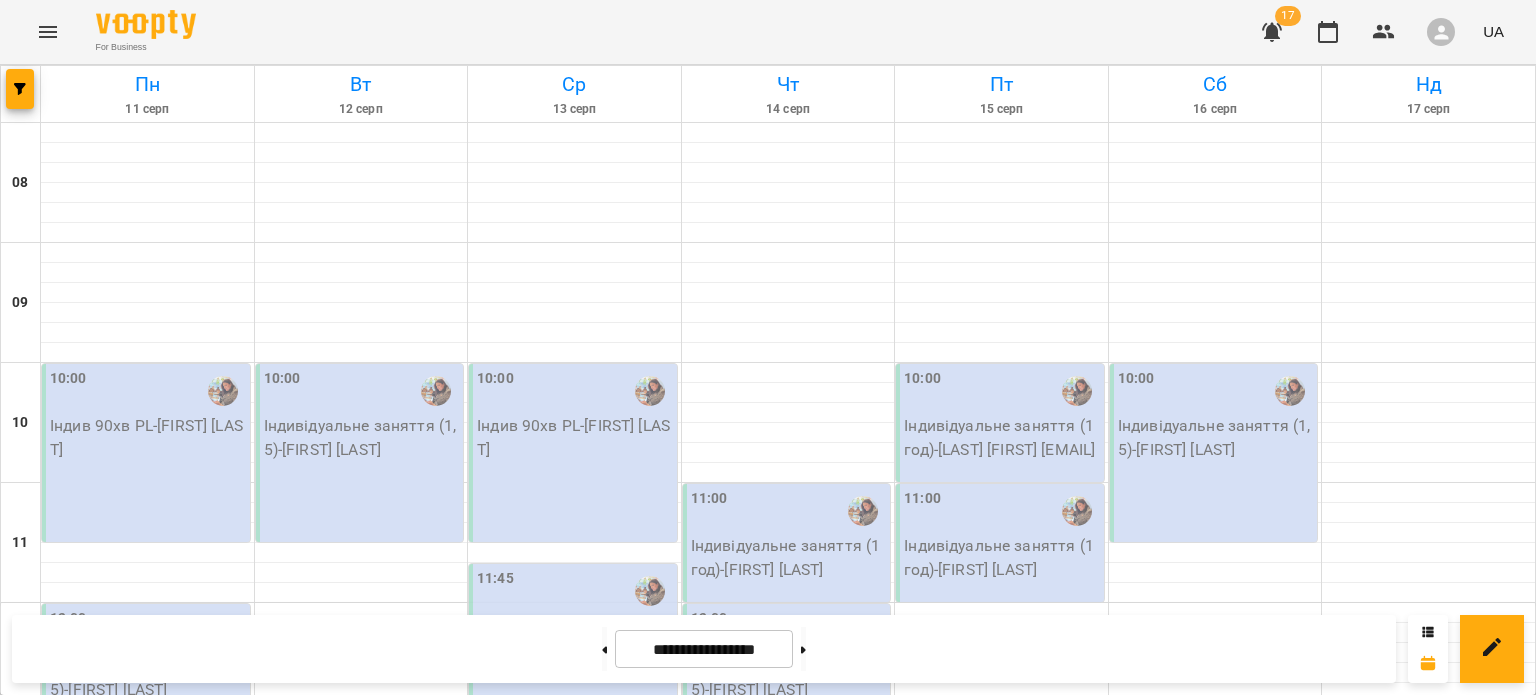 scroll, scrollTop: 604, scrollLeft: 0, axis: vertical 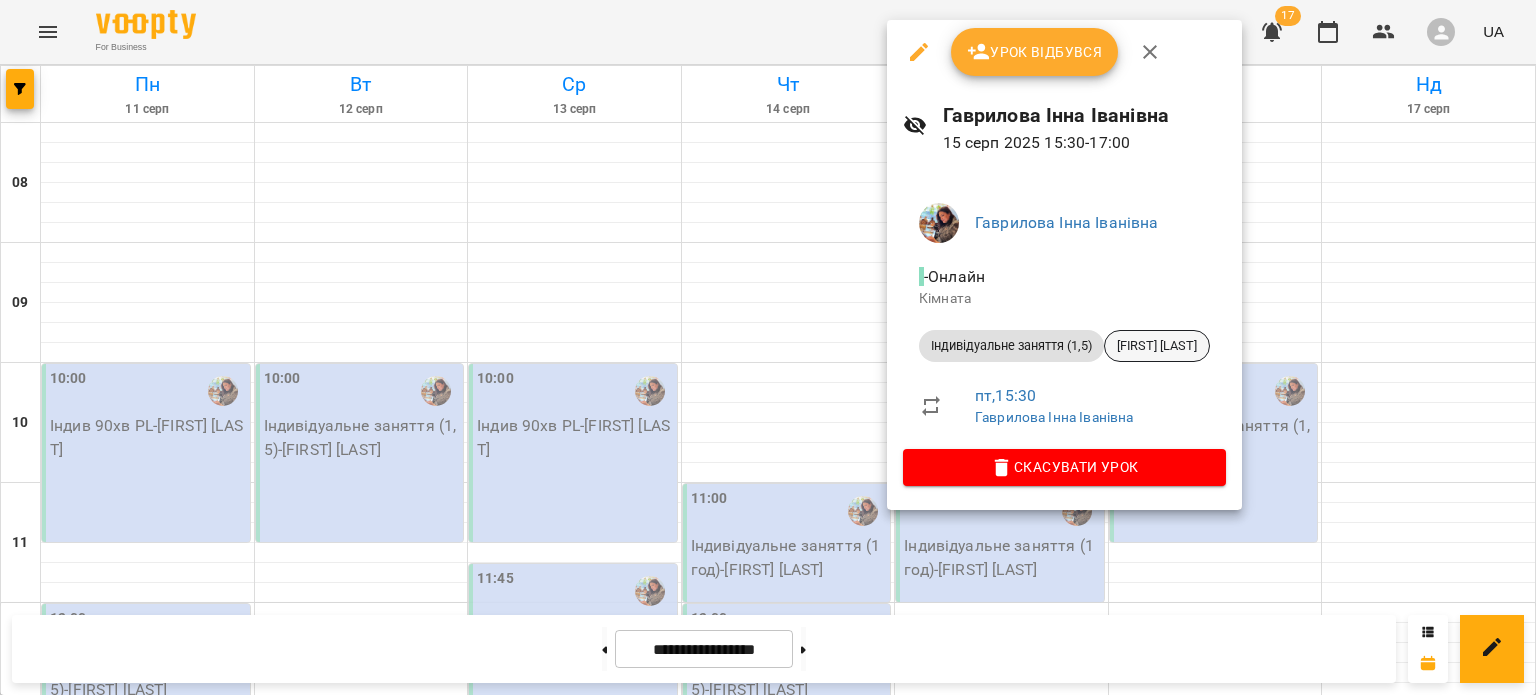 drag, startPoint x: 1143, startPoint y: 344, endPoint x: 1136, endPoint y: 355, distance: 13.038404 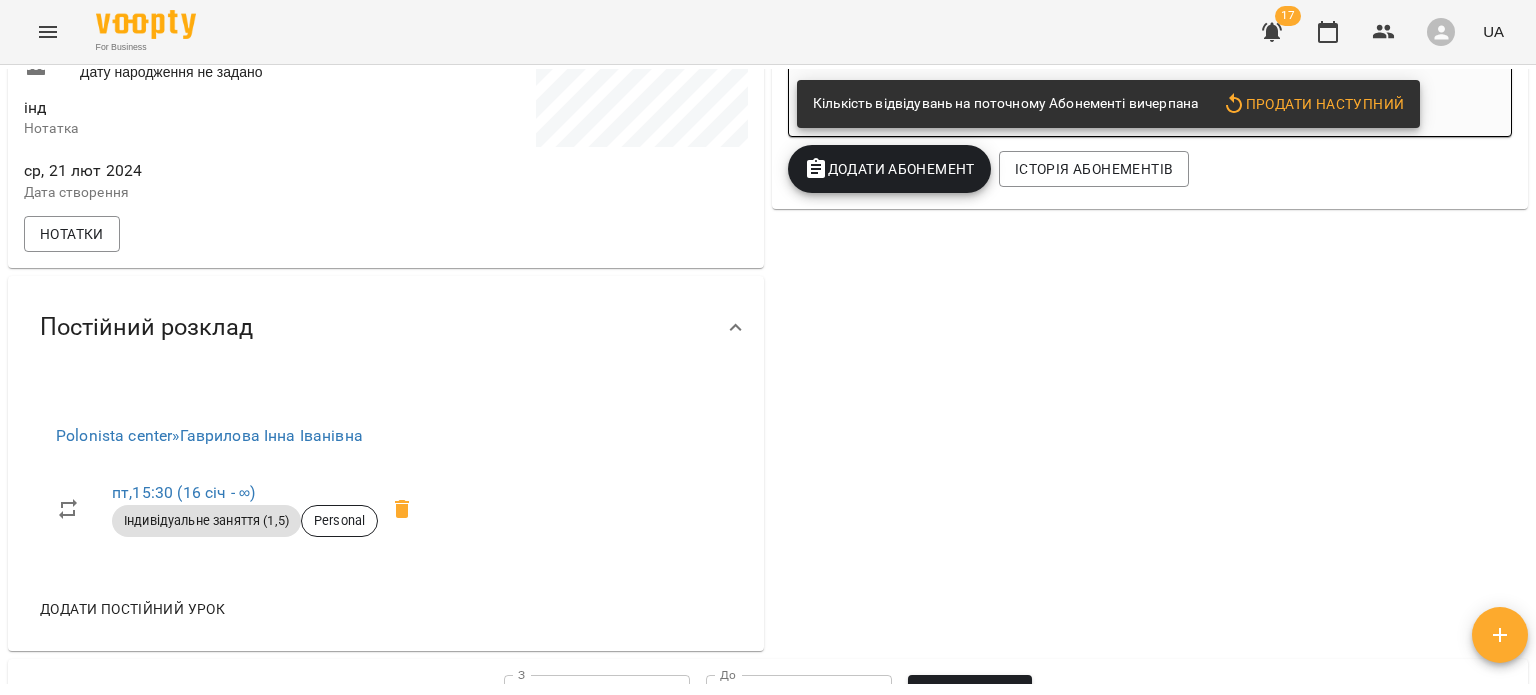 scroll, scrollTop: 555, scrollLeft: 0, axis: vertical 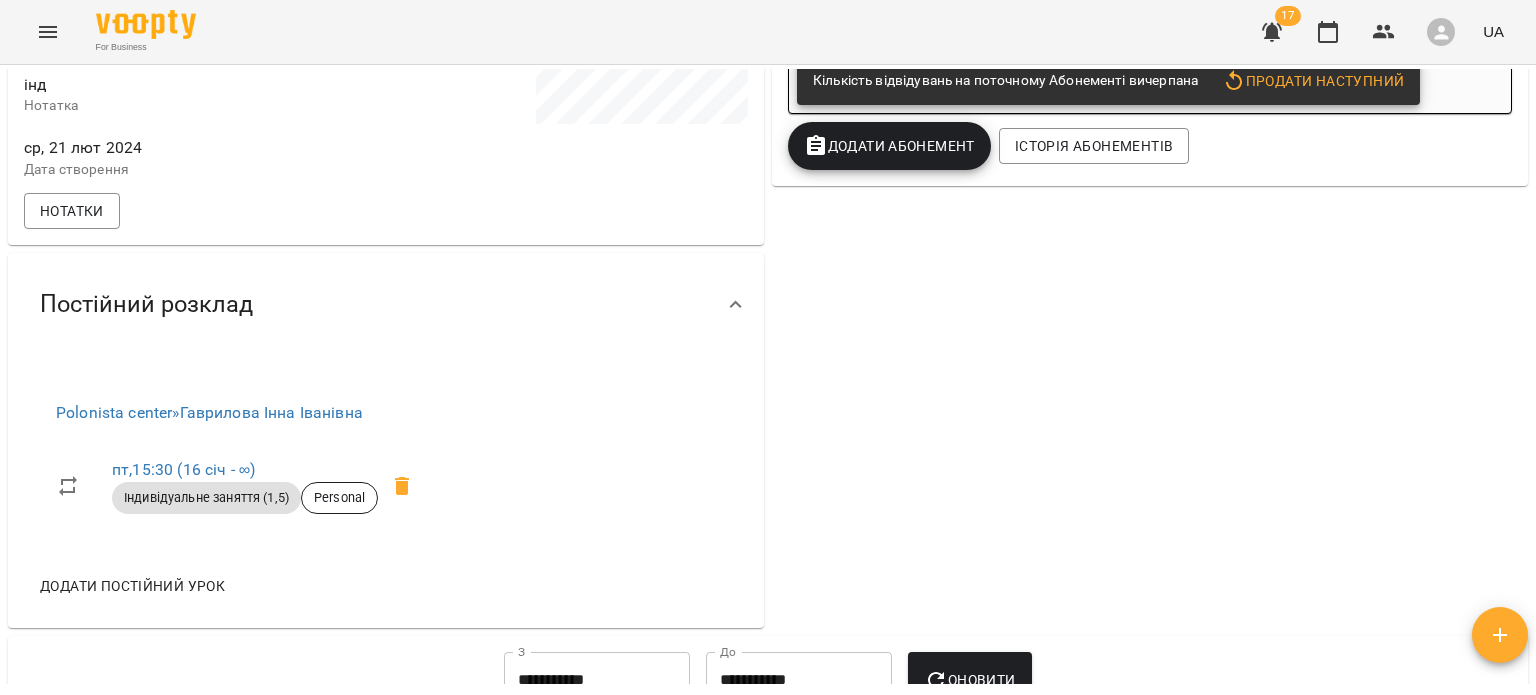 click 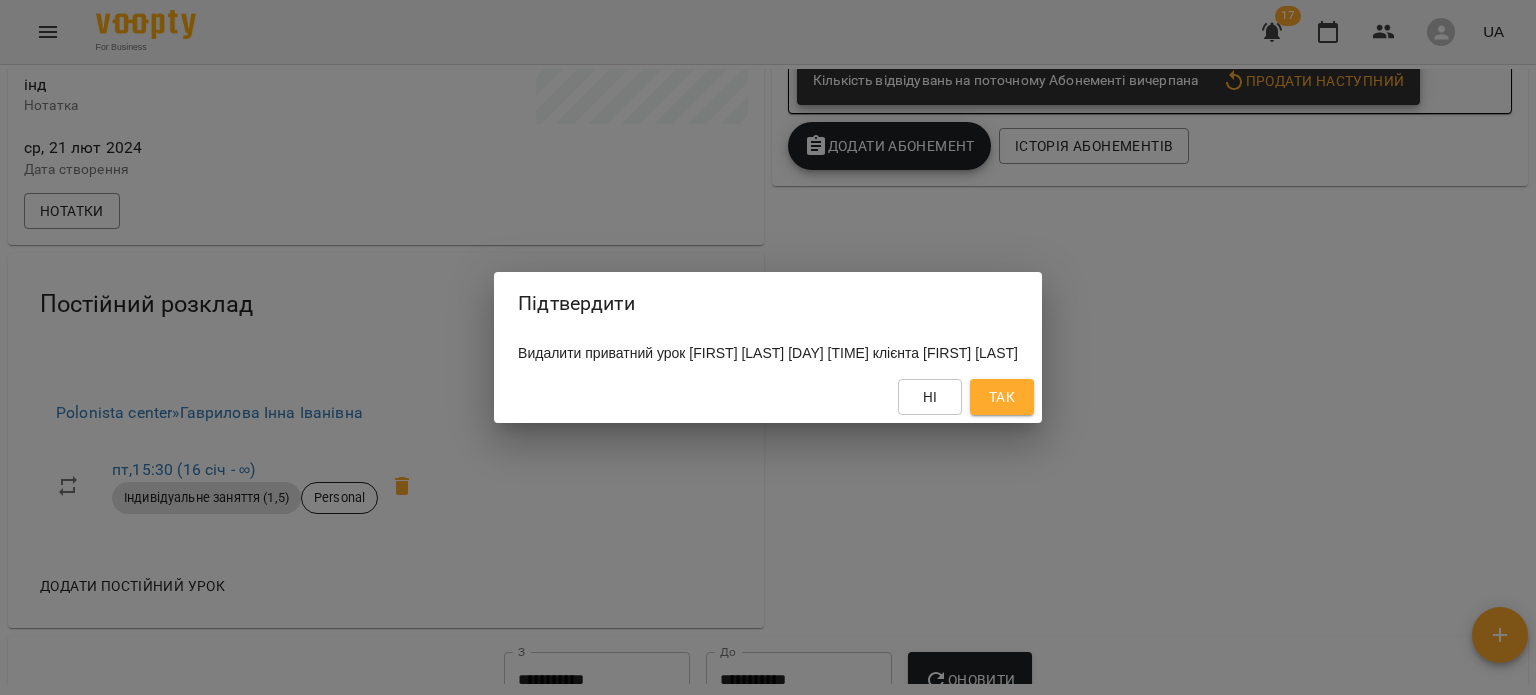 click on "Так" at bounding box center [1002, 397] 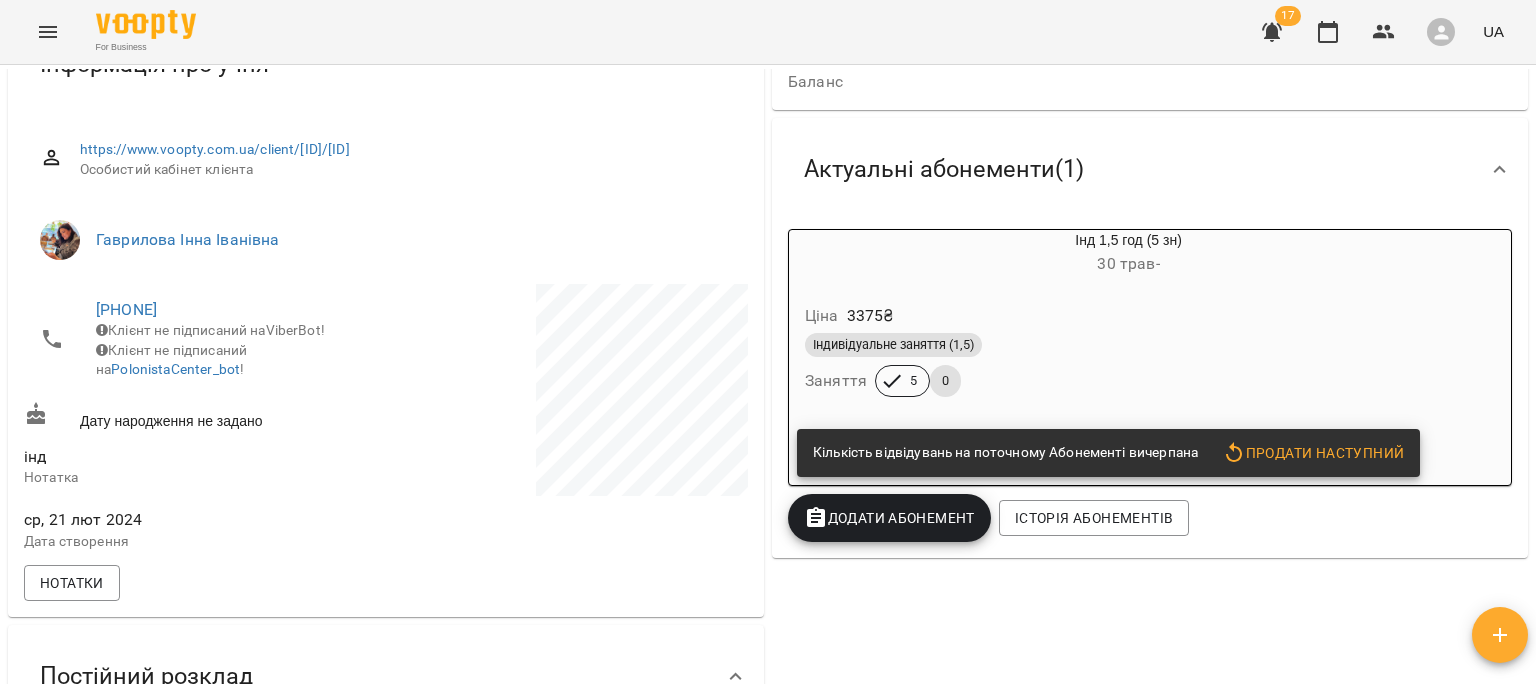 scroll, scrollTop: 172, scrollLeft: 0, axis: vertical 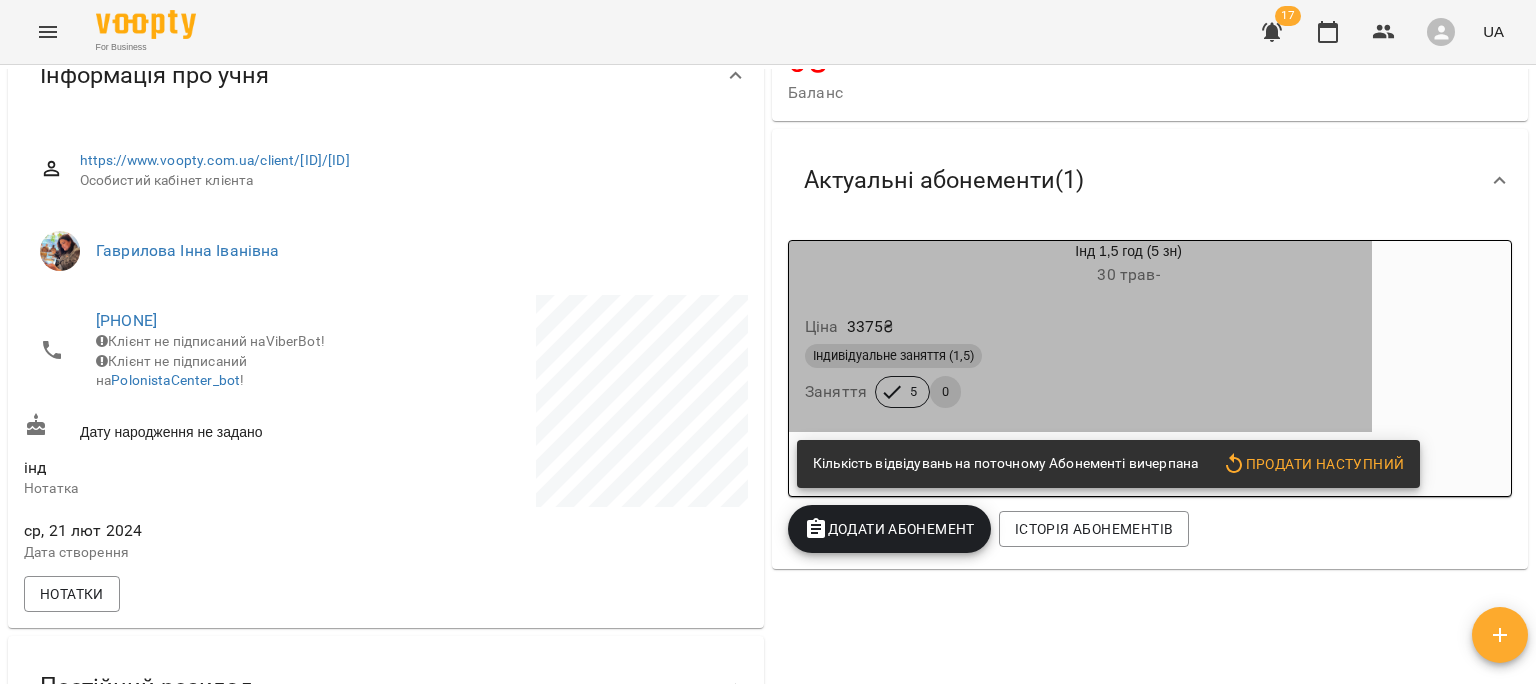 click on "Індивідуальне заняття 1,5 год (5 зн) [DATE] -" at bounding box center (1128, 265) 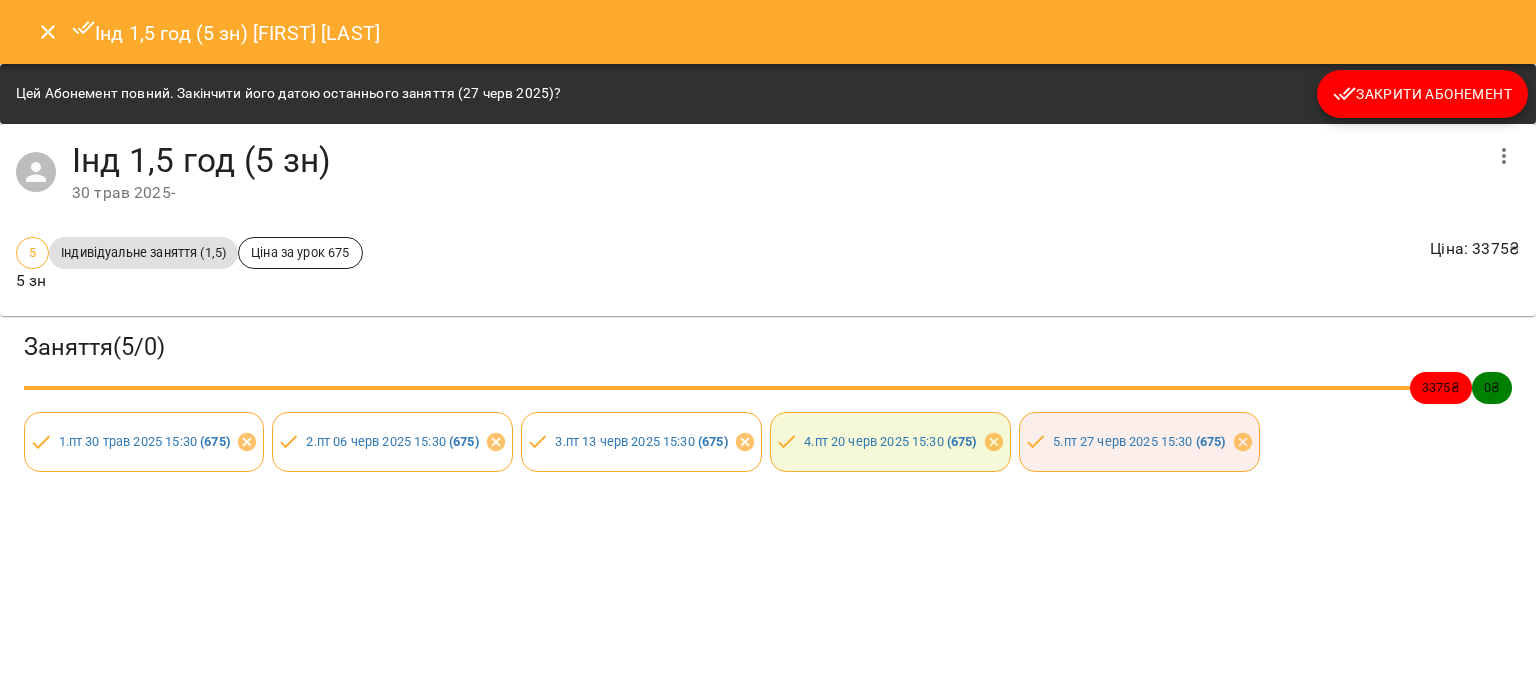 click on "Закрити Абонемент" at bounding box center [1422, 94] 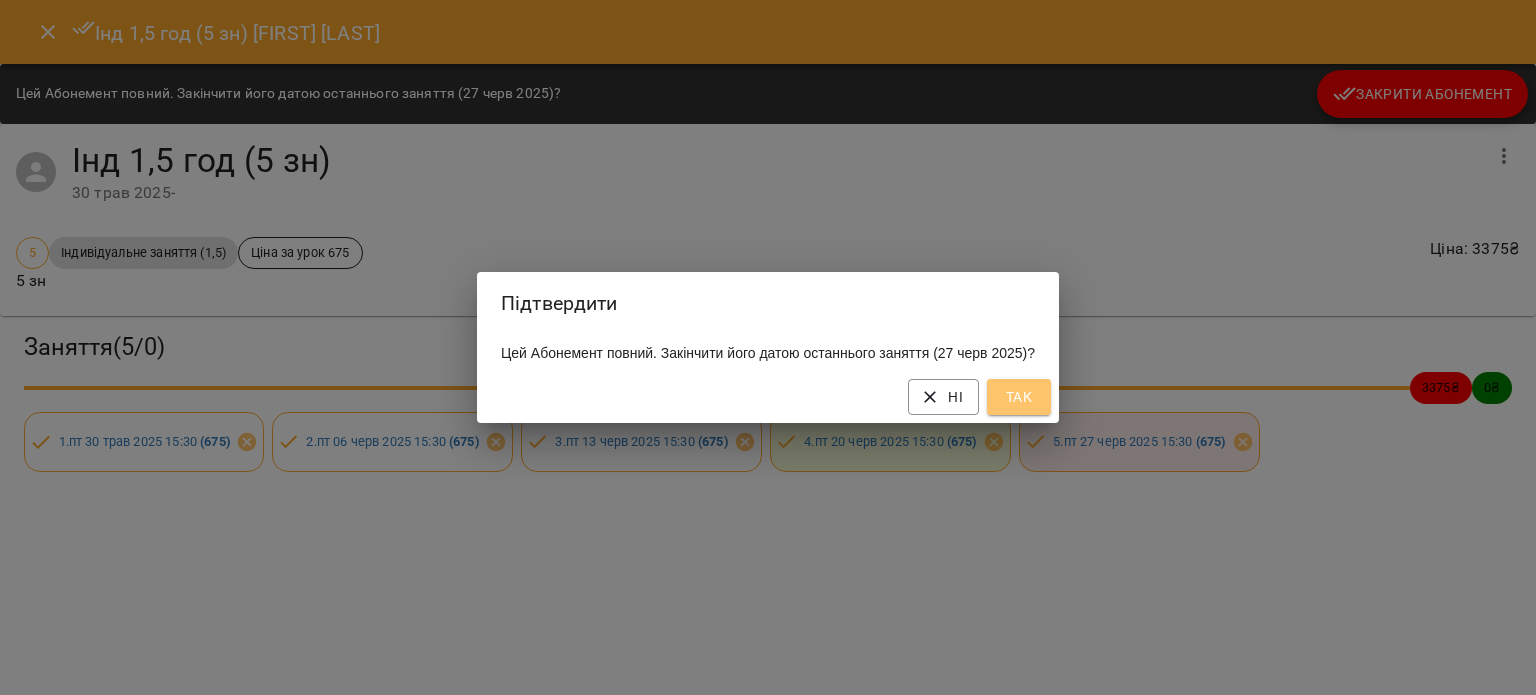 click on "Так" at bounding box center (1019, 397) 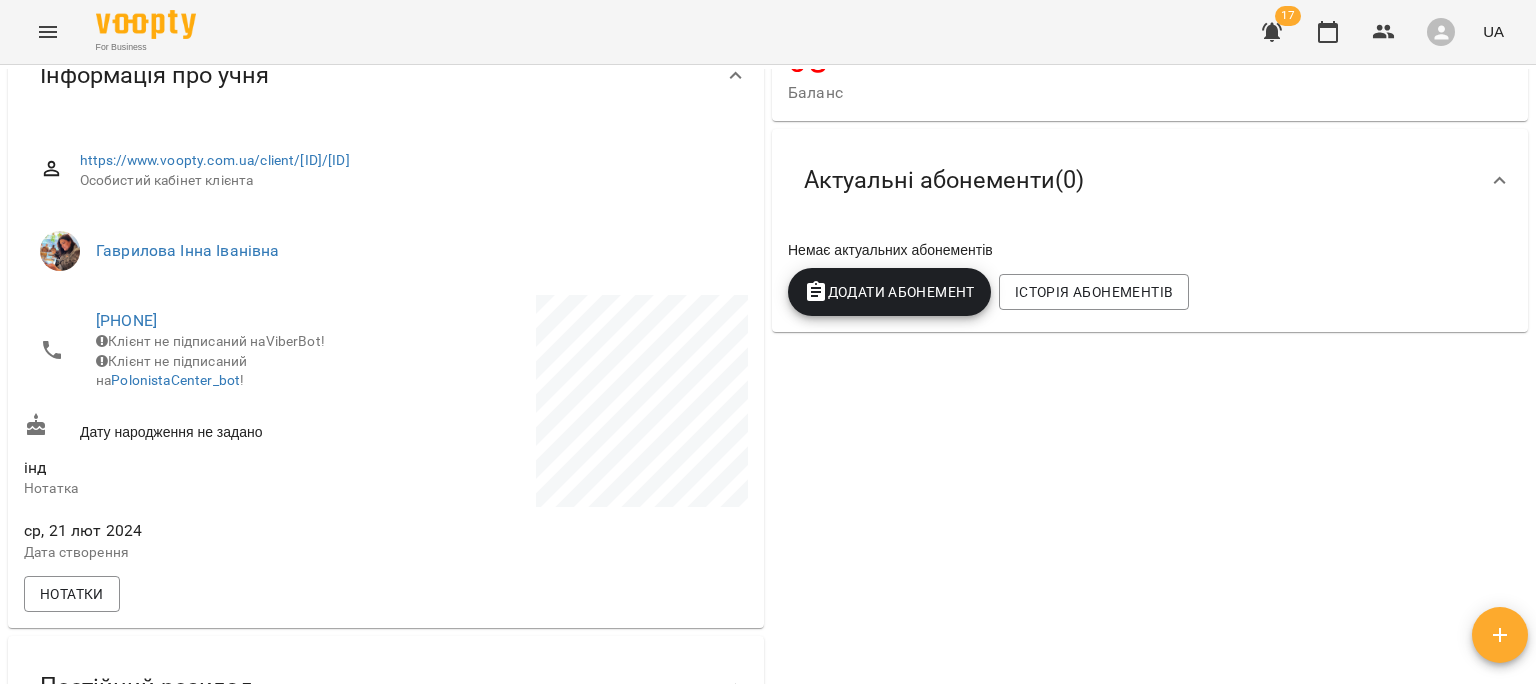 scroll, scrollTop: 0, scrollLeft: 0, axis: both 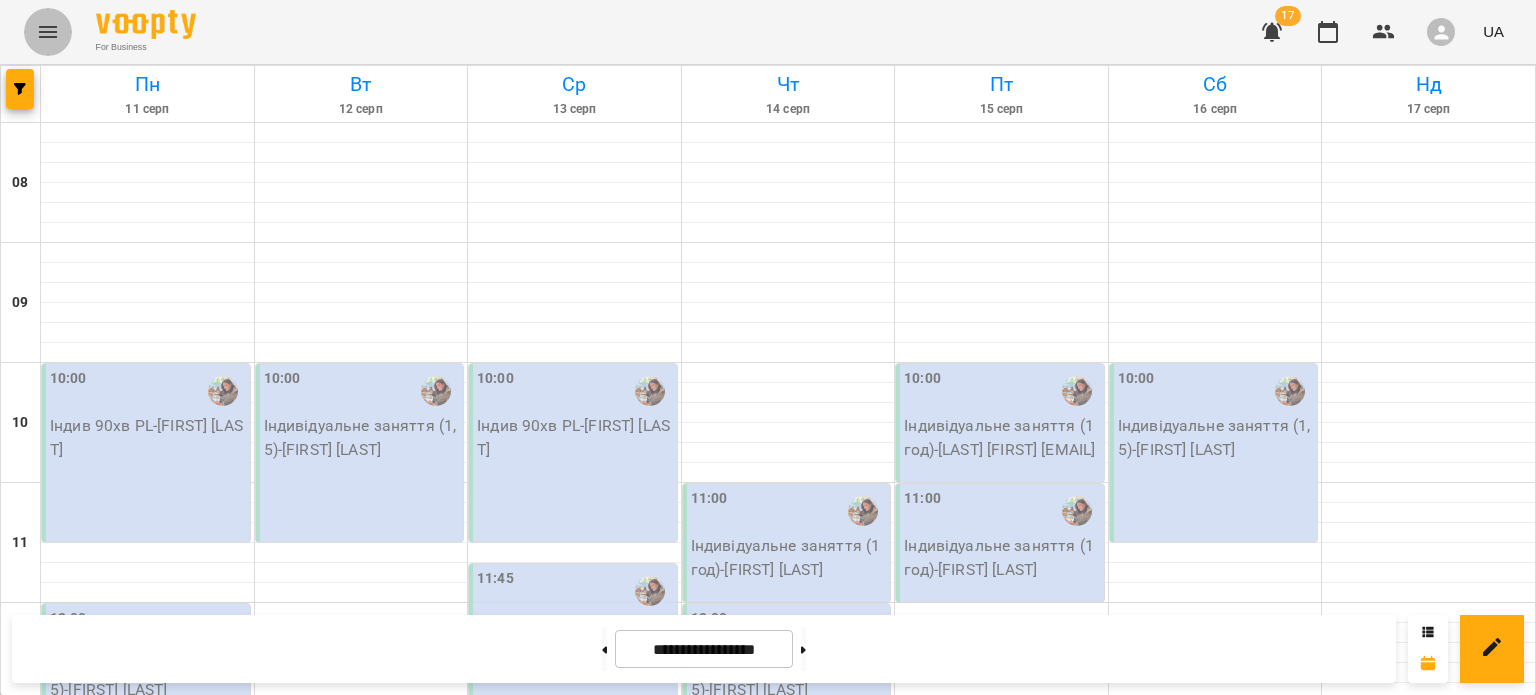 click 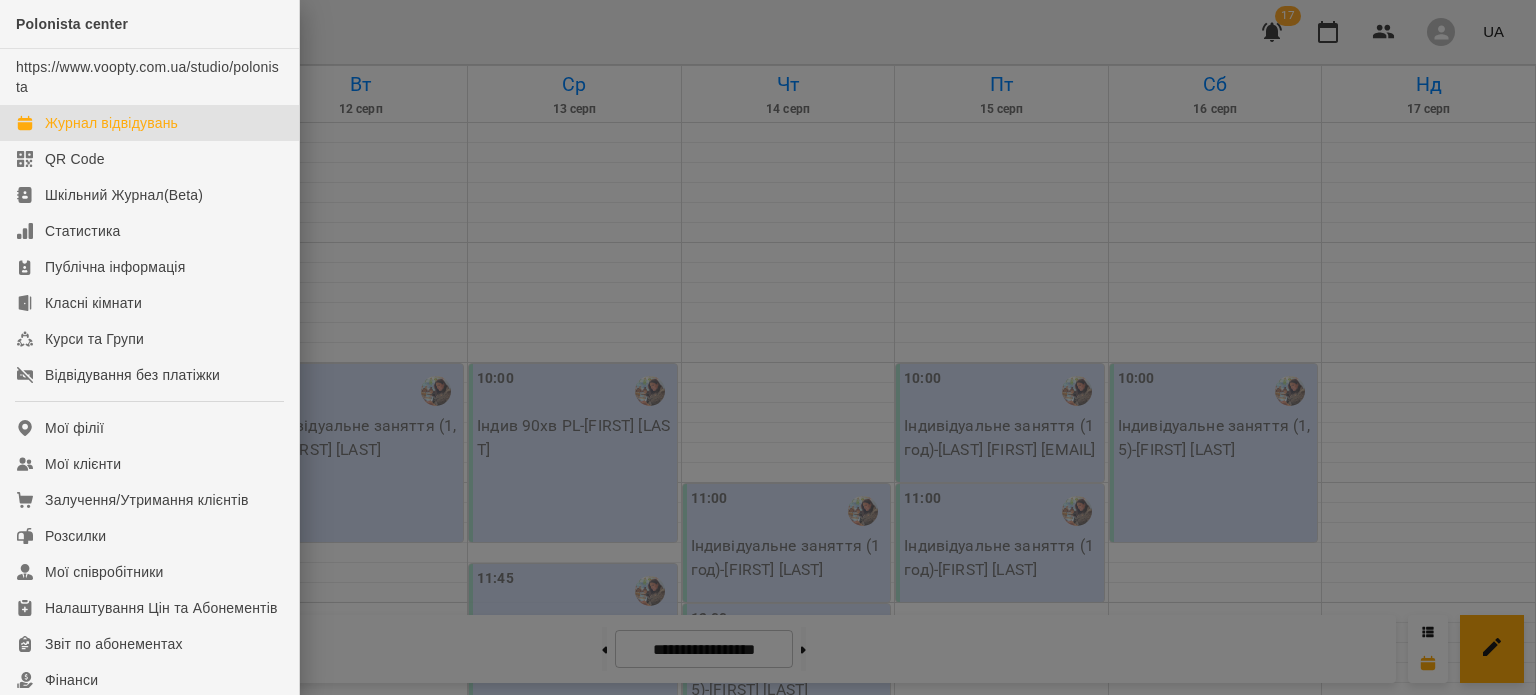 click at bounding box center (768, 347) 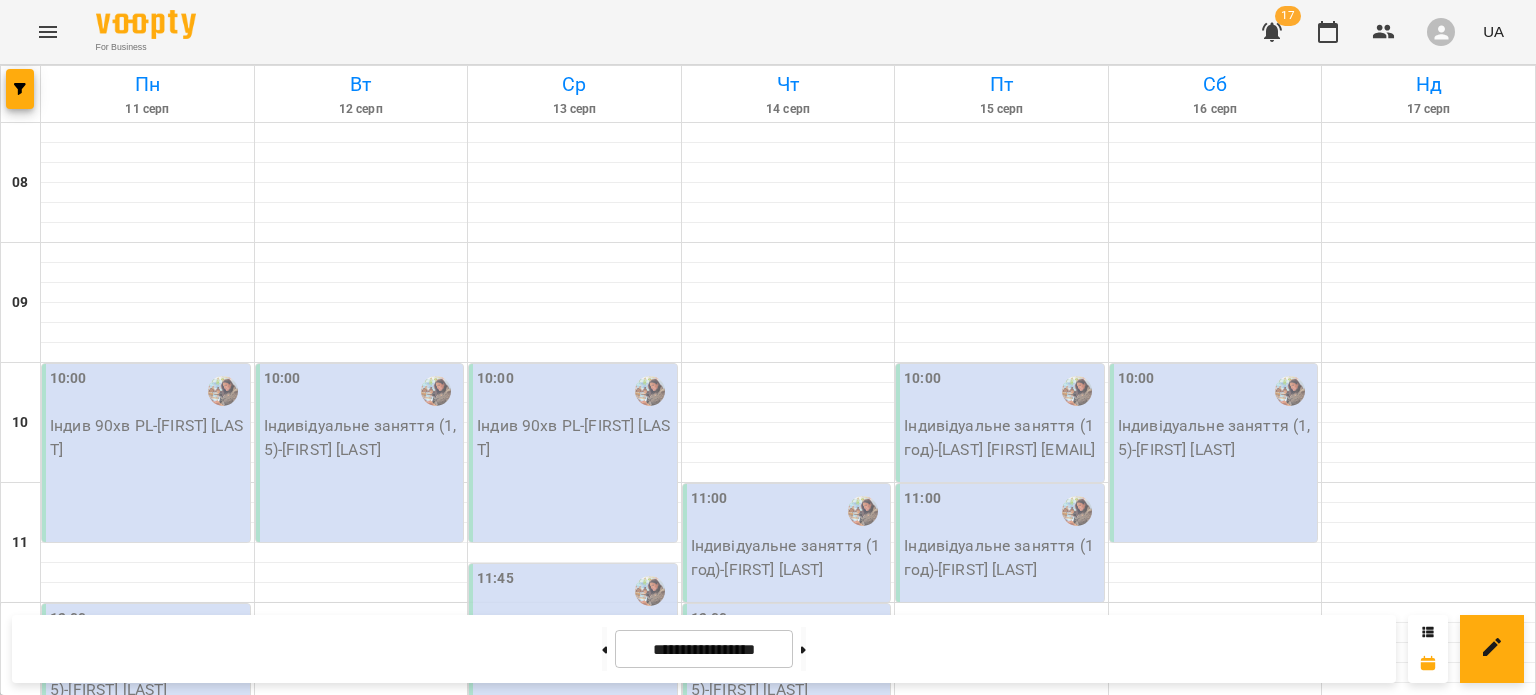 click on "17" at bounding box center (1288, 16) 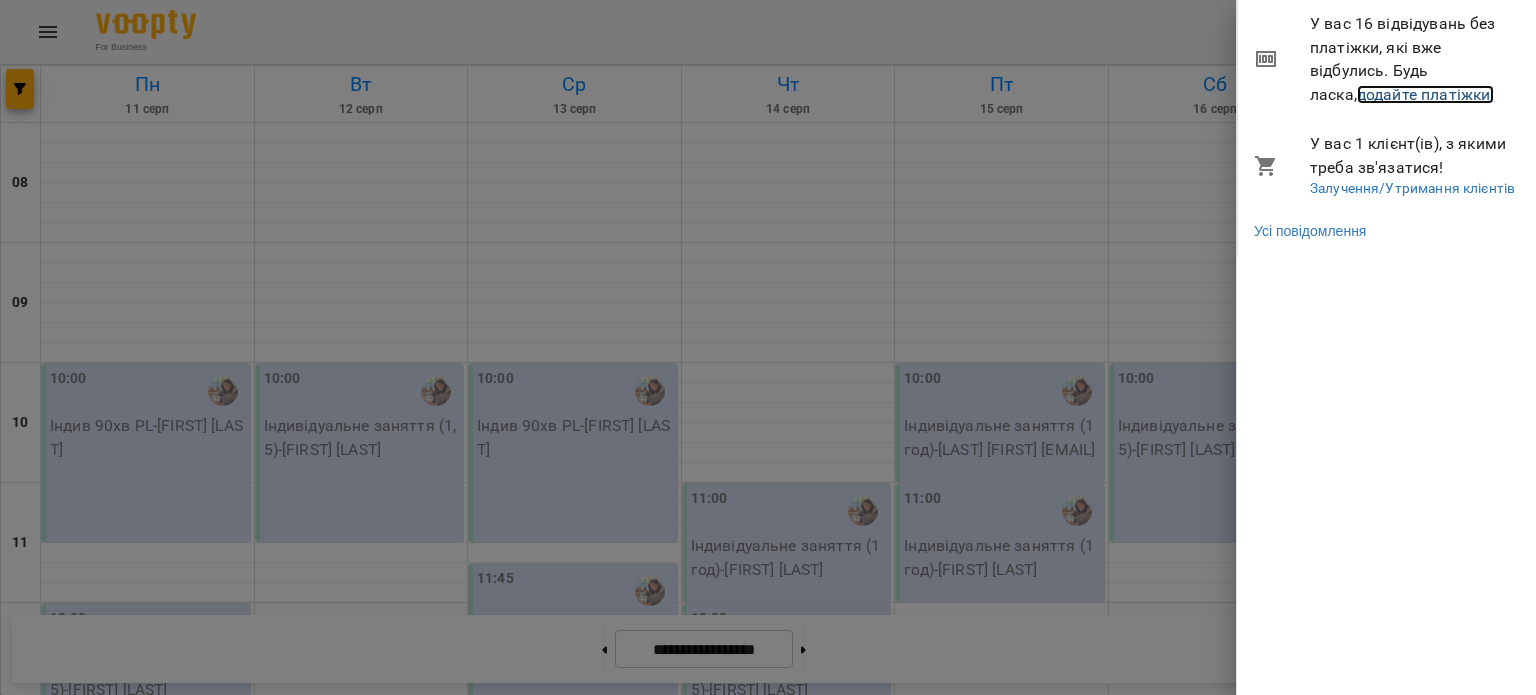 click on "додайте платіжки!" at bounding box center [1426, 94] 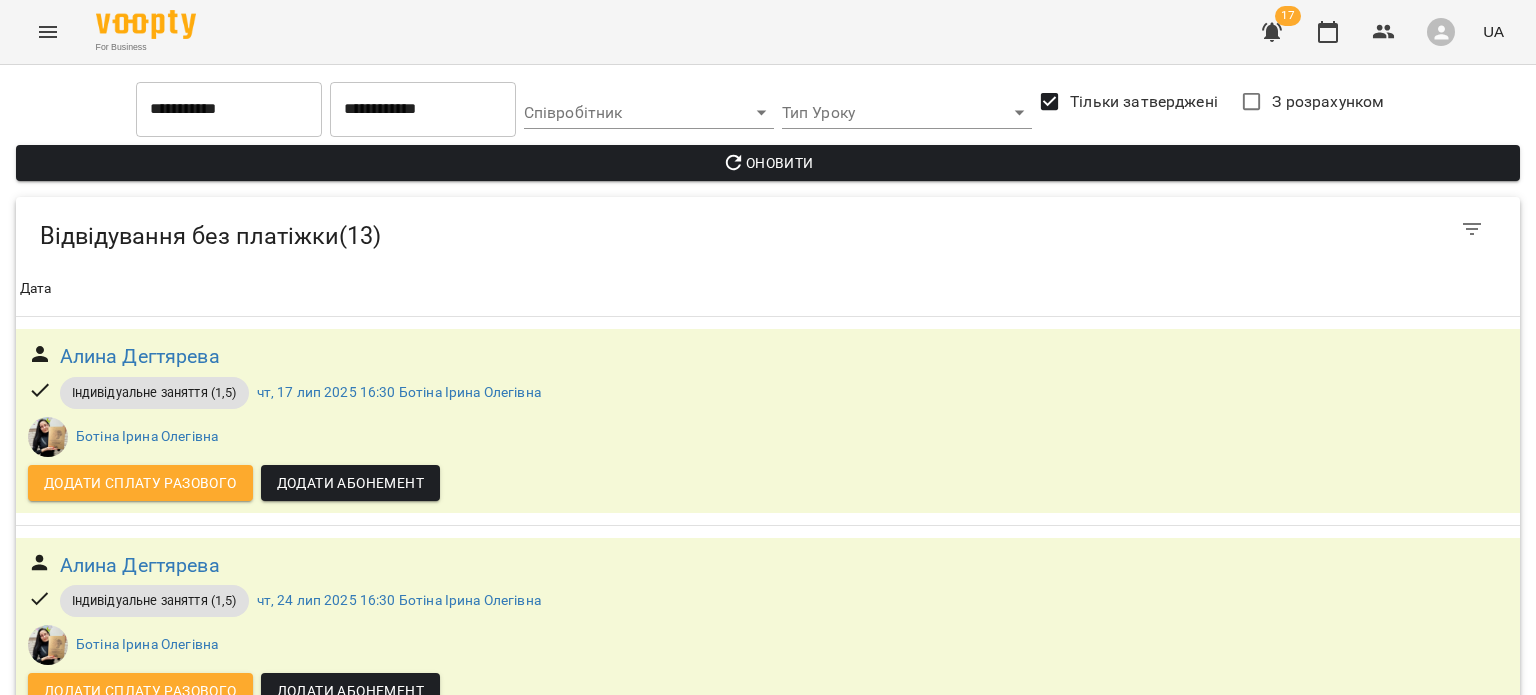 scroll, scrollTop: 399, scrollLeft: 0, axis: vertical 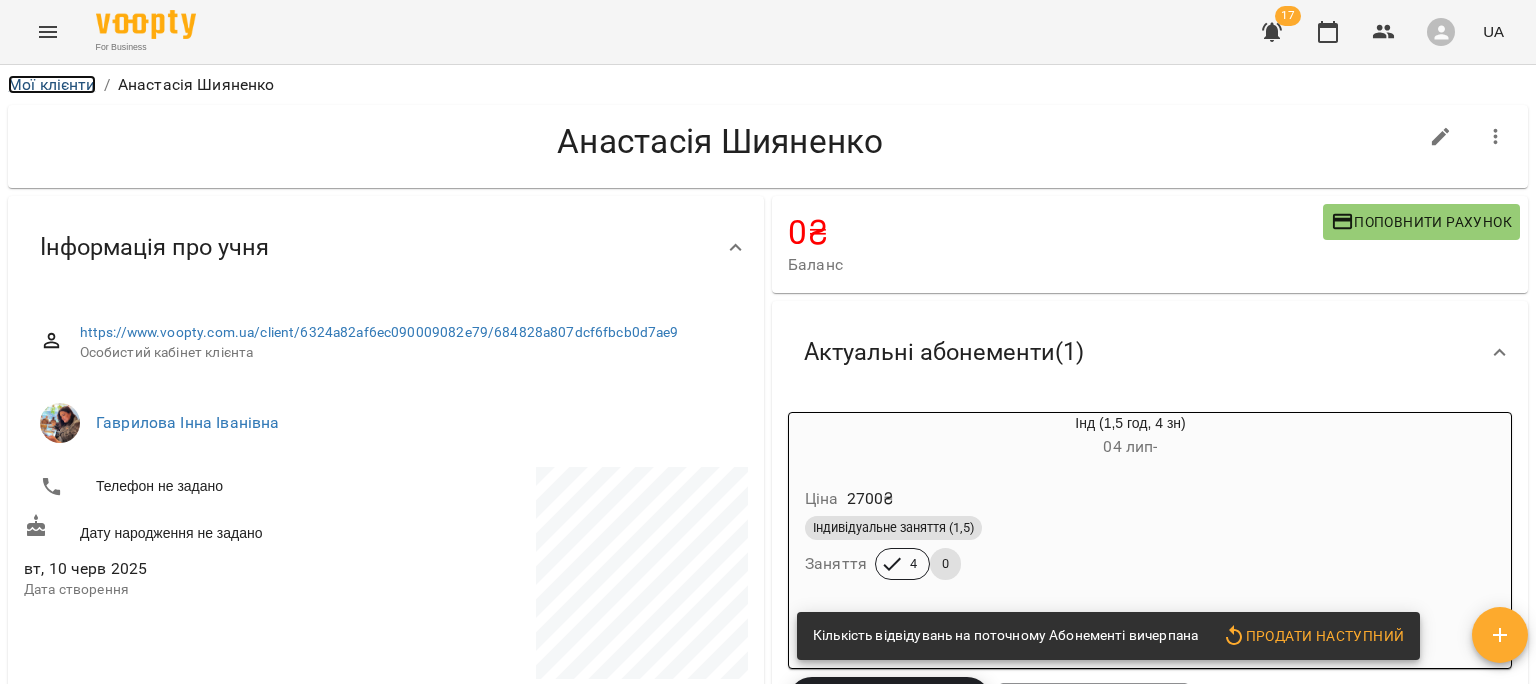 click on "Мої клієнти" at bounding box center (52, 84) 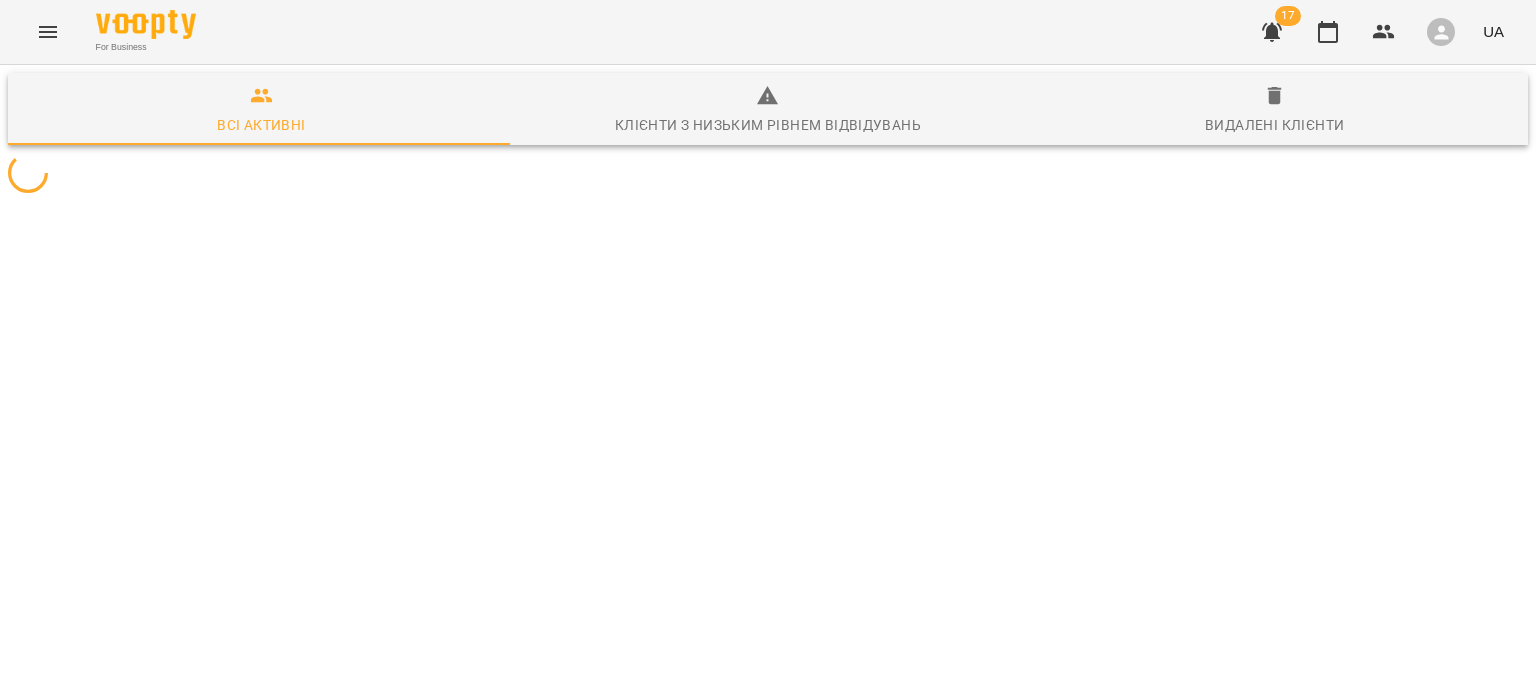 scroll, scrollTop: 0, scrollLeft: 0, axis: both 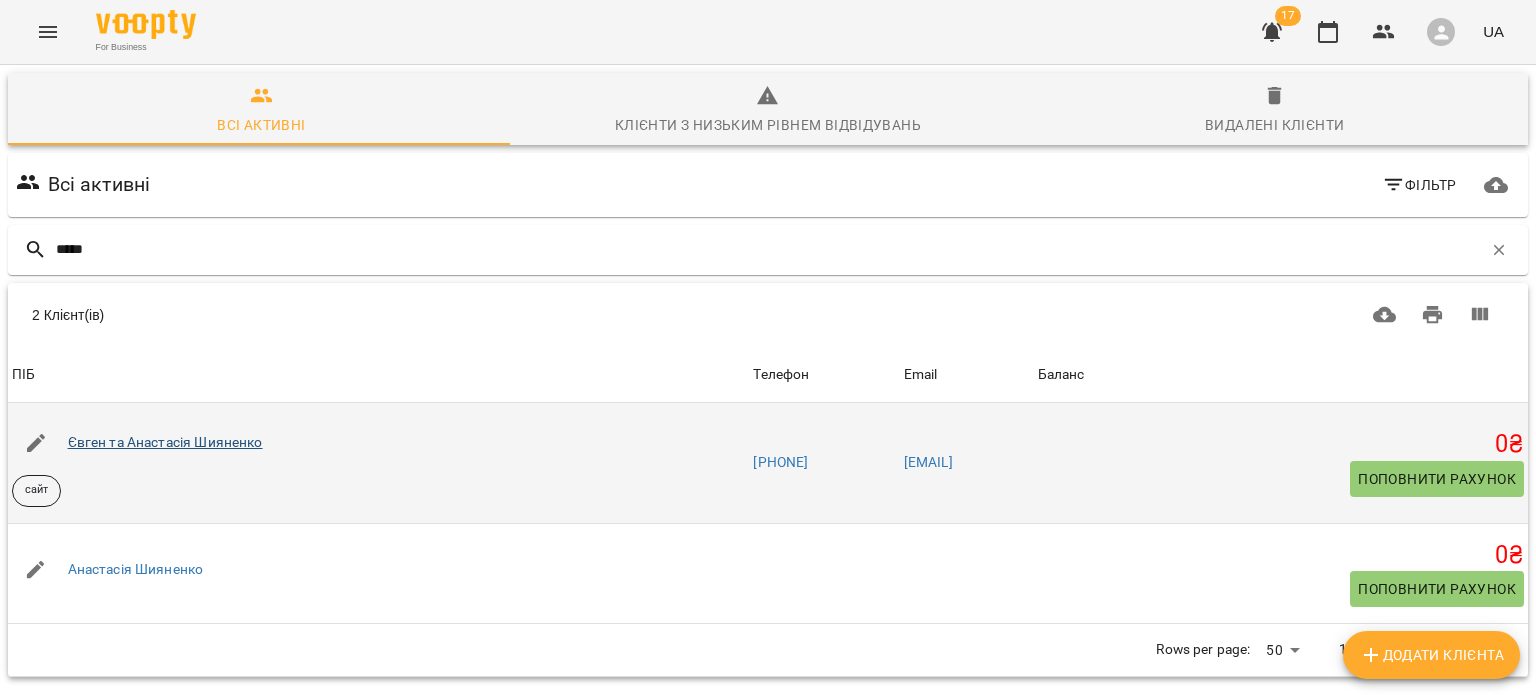 type on "*****" 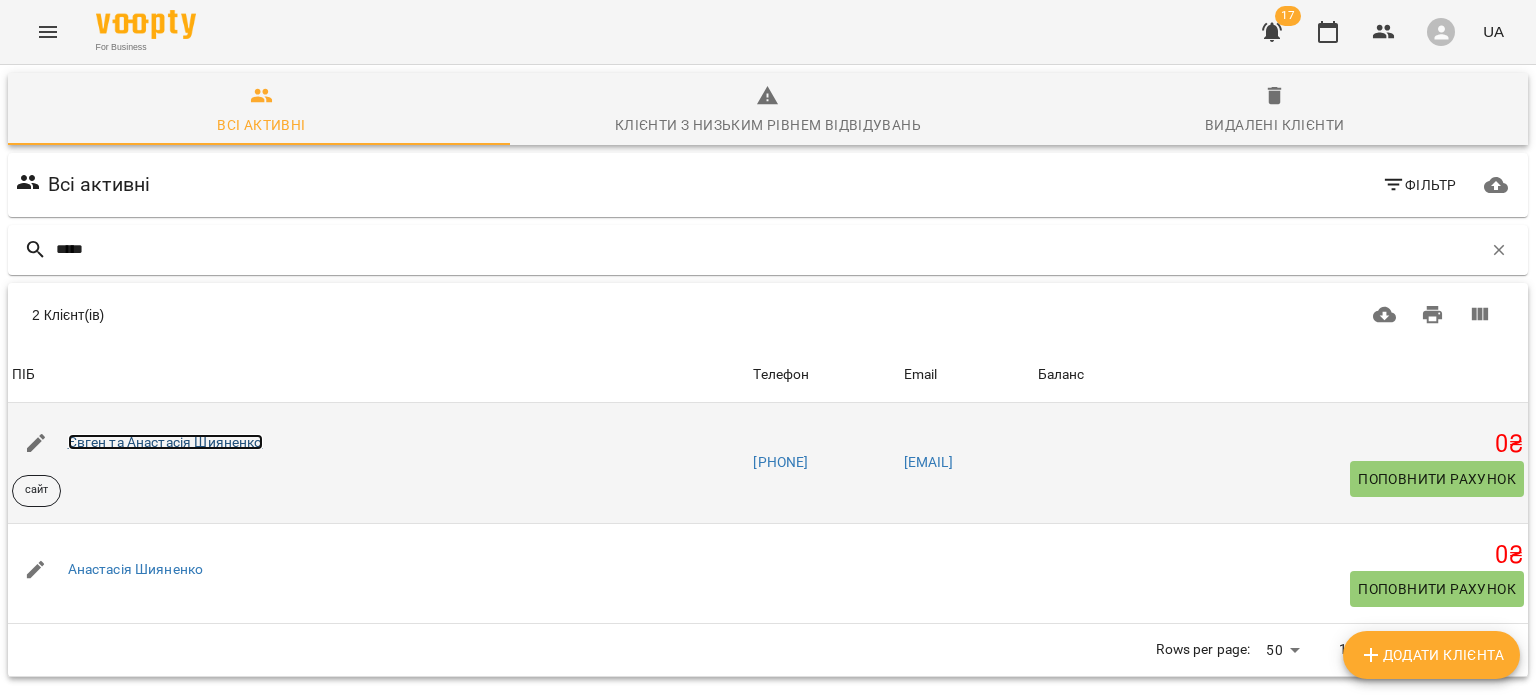 click on "Євген та Анастасія Шияненко" at bounding box center (165, 442) 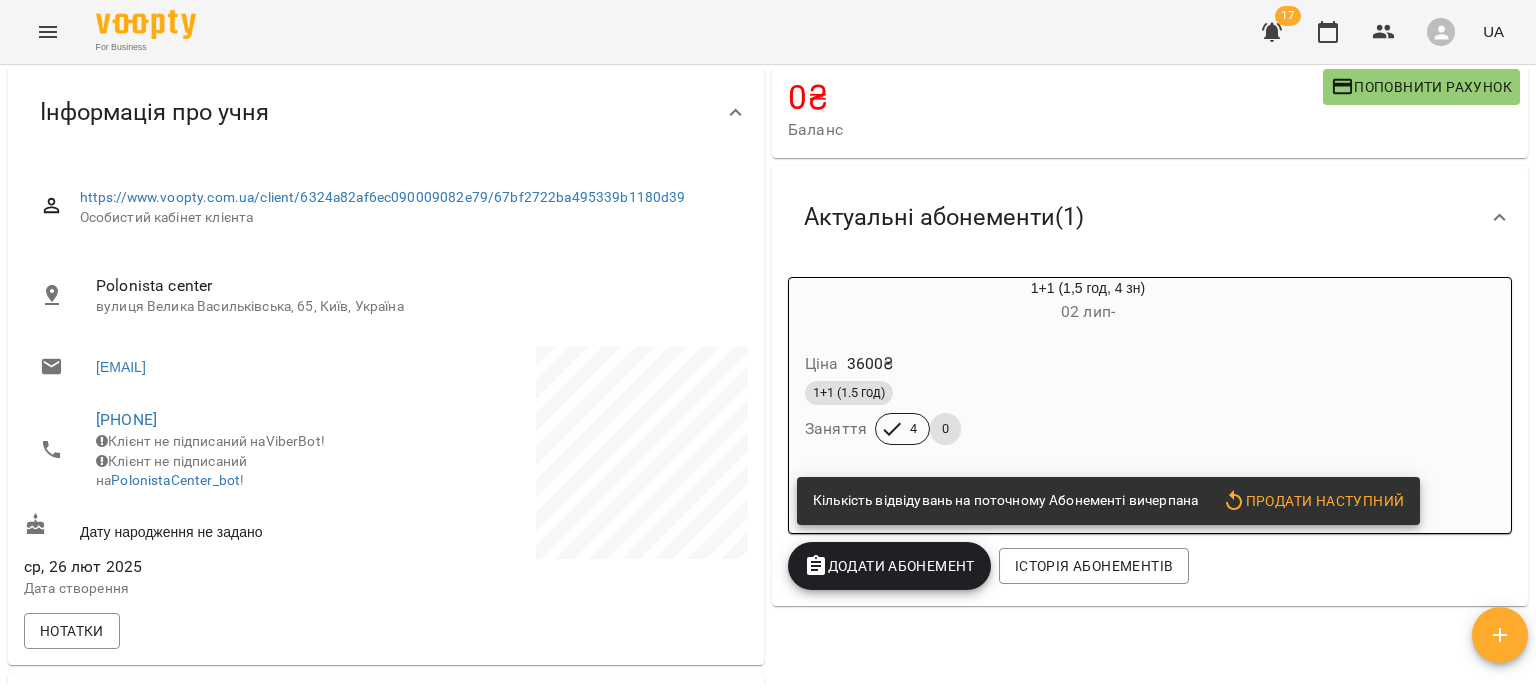 scroll, scrollTop: 0, scrollLeft: 0, axis: both 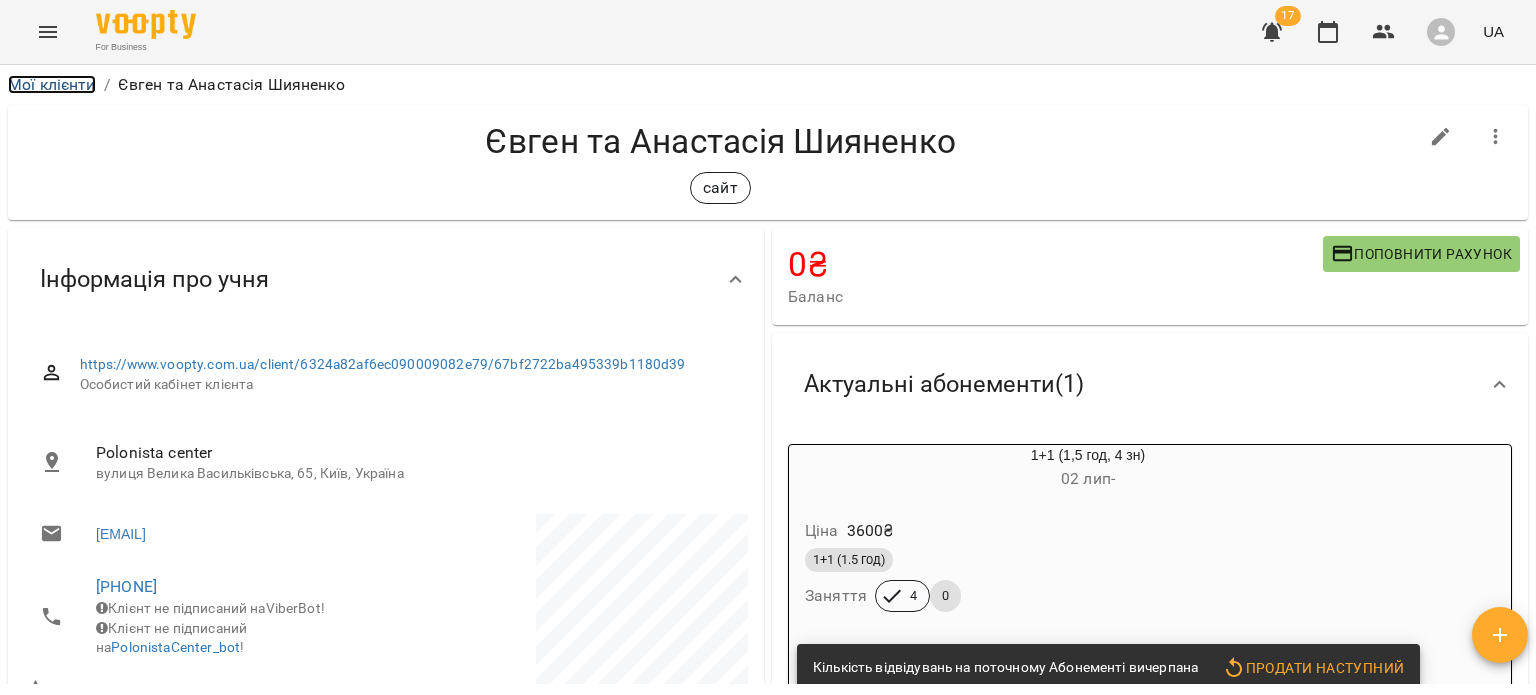 click on "Мої клієнти" at bounding box center (52, 84) 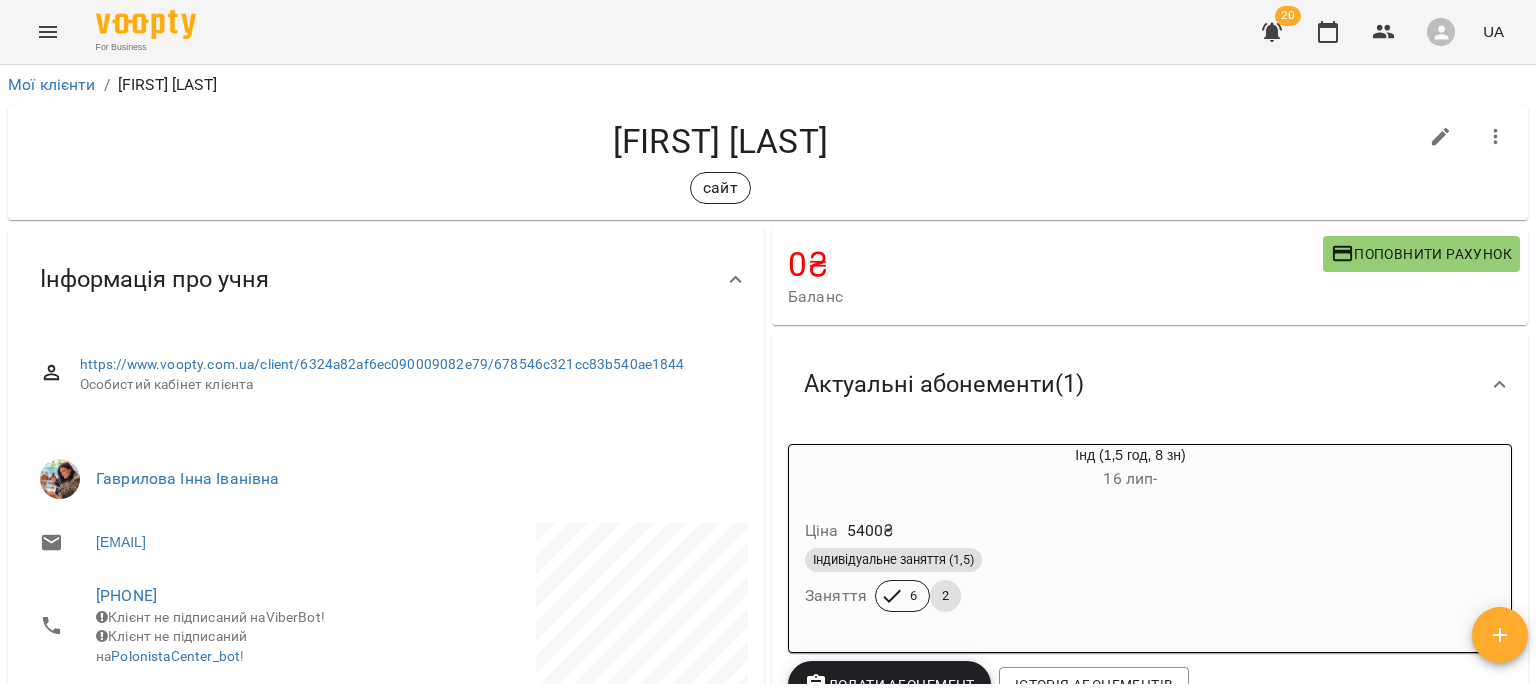 scroll, scrollTop: 0, scrollLeft: 0, axis: both 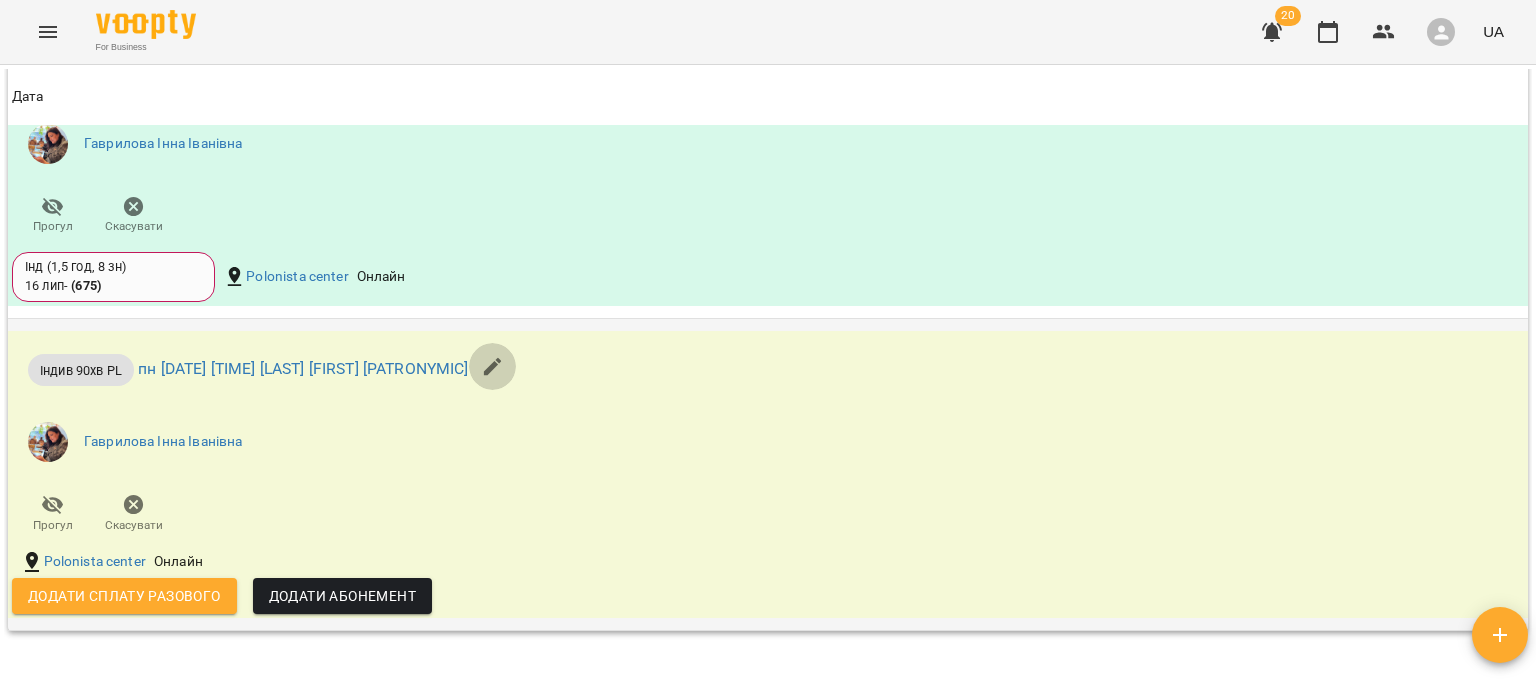 click 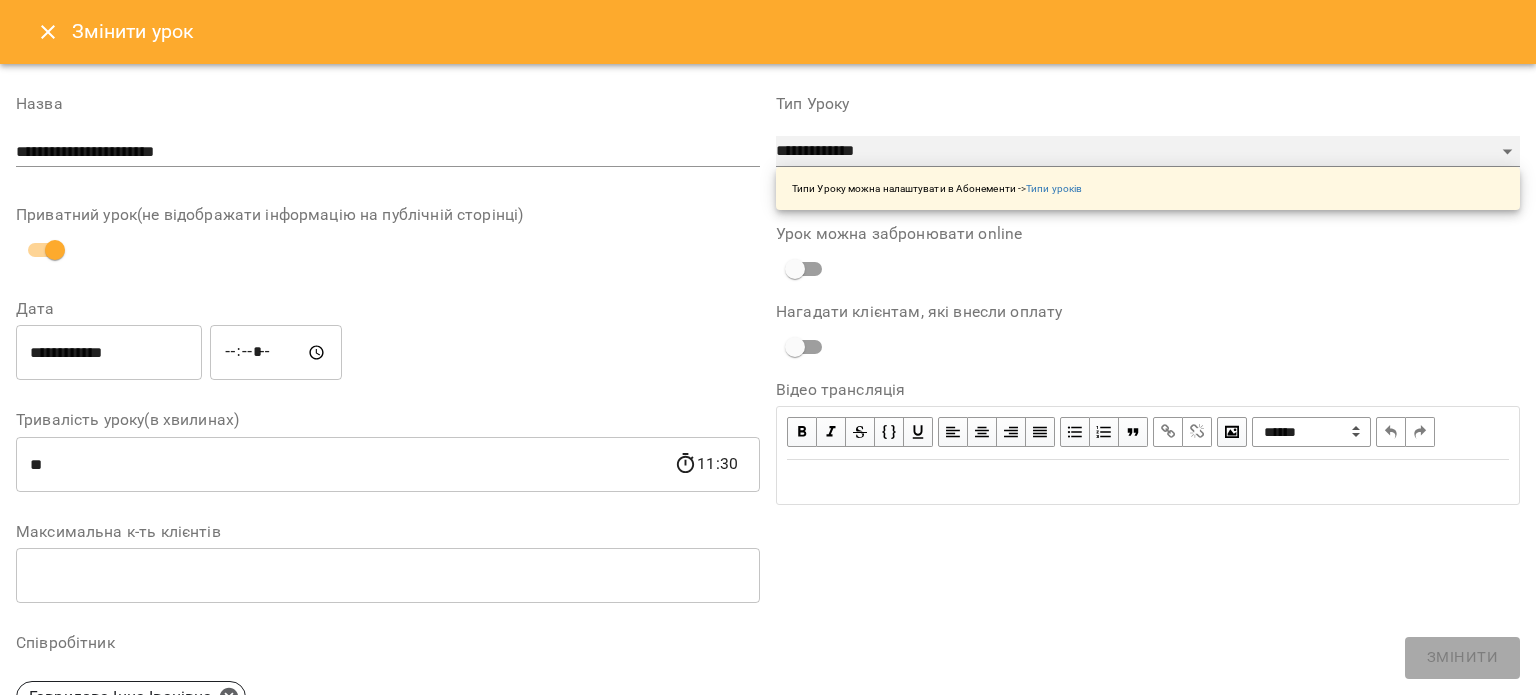 click on "**********" at bounding box center [1148, 152] 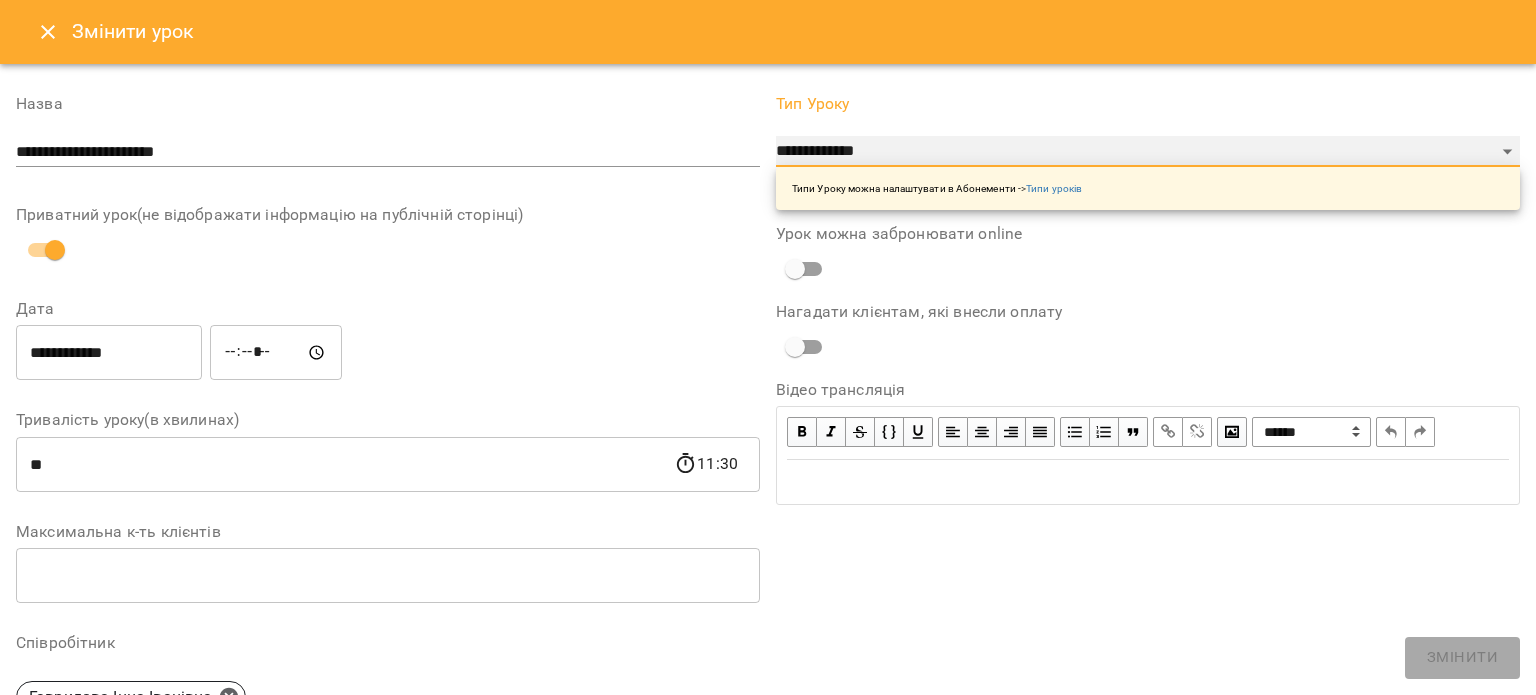 select on "**********" 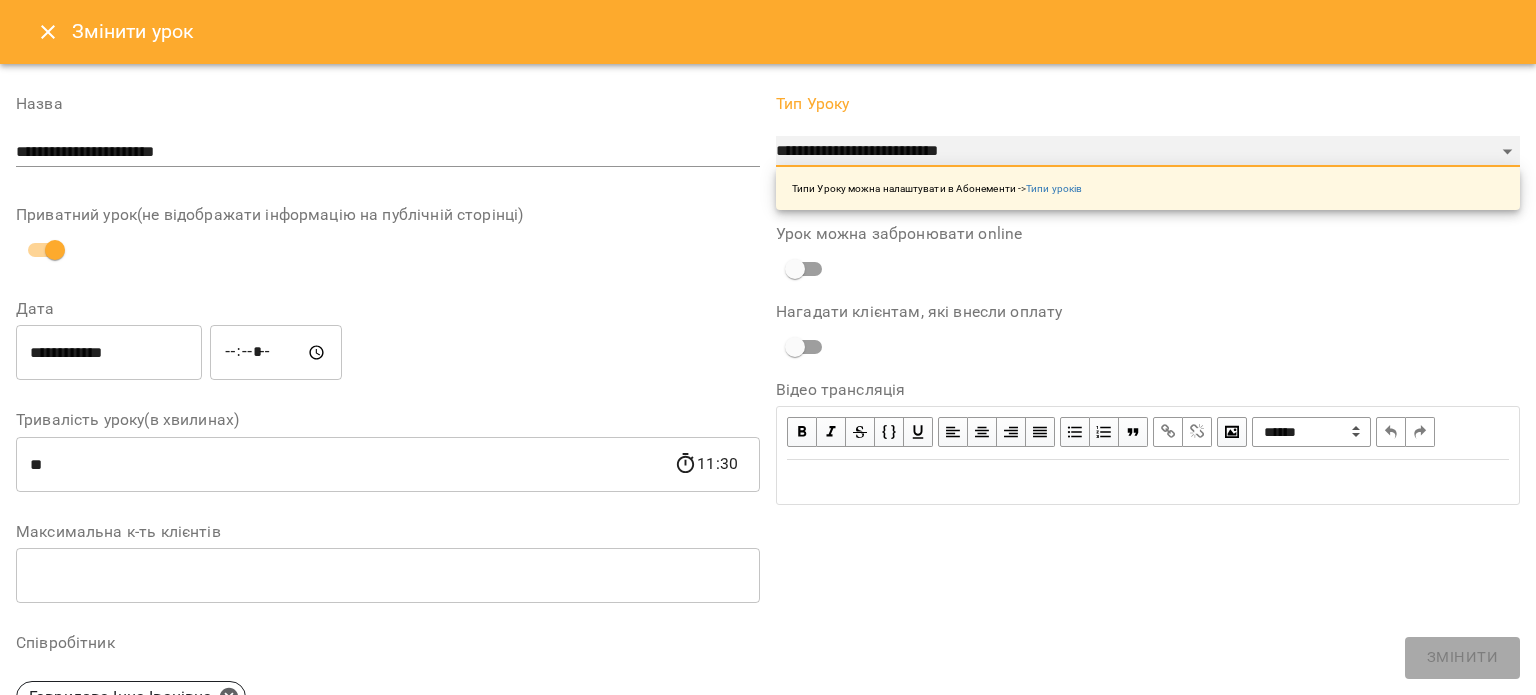 click on "**********" at bounding box center [1148, 152] 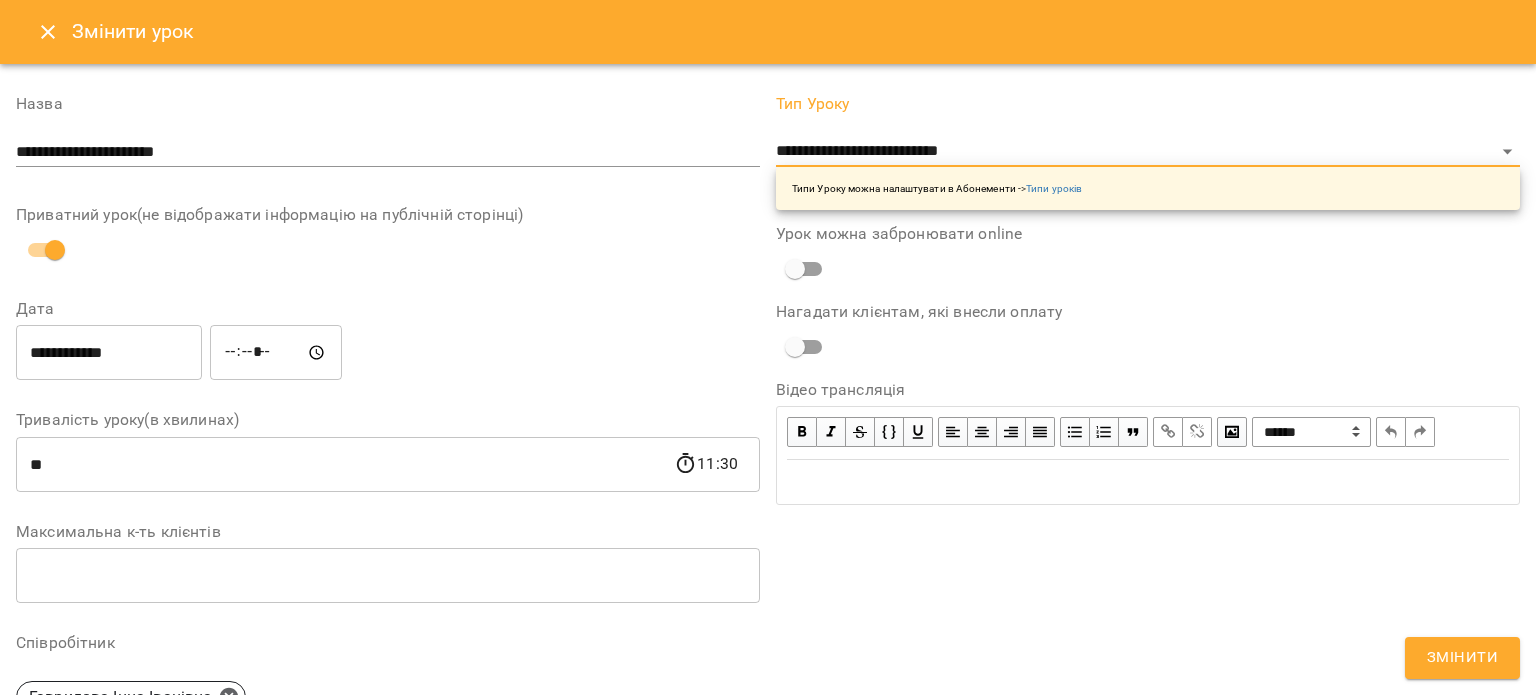 click on "Змінити" at bounding box center [1462, 658] 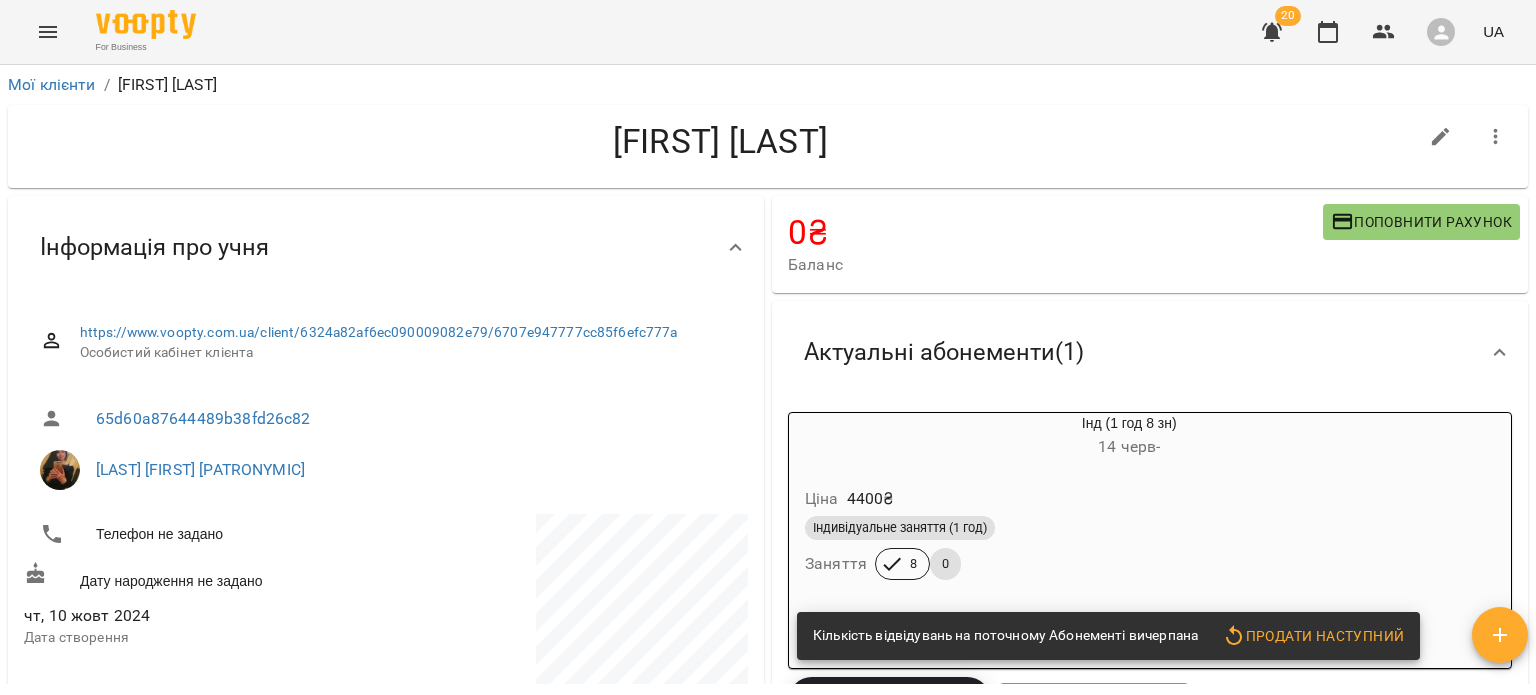 scroll, scrollTop: 0, scrollLeft: 0, axis: both 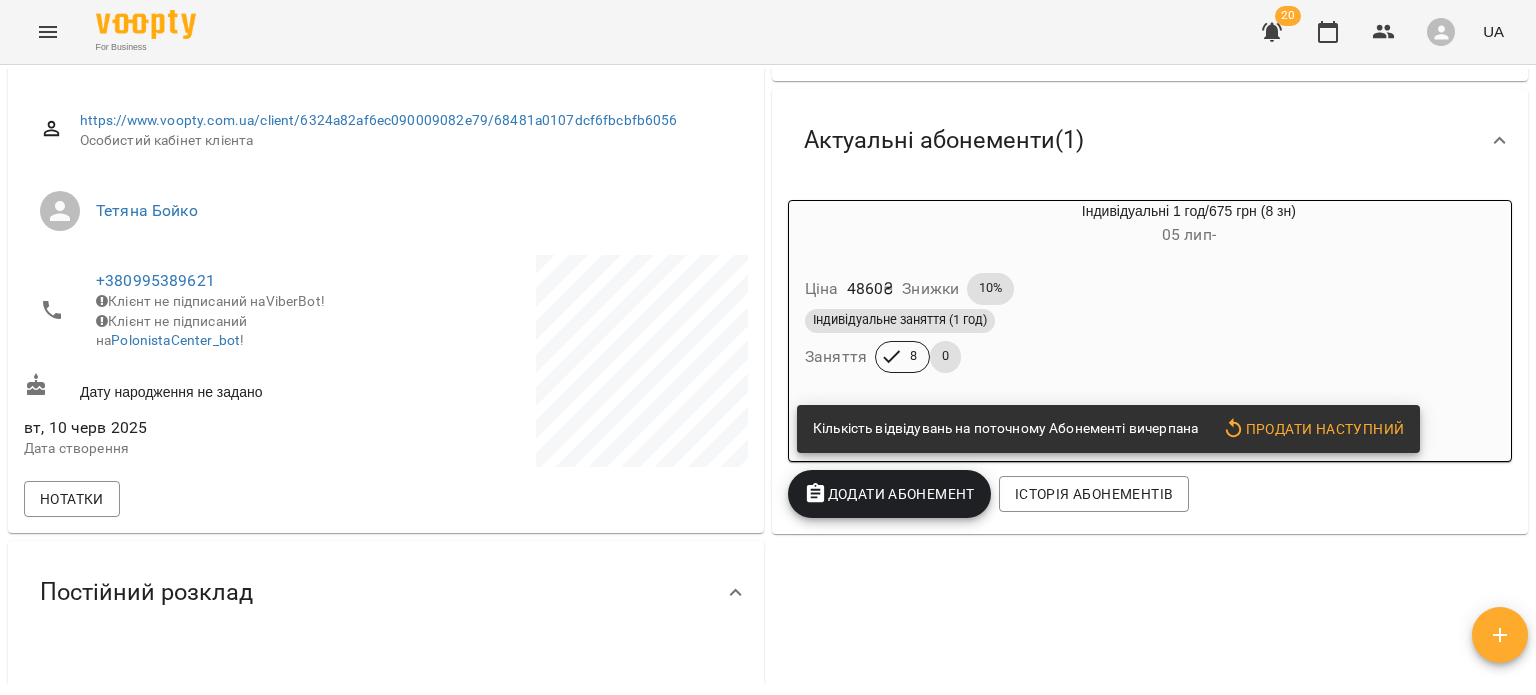 click on "Продати наступний" at bounding box center [1313, 429] 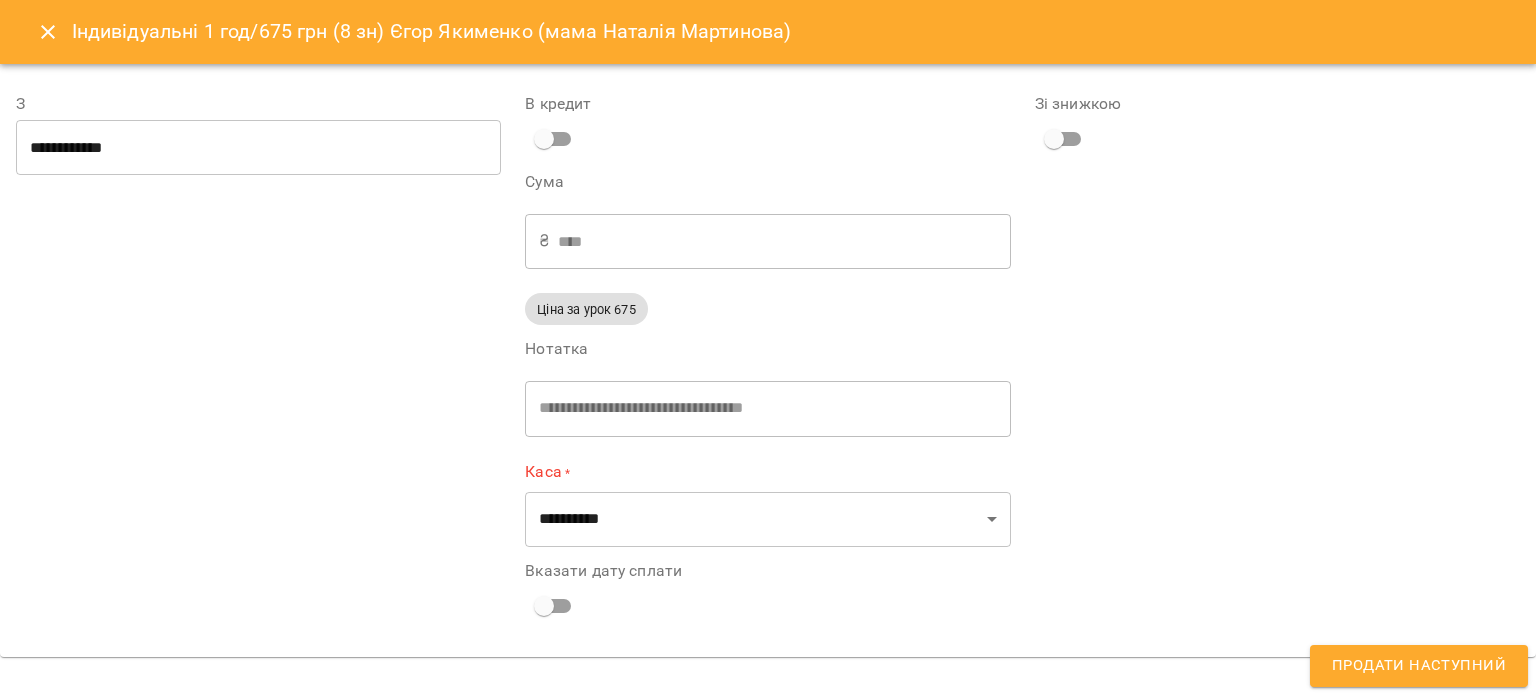 type on "**********" 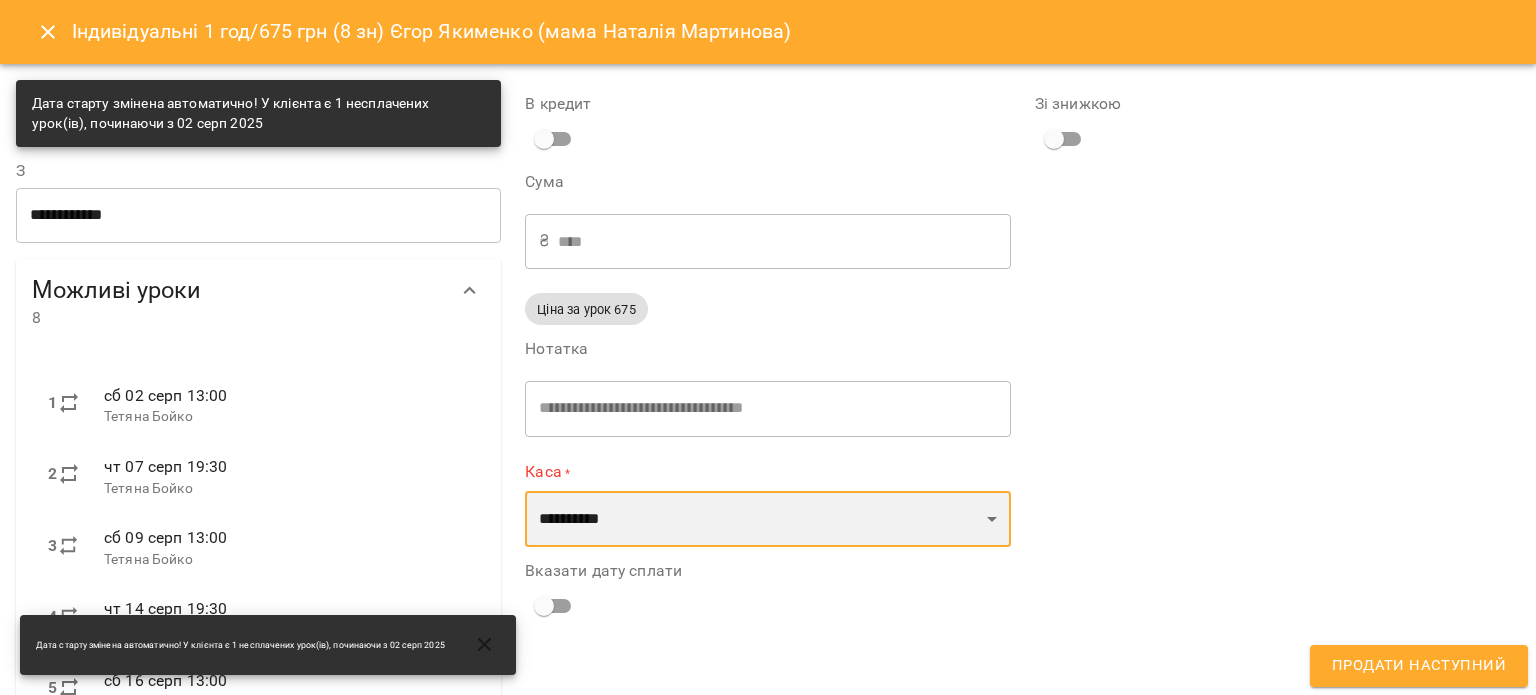 click on "**********" at bounding box center [767, 519] 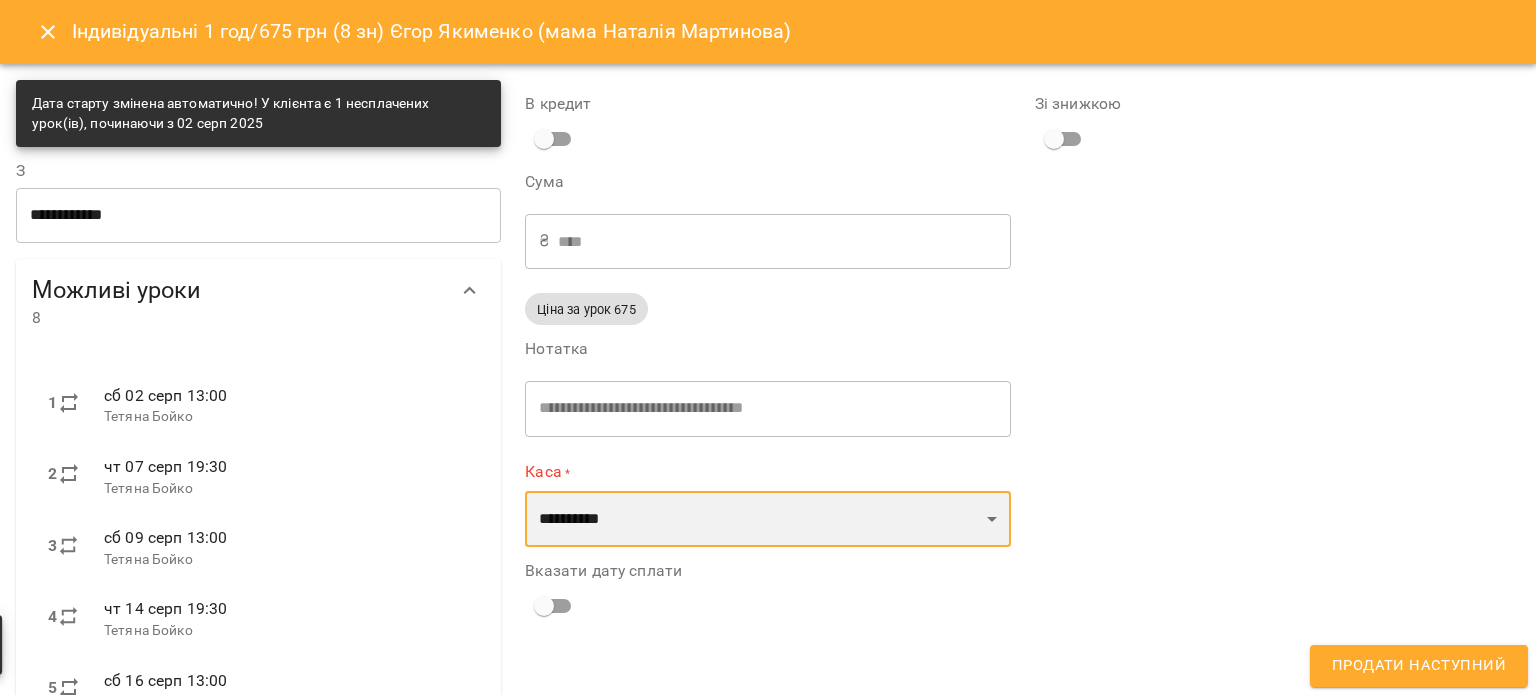 select on "**********" 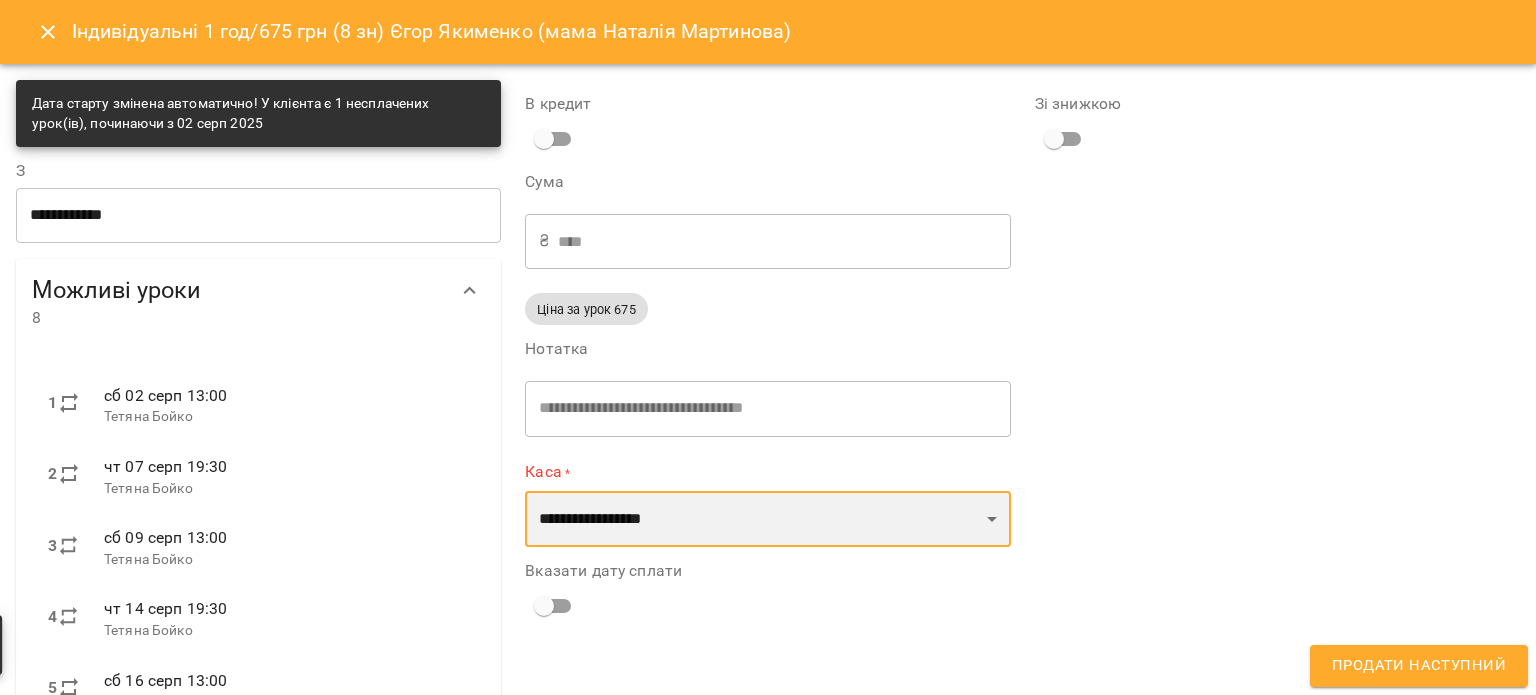 click on "**********" at bounding box center [767, 519] 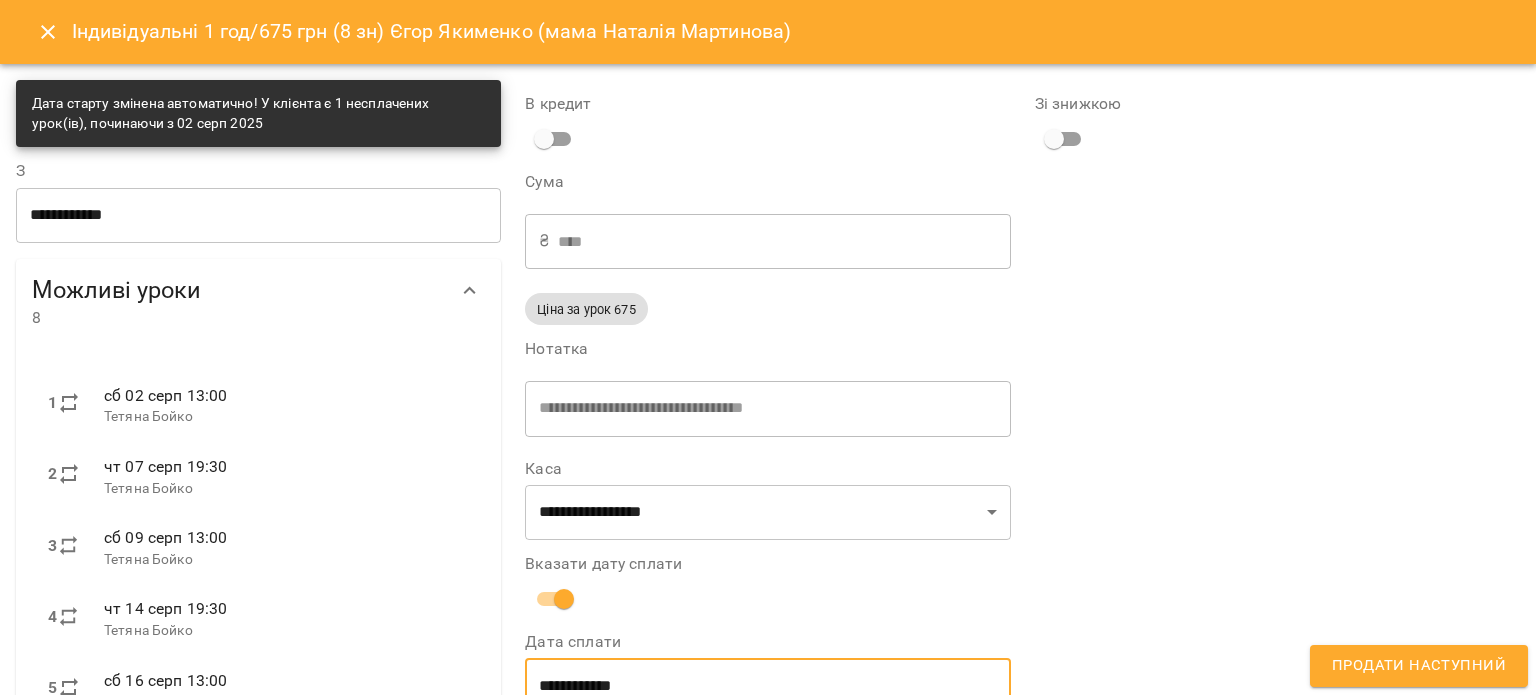 click on "**********" at bounding box center [767, 686] 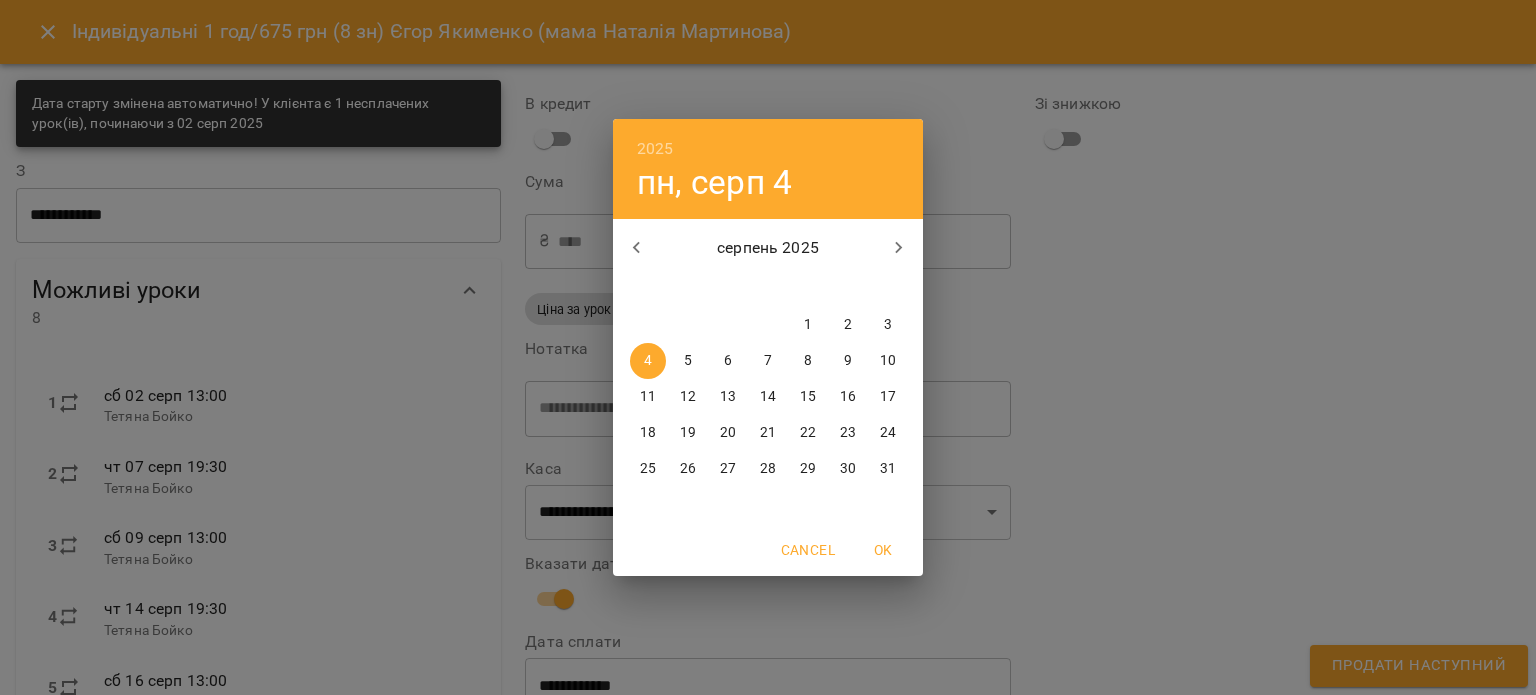 click on "1" at bounding box center [808, 325] 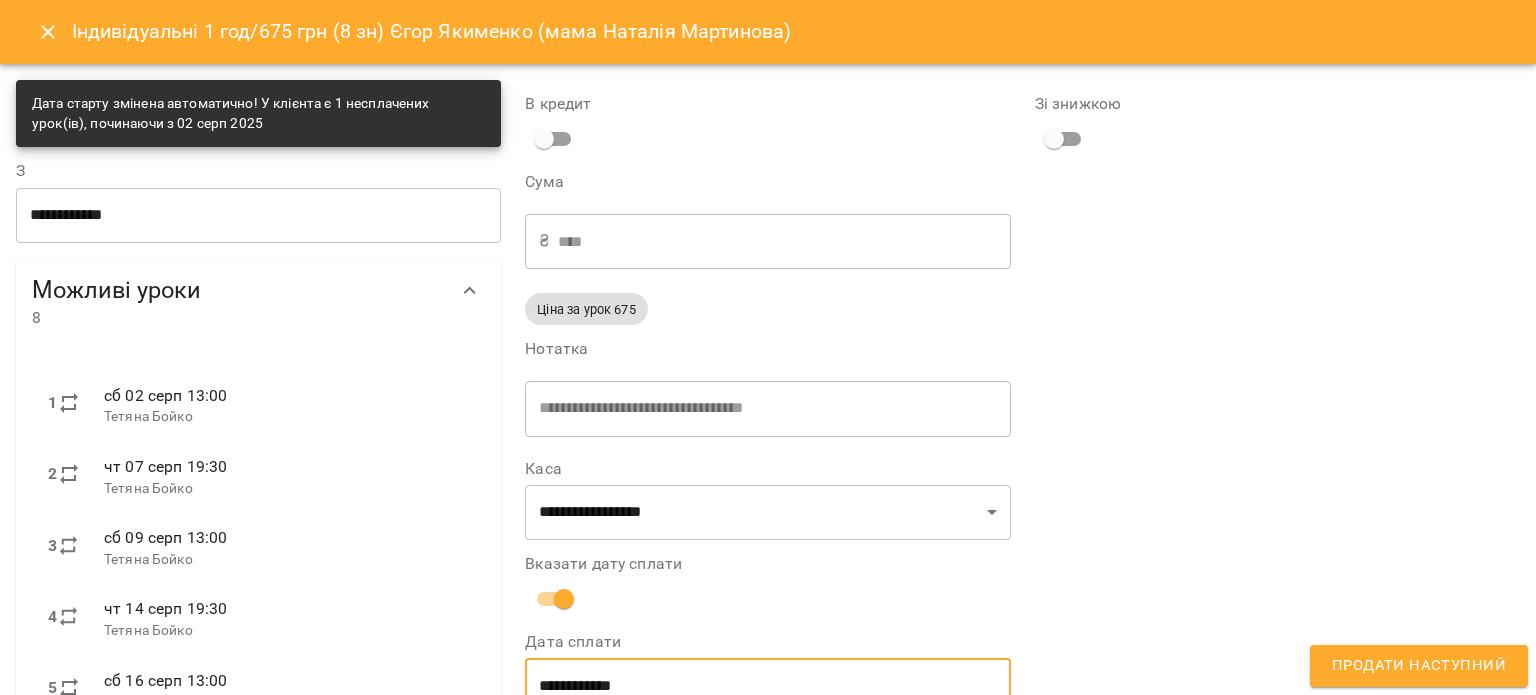 scroll, scrollTop: 18, scrollLeft: 0, axis: vertical 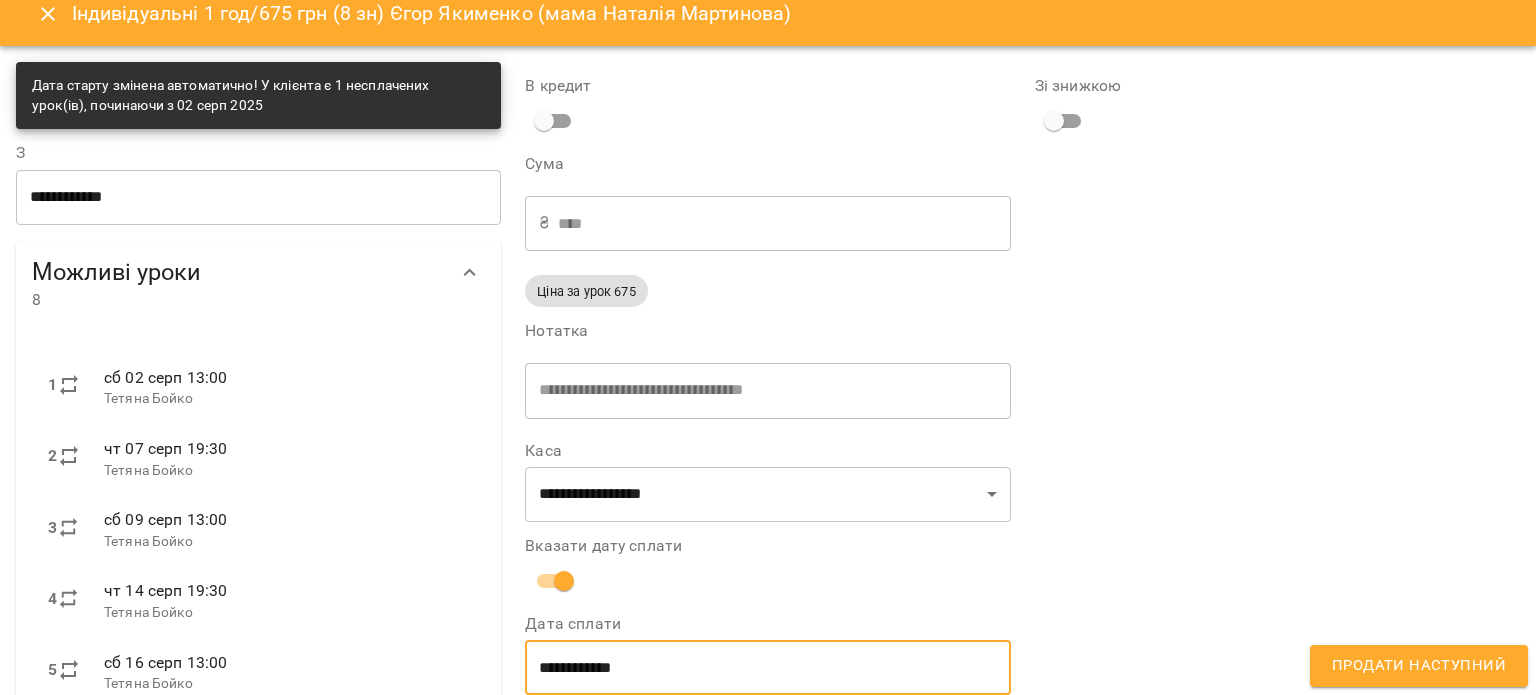 click on "Продати наступний" at bounding box center [1419, 666] 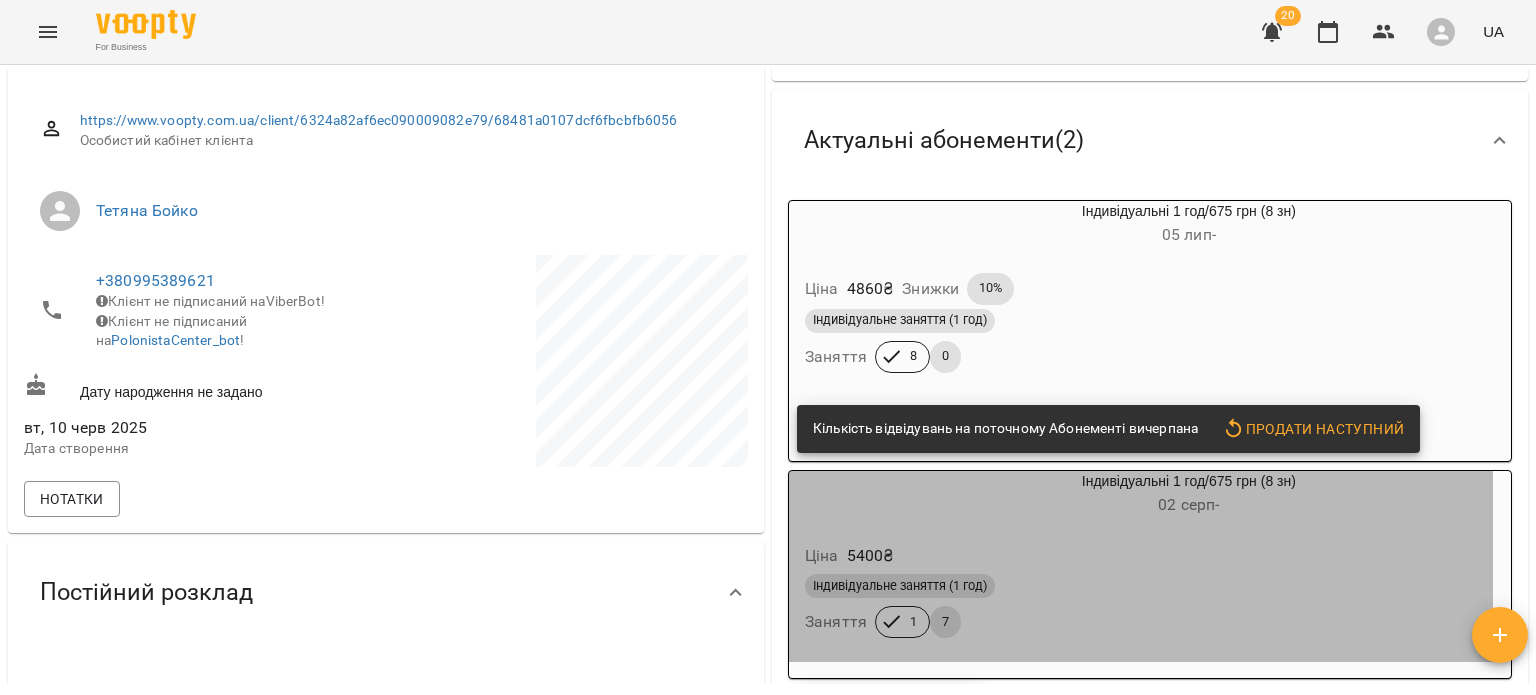 click on "Індивідуальне заняття (1 год)" at bounding box center (900, 586) 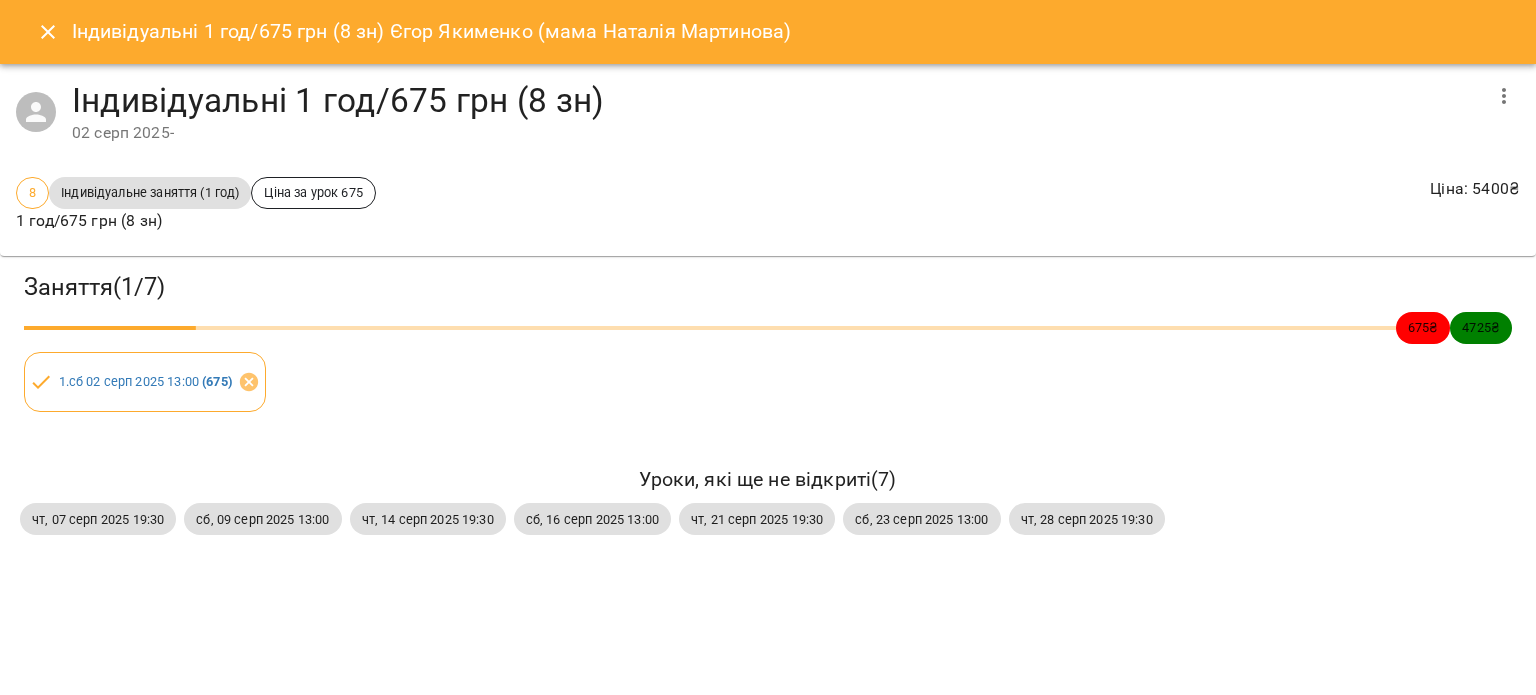 click 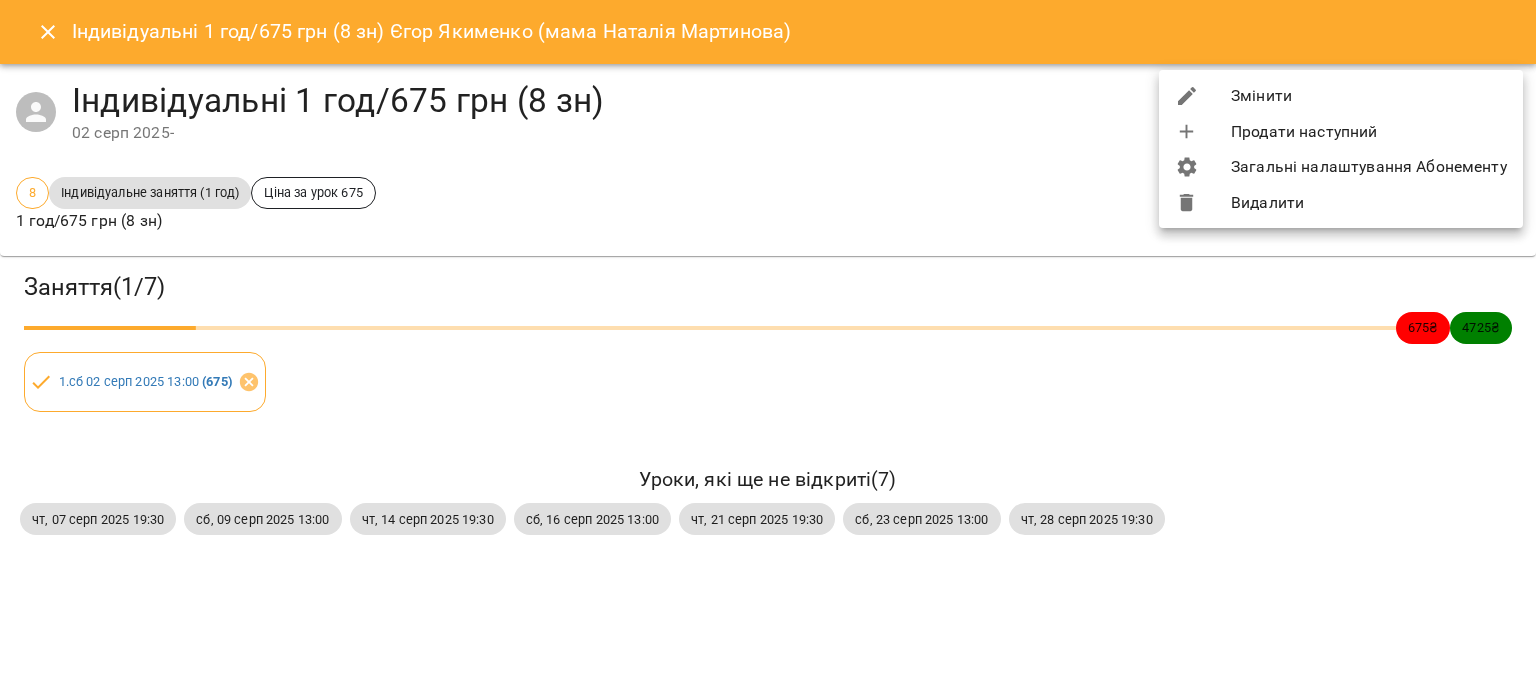 click on "Видалити" at bounding box center [1341, 203] 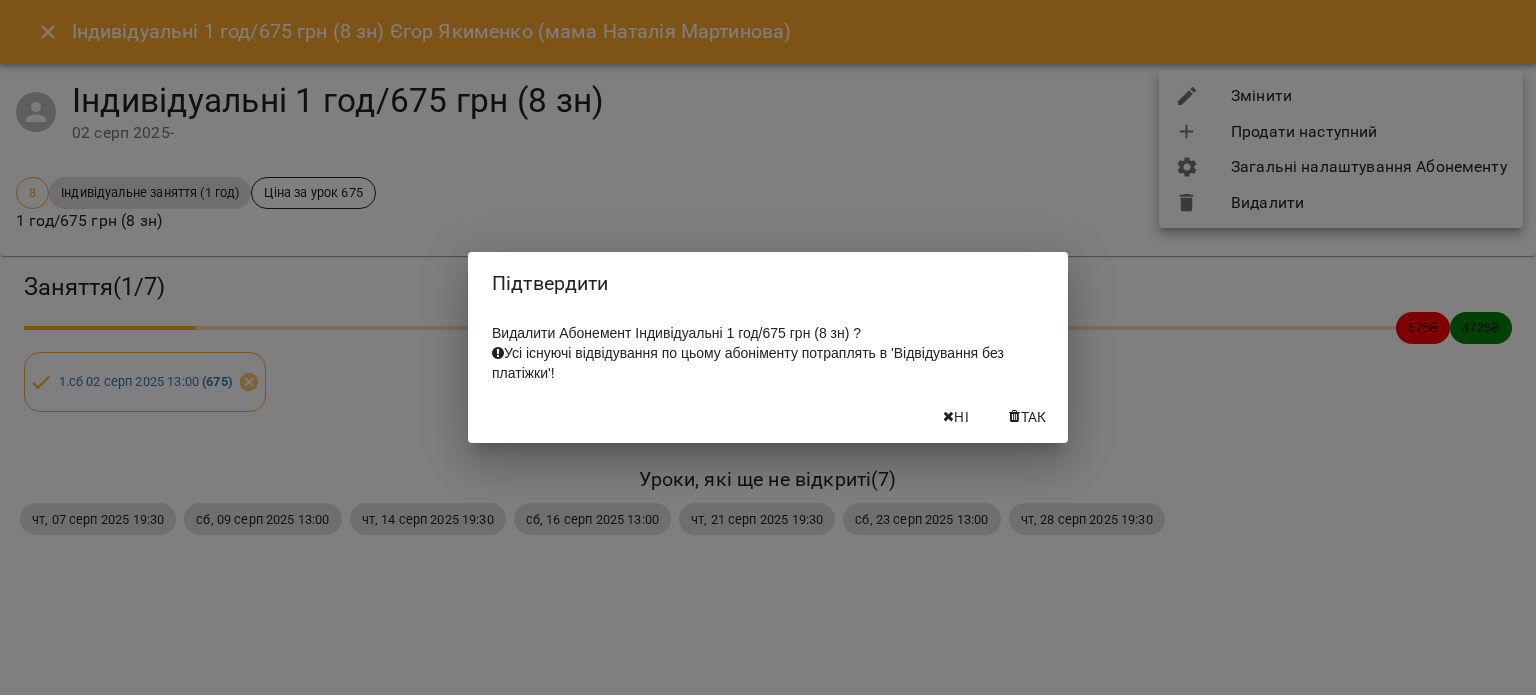 click on "Так" at bounding box center (1028, 417) 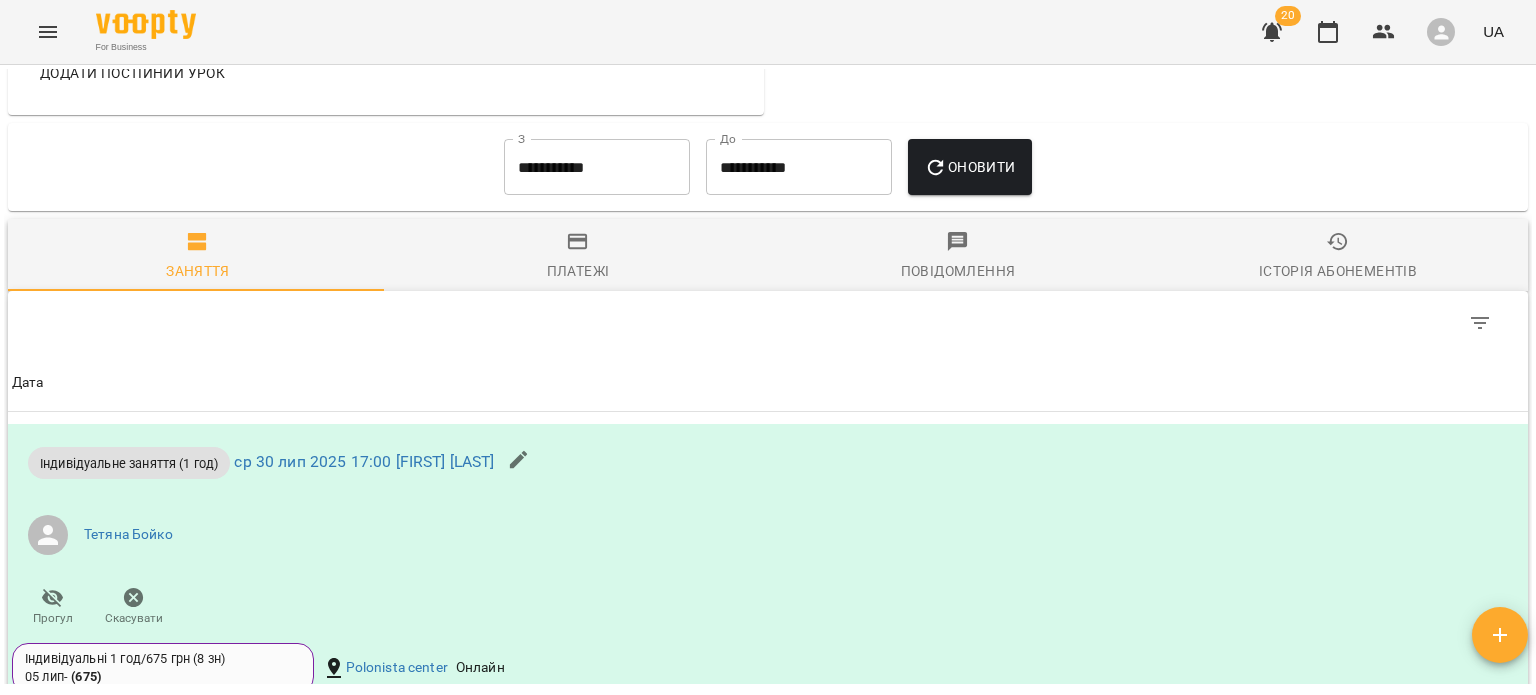 click on "Платежі" at bounding box center [578, 257] 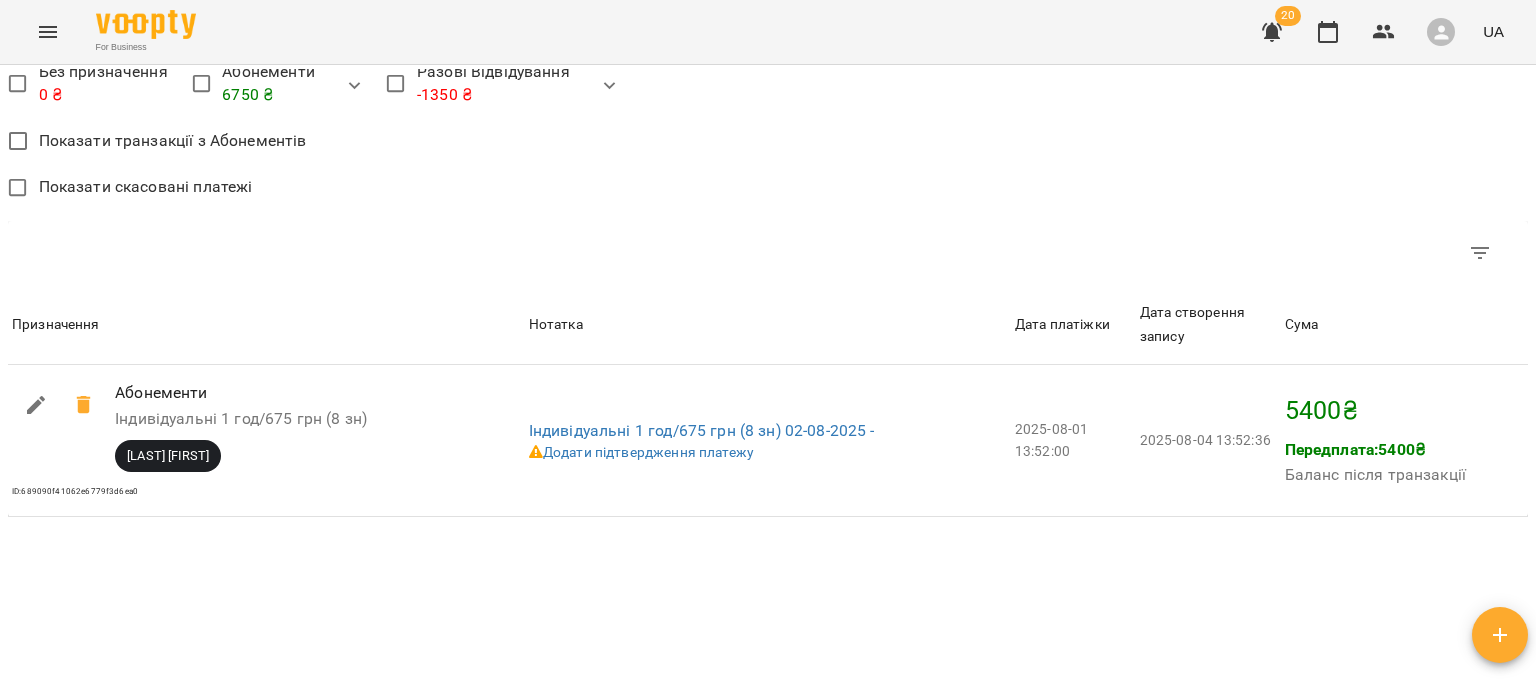 scroll, scrollTop: 1465, scrollLeft: 0, axis: vertical 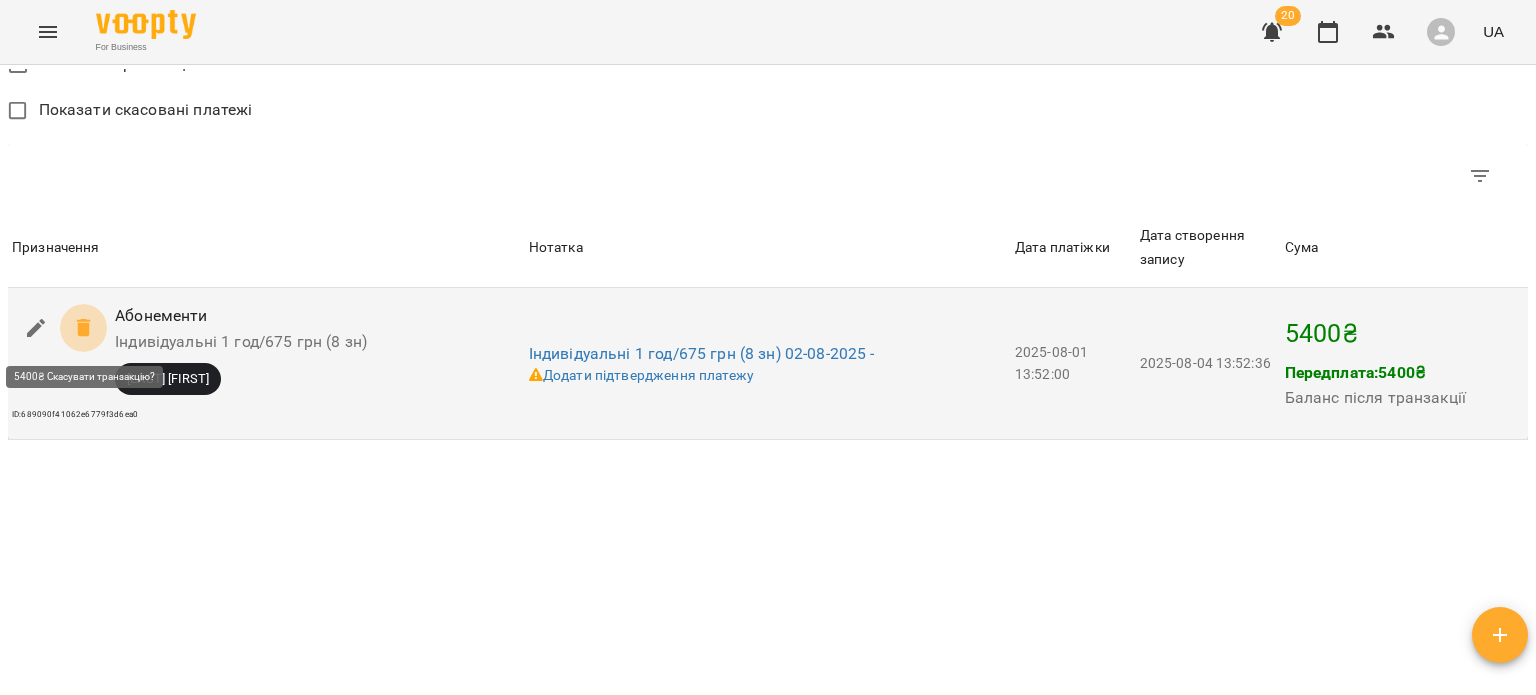 click 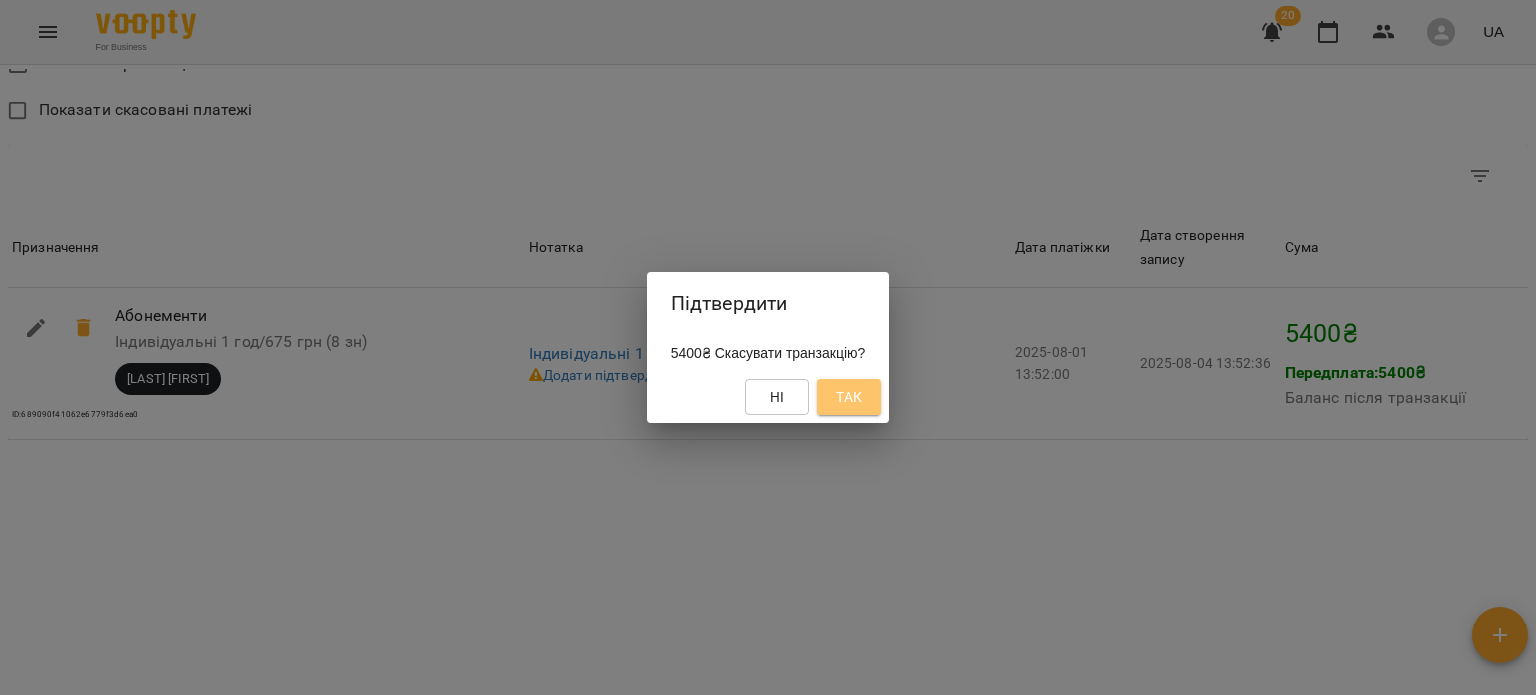 click on "Так" at bounding box center (849, 397) 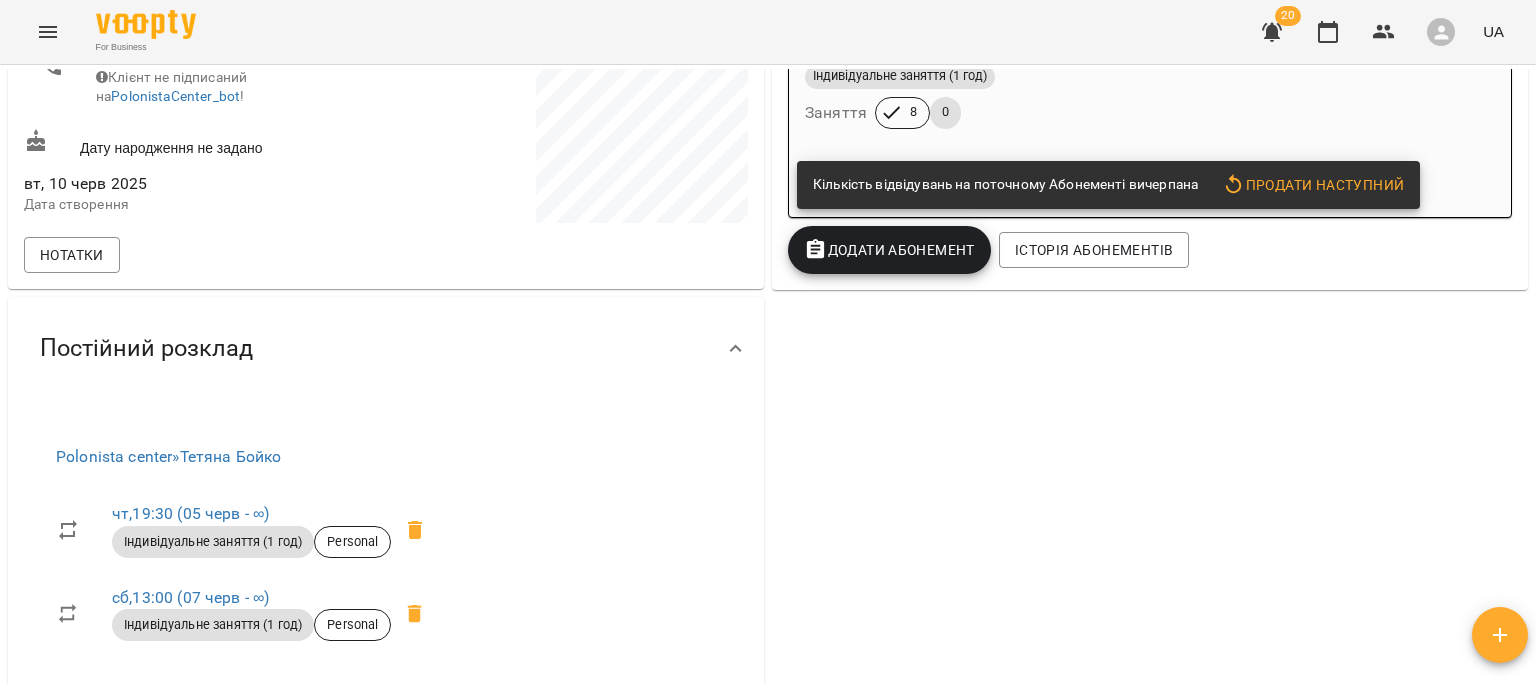 scroll, scrollTop: 416, scrollLeft: 0, axis: vertical 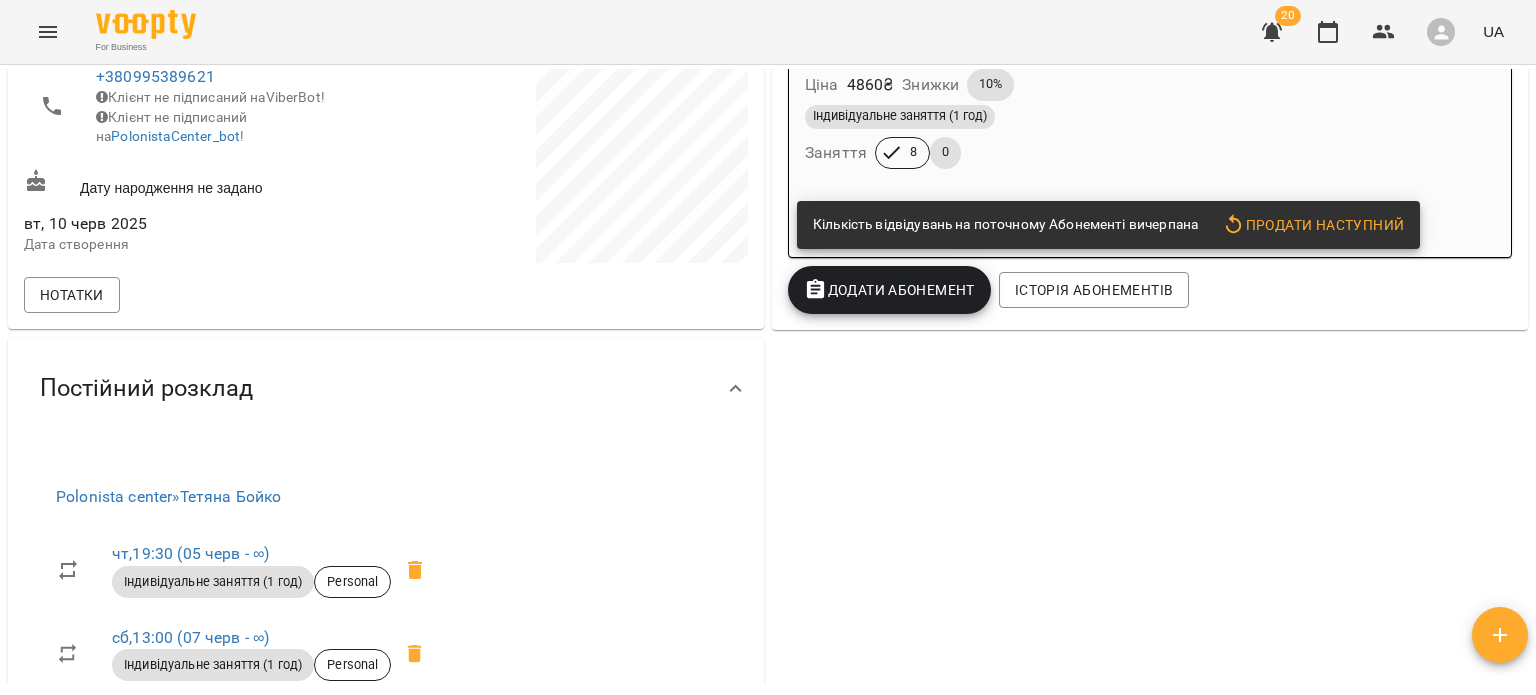 click on "Продати наступний" at bounding box center [1313, 225] 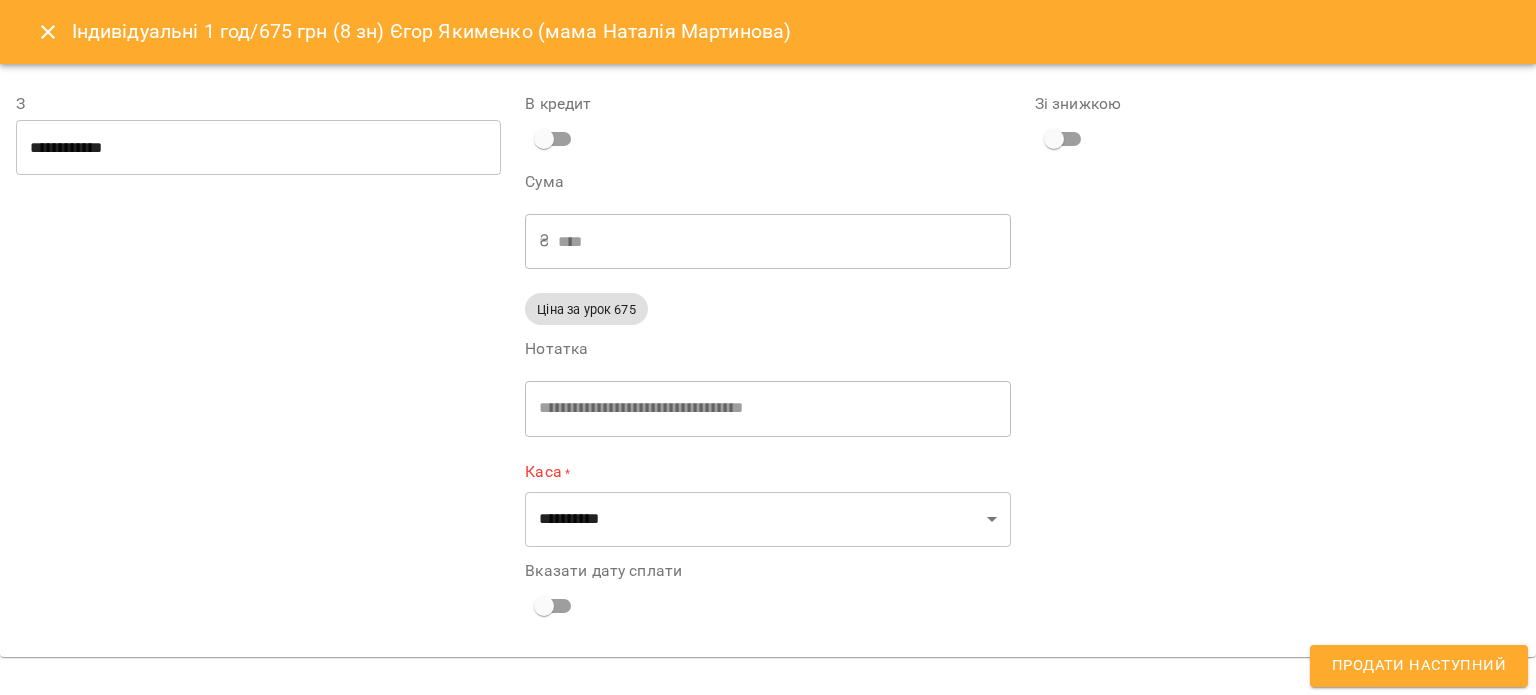 type on "**********" 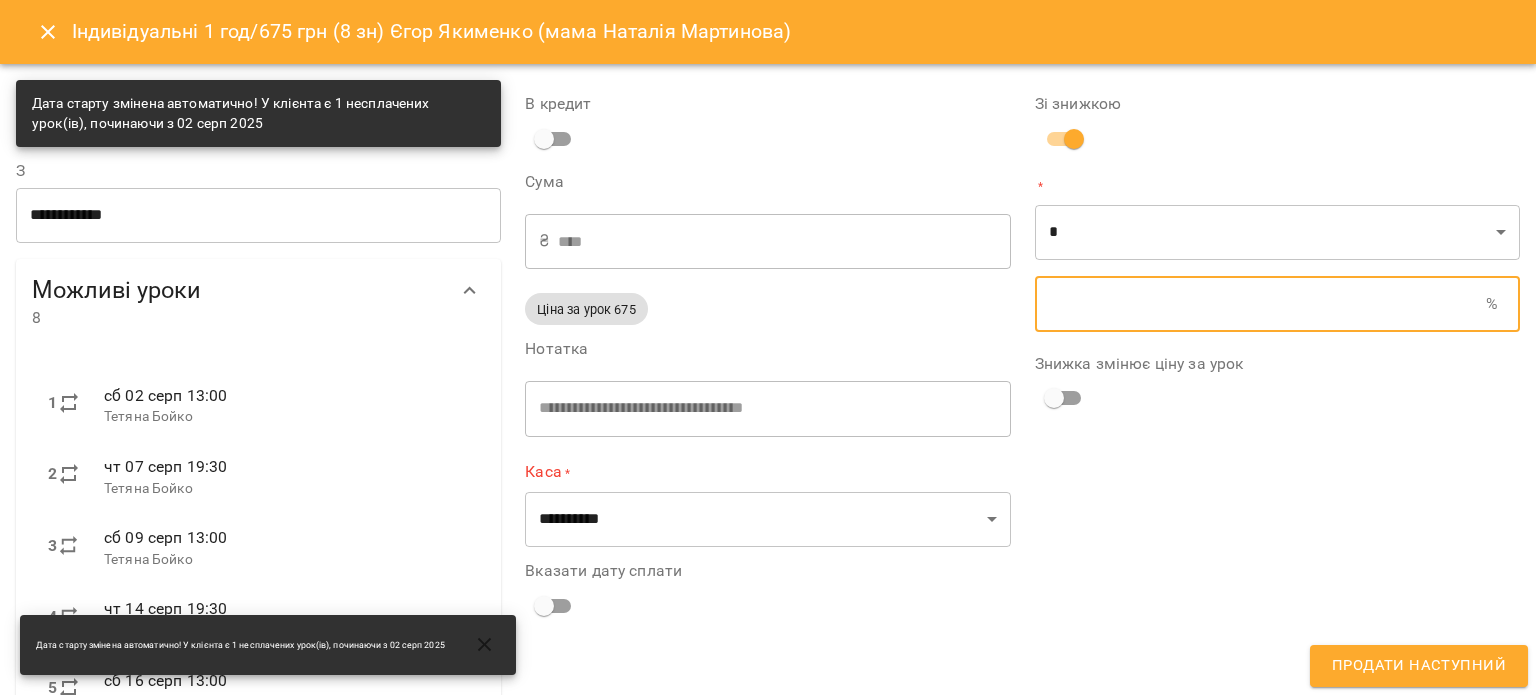 click at bounding box center [1260, 304] 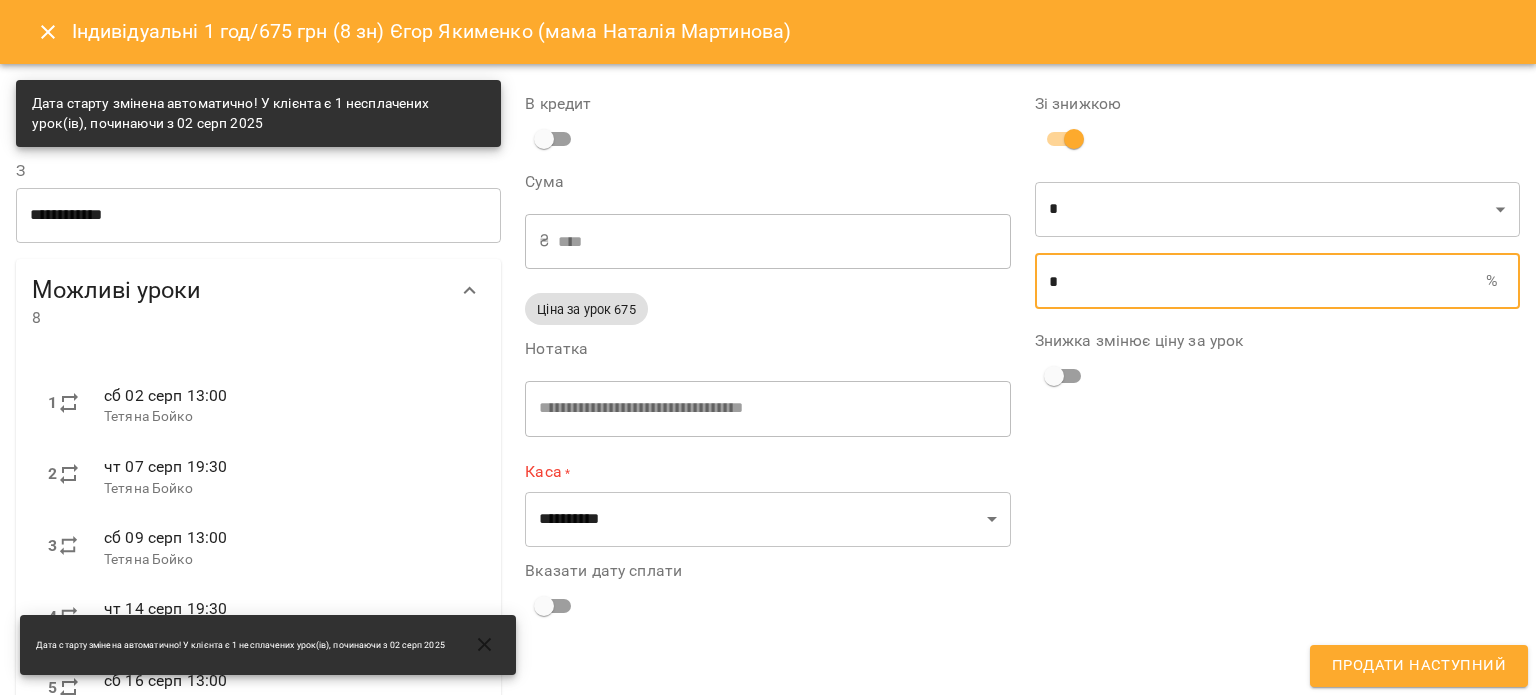 type on "****" 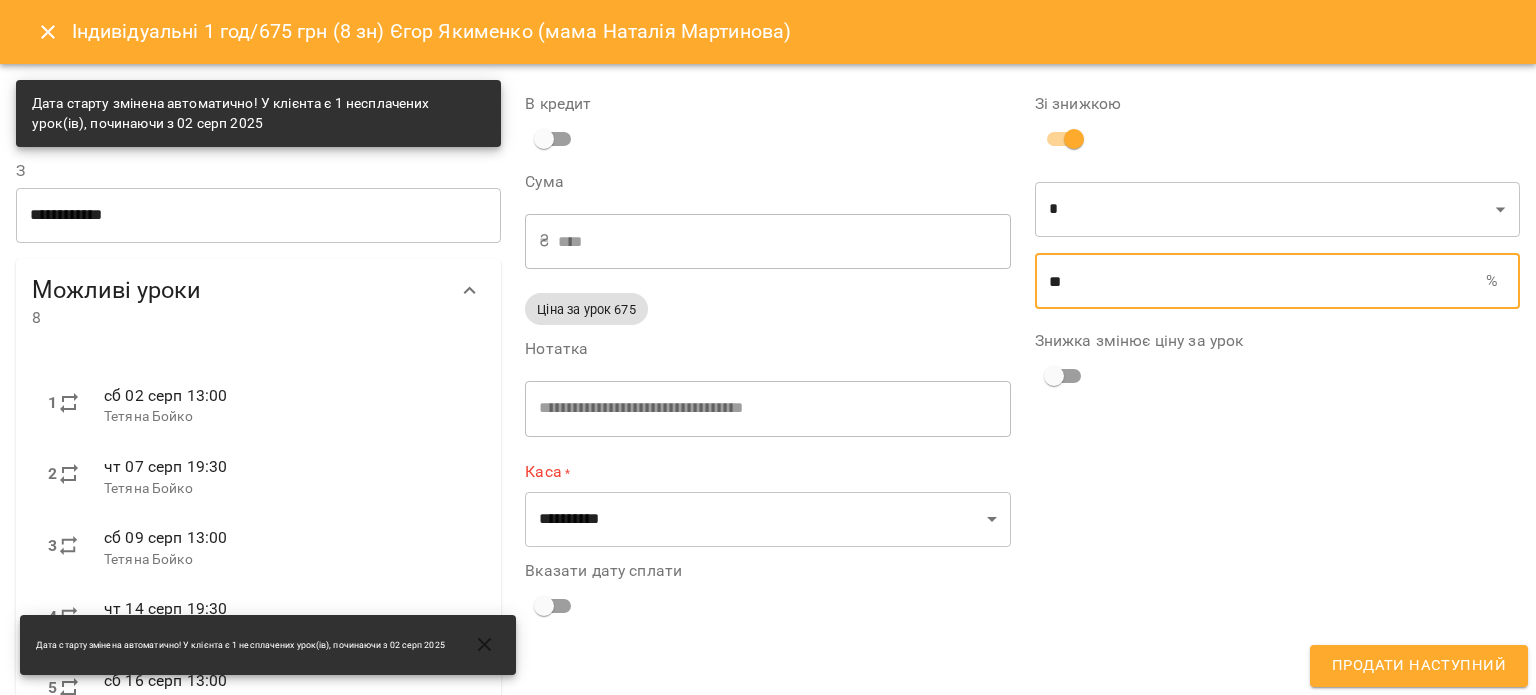 type on "**" 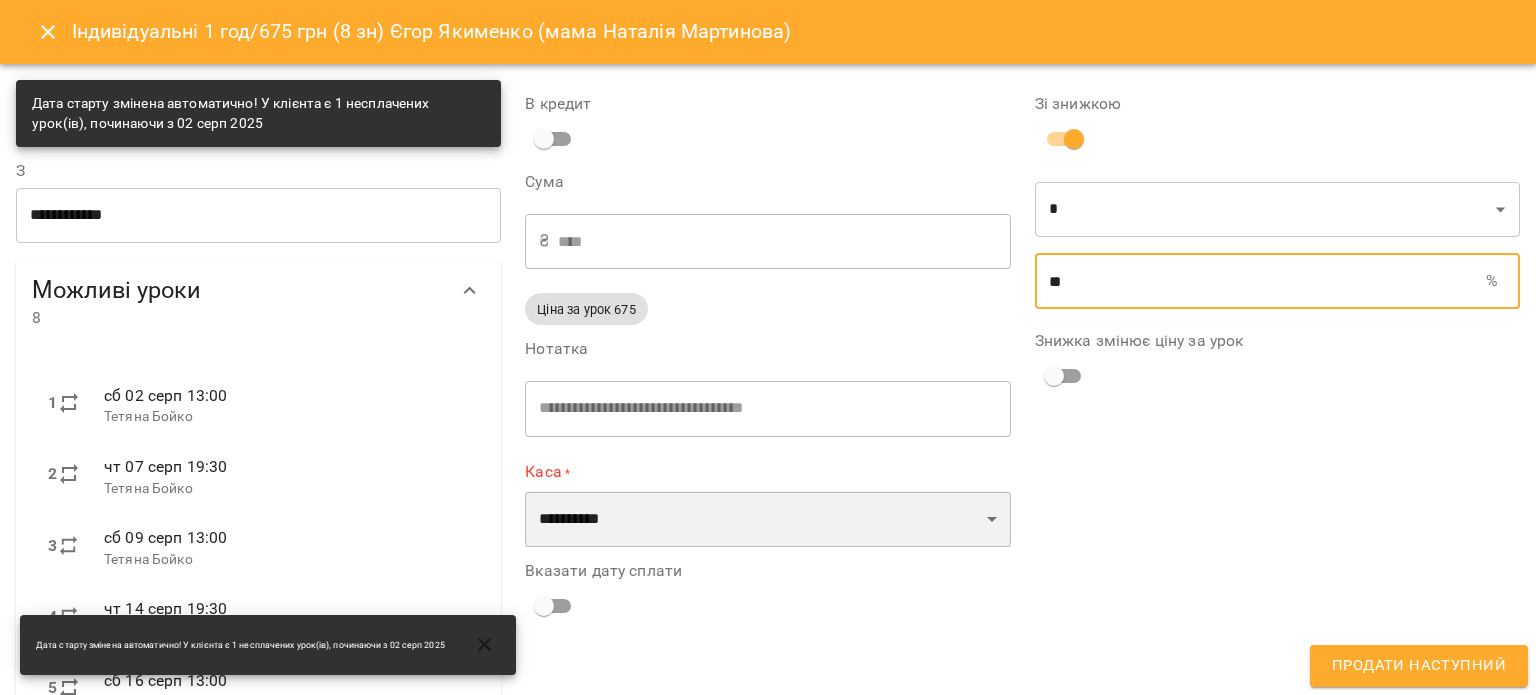click on "**********" at bounding box center (767, 519) 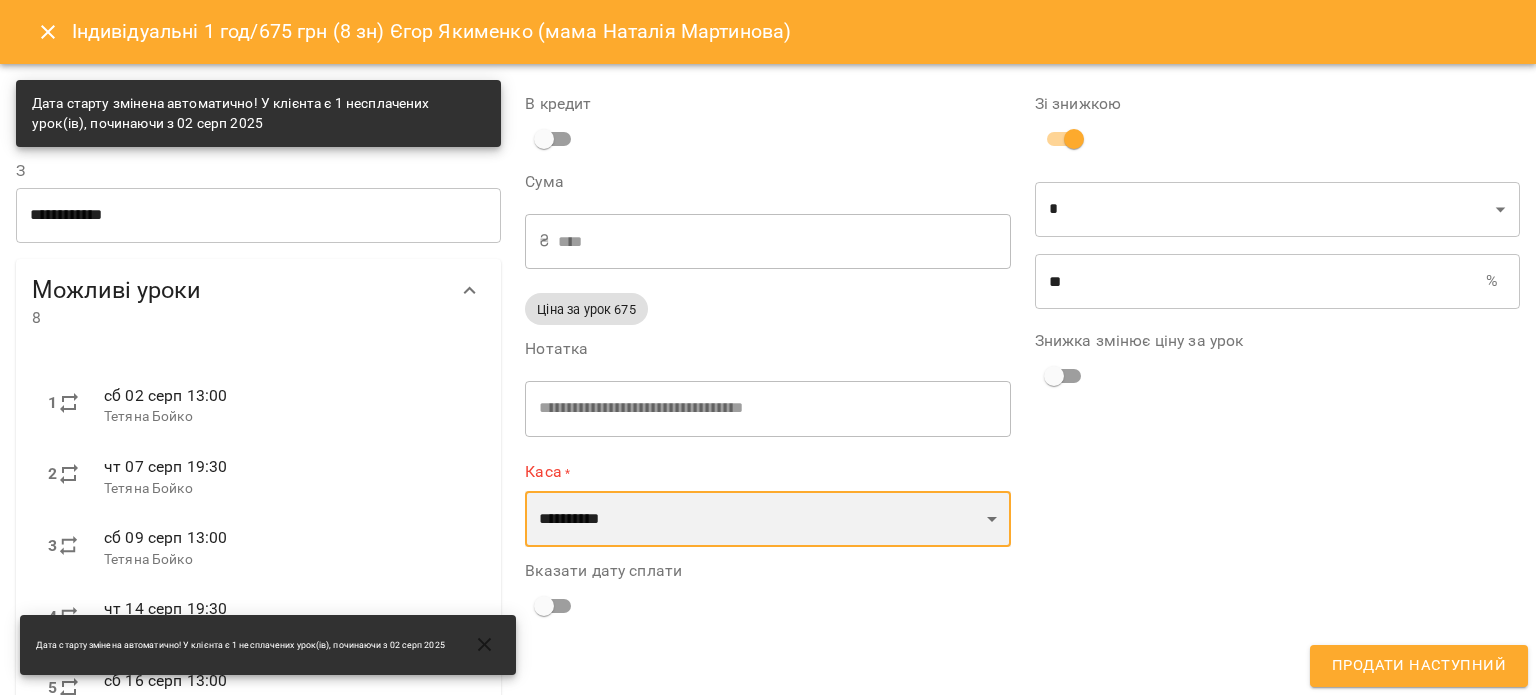 select on "**********" 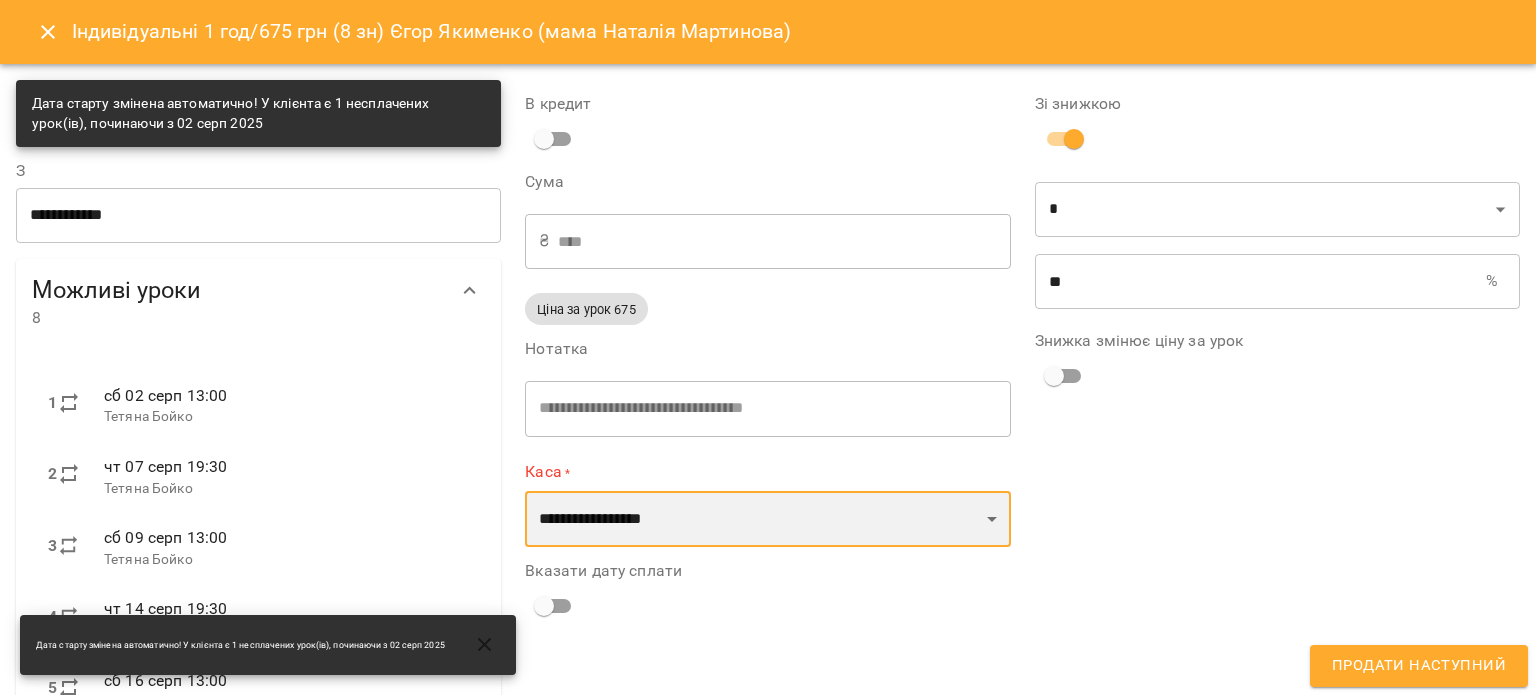 click on "**********" at bounding box center [767, 519] 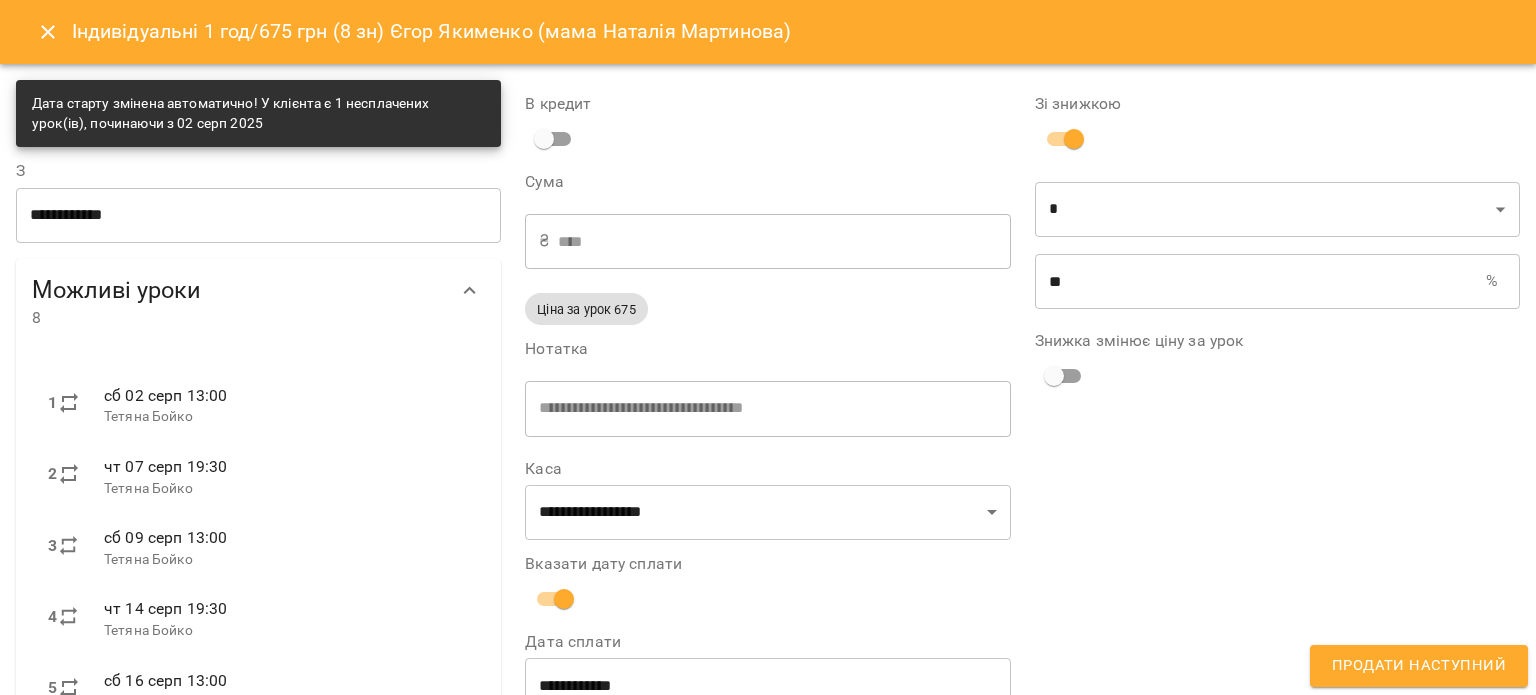click on "**********" at bounding box center (767, 526) 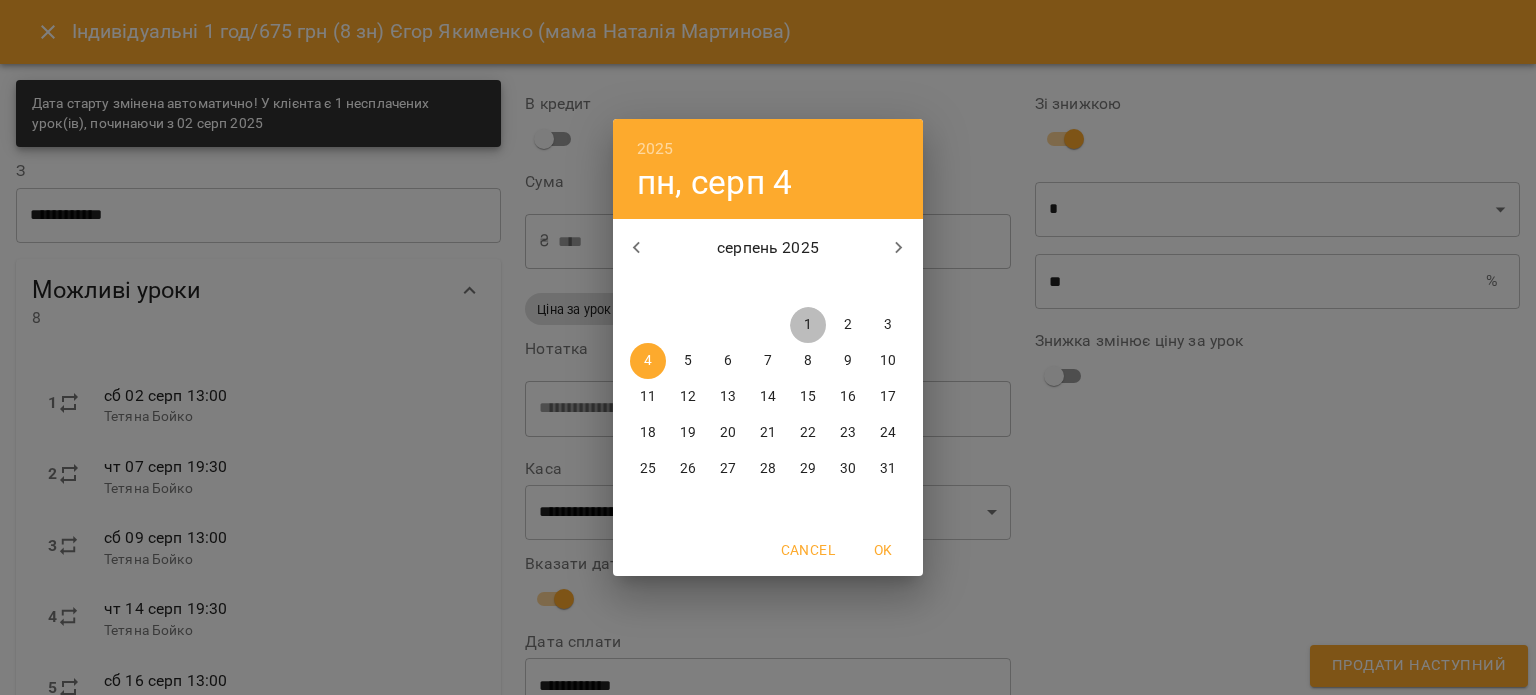 click on "1" at bounding box center (808, 325) 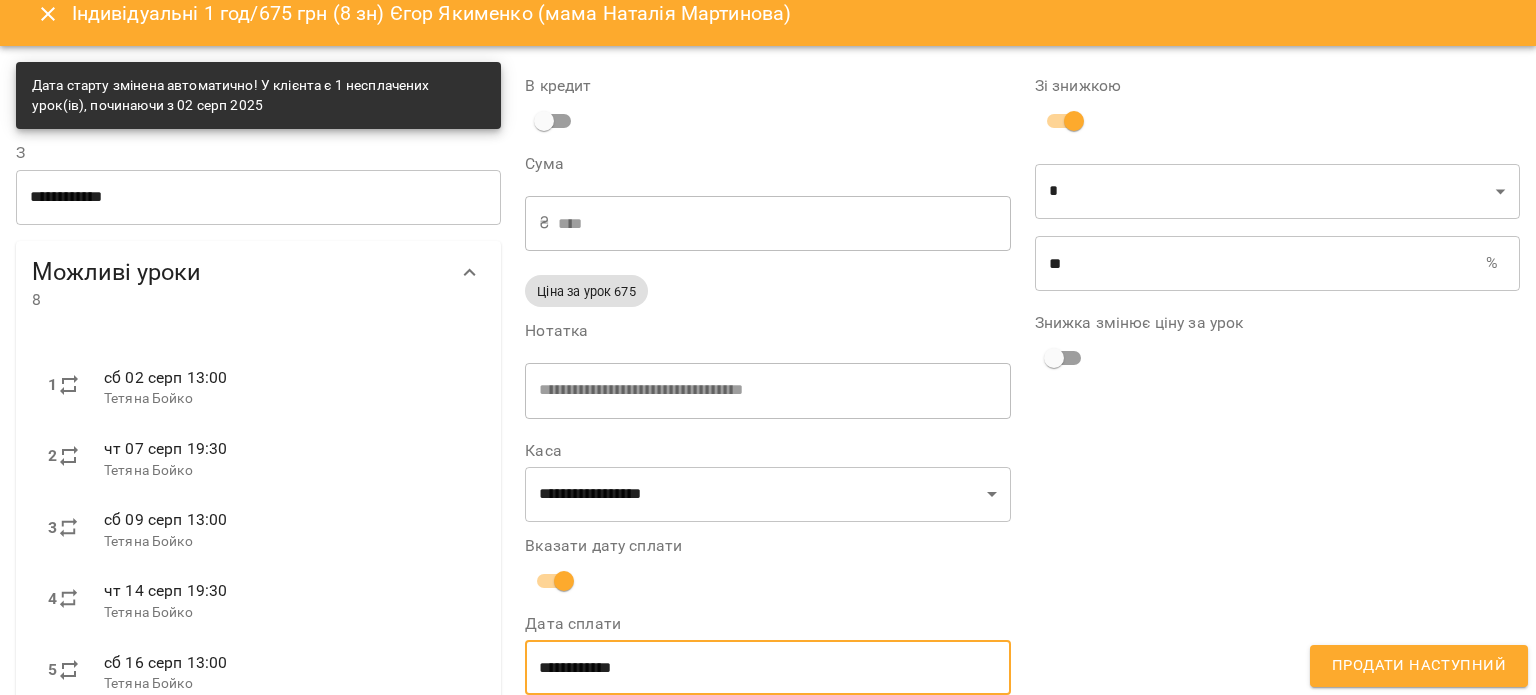 click on "Продати наступний" at bounding box center (1419, 666) 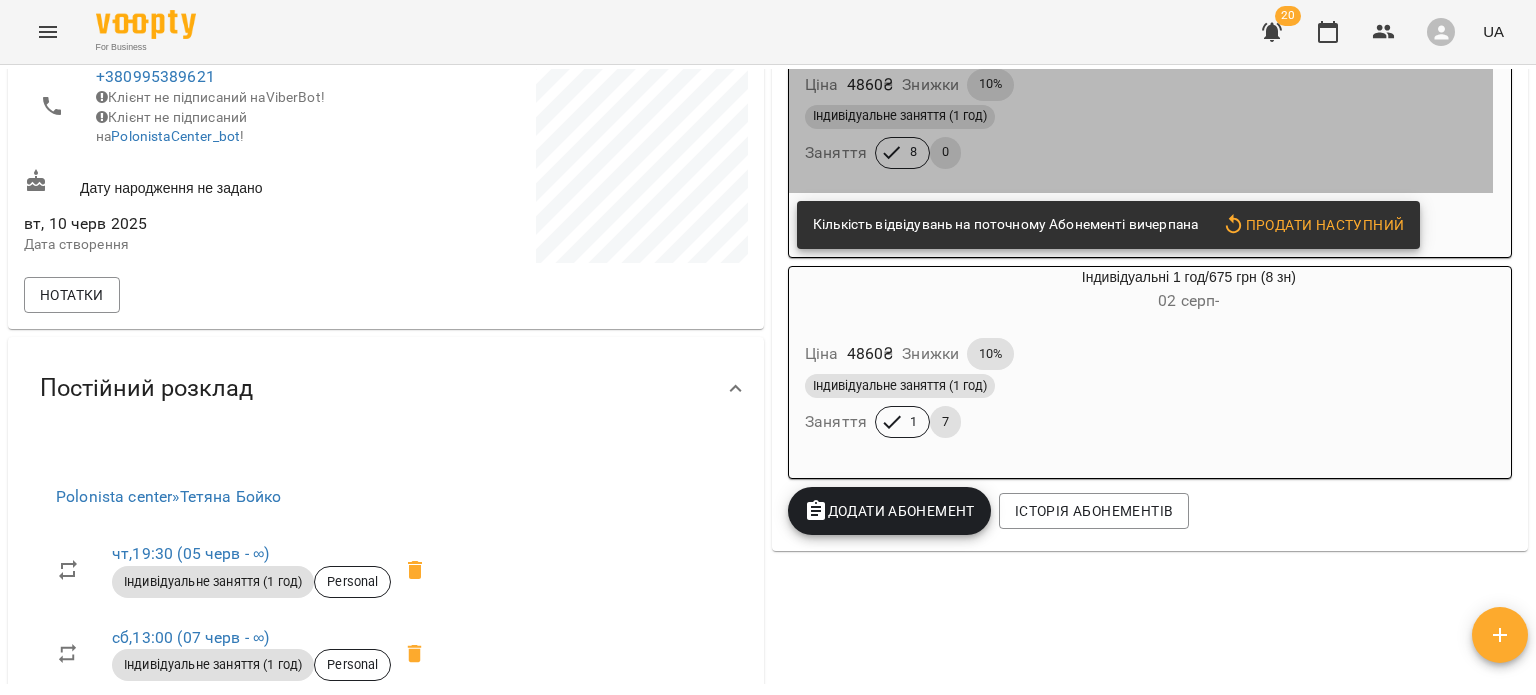 click on "Індивідуальне заняття (1 год) Заняття 8 0" at bounding box center (1141, 137) 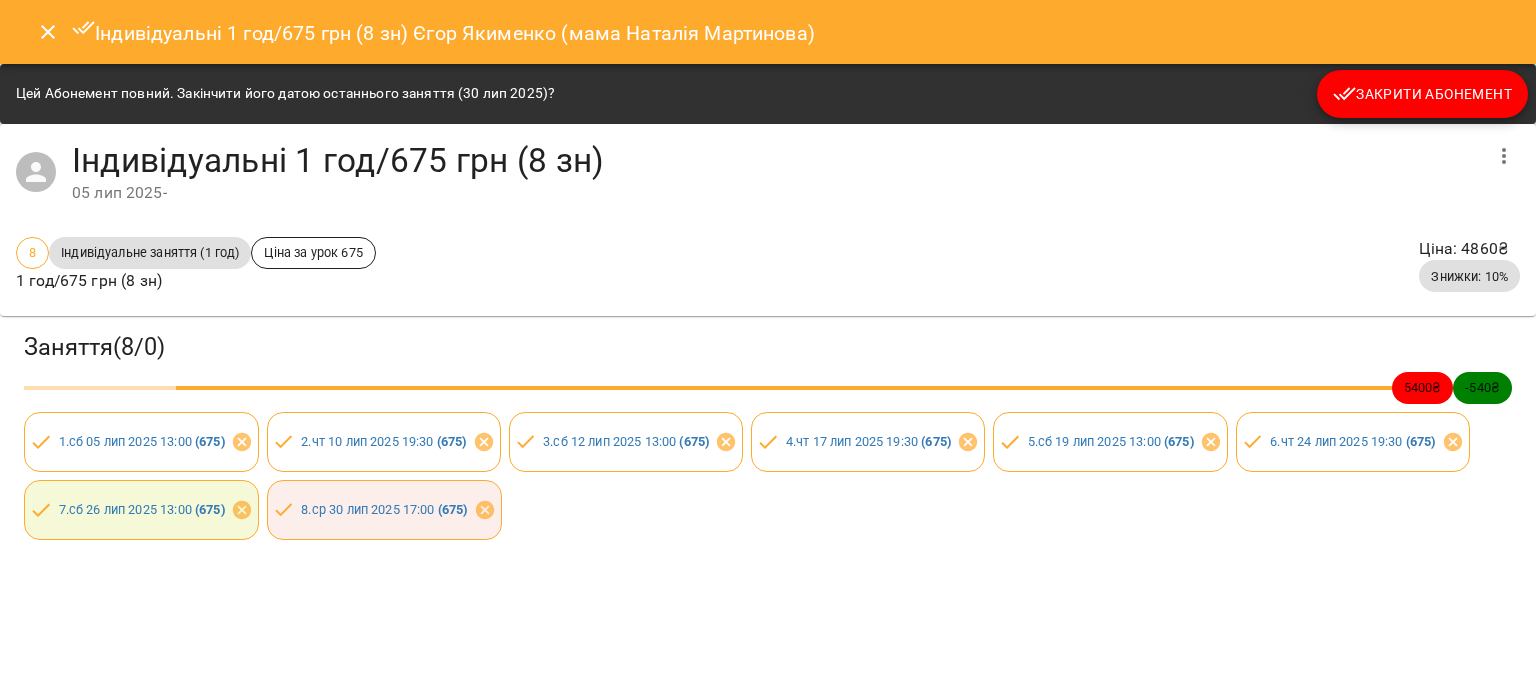 click on "Цей Абонемент повний. Закінчити його датою останнього заняття (30 лип 2025)? Закрити Абонемент" at bounding box center (768, 94) 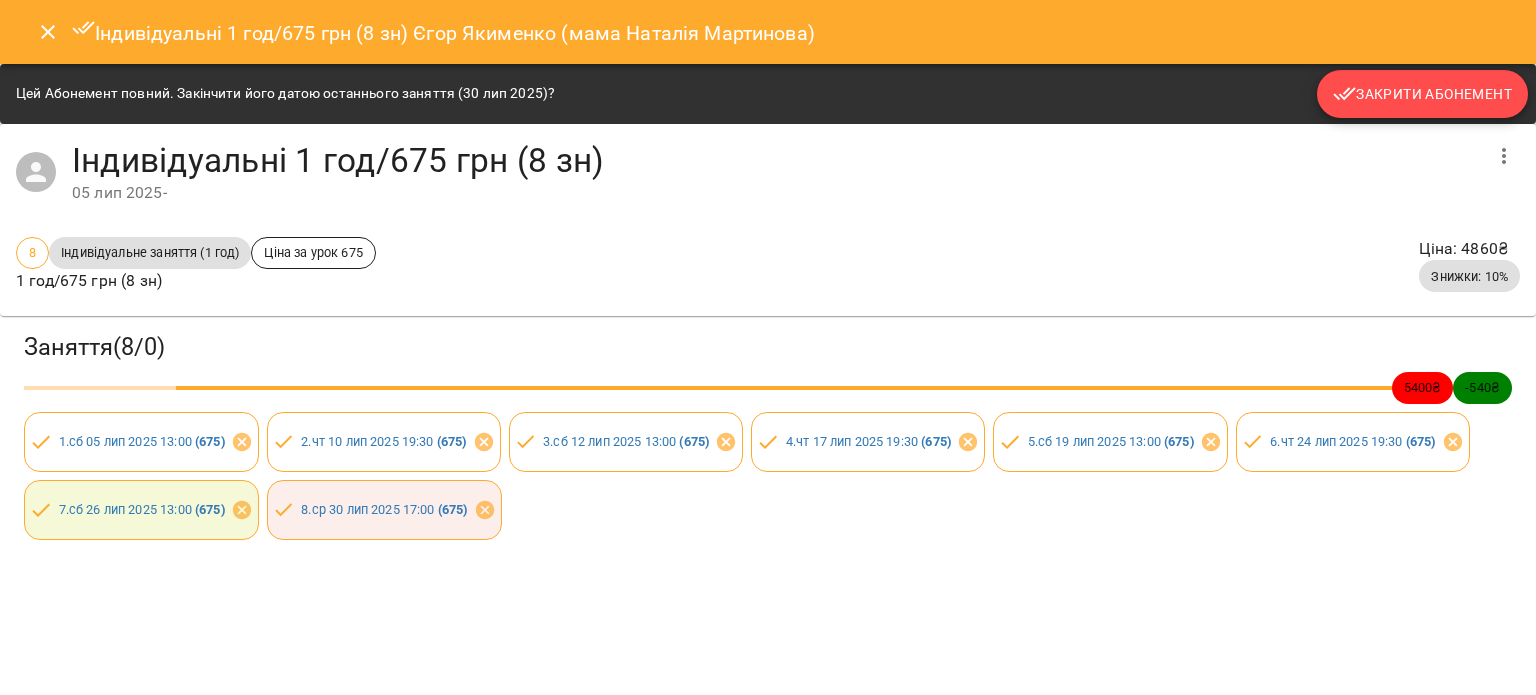 click on "Закрити Абонемент" at bounding box center [1422, 94] 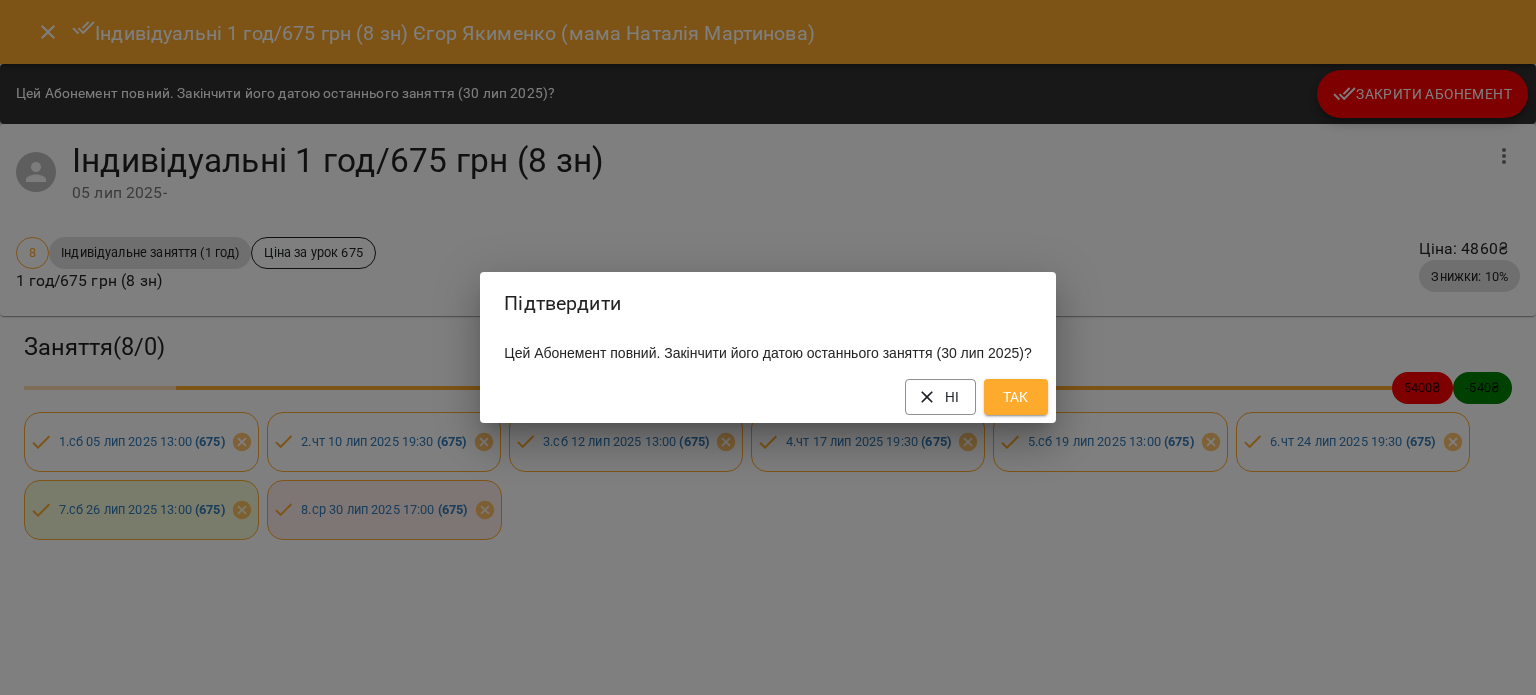 click on "Так" at bounding box center (1016, 397) 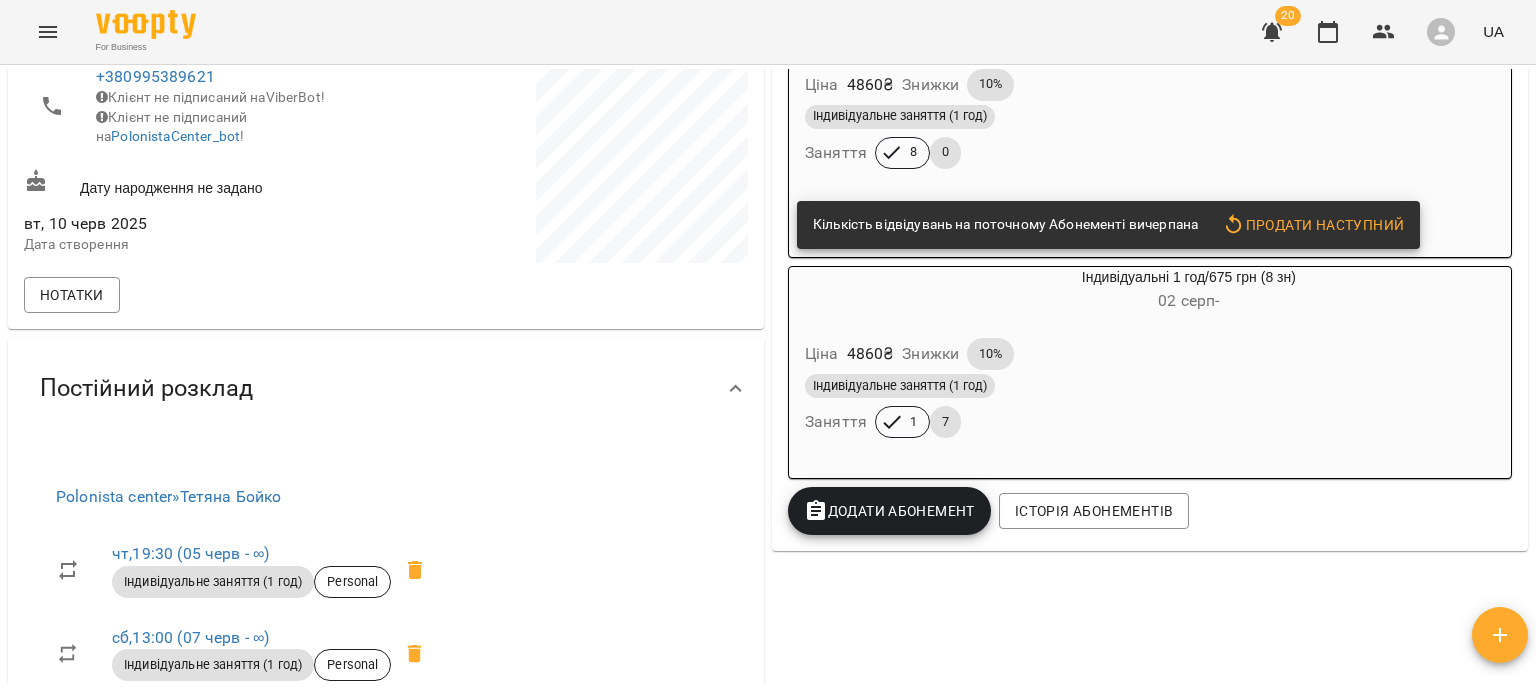 scroll, scrollTop: 344, scrollLeft: 0, axis: vertical 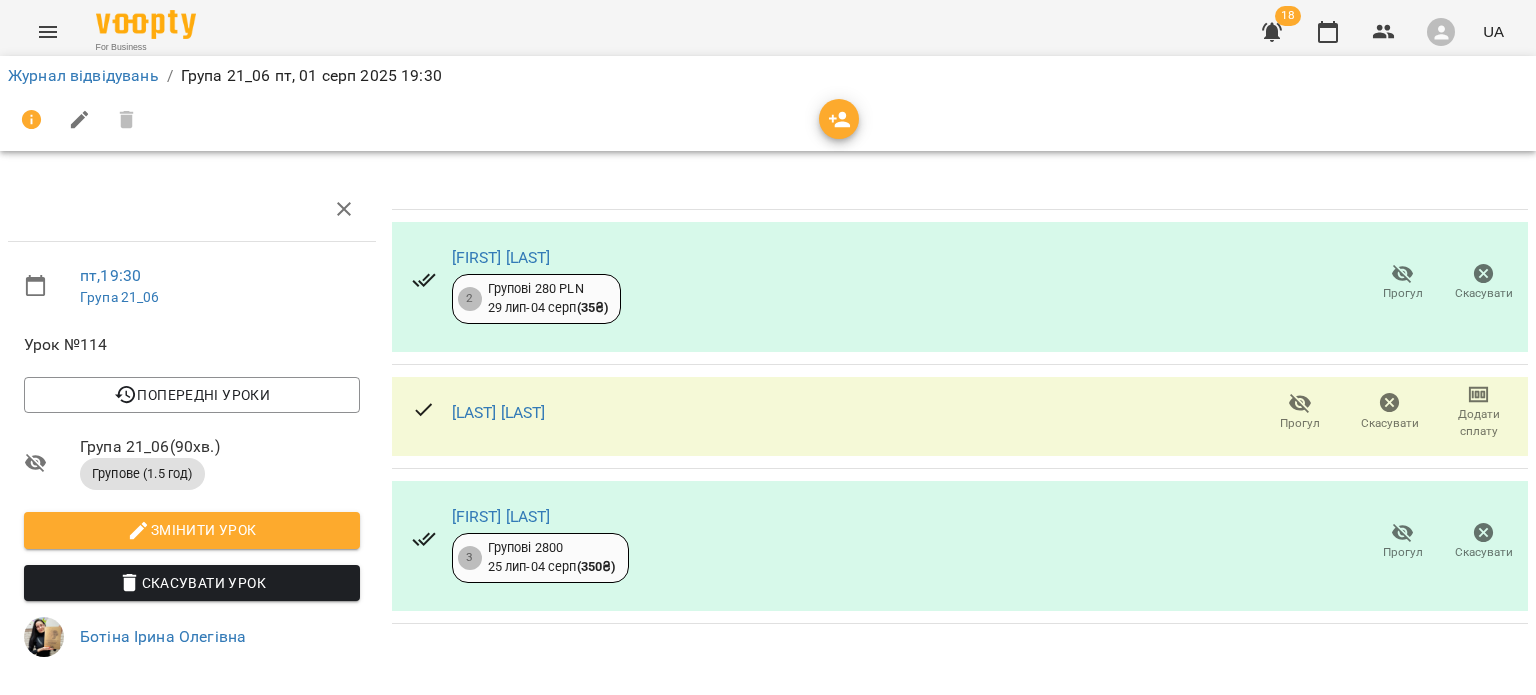 click on "Додати сплату" at bounding box center [1479, 423] 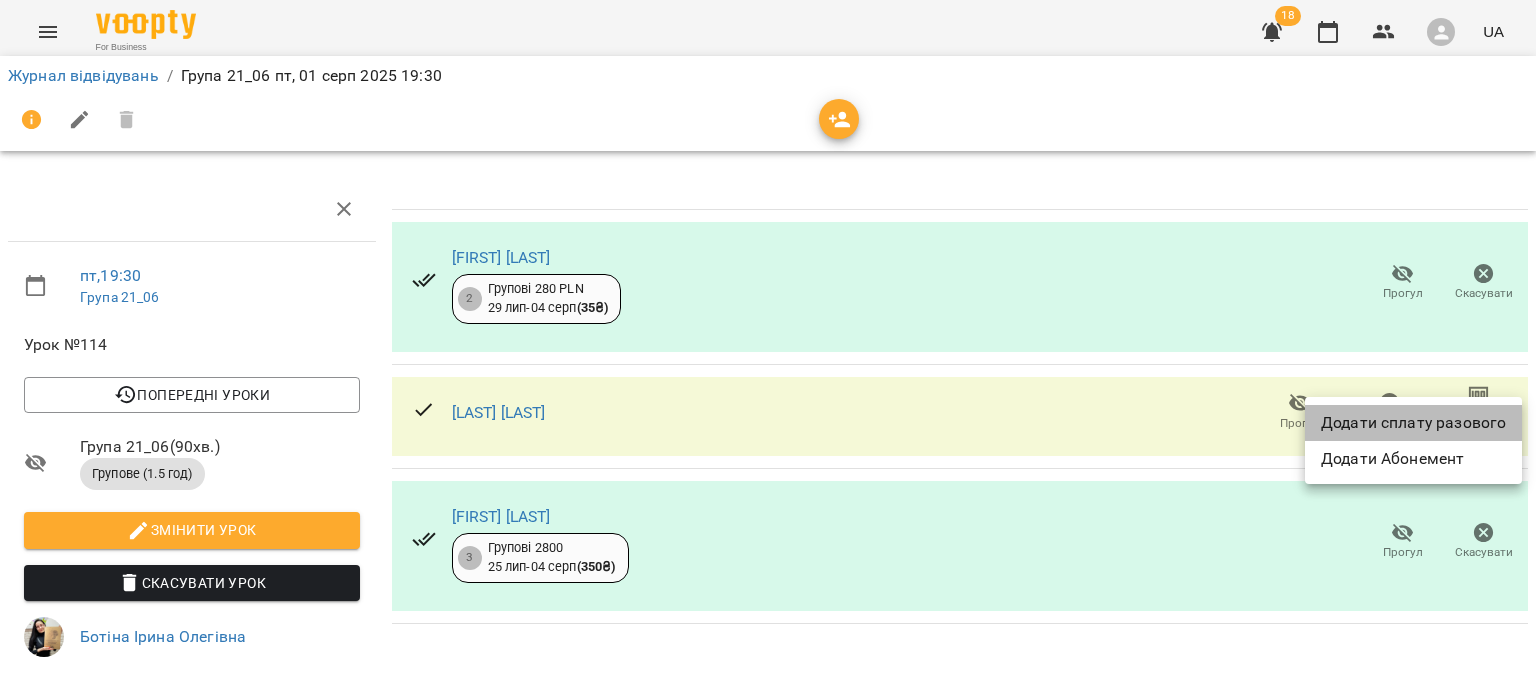 click on "Додати сплату разового" at bounding box center [1413, 423] 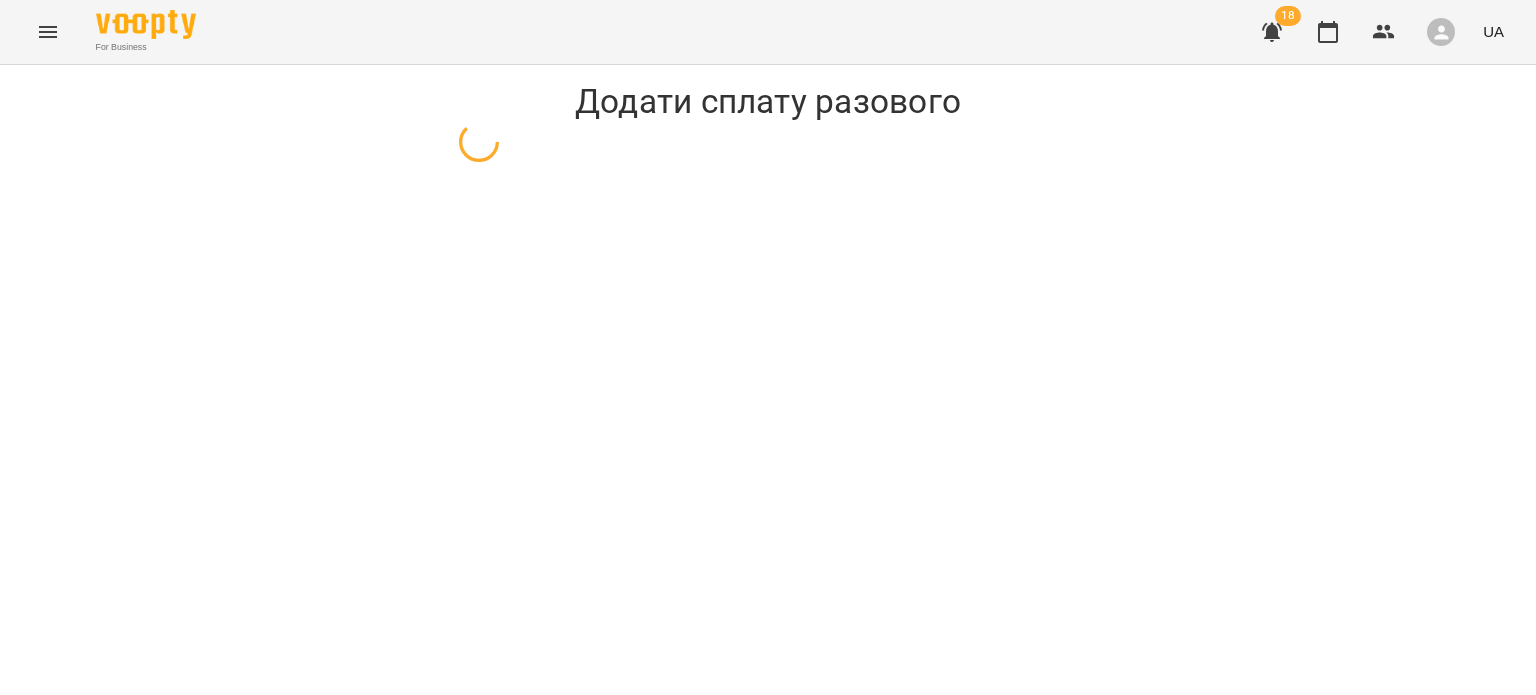 select on "**********" 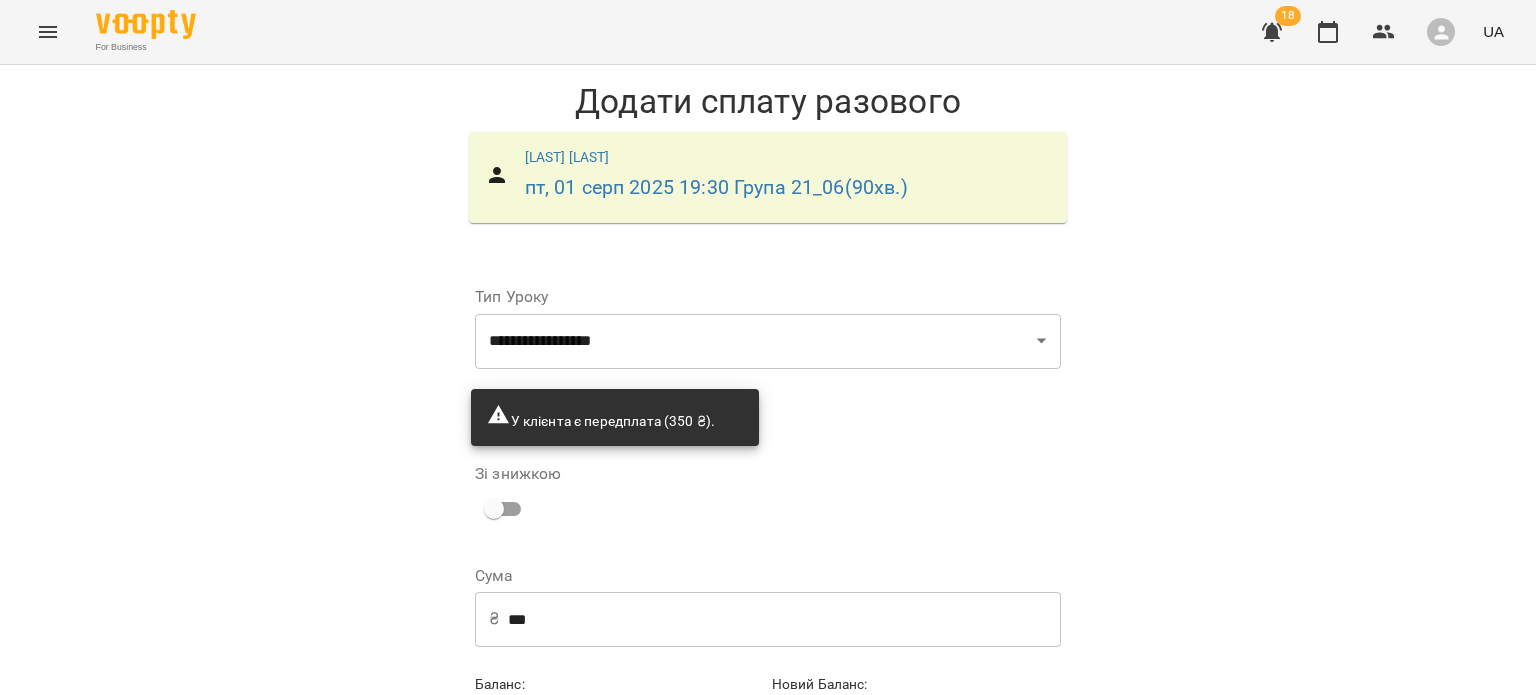 scroll, scrollTop: 104, scrollLeft: 0, axis: vertical 